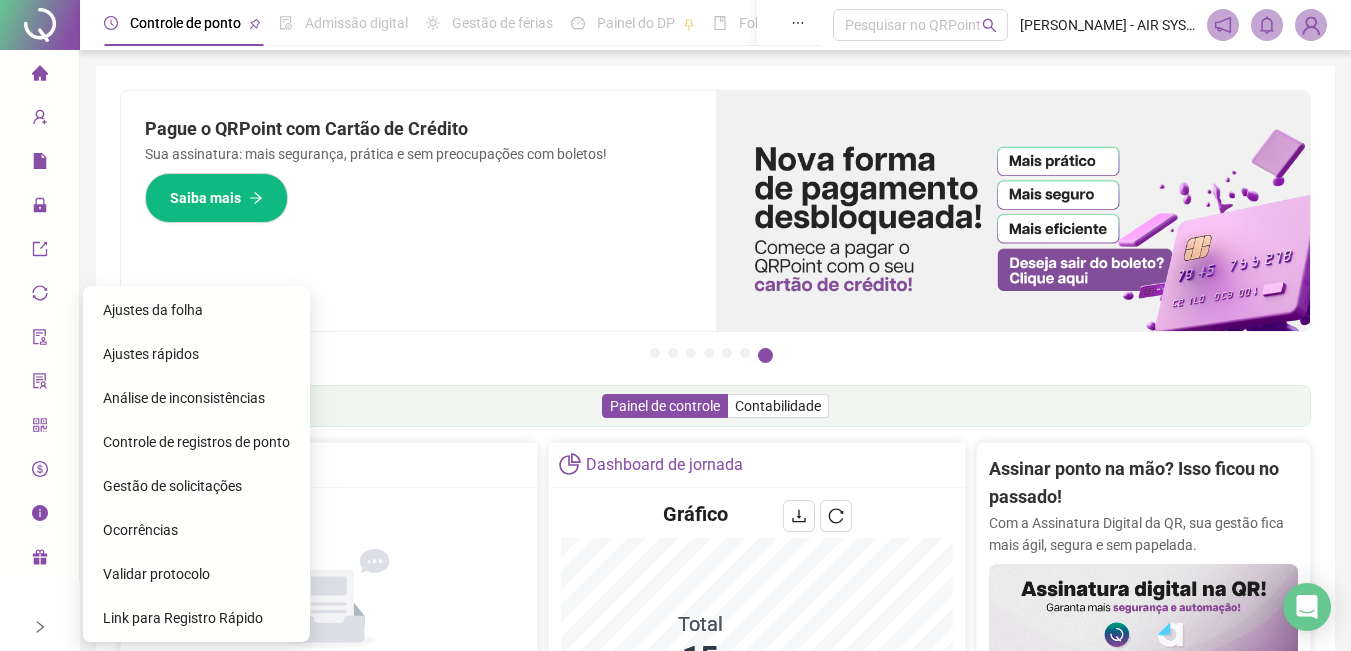 click on "Ajustes da folha" at bounding box center [153, 310] 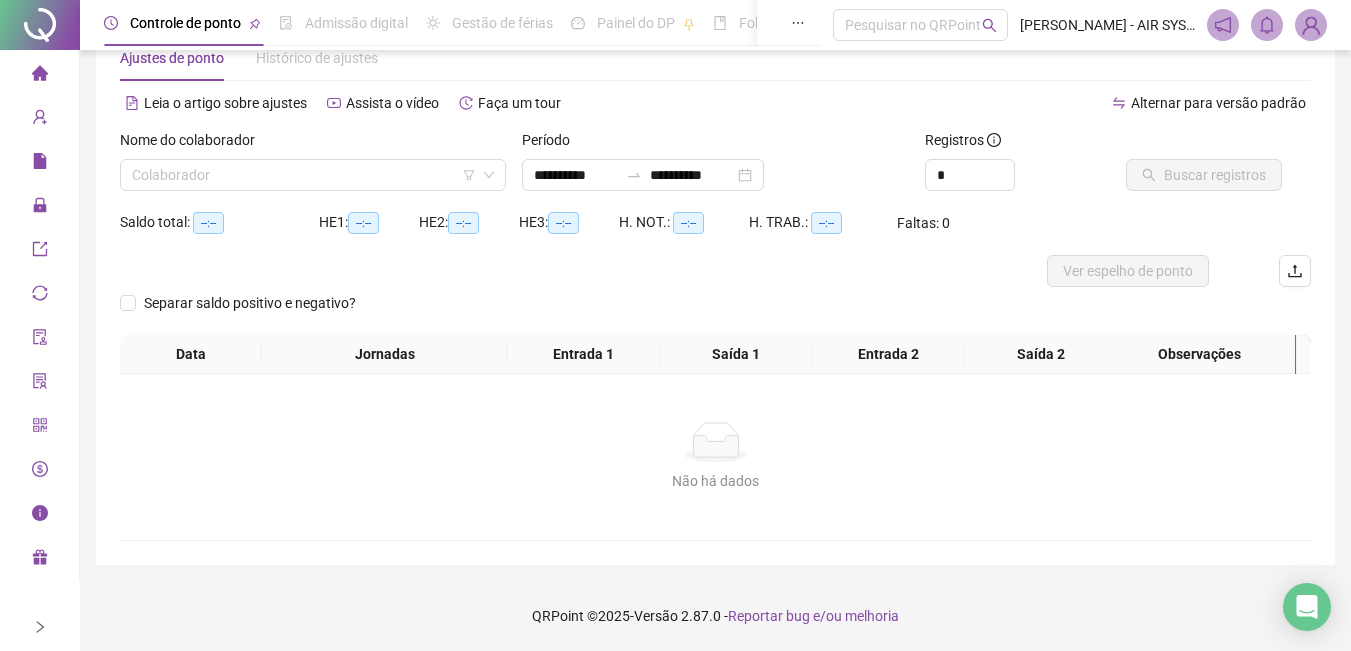 scroll, scrollTop: 55, scrollLeft: 0, axis: vertical 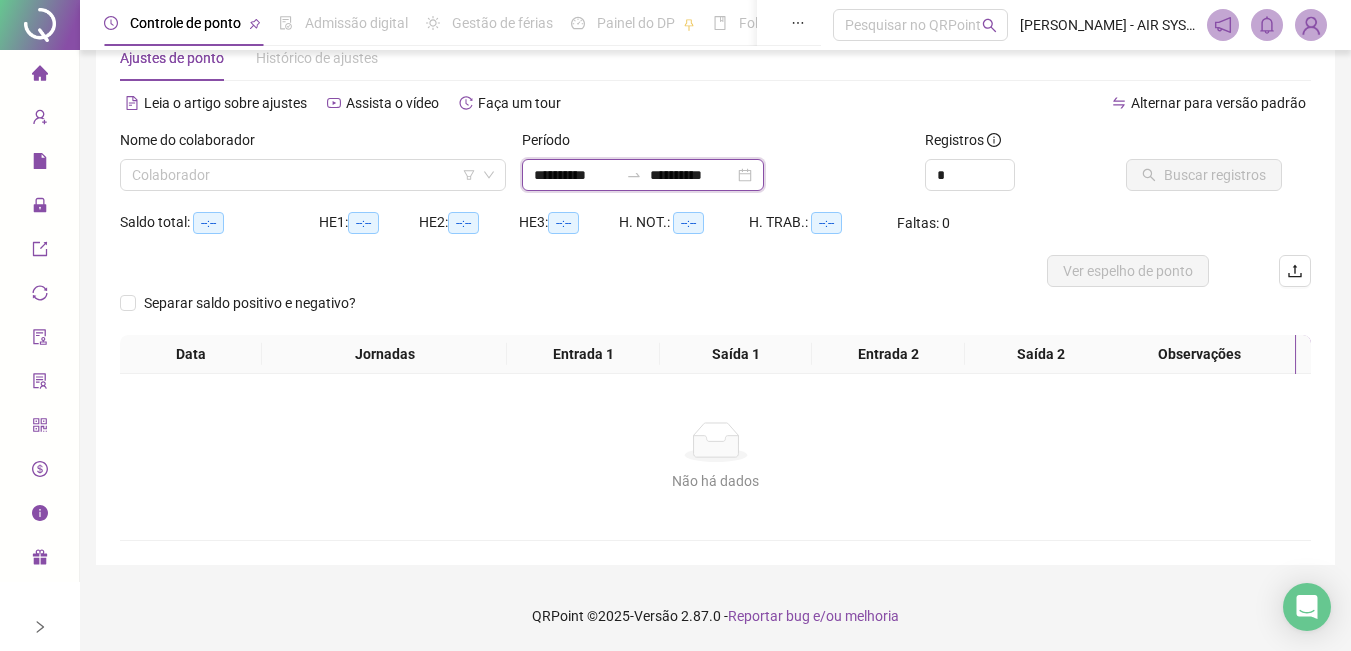 click on "**********" at bounding box center (576, 175) 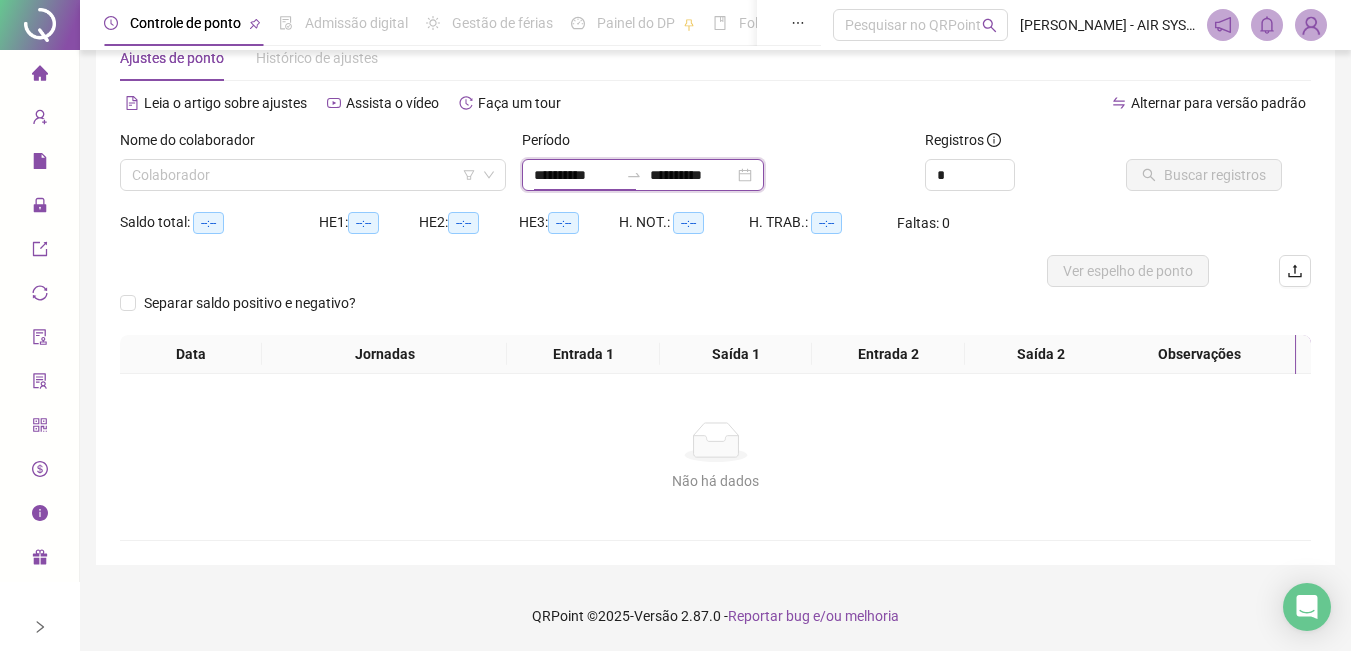 click on "**********" at bounding box center (576, 175) 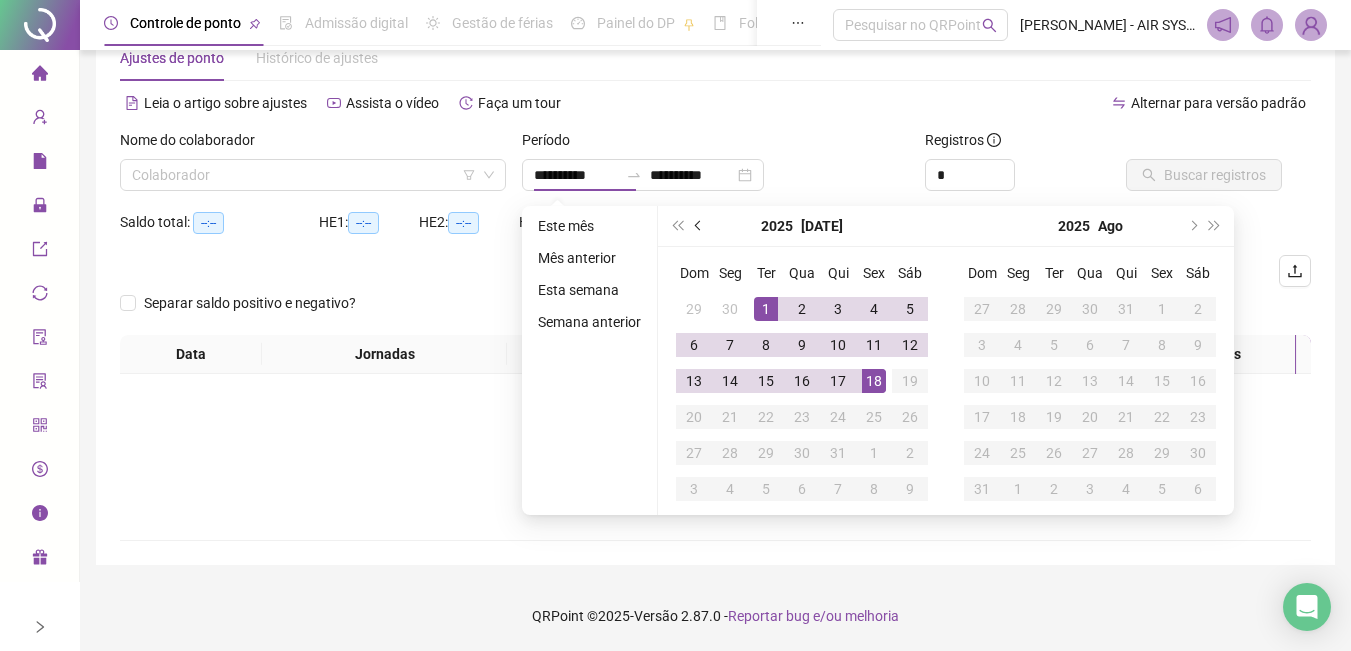 click at bounding box center (699, 226) 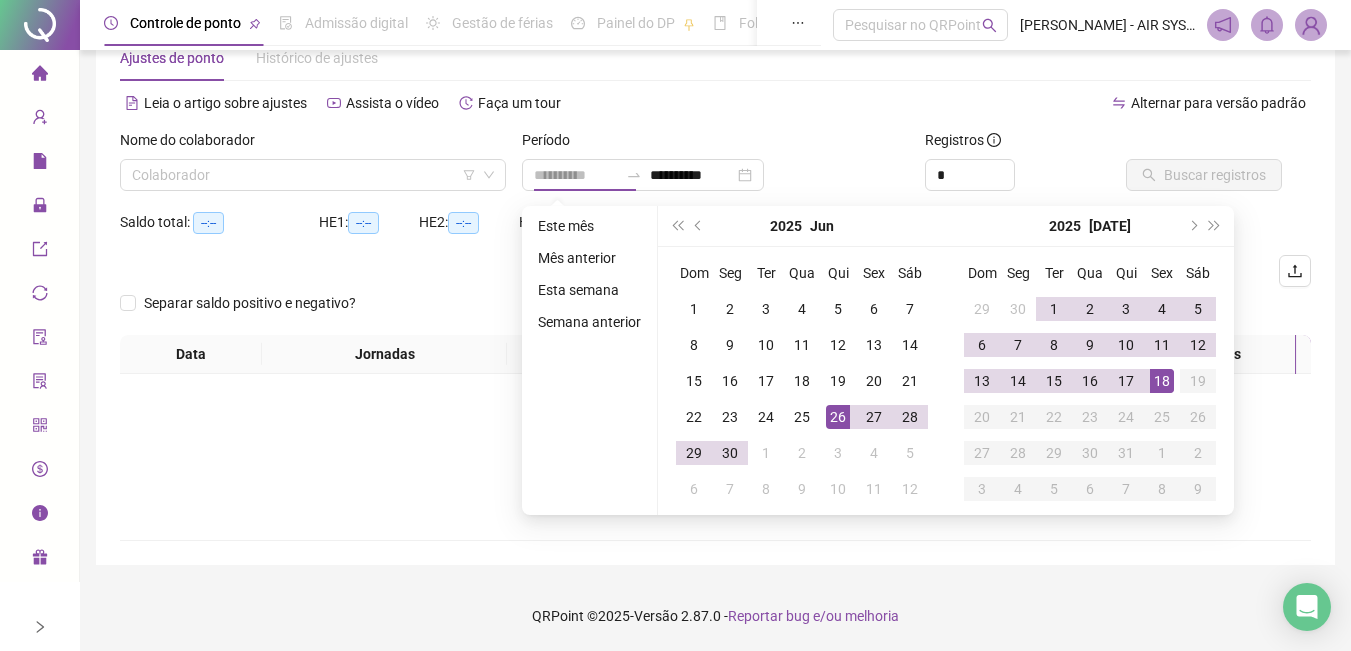 type on "**********" 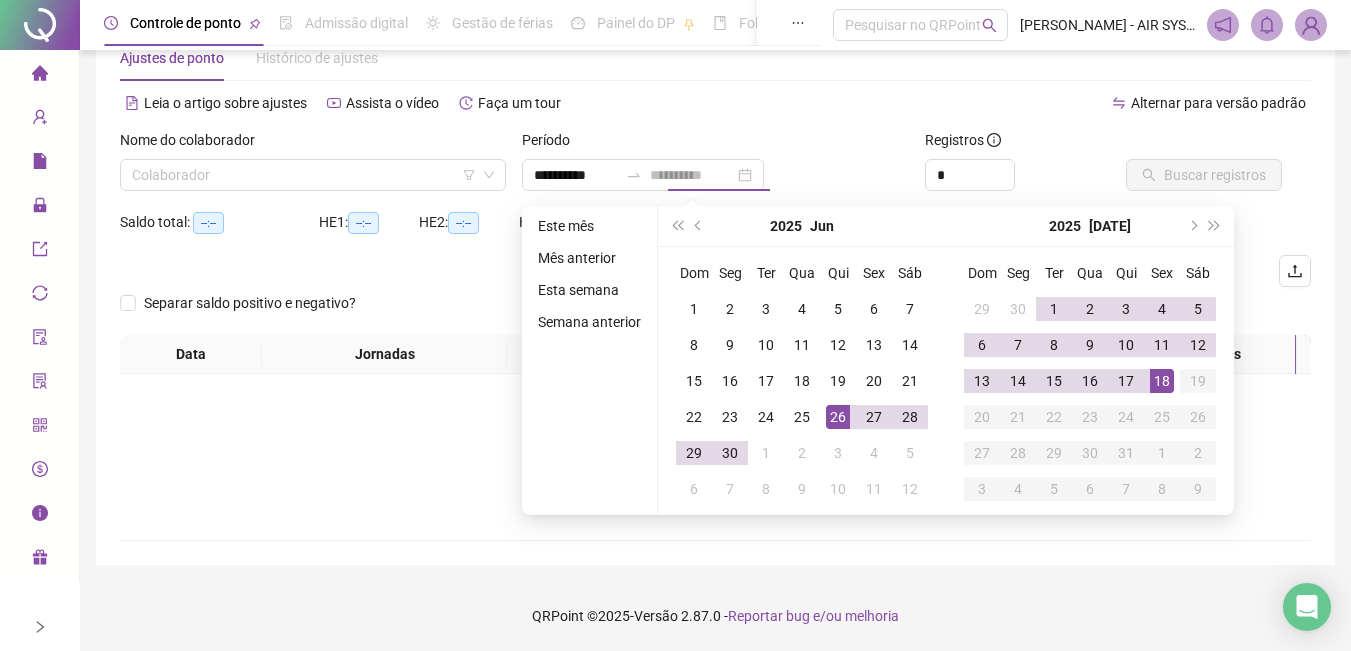 click on "18" at bounding box center (1162, 381) 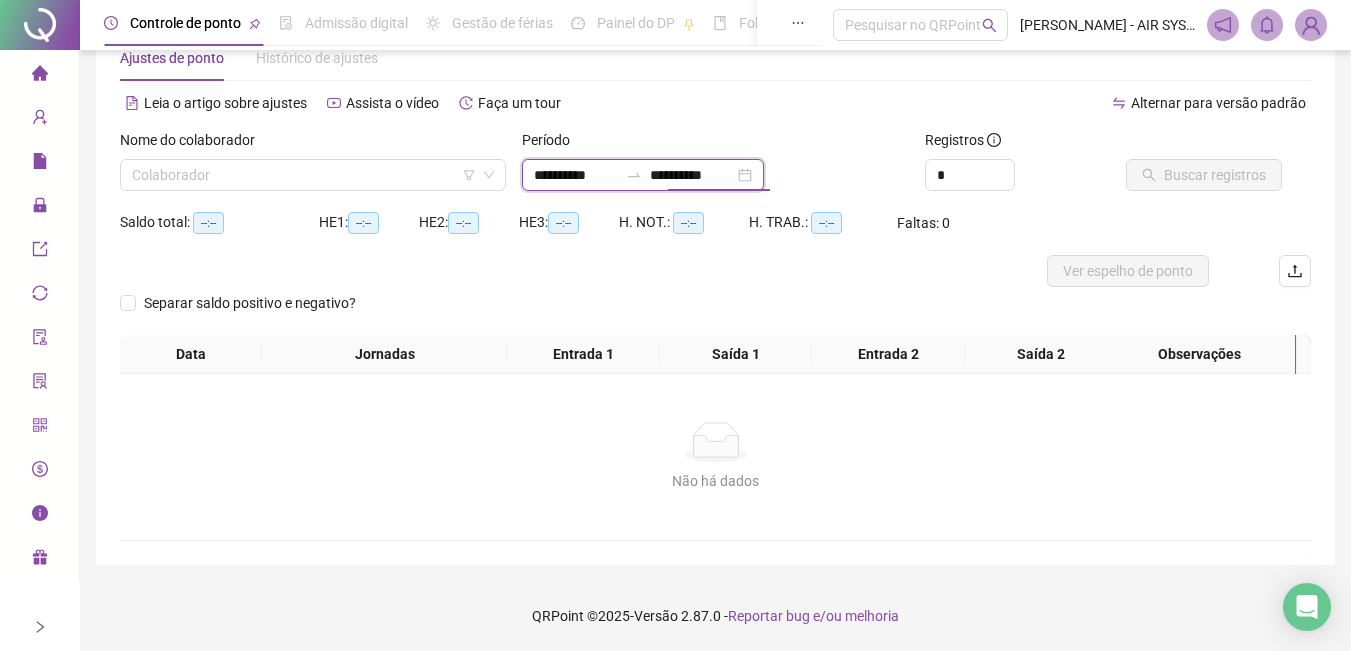 click on "**********" at bounding box center [692, 175] 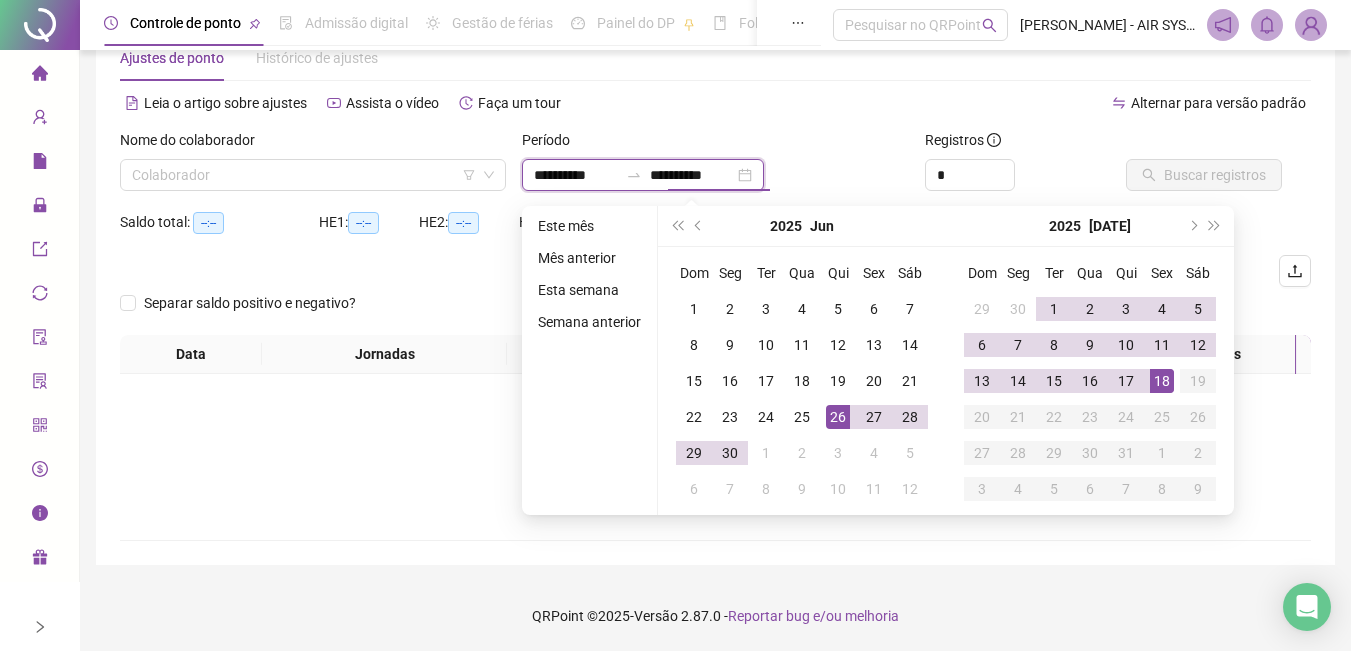 click on "**********" at bounding box center (692, 175) 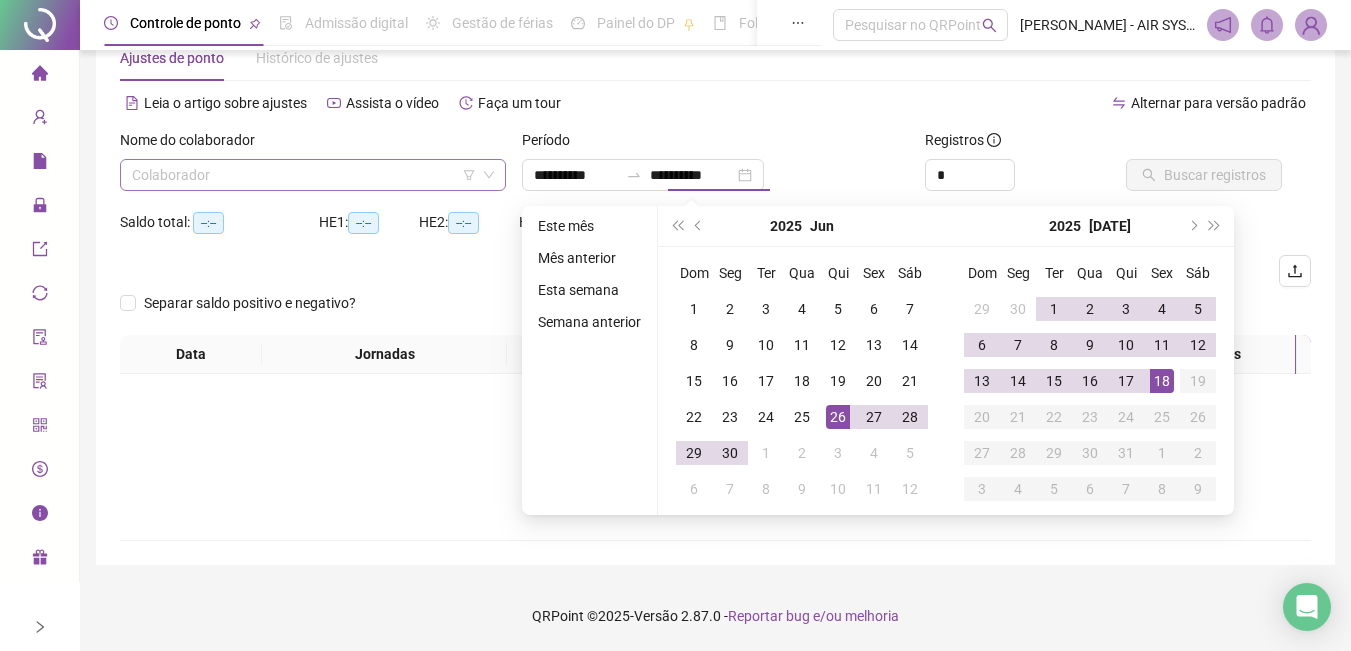 click at bounding box center (307, 175) 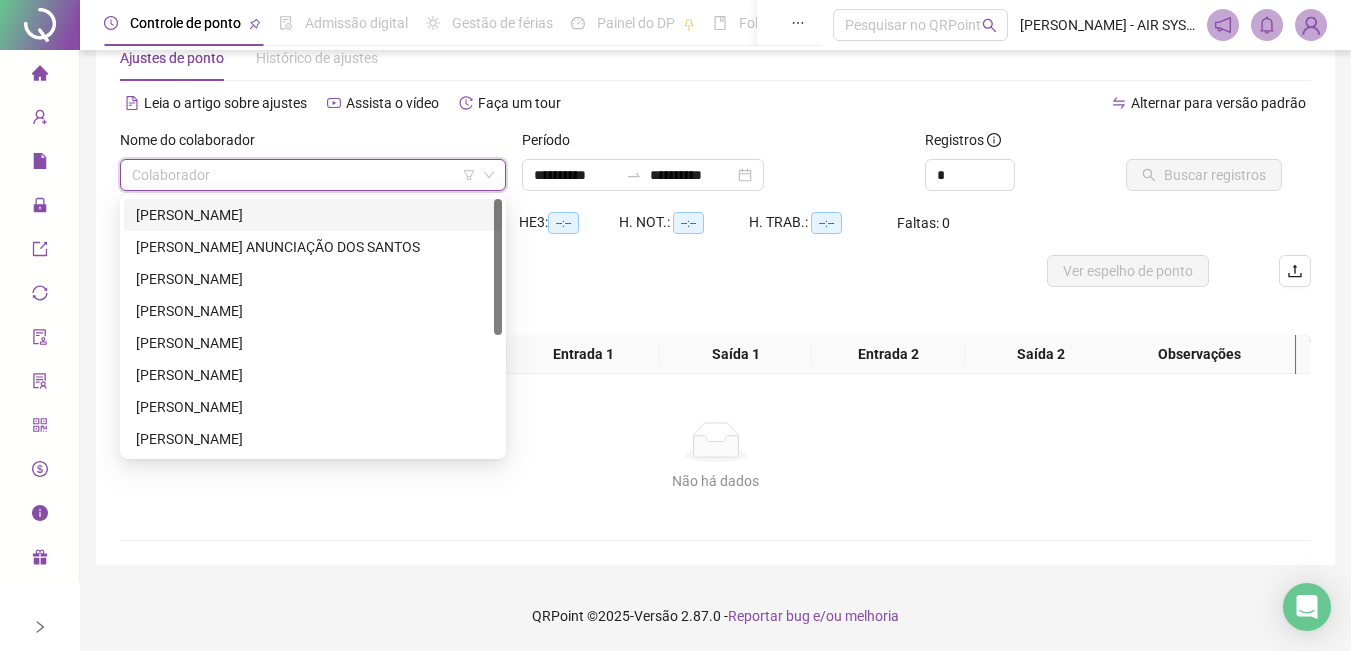 click on "[PERSON_NAME]" at bounding box center [313, 215] 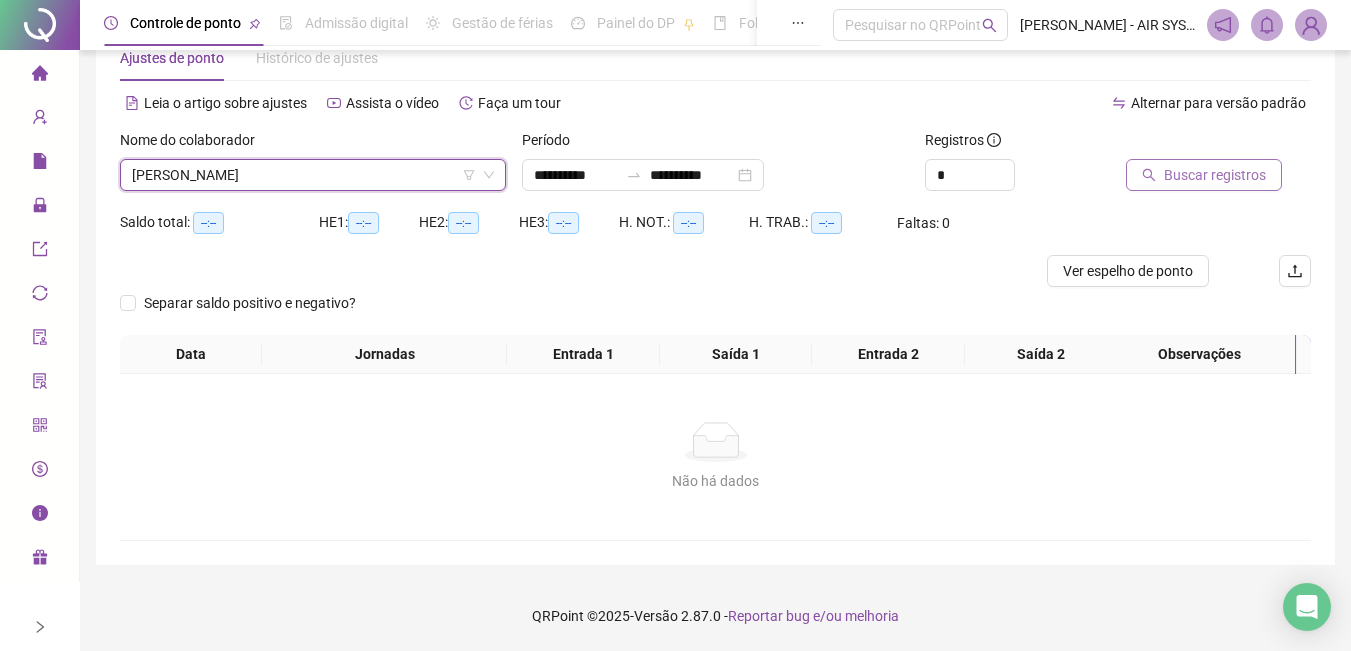 click on "Buscar registros" at bounding box center [1215, 175] 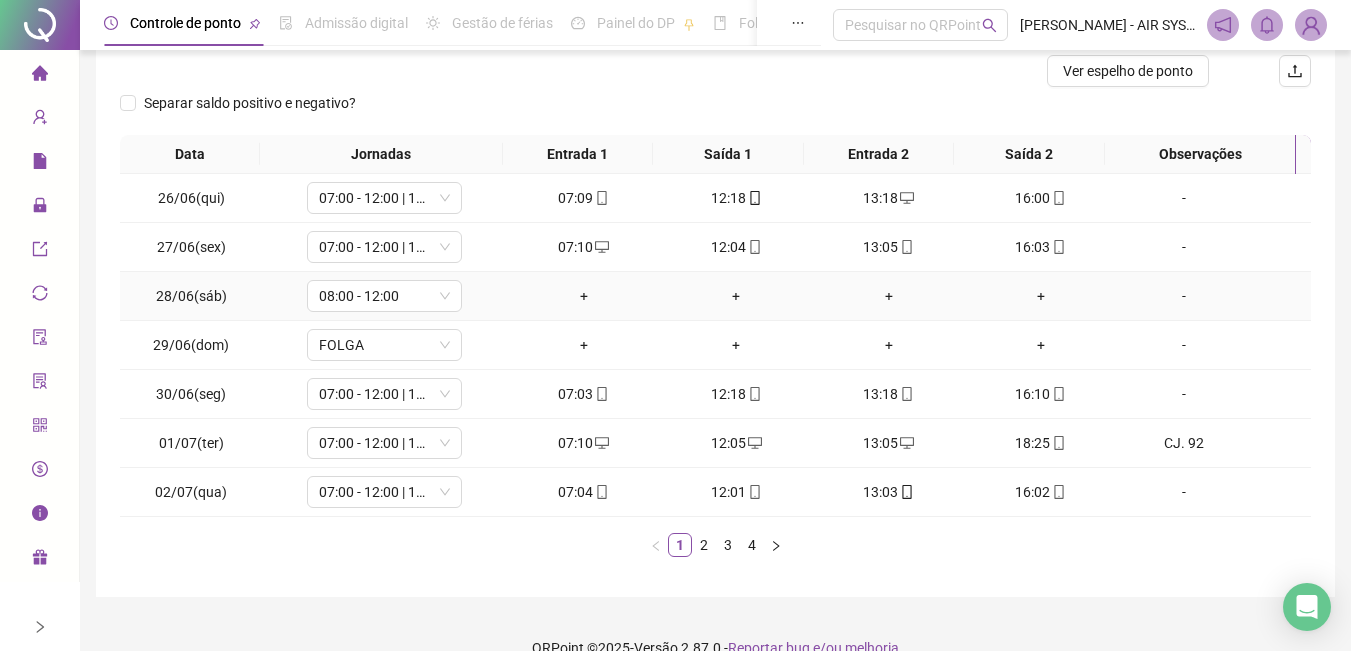 scroll, scrollTop: 287, scrollLeft: 0, axis: vertical 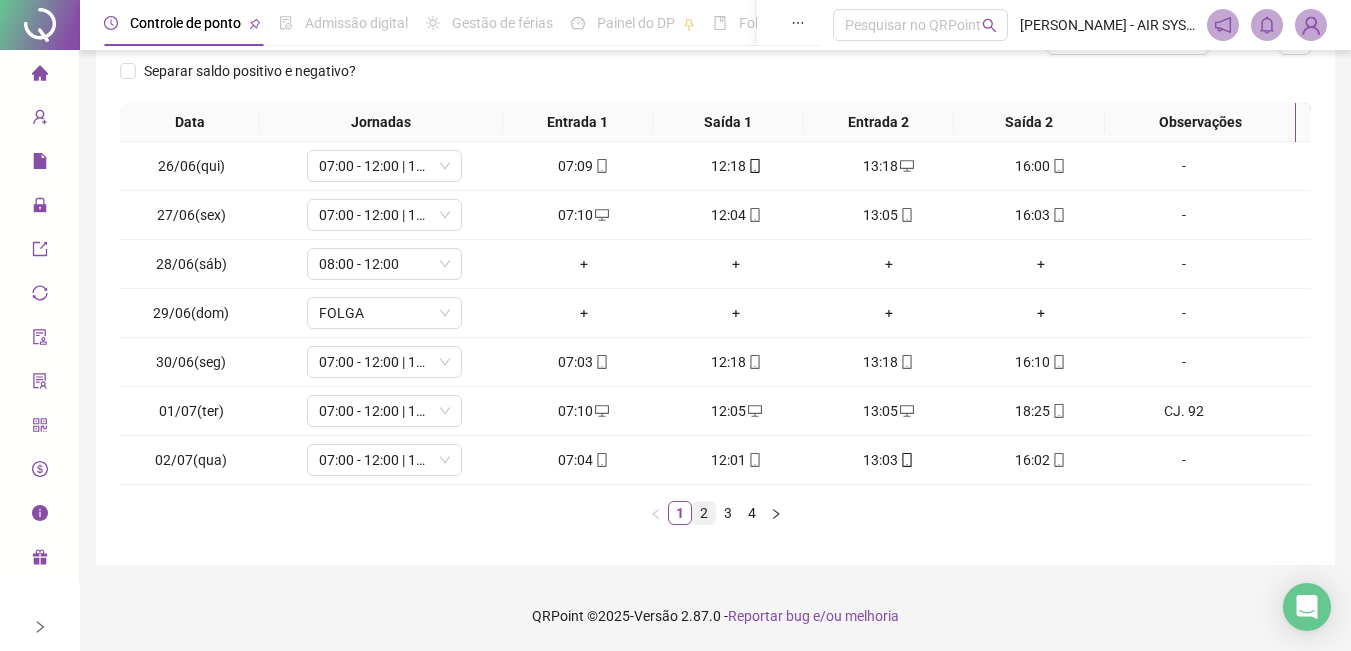 click on "2" at bounding box center [704, 513] 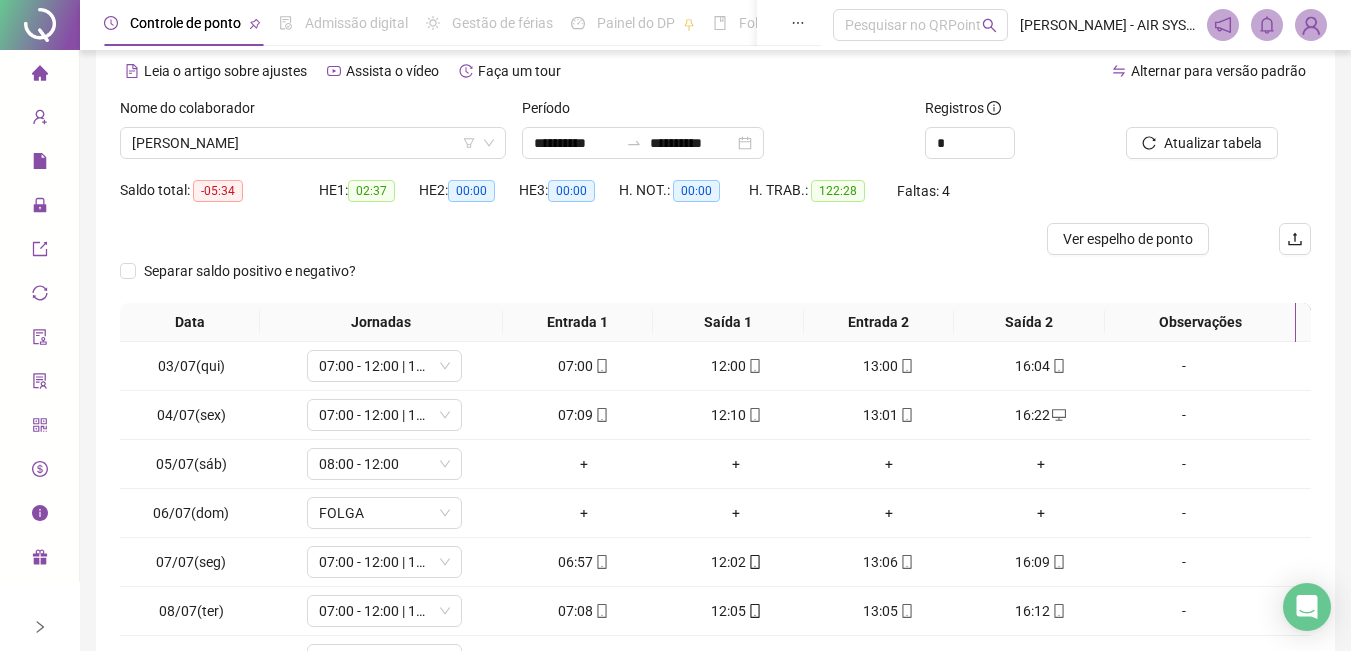 scroll, scrollTop: 287, scrollLeft: 0, axis: vertical 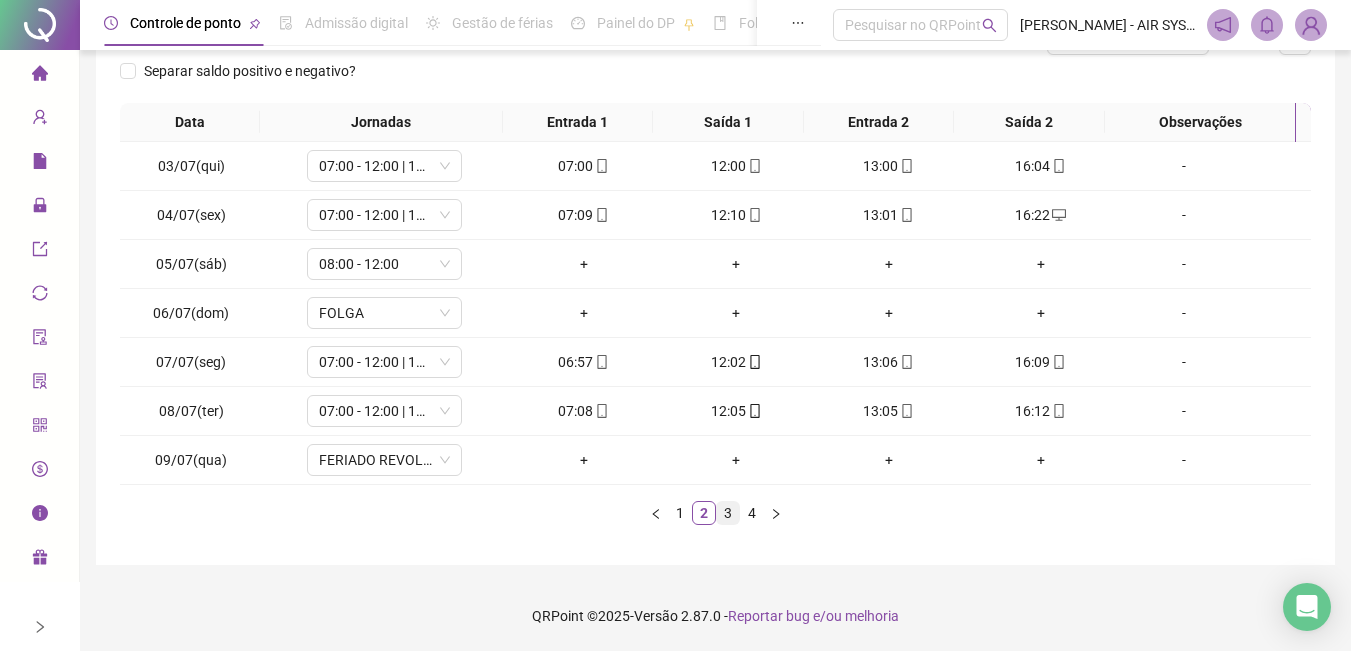 click on "3" at bounding box center (728, 513) 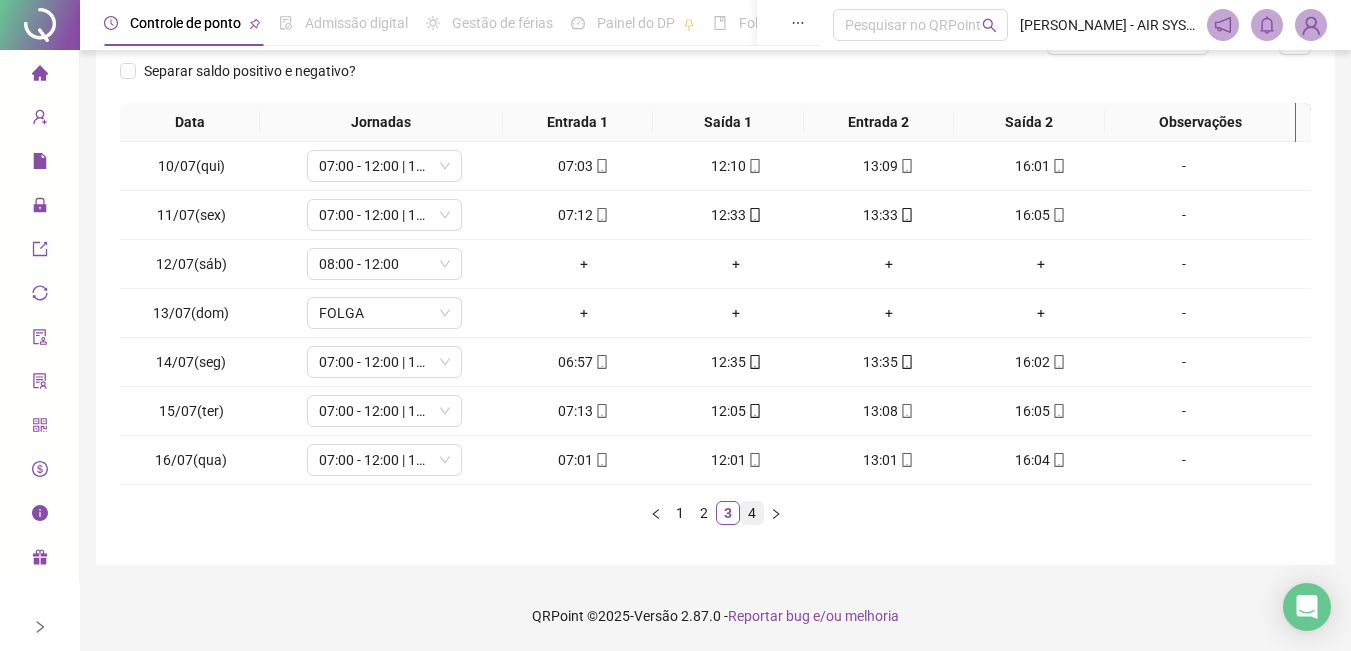 click on "4" at bounding box center [752, 513] 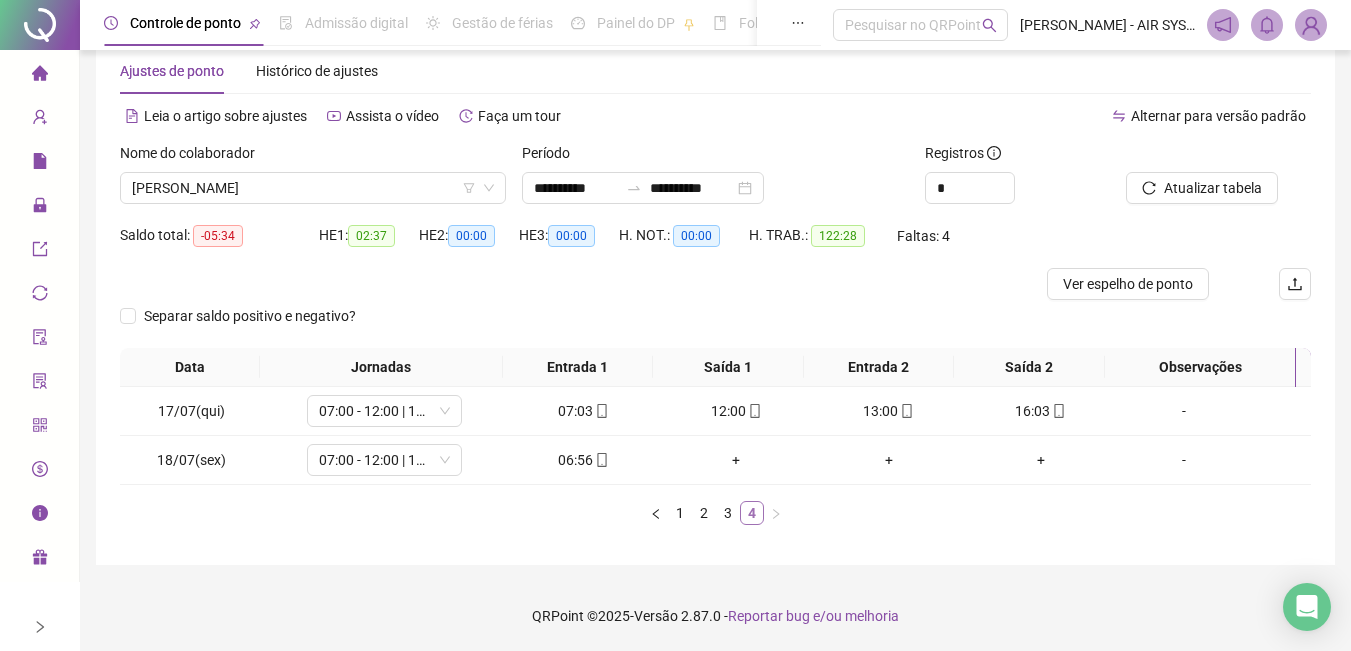 scroll, scrollTop: 42, scrollLeft: 0, axis: vertical 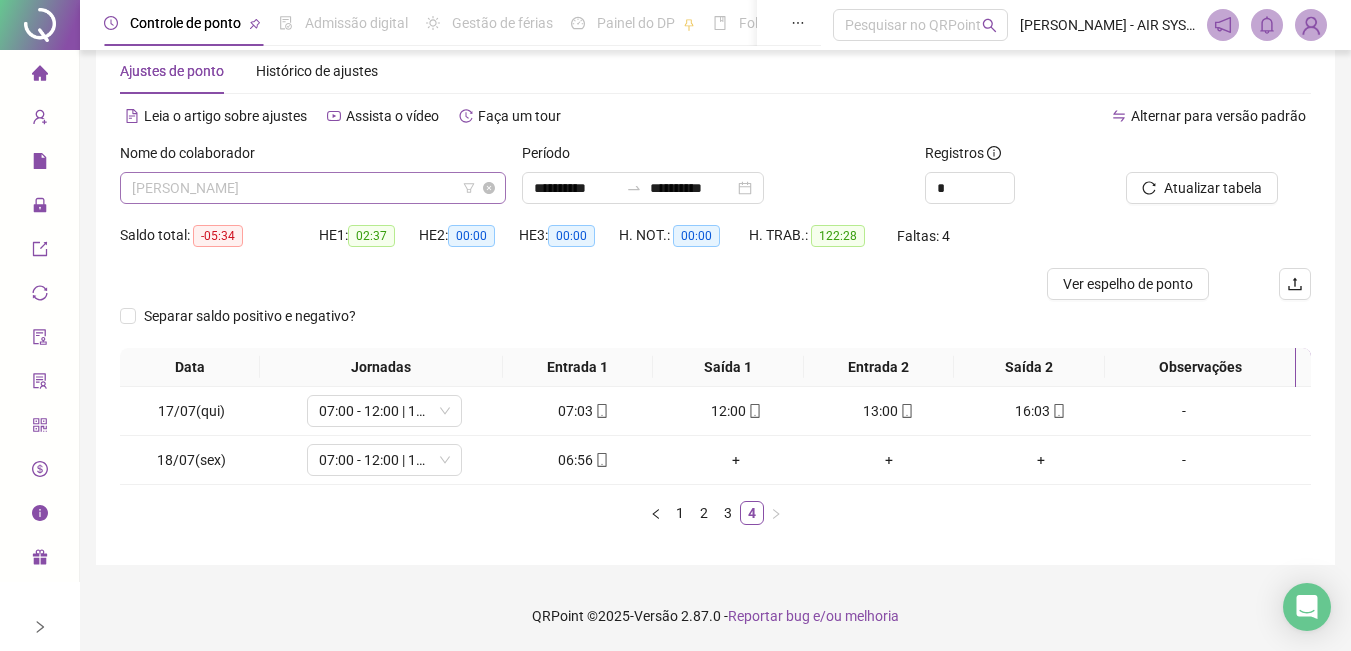 click on "[PERSON_NAME]" at bounding box center (313, 188) 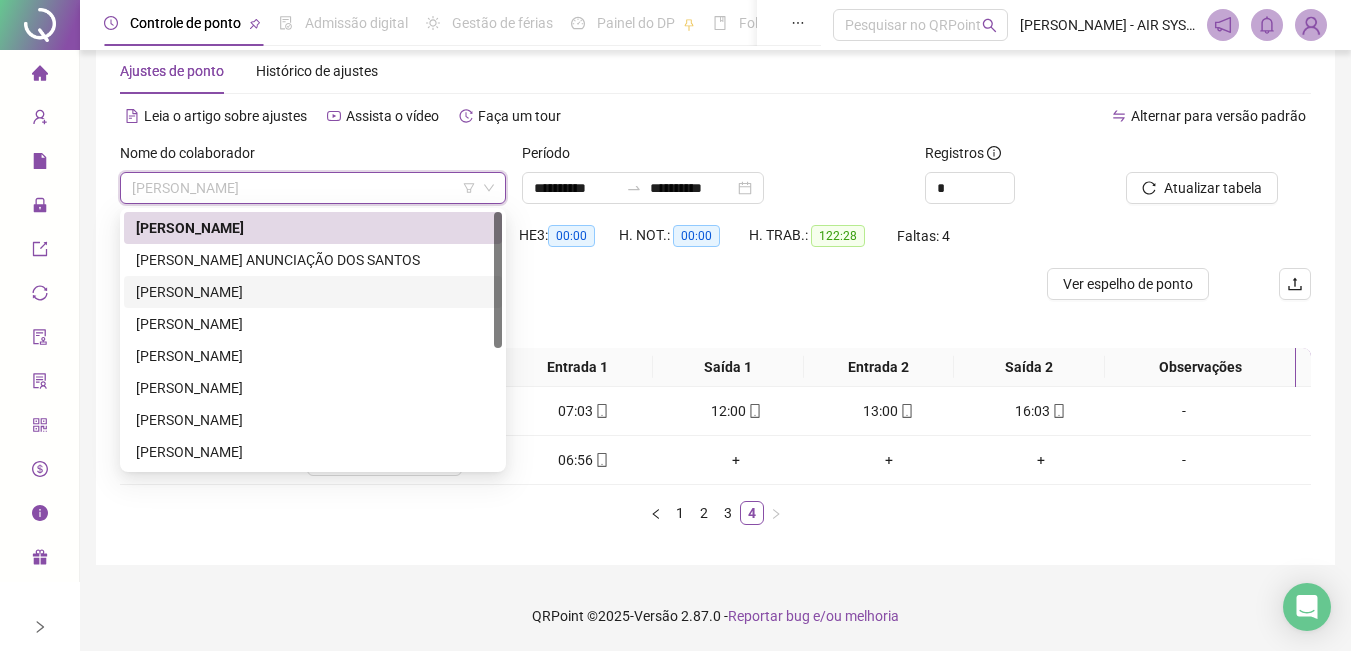 click on "[PERSON_NAME]" at bounding box center (313, 292) 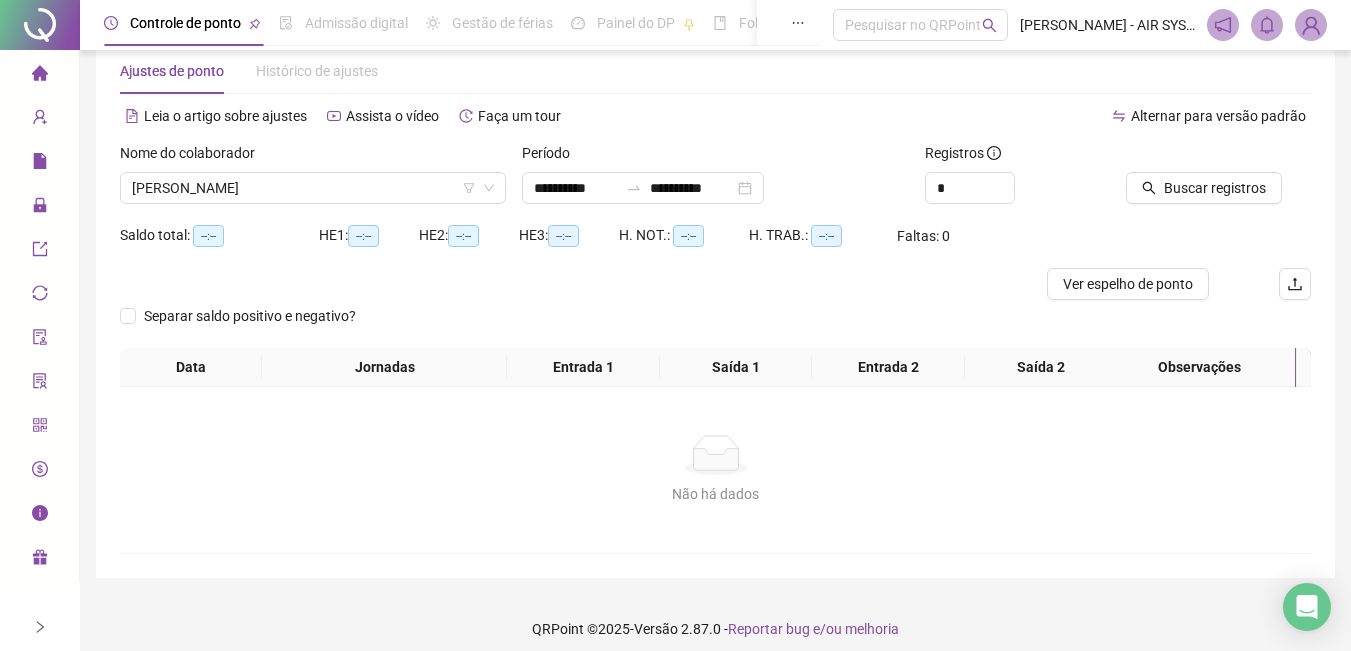 click on "Nome do colaborador" at bounding box center (313, 157) 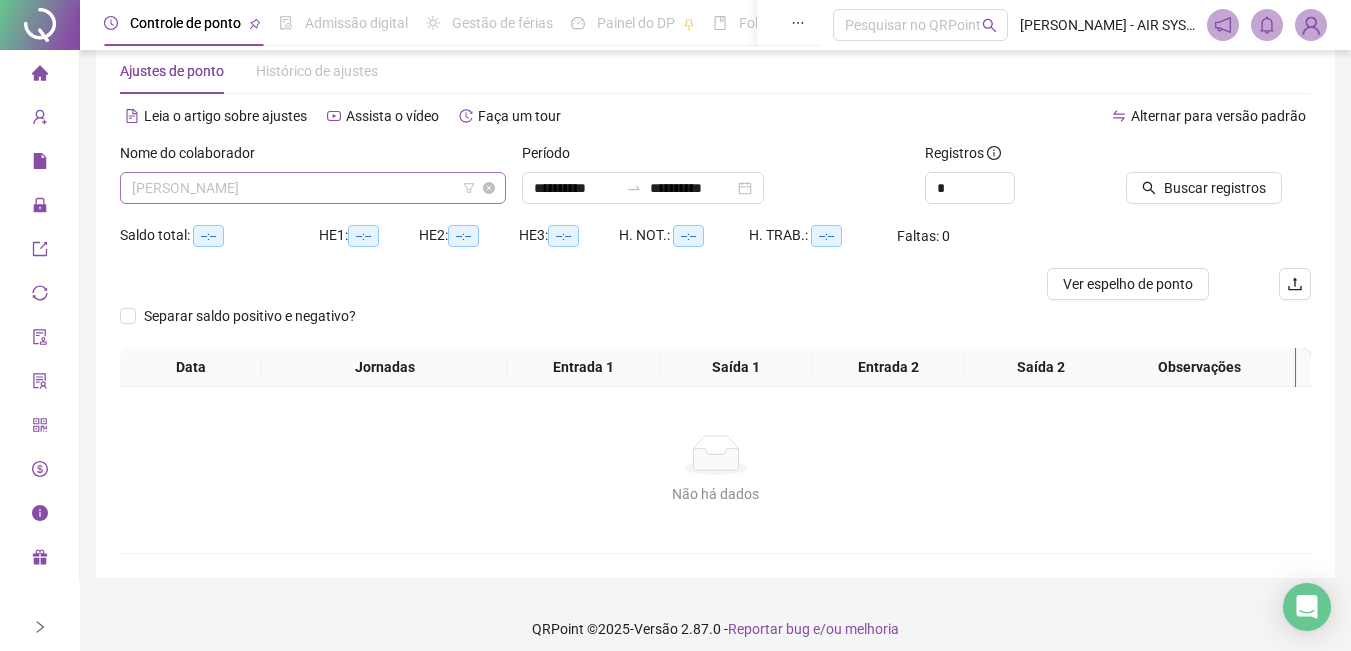 click on "[PERSON_NAME]" at bounding box center (313, 188) 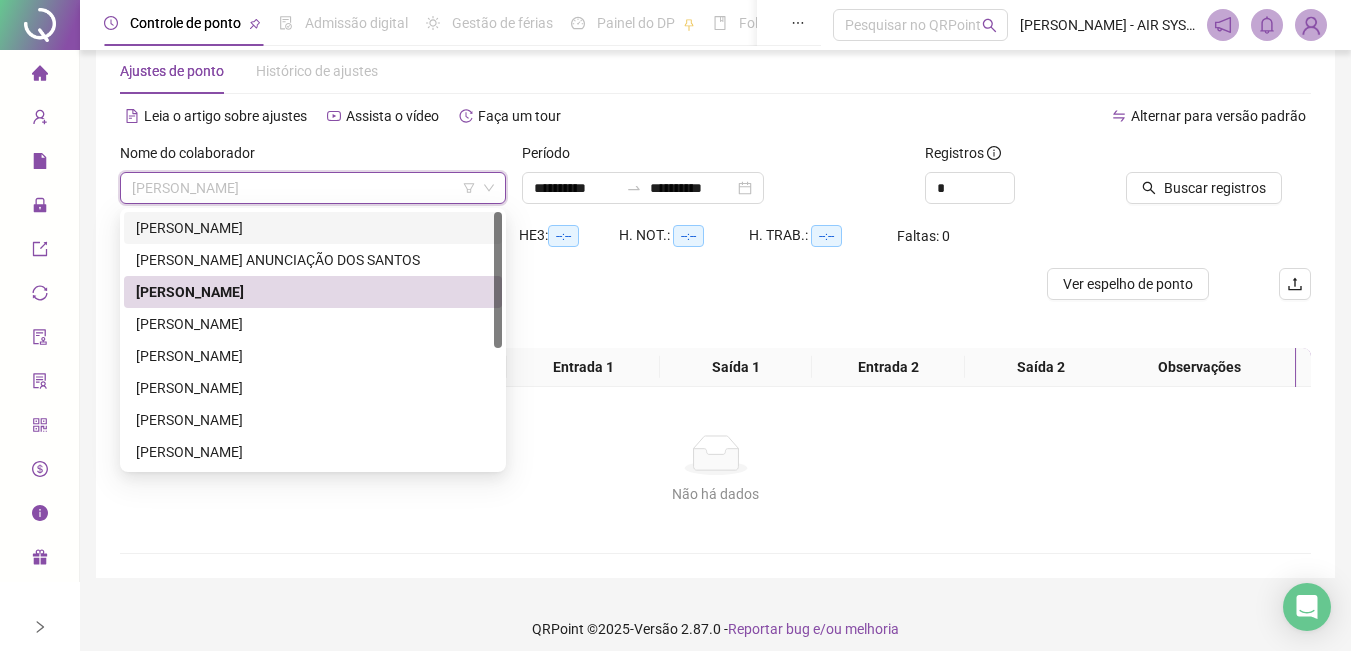 click on "[PERSON_NAME] ANUNCIAÇÃO DOS SANTOS" at bounding box center (313, 260) 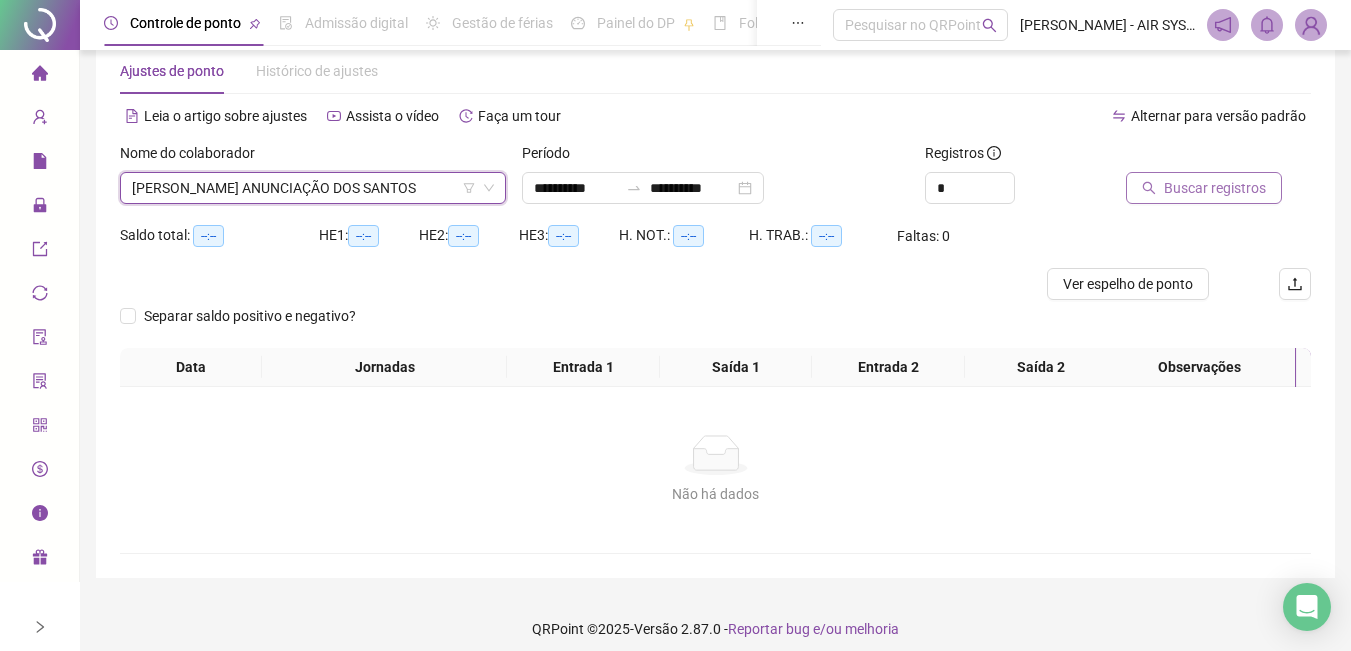 click on "Buscar registros" at bounding box center (1215, 188) 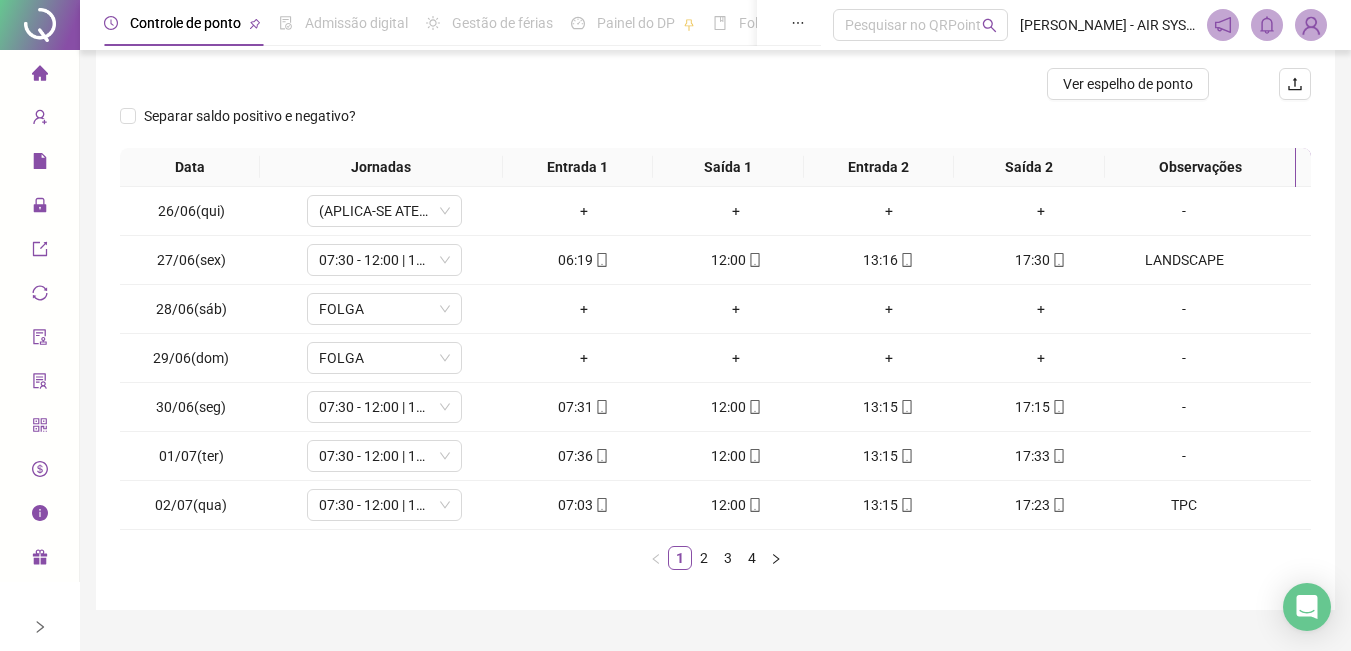 scroll, scrollTop: 287, scrollLeft: 0, axis: vertical 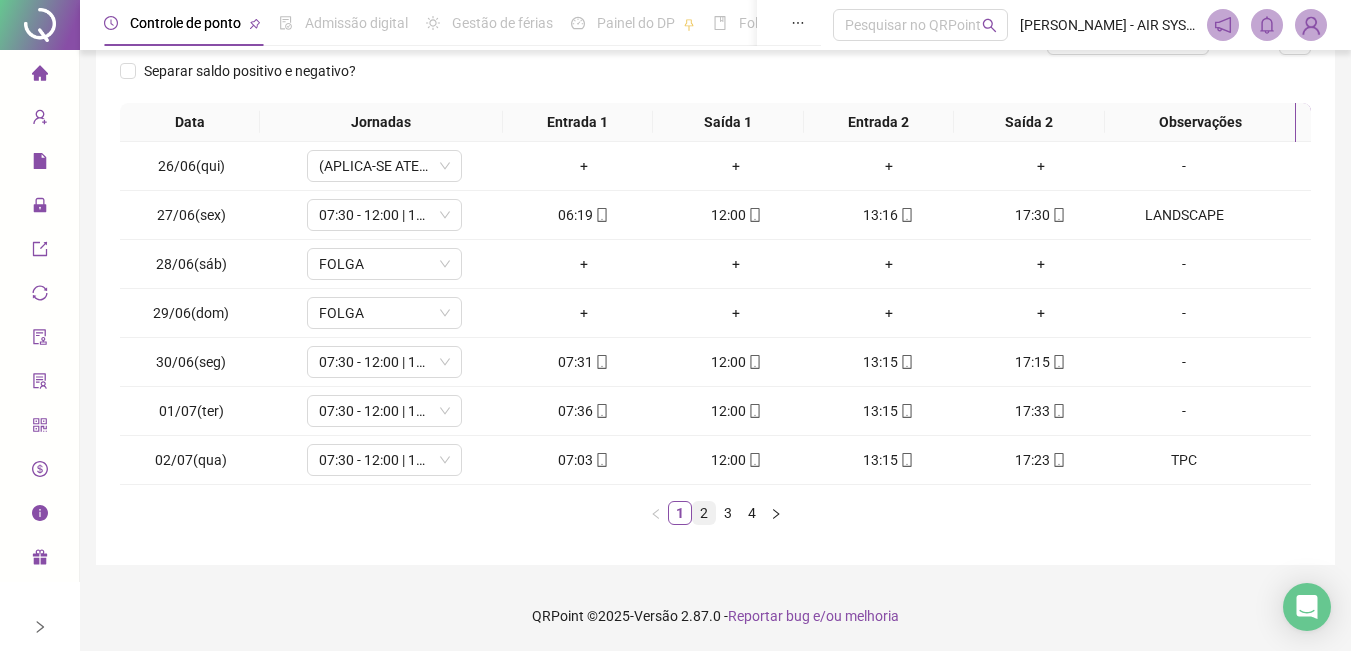 click on "2" at bounding box center [704, 513] 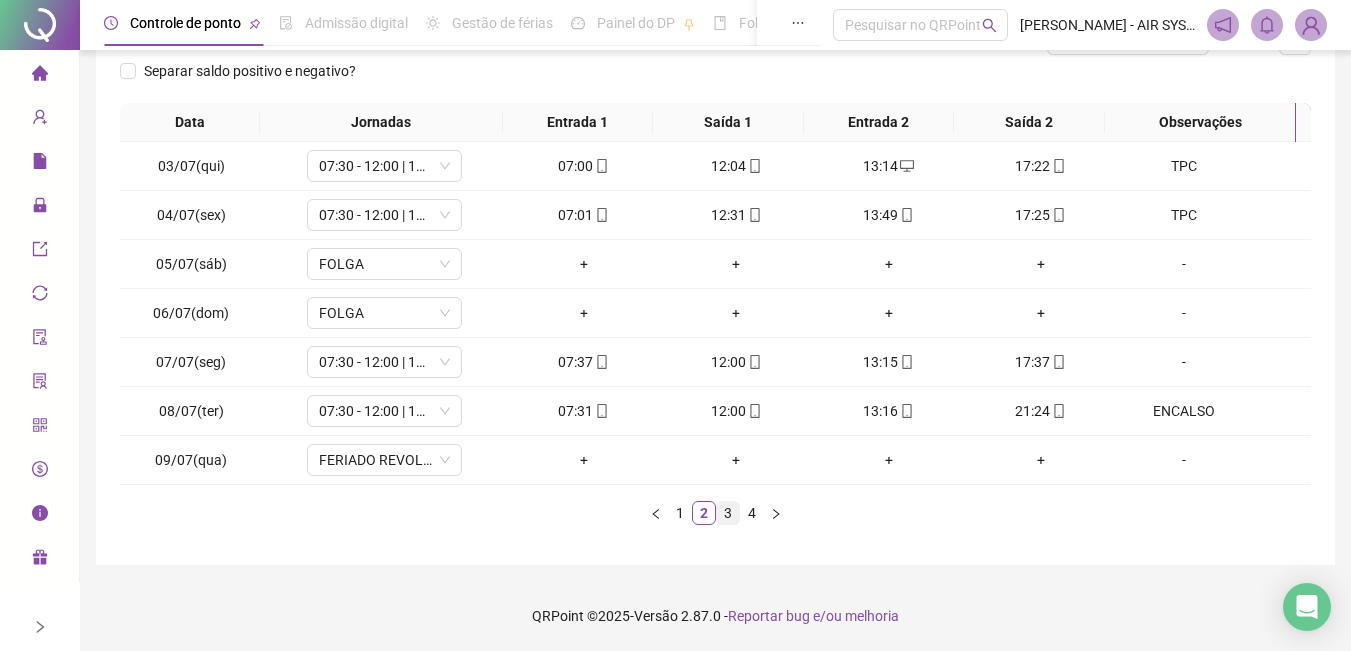click on "3" at bounding box center (728, 513) 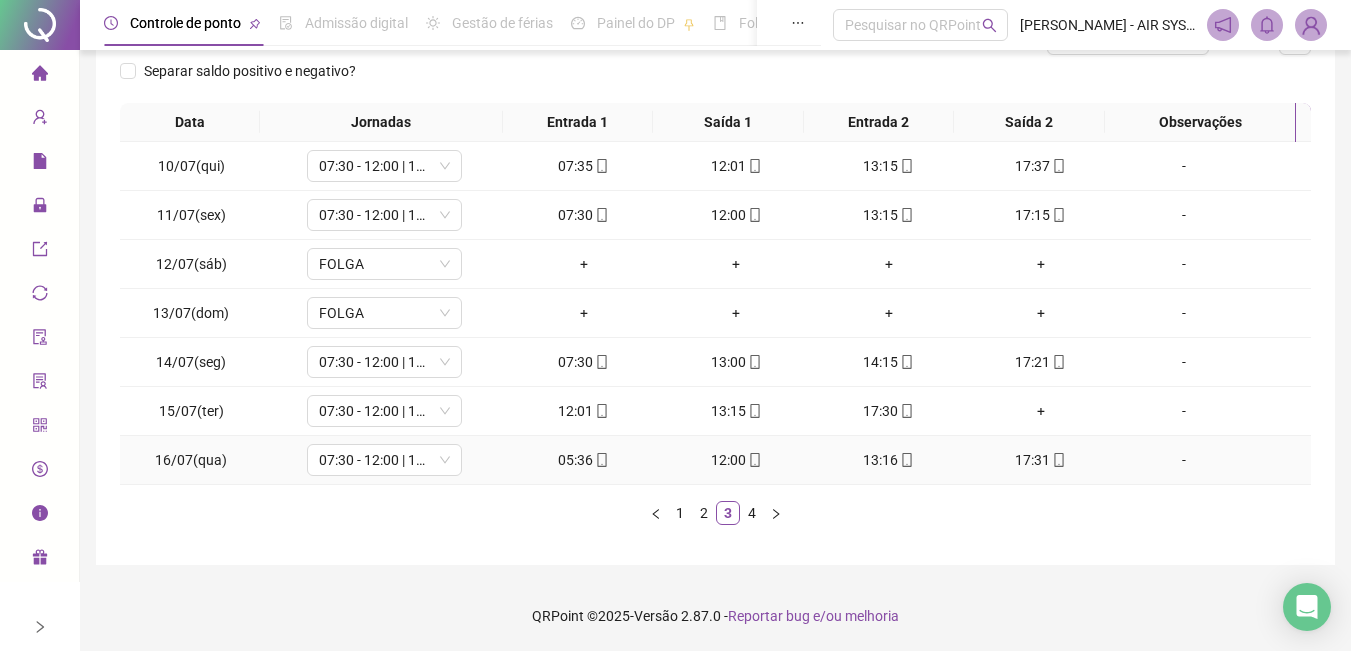 click on "-" at bounding box center (1184, 460) 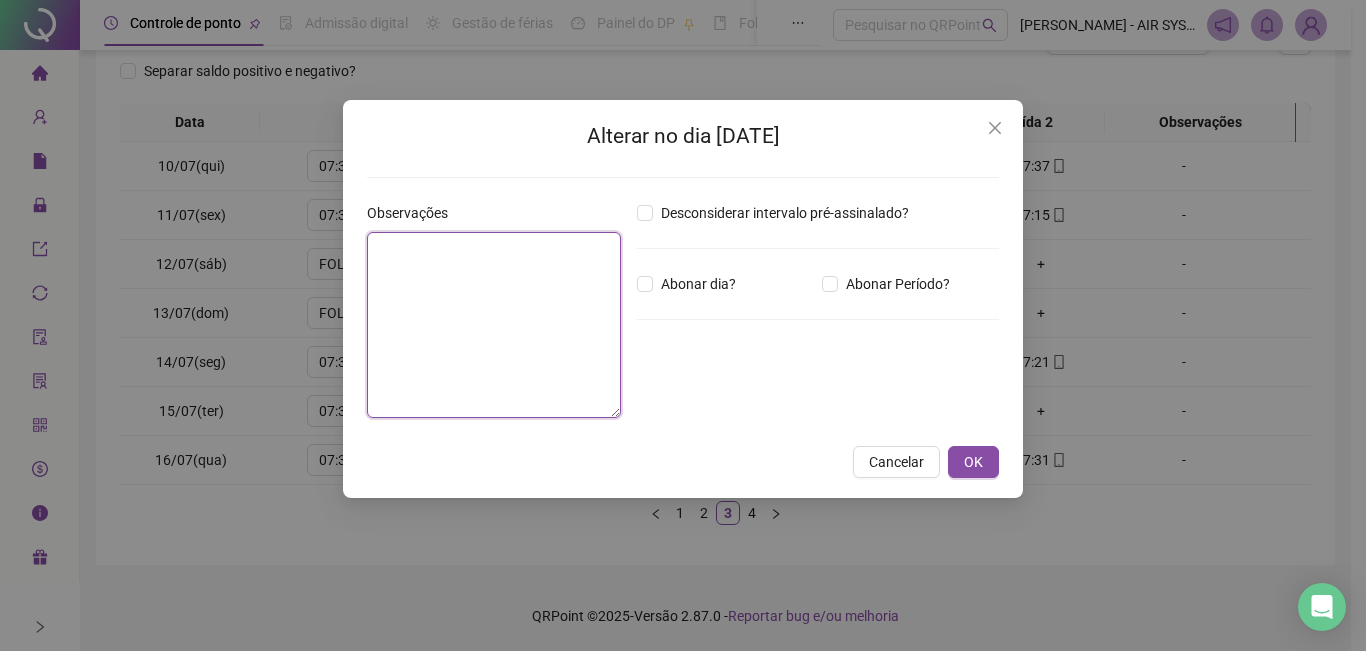 click at bounding box center (494, 325) 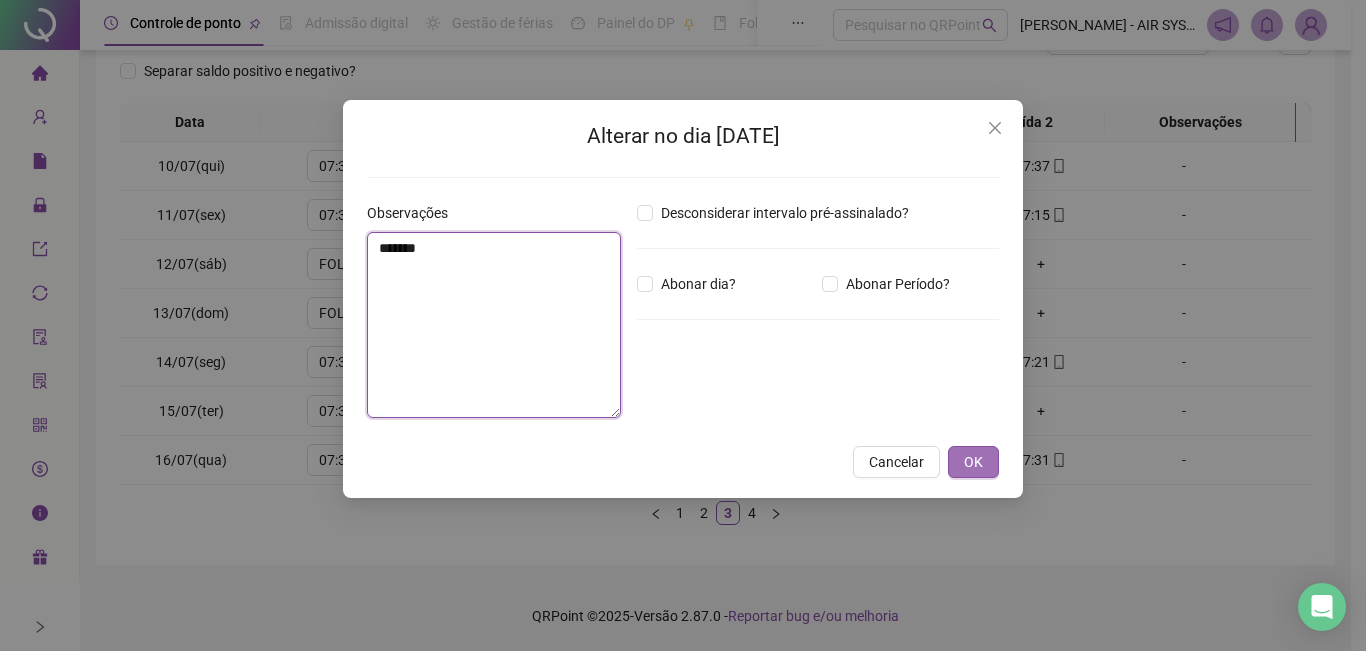 type on "*******" 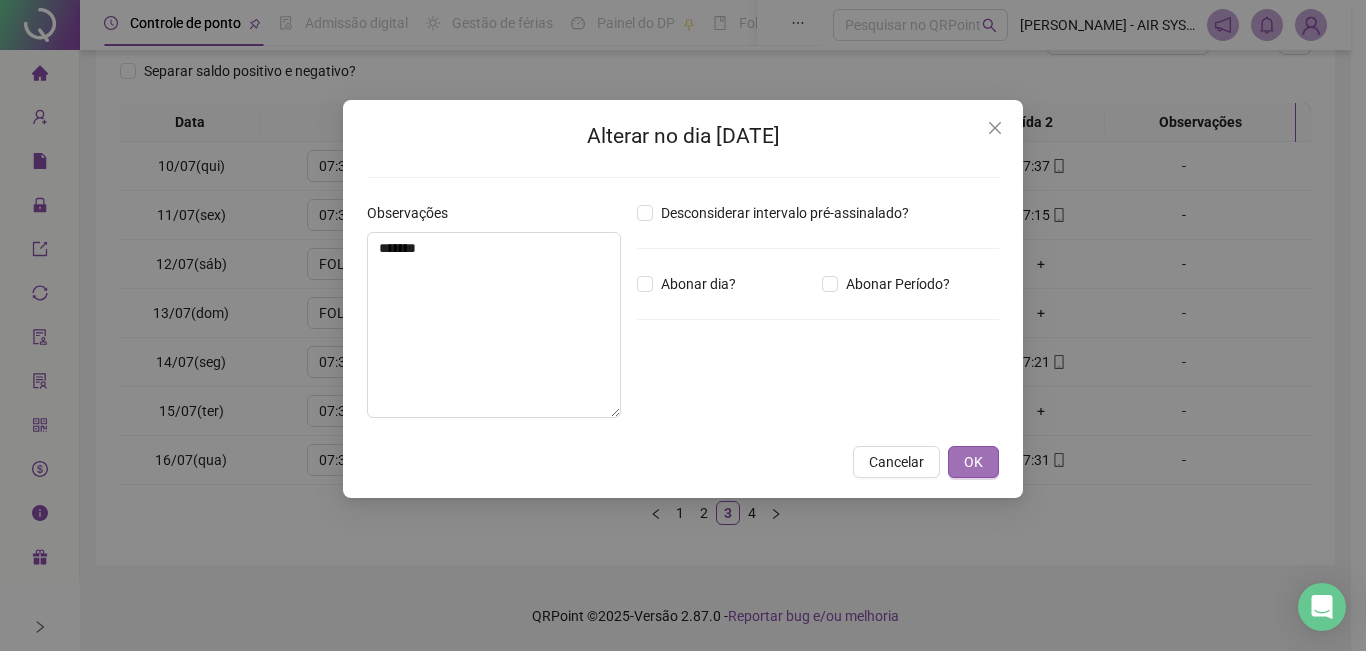 click on "OK" at bounding box center [973, 462] 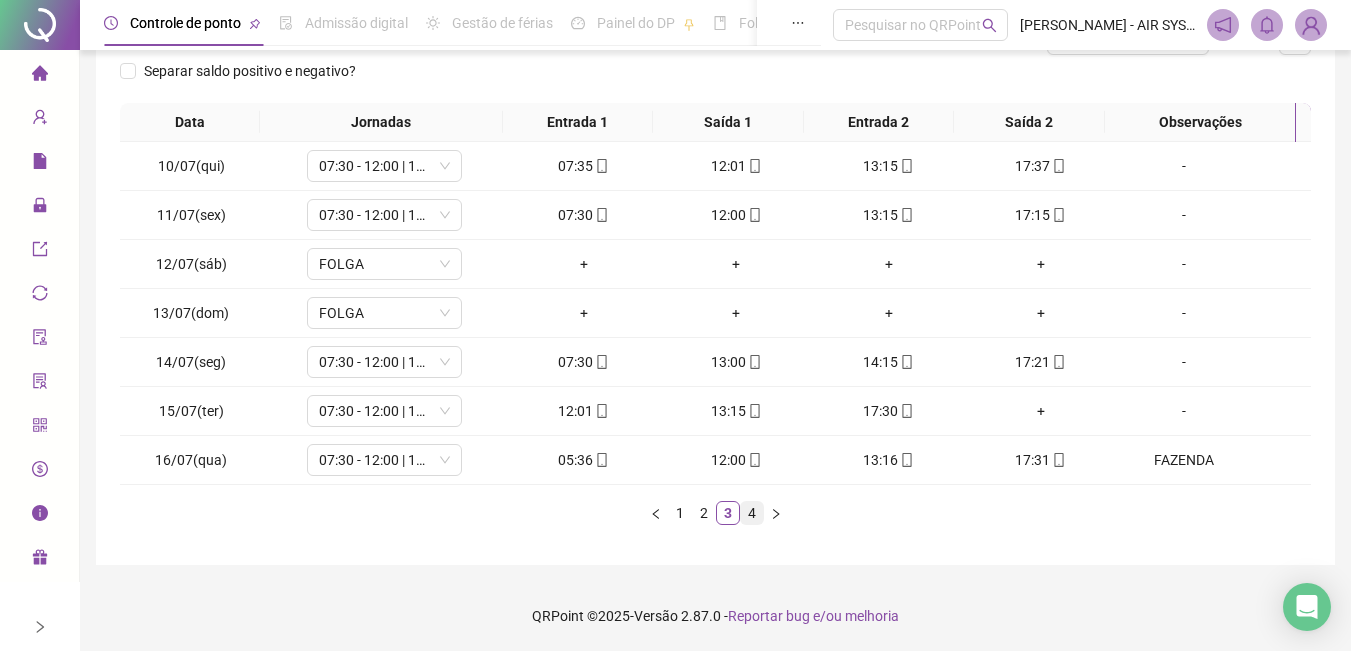 click on "4" at bounding box center (752, 513) 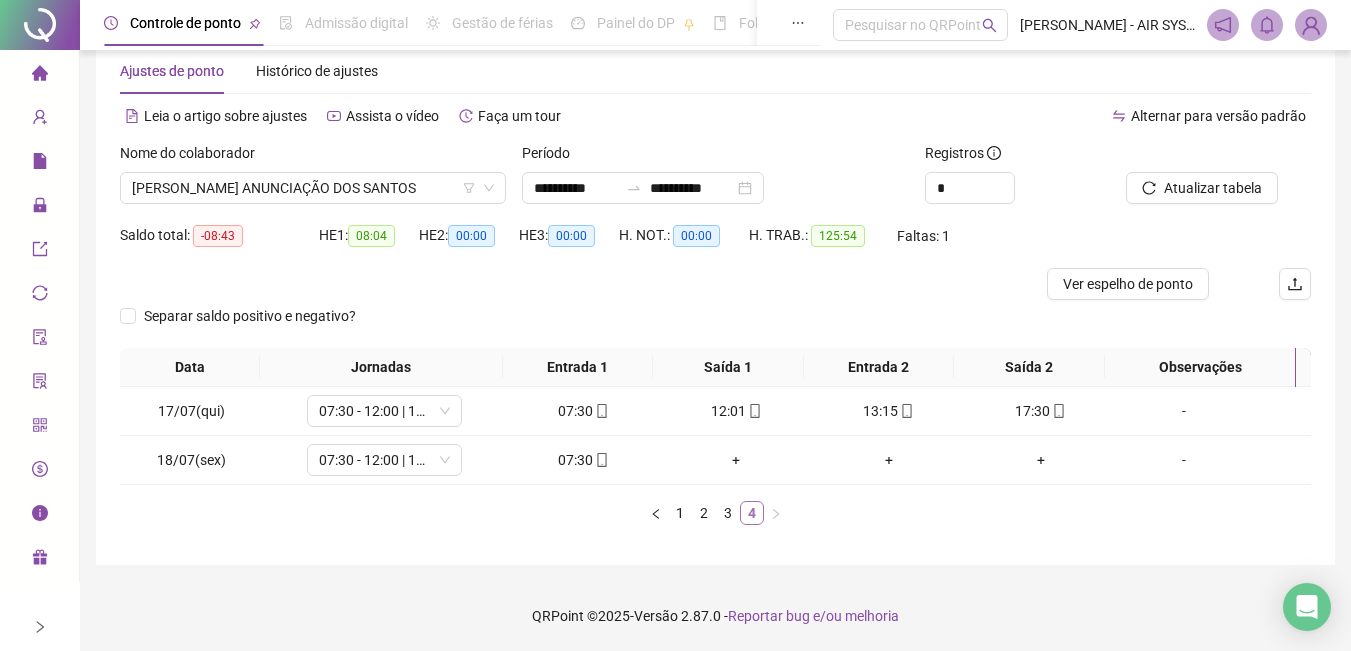 scroll, scrollTop: 42, scrollLeft: 0, axis: vertical 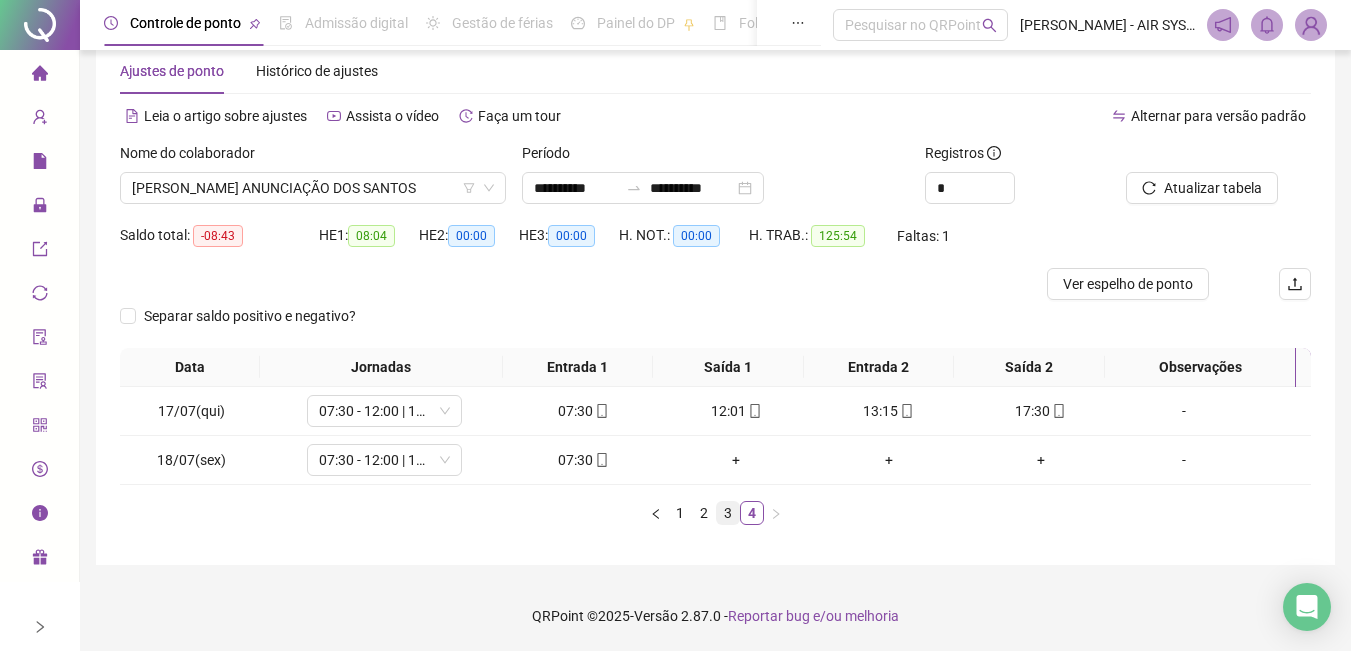 click on "3" at bounding box center [728, 513] 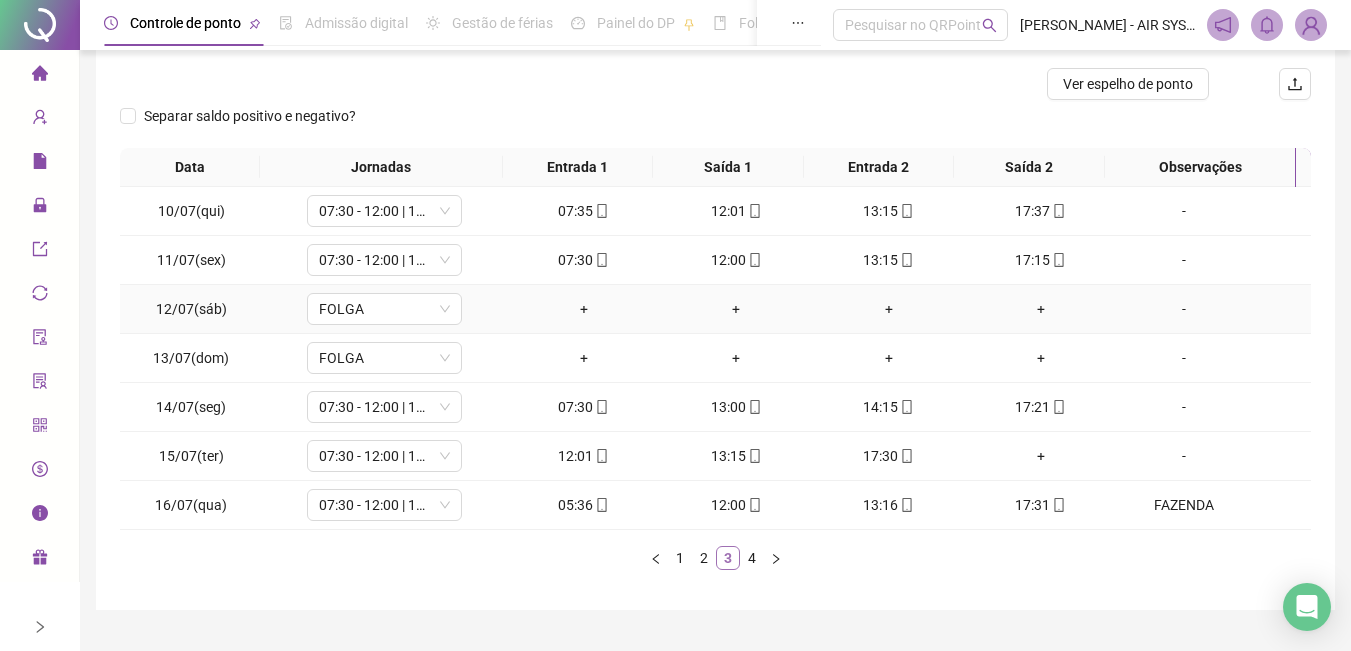 scroll, scrollTop: 287, scrollLeft: 0, axis: vertical 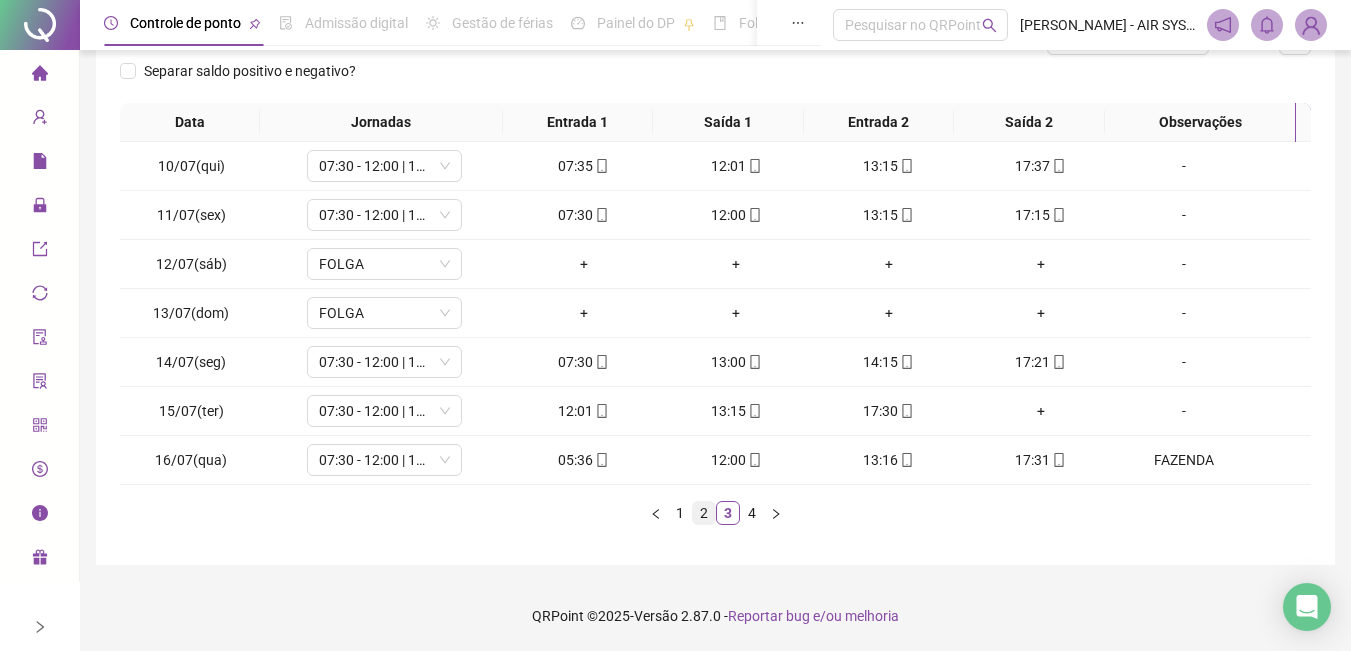 click on "2" at bounding box center (704, 513) 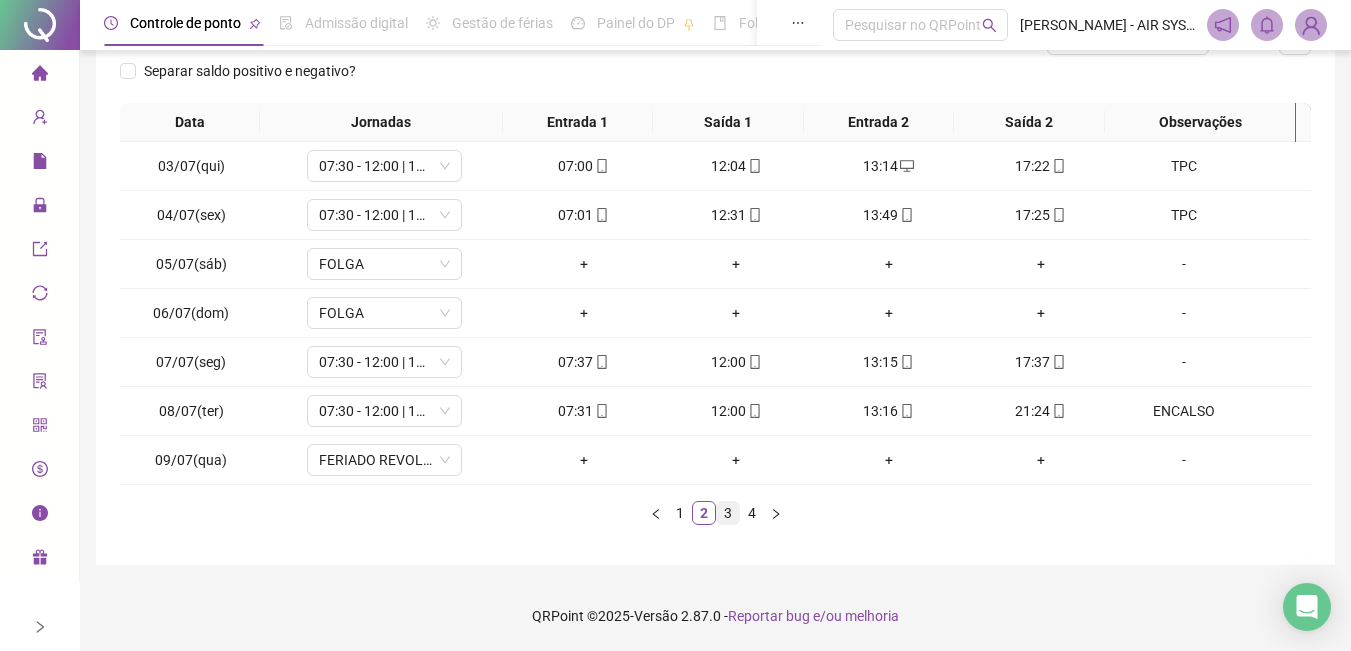 click on "3" at bounding box center [728, 513] 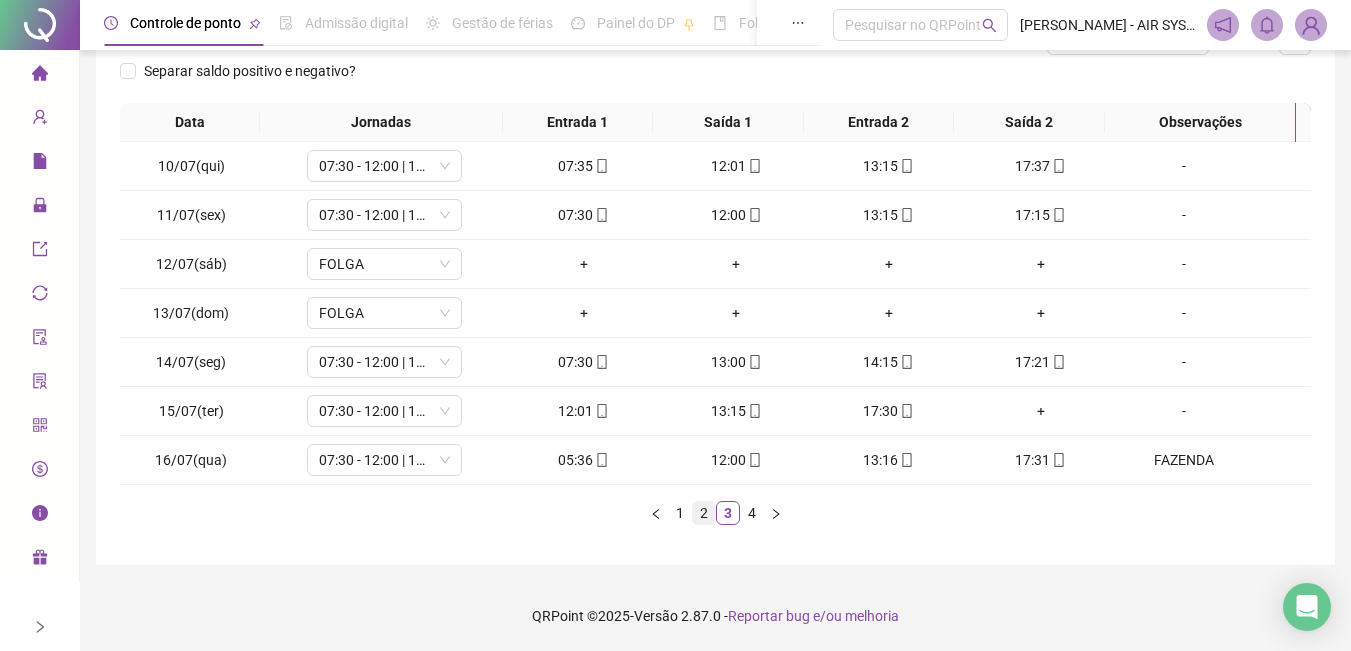 click on "2" at bounding box center [704, 513] 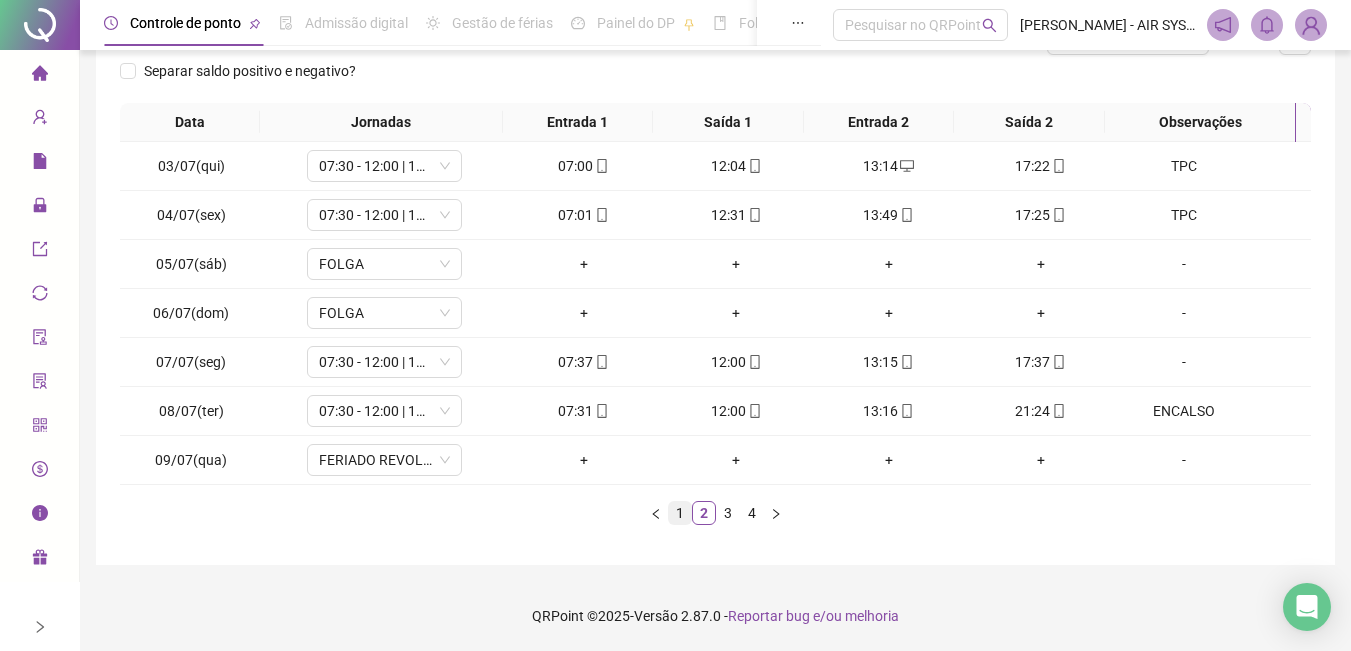 click on "1" at bounding box center (680, 513) 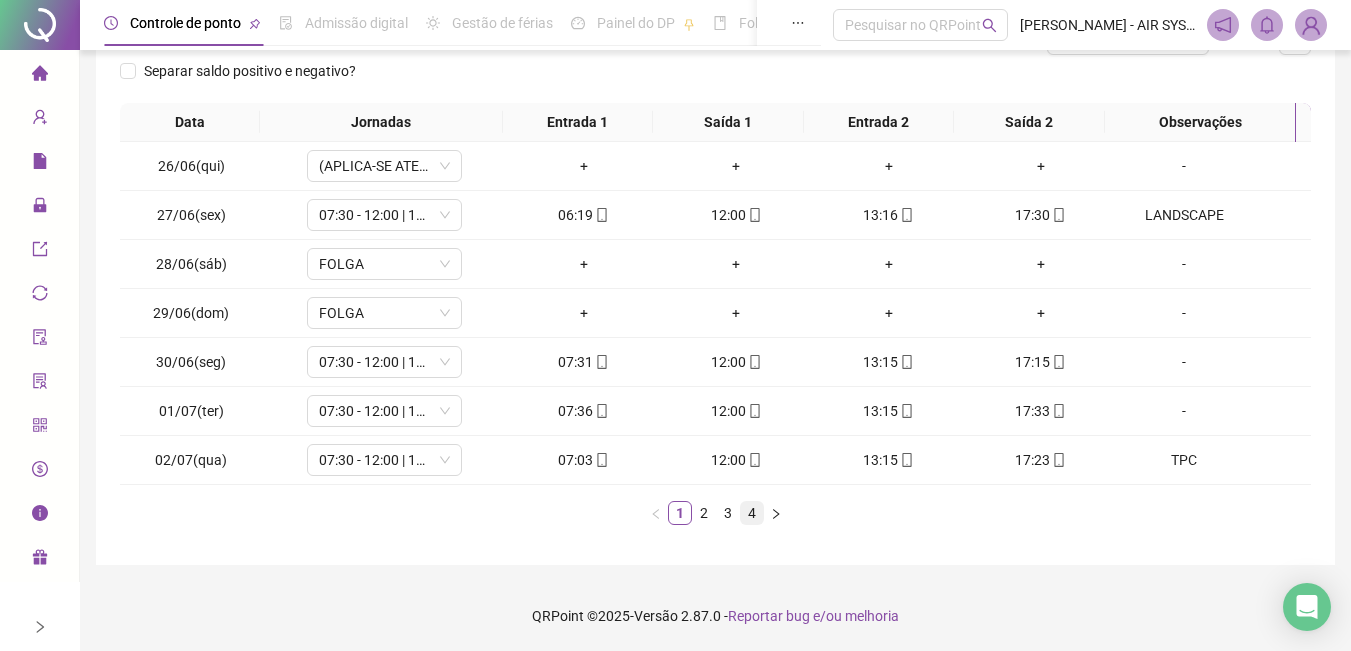 click on "4" at bounding box center (752, 513) 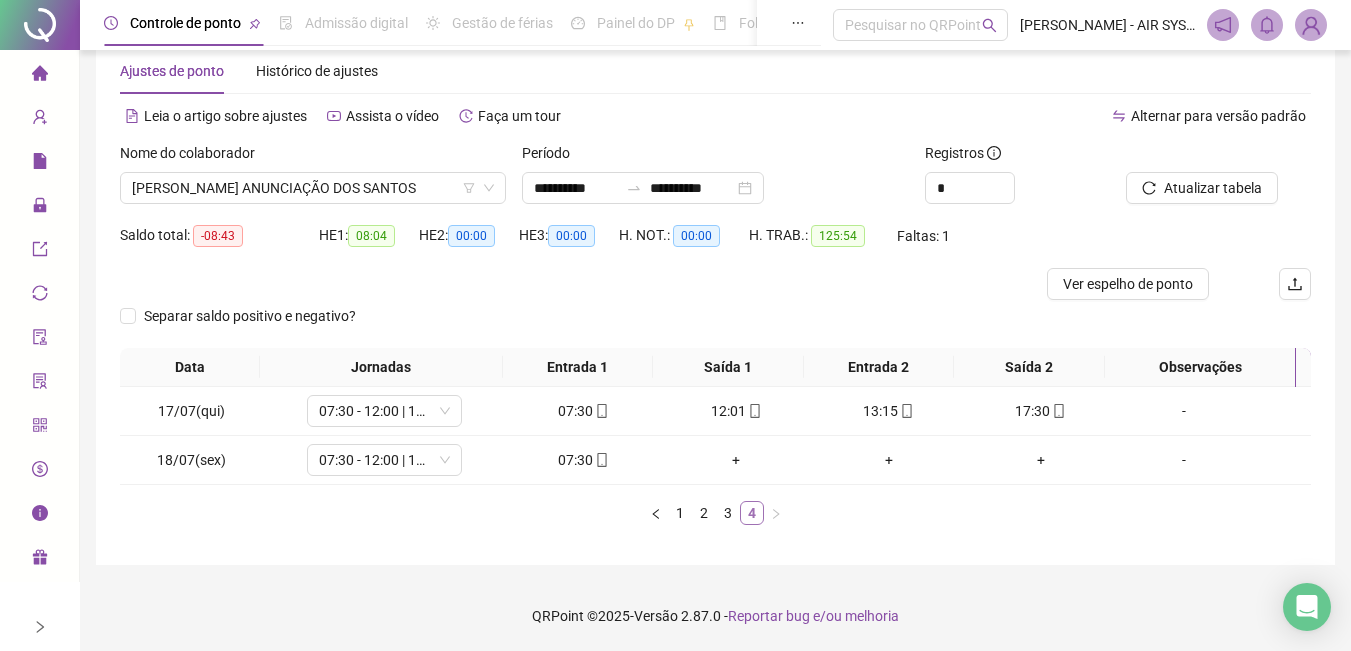scroll, scrollTop: 42, scrollLeft: 0, axis: vertical 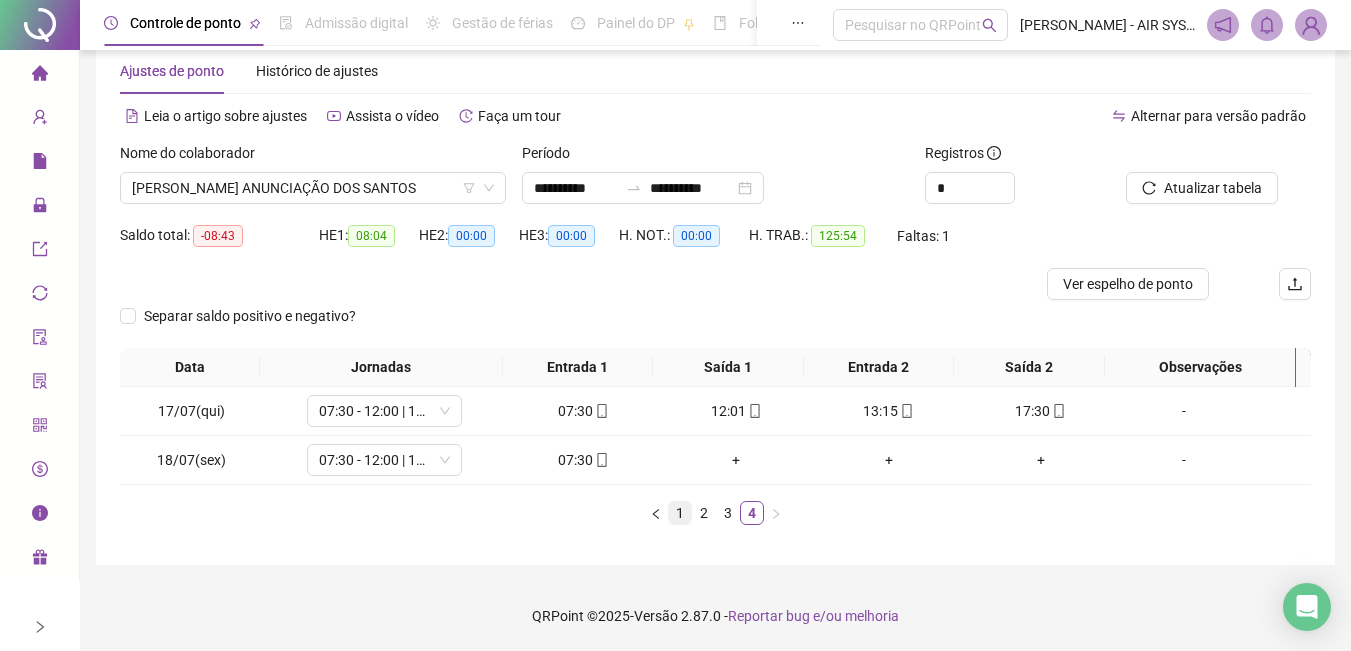 click on "1" at bounding box center (680, 513) 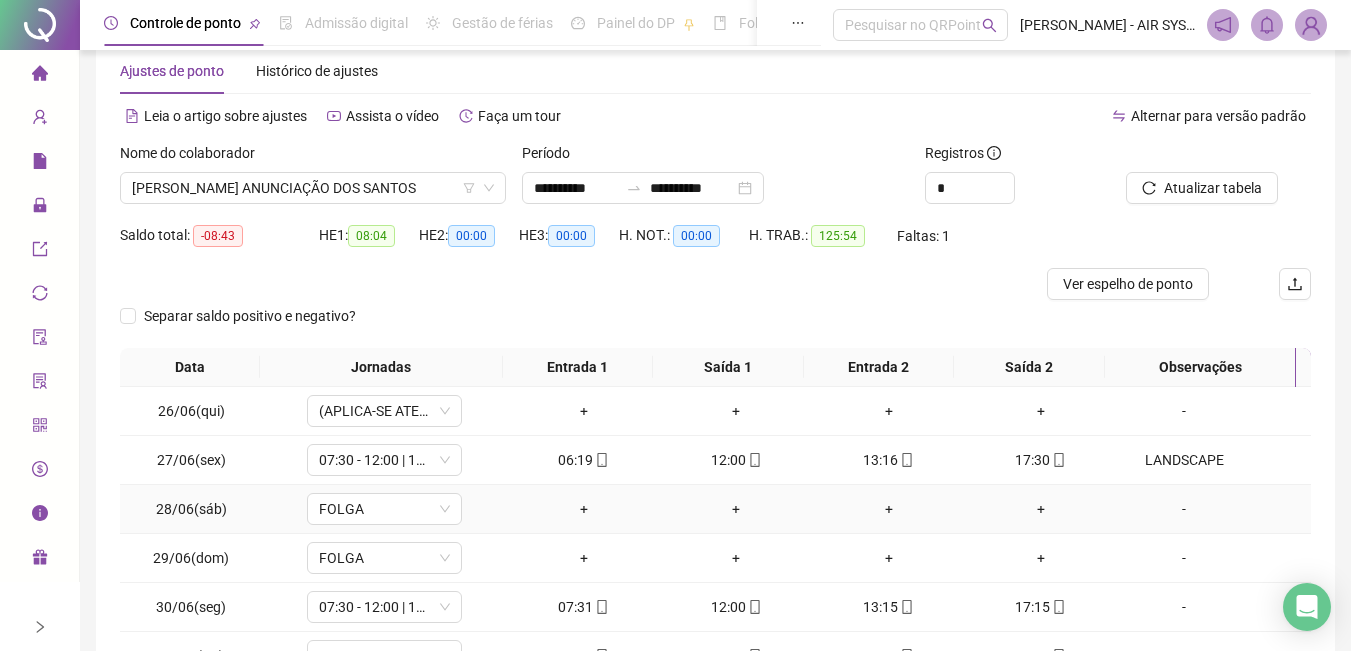 scroll, scrollTop: 287, scrollLeft: 0, axis: vertical 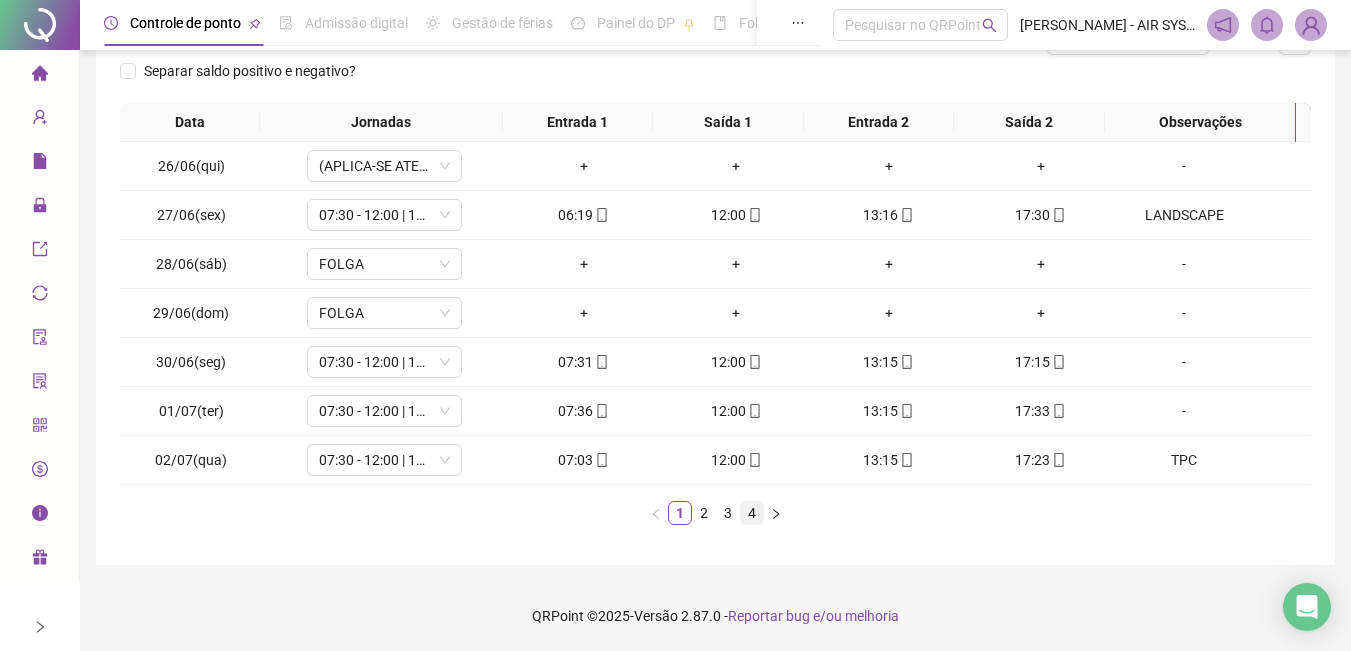 click on "4" at bounding box center (752, 513) 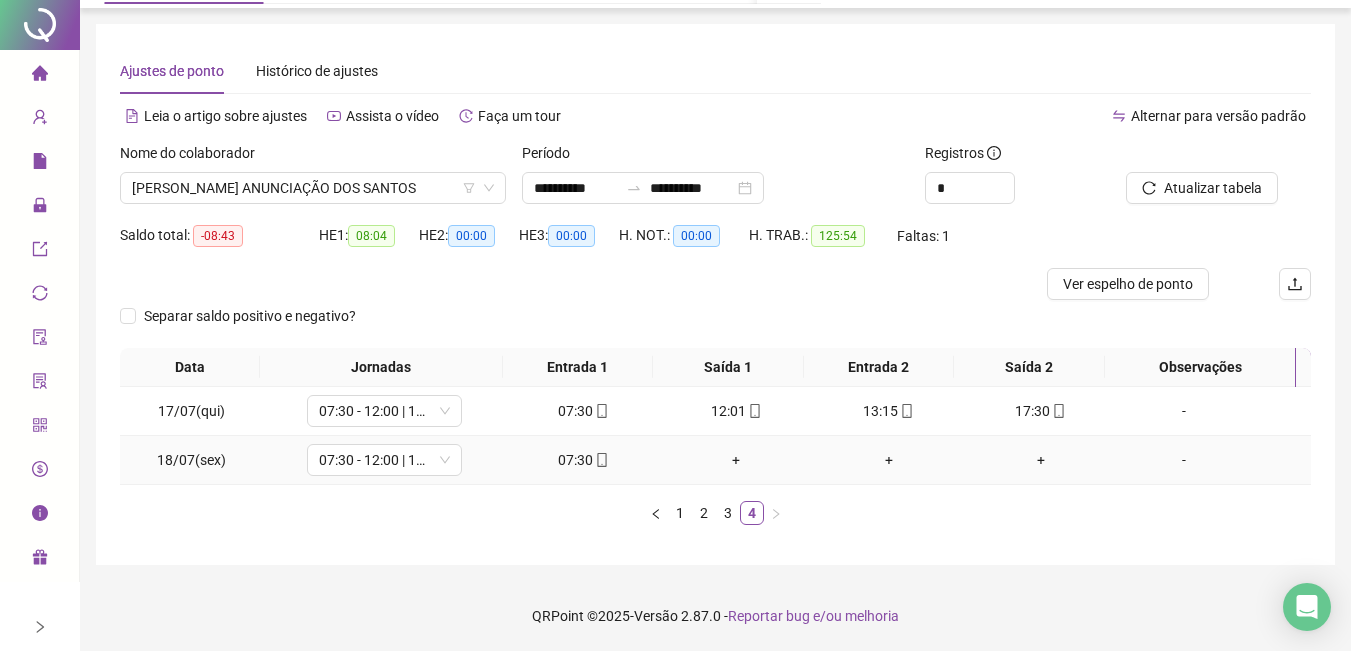 scroll, scrollTop: 0, scrollLeft: 0, axis: both 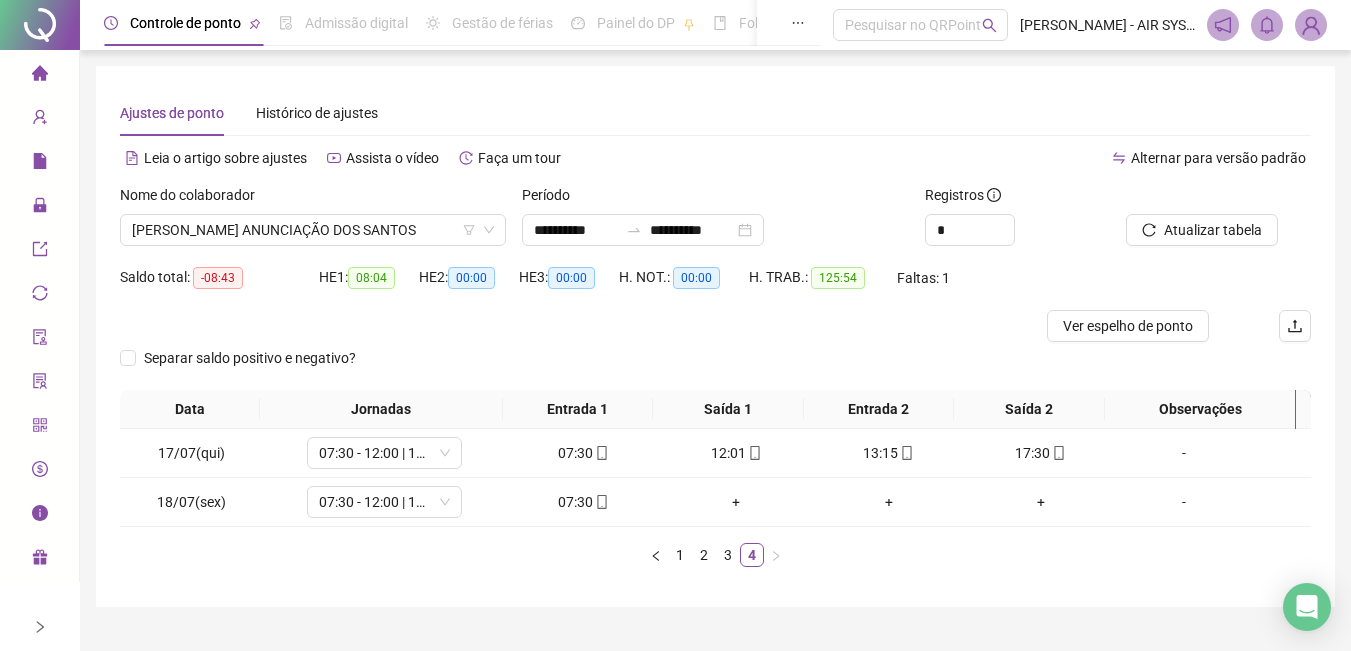 click on "Nome do colaborador [PERSON_NAME] ANUNCIAÇÃO DOS SANTOS" at bounding box center [313, 223] 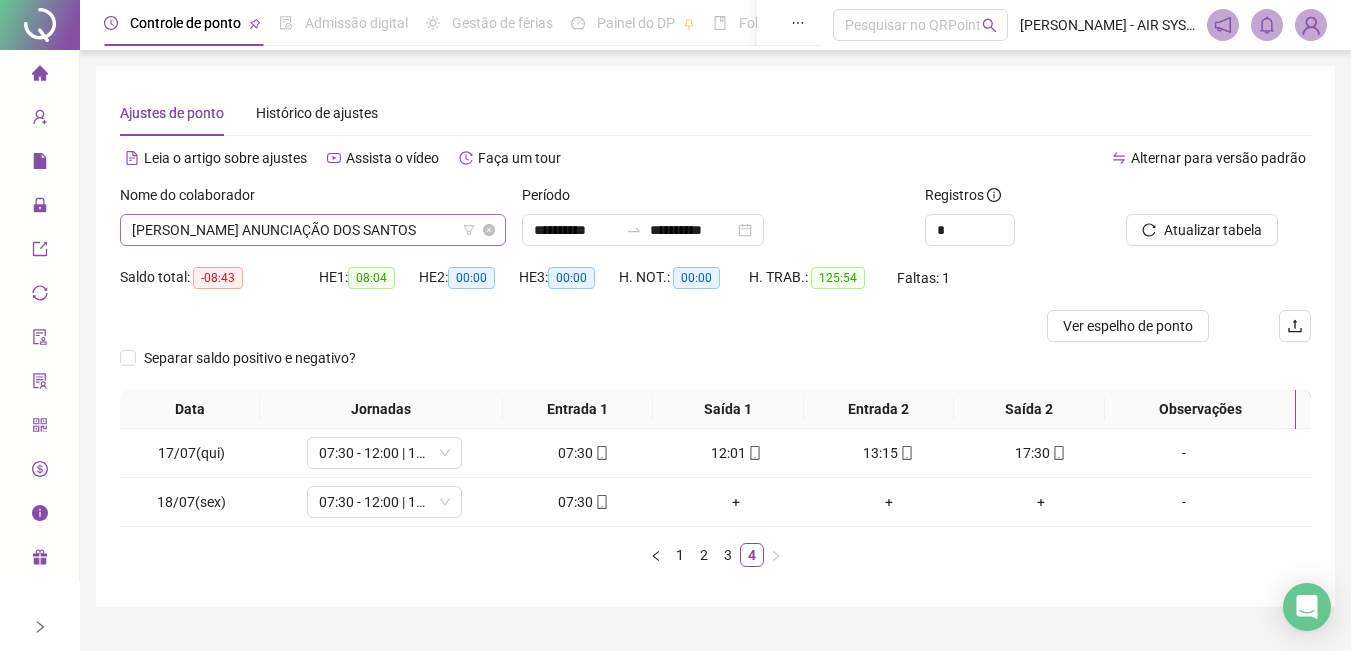 click on "[PERSON_NAME] ANUNCIAÇÃO DOS SANTOS" at bounding box center (313, 230) 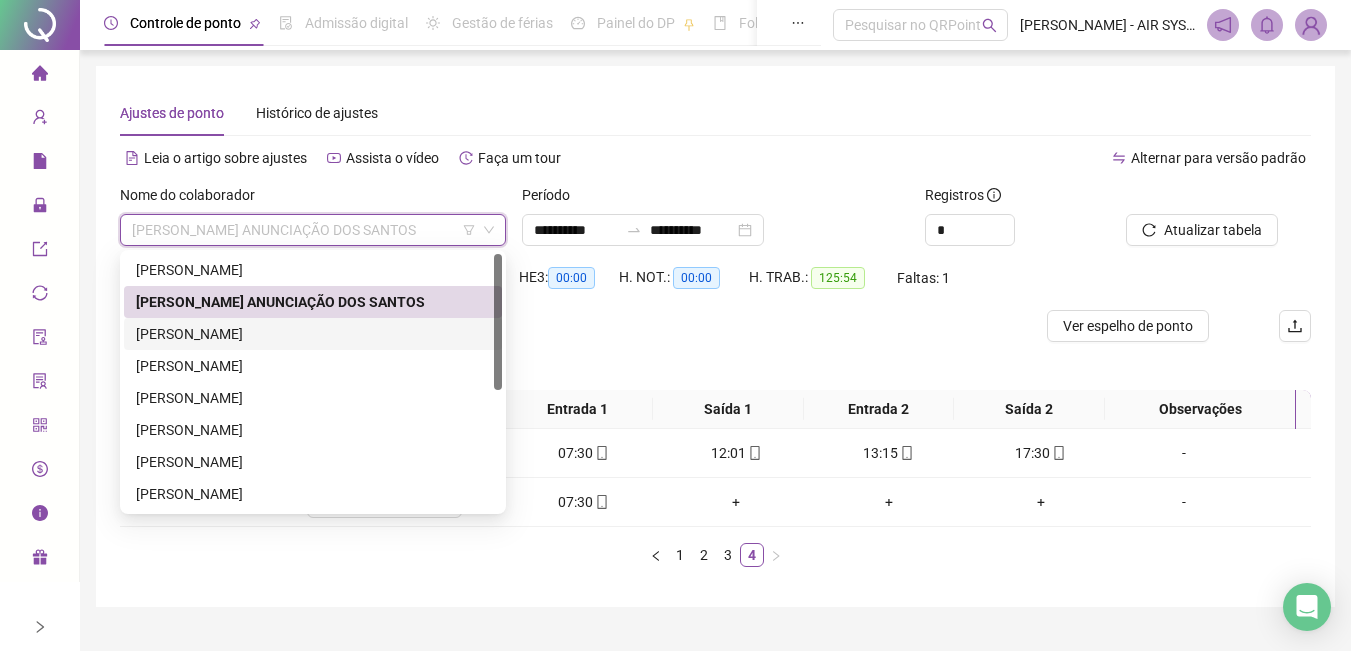click on "[PERSON_NAME]" at bounding box center (313, 334) 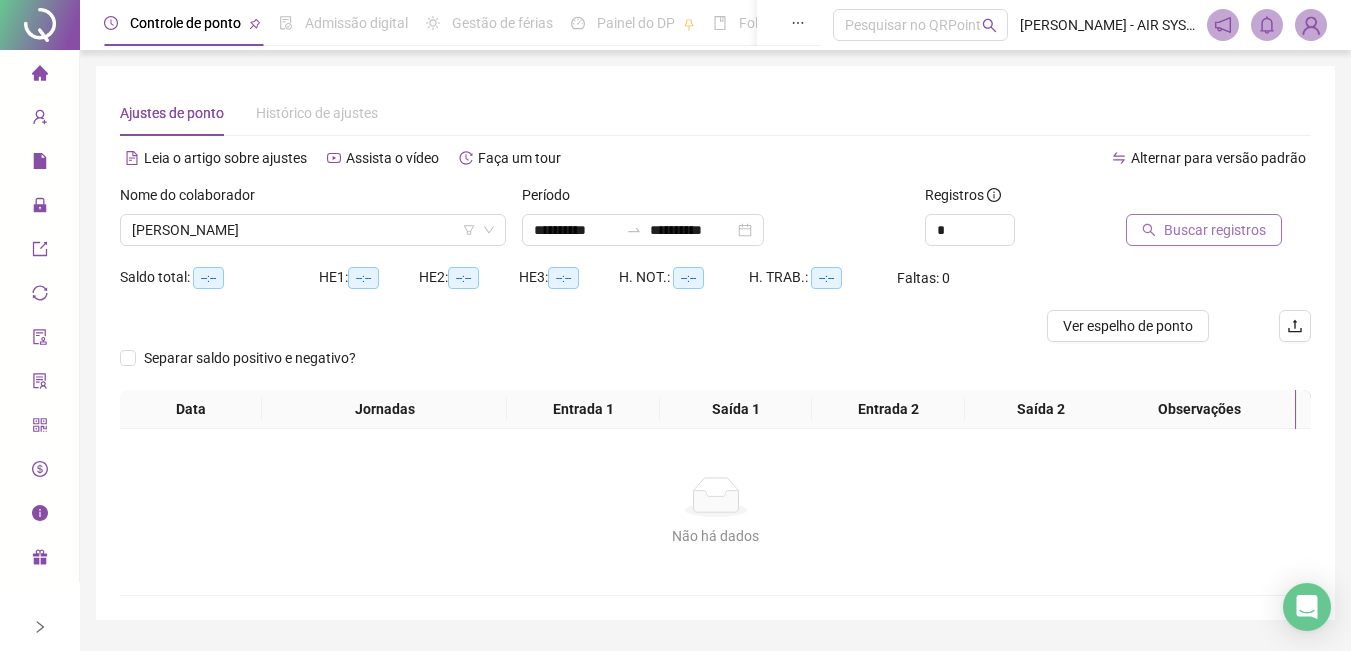 click on "Buscar registros" at bounding box center [1215, 230] 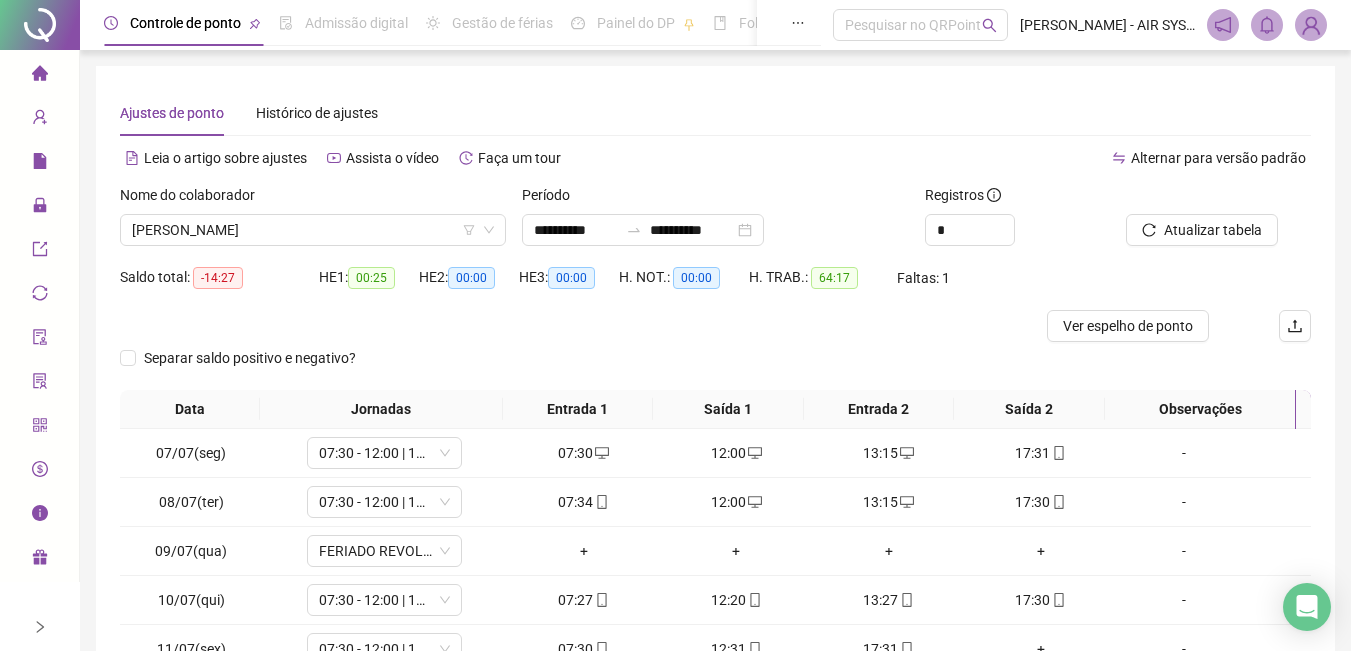 scroll, scrollTop: 287, scrollLeft: 0, axis: vertical 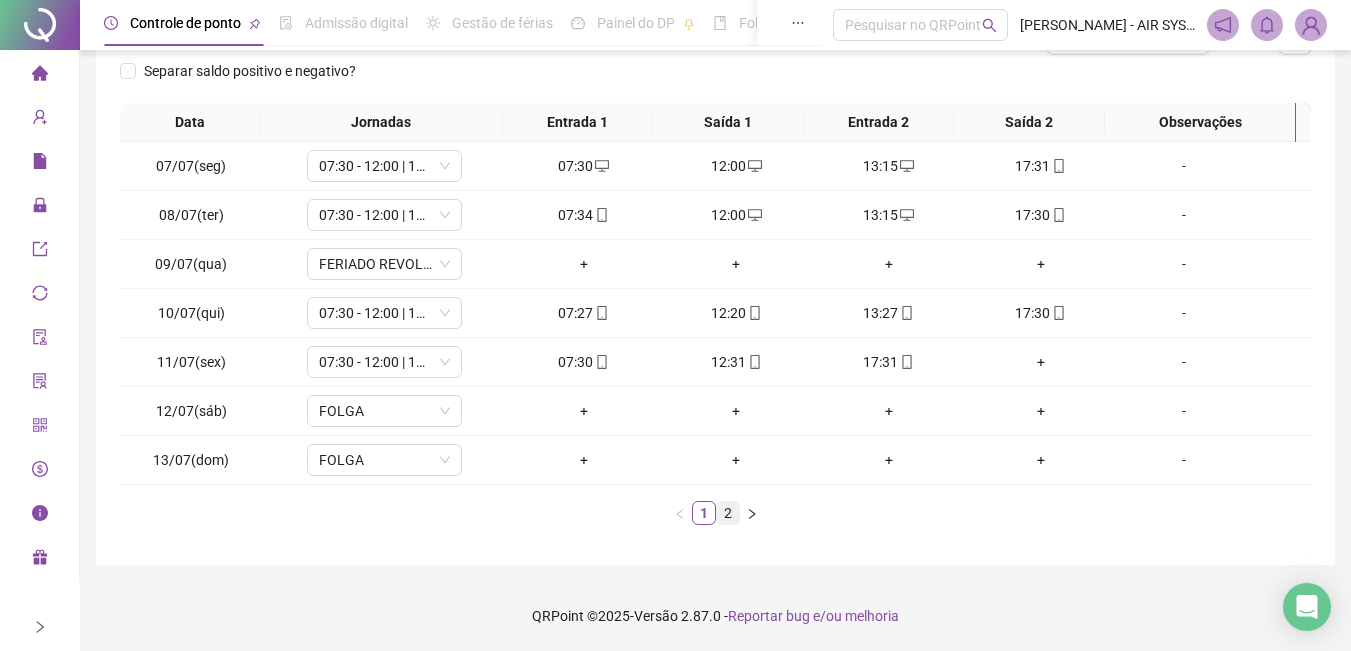 click on "2" at bounding box center (728, 513) 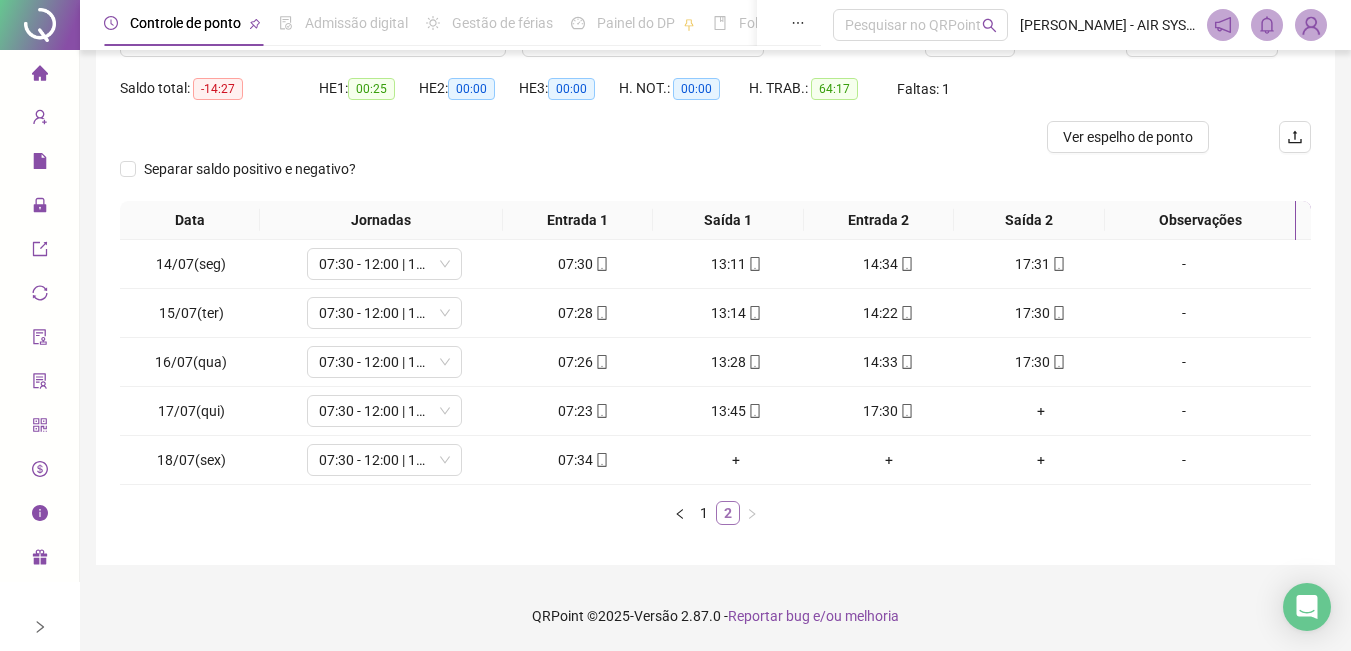 scroll, scrollTop: 189, scrollLeft: 0, axis: vertical 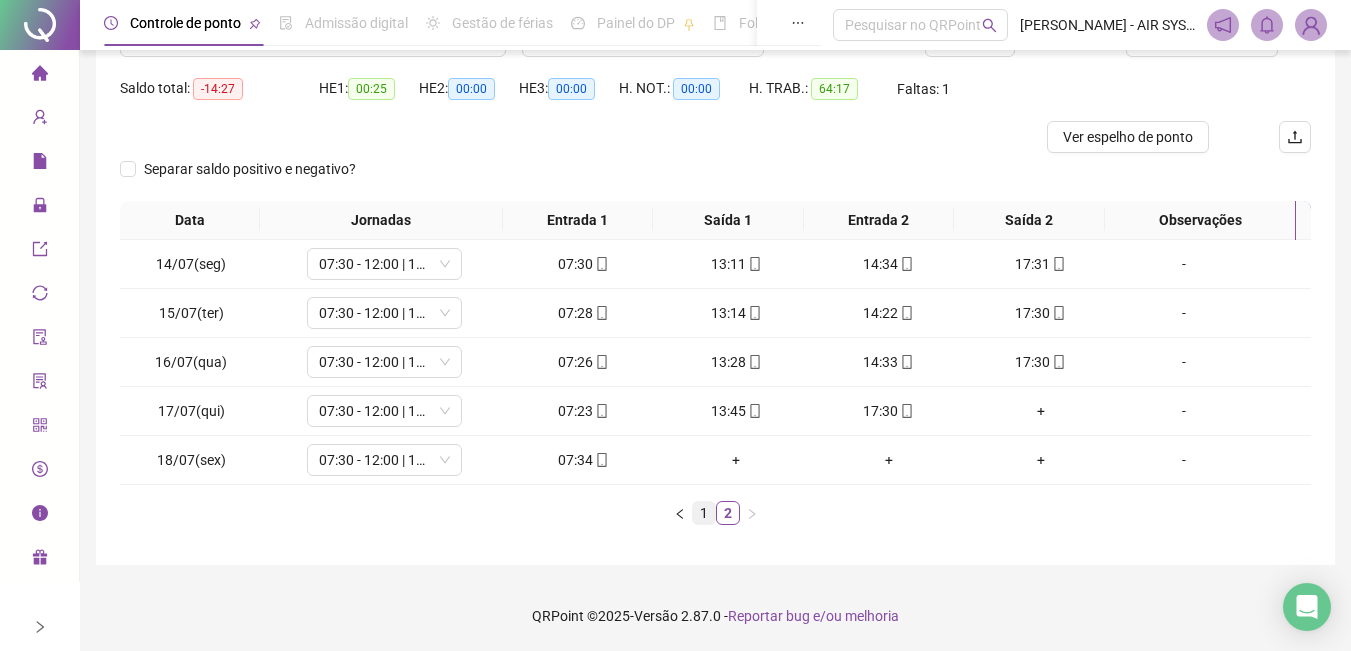 click on "1" at bounding box center [704, 513] 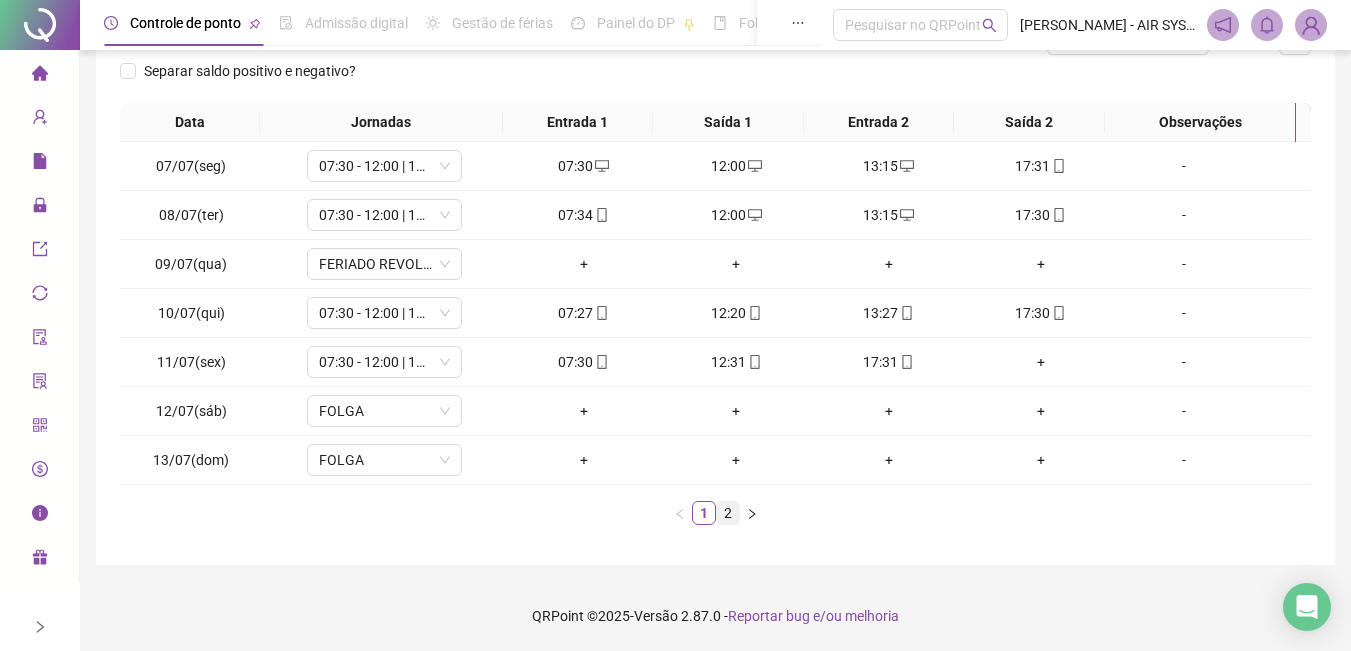 click on "2" at bounding box center (728, 513) 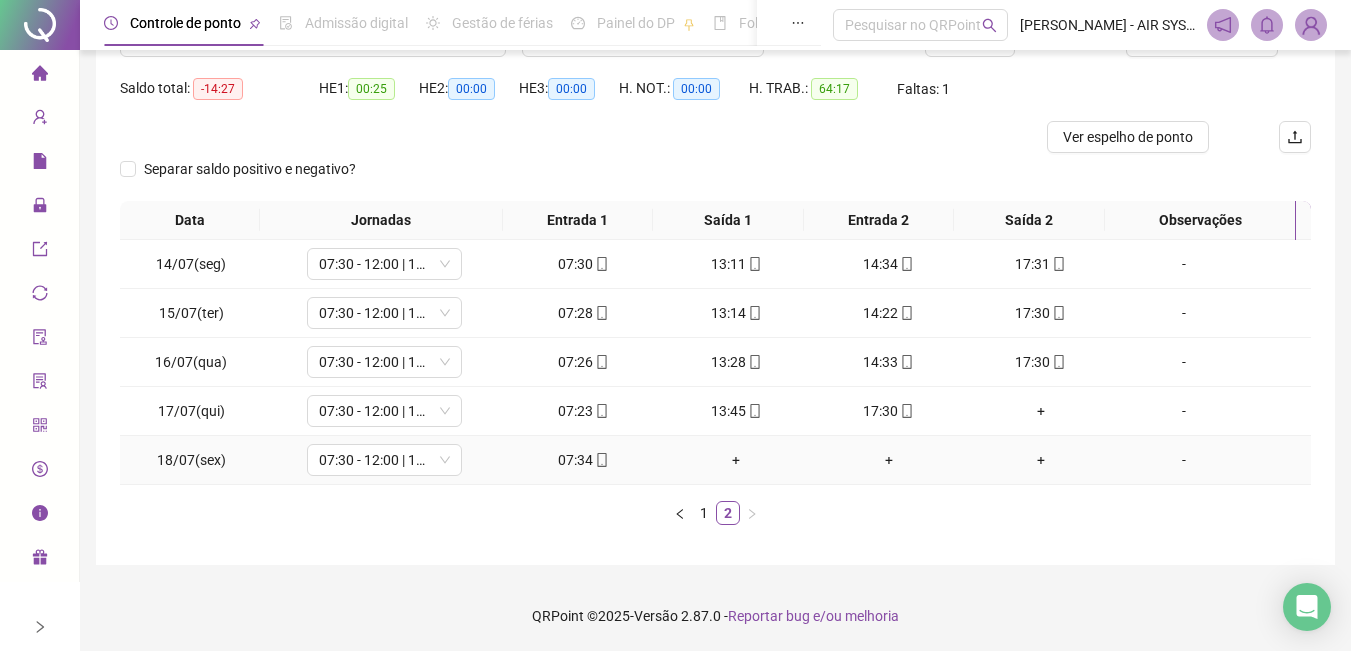 scroll, scrollTop: 89, scrollLeft: 0, axis: vertical 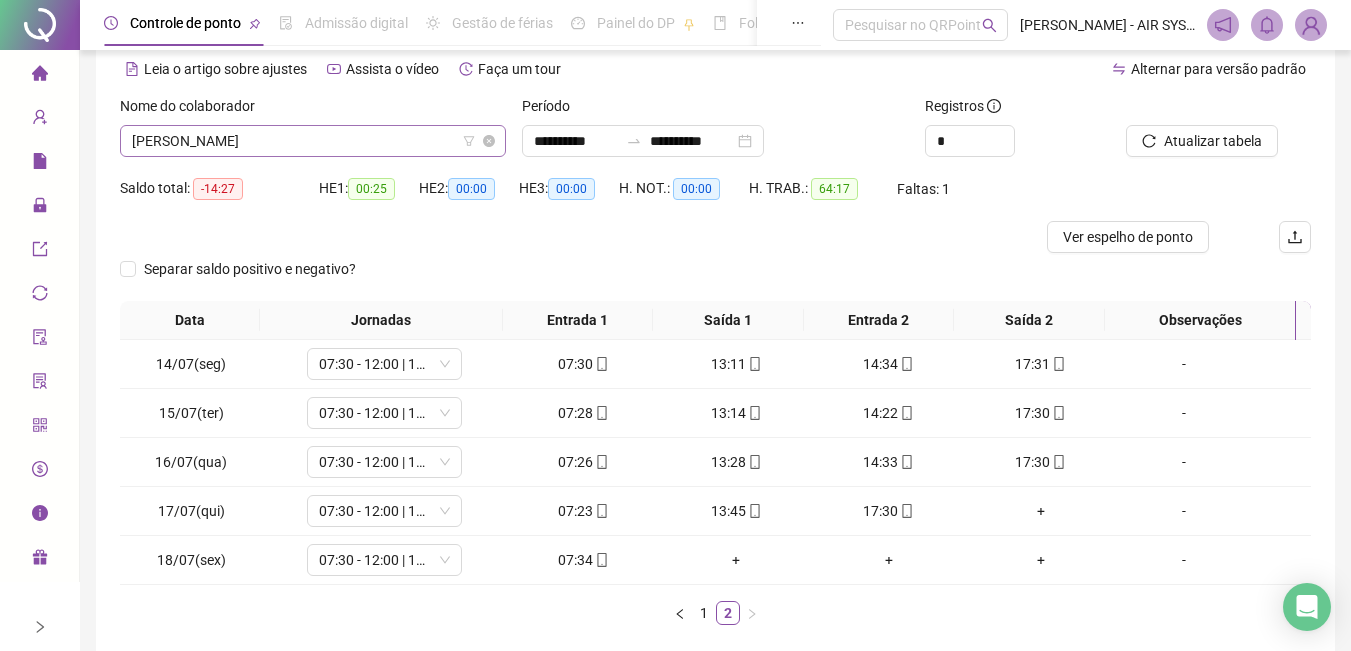 click on "[PERSON_NAME]" at bounding box center [313, 141] 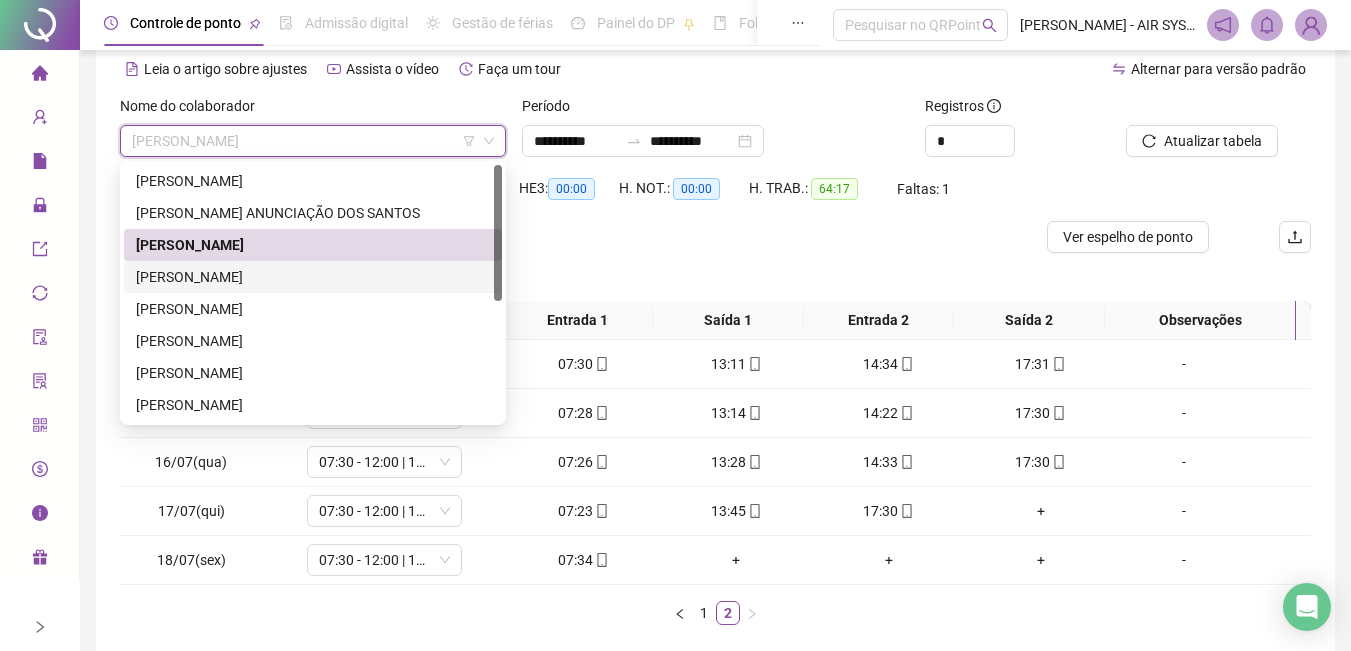 click on "[PERSON_NAME]" at bounding box center [313, 277] 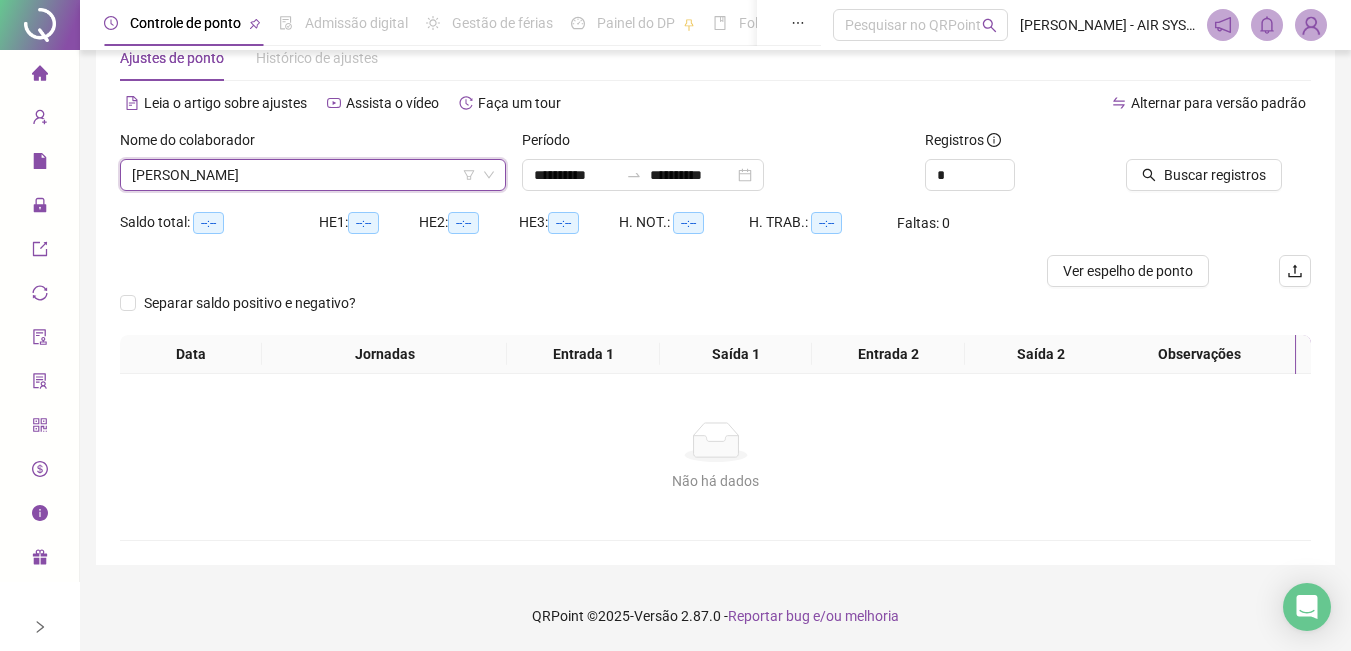 scroll, scrollTop: 55, scrollLeft: 0, axis: vertical 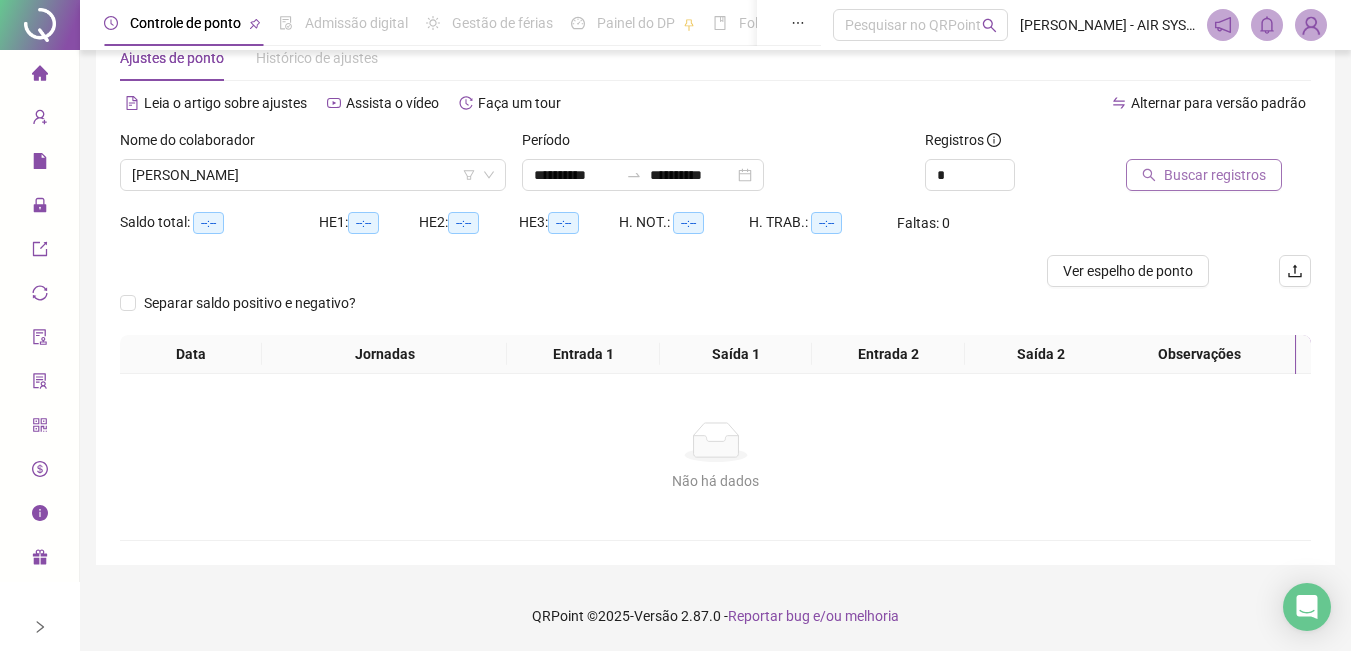 click on "Buscar registros" at bounding box center [1215, 175] 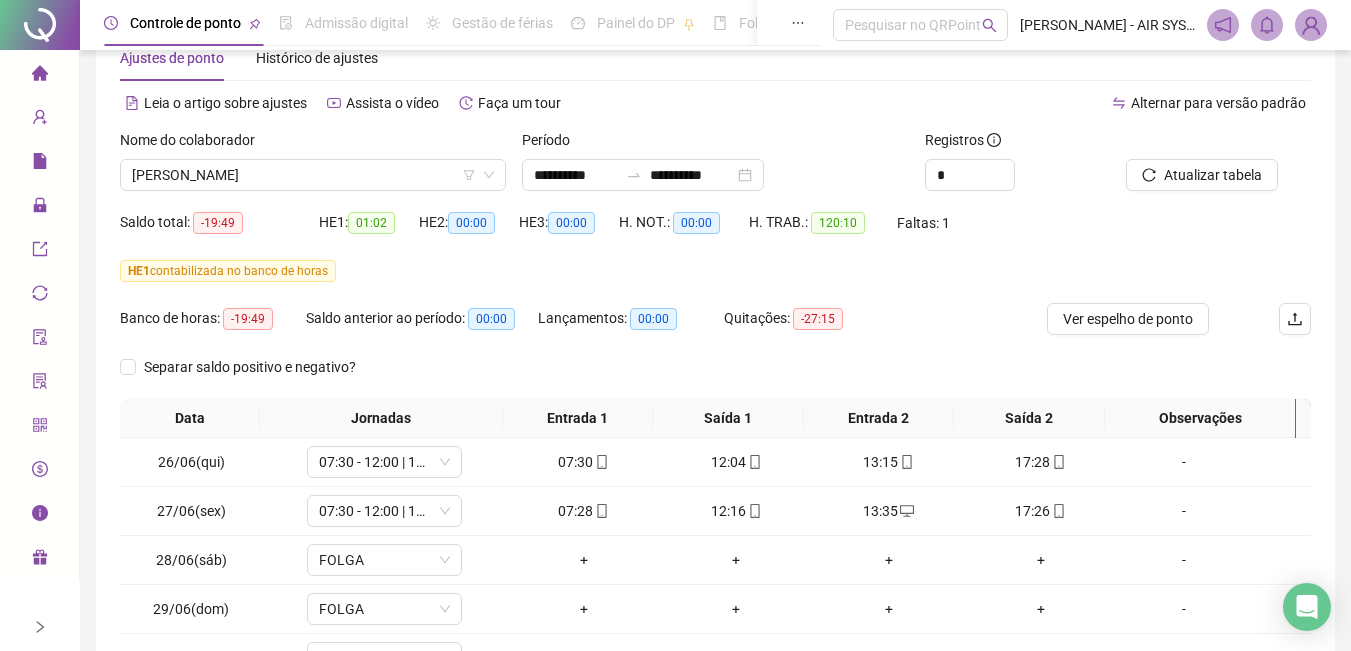 scroll, scrollTop: 351, scrollLeft: 0, axis: vertical 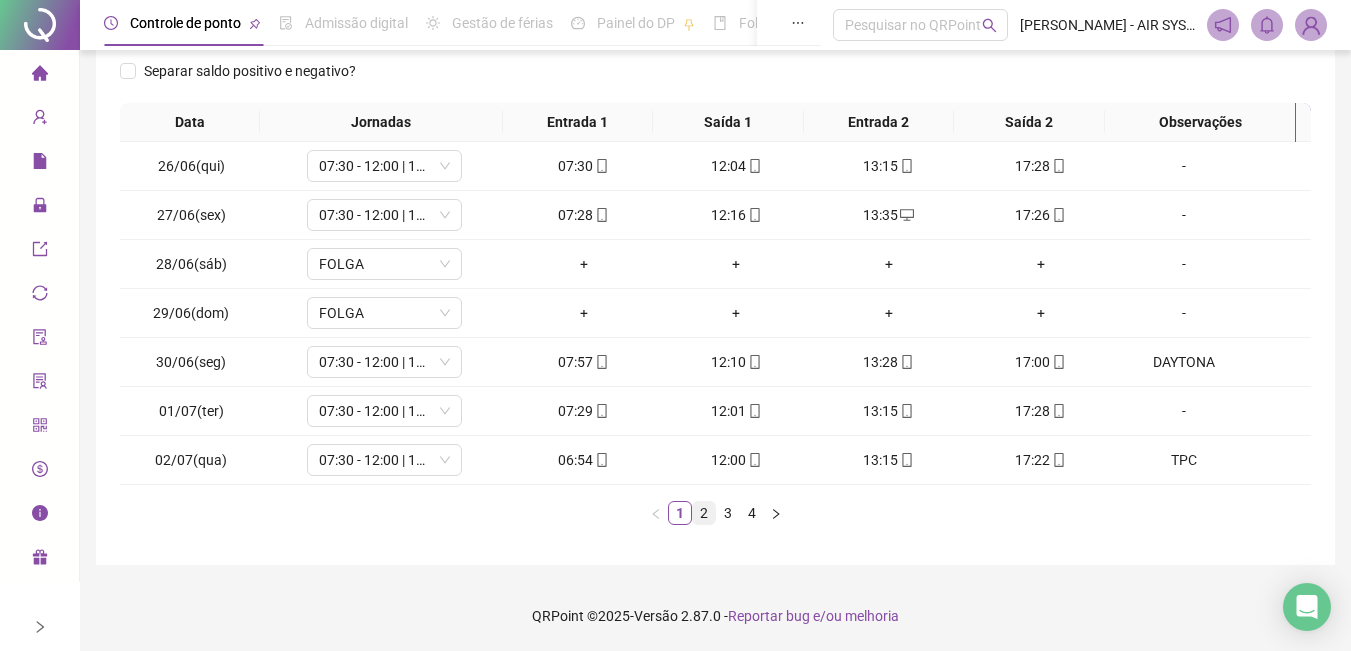 click on "2" at bounding box center [704, 513] 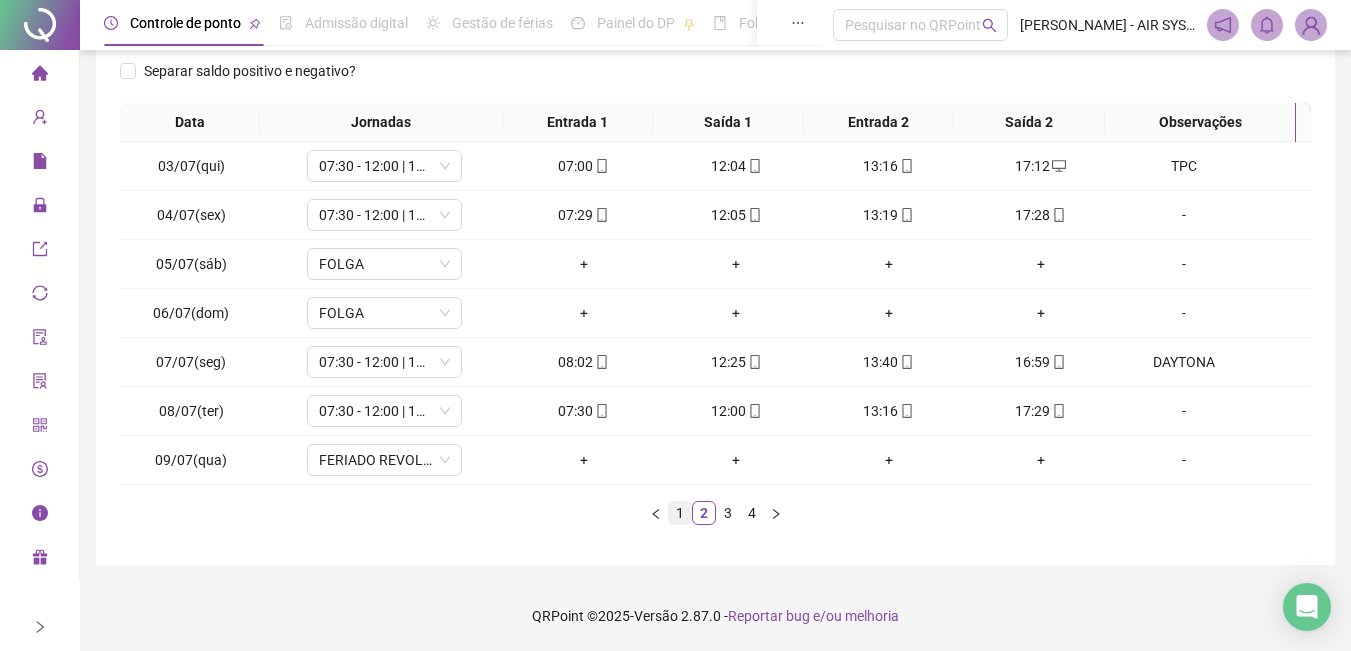 click on "1" at bounding box center (680, 513) 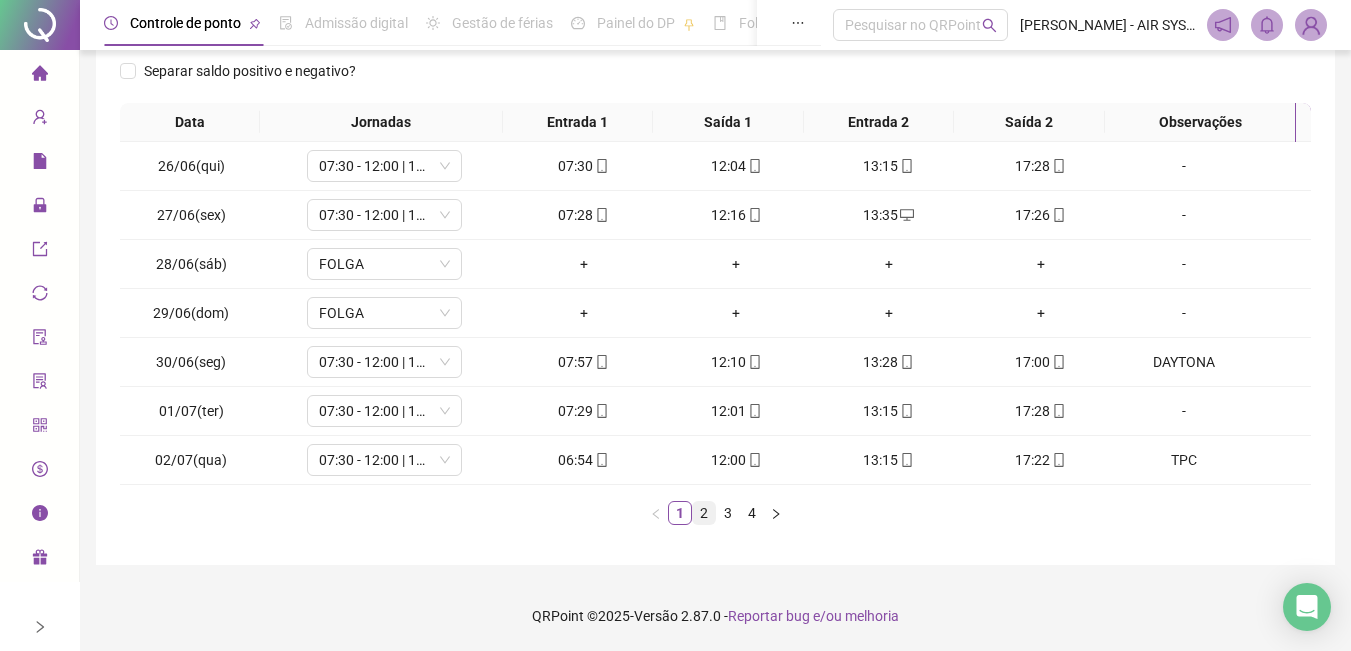 click on "2" at bounding box center [704, 513] 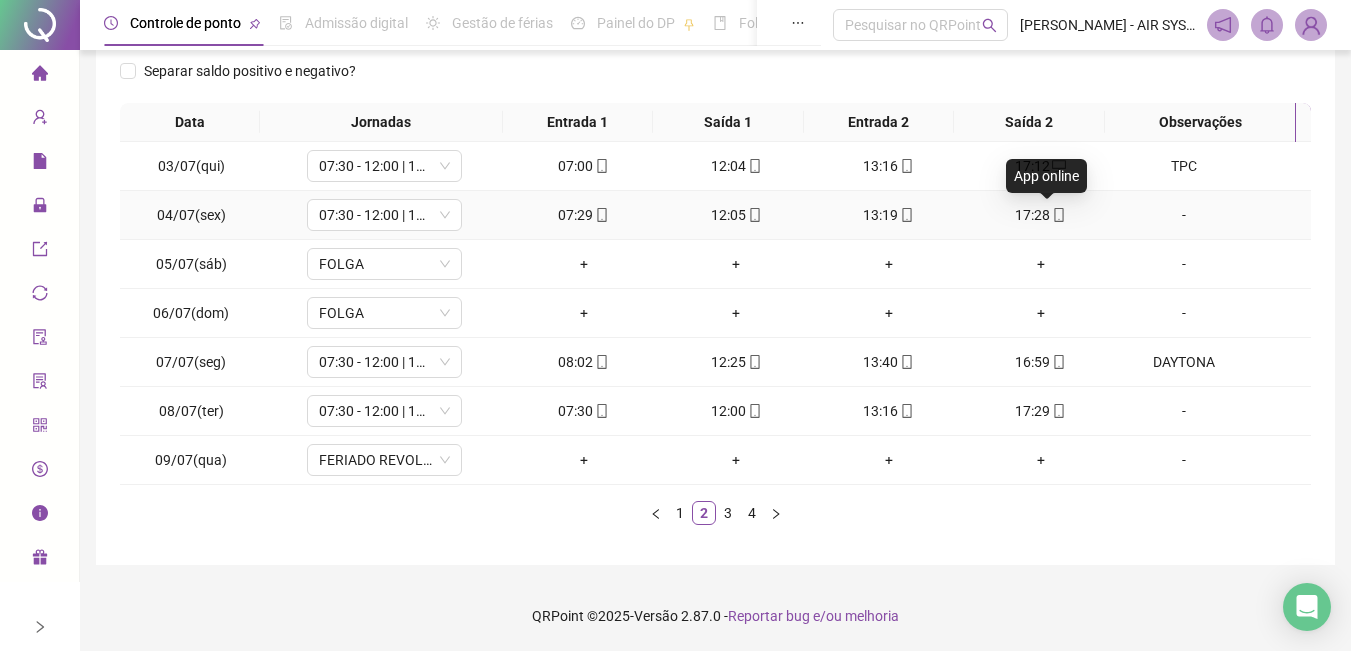 click 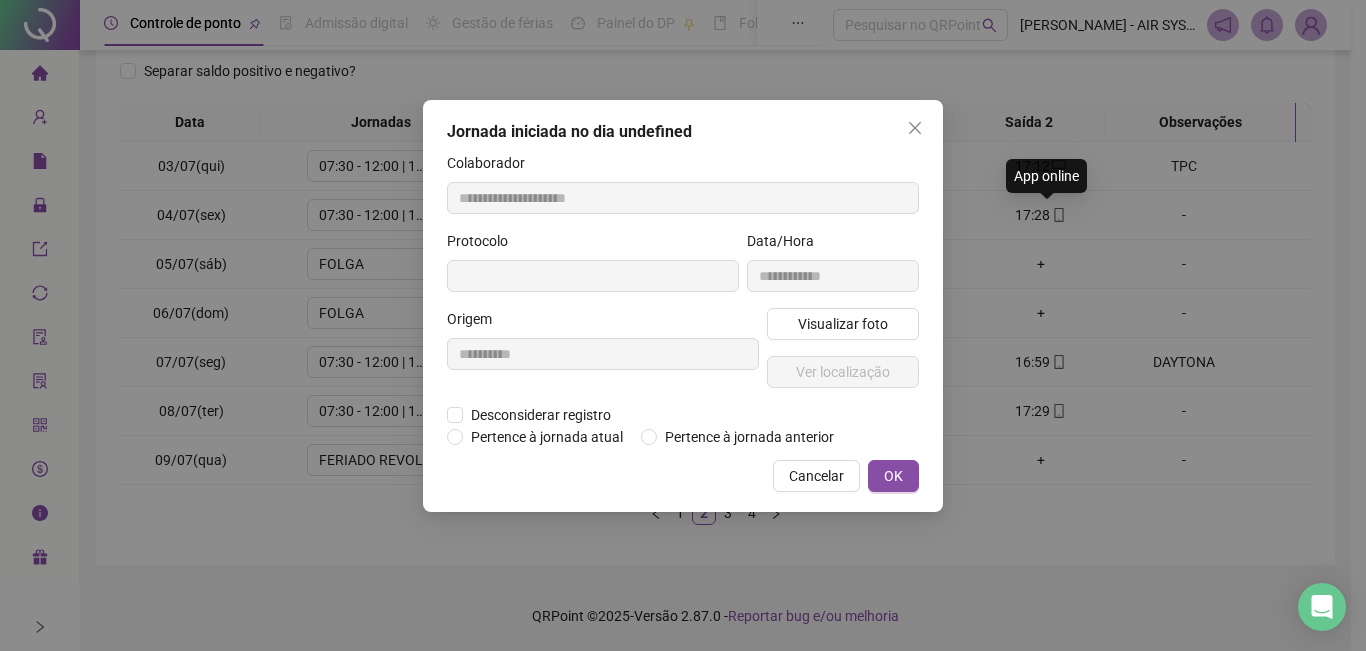 type on "**********" 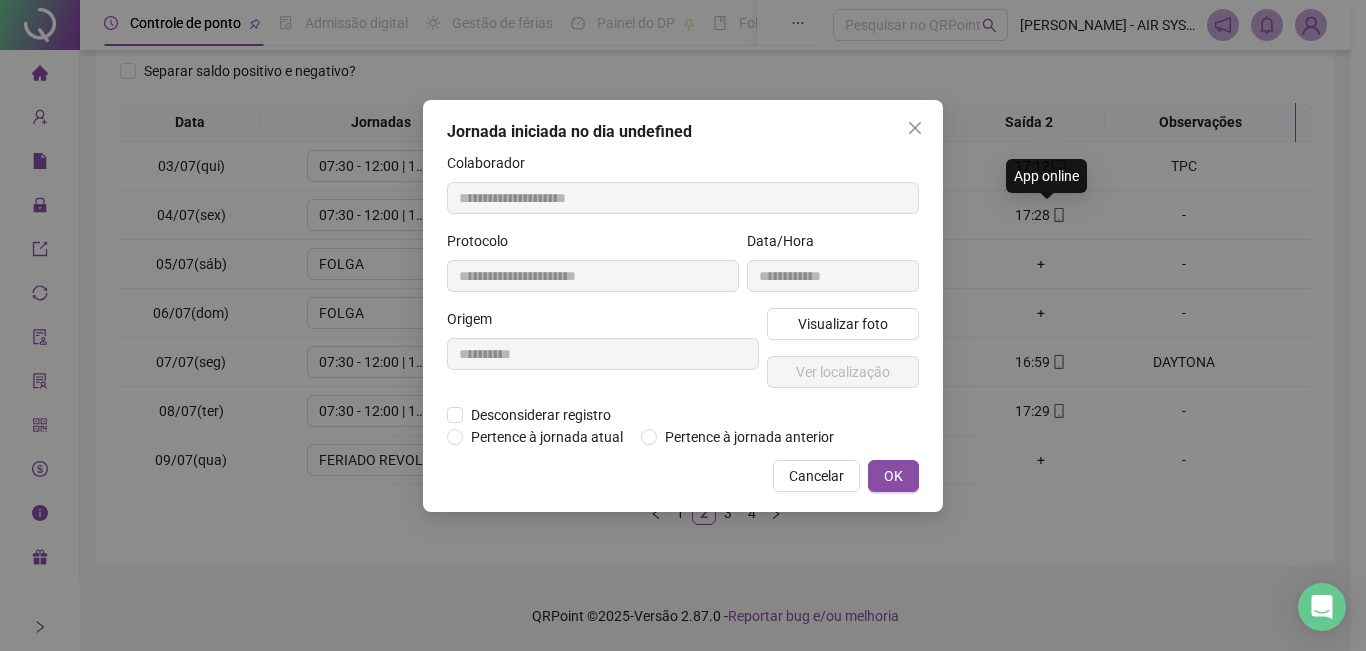 type on "**********" 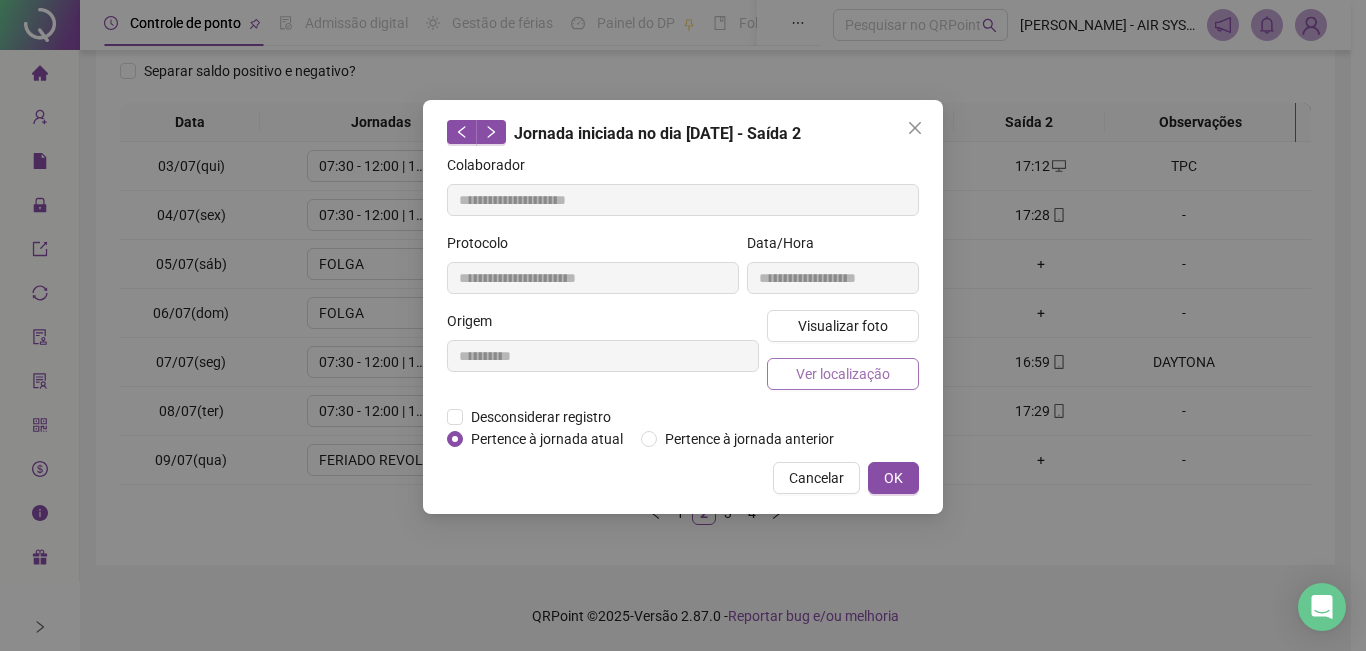 click on "Ver localização" at bounding box center [843, 374] 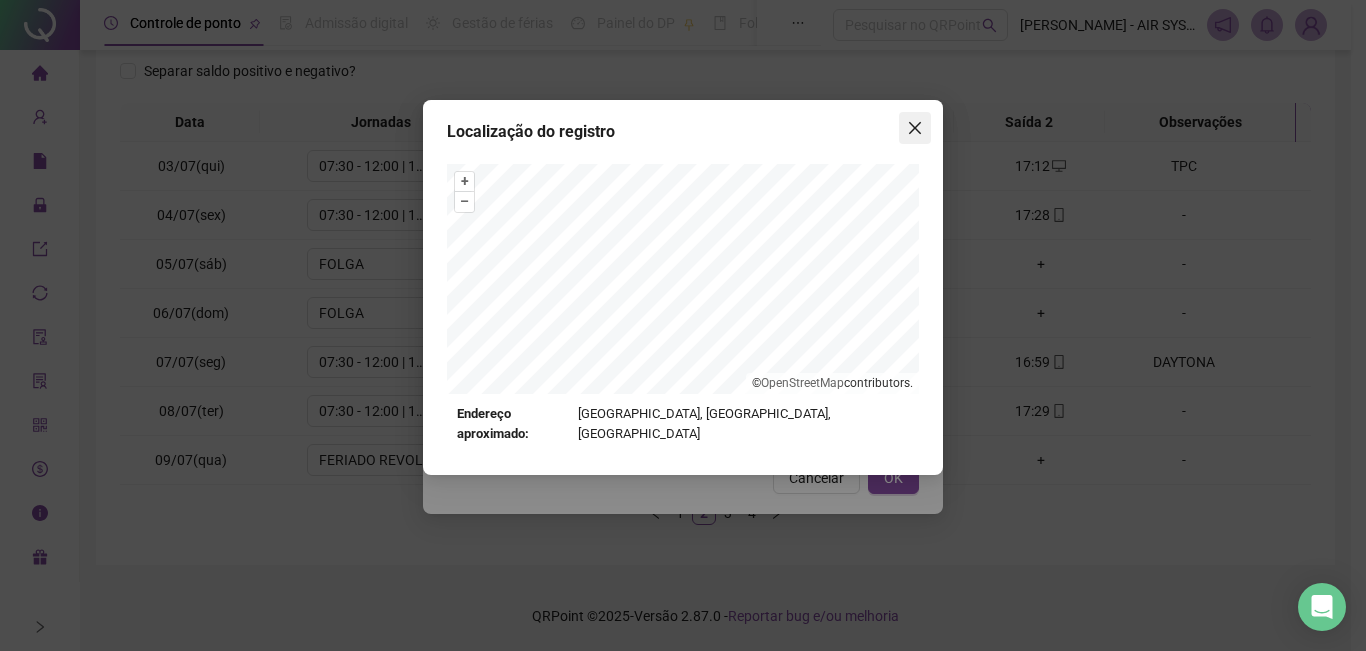 click at bounding box center (915, 128) 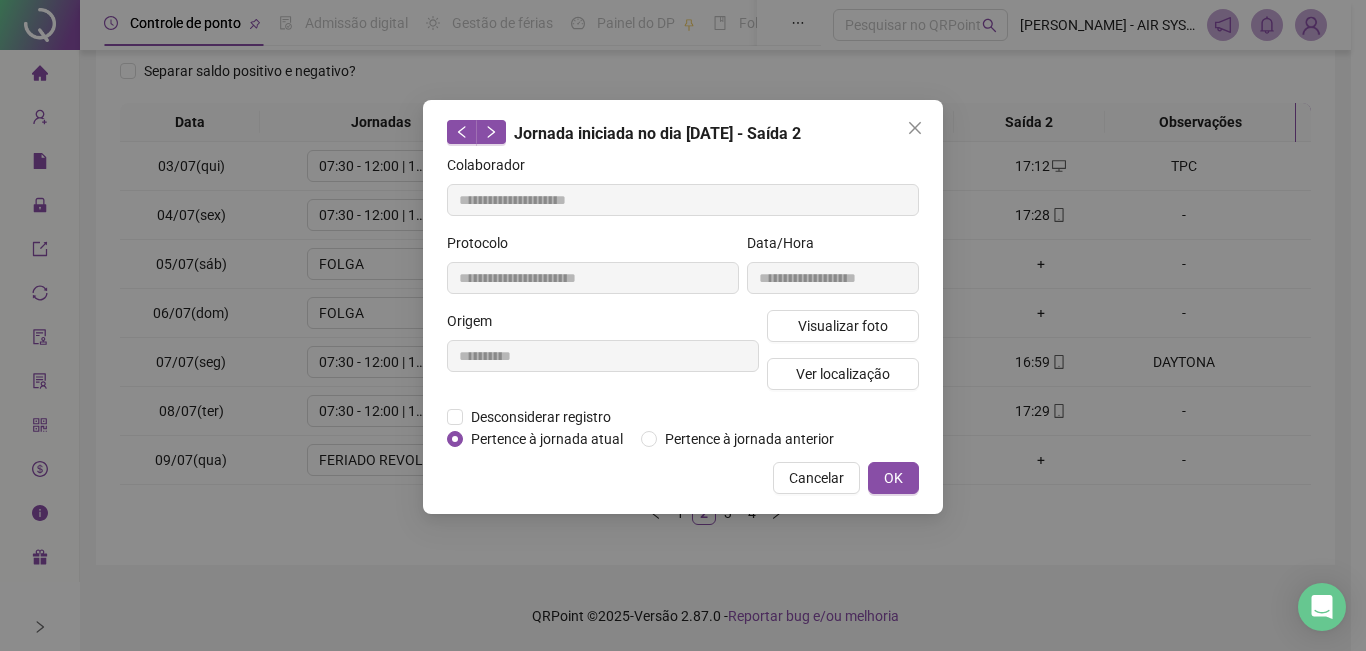 click 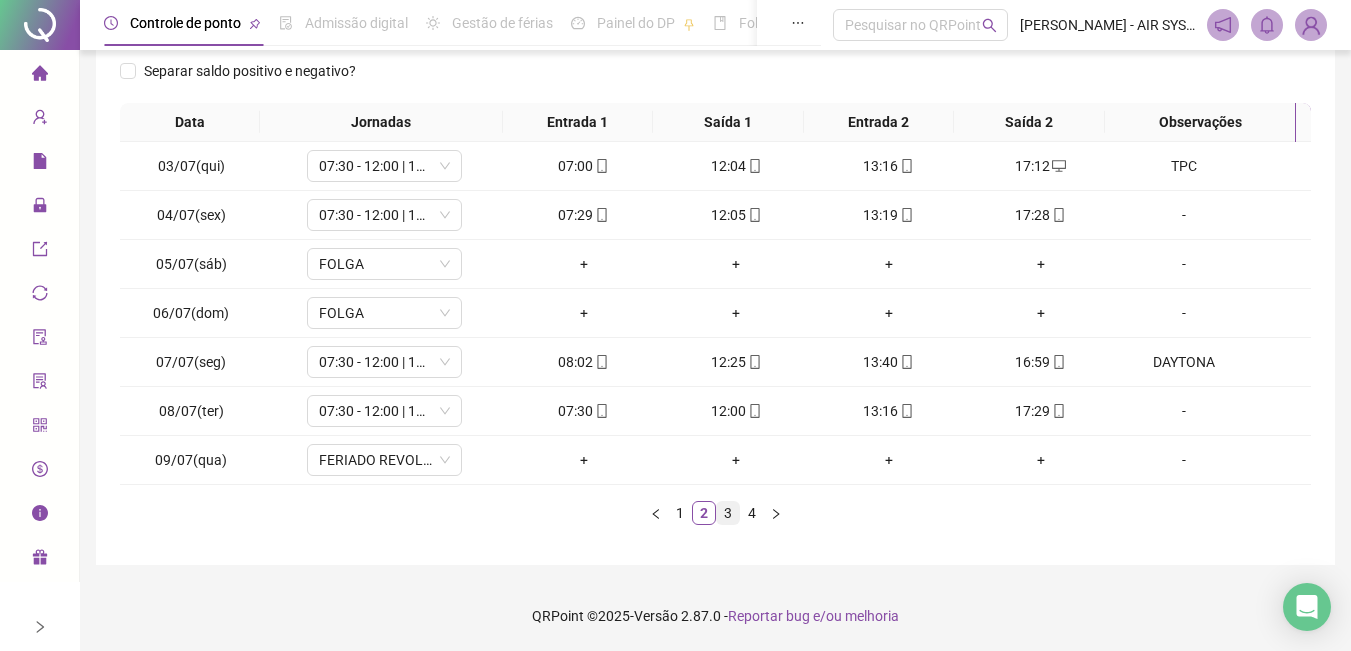 click on "3" at bounding box center (728, 513) 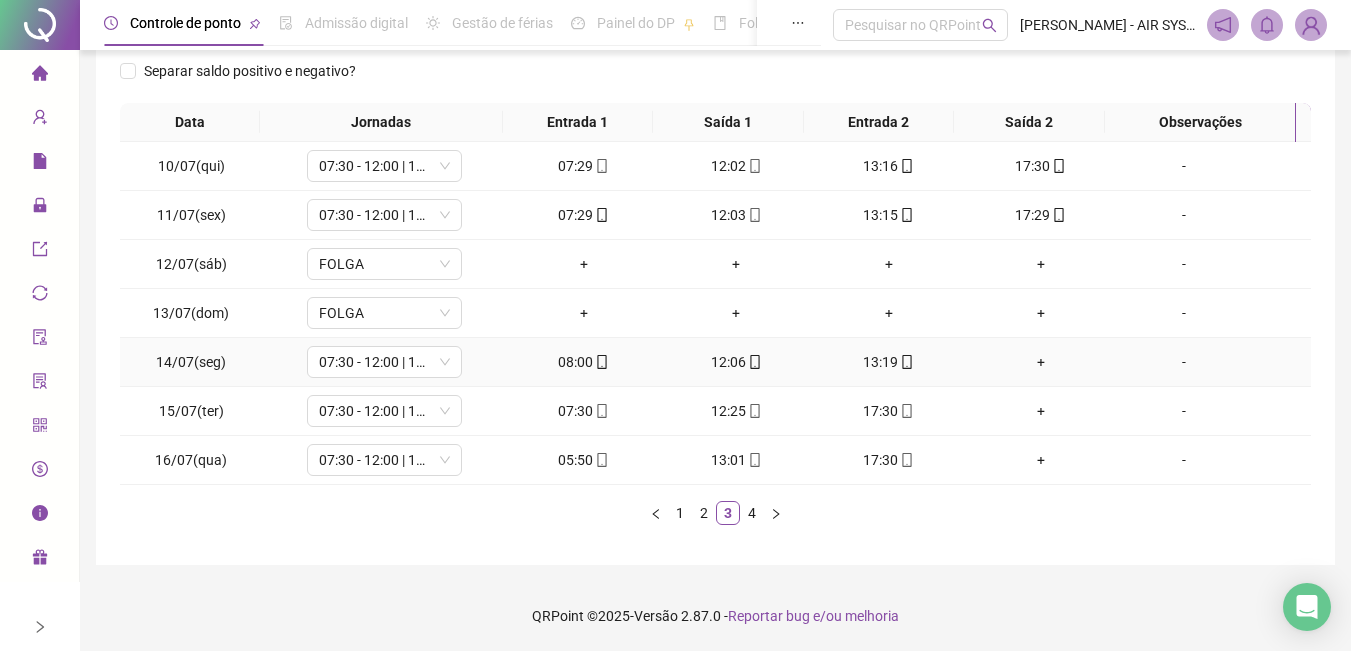 click on "-" at bounding box center [1184, 362] 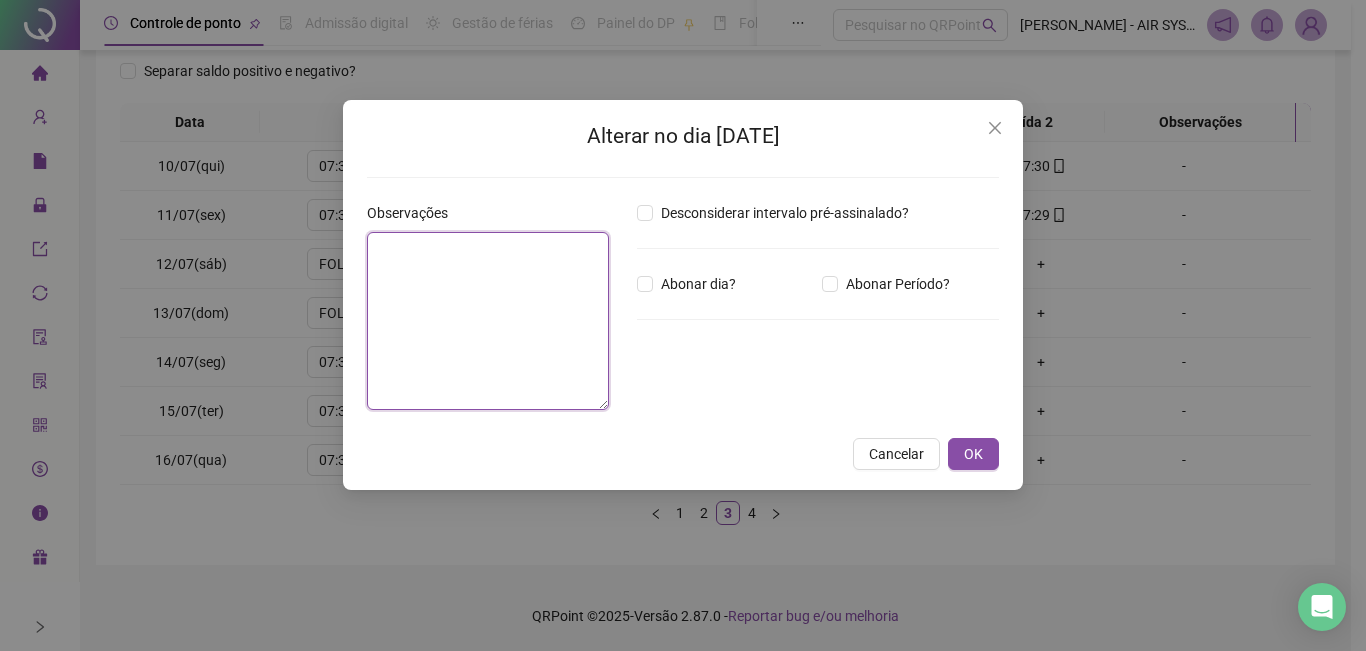 click at bounding box center (488, 321) 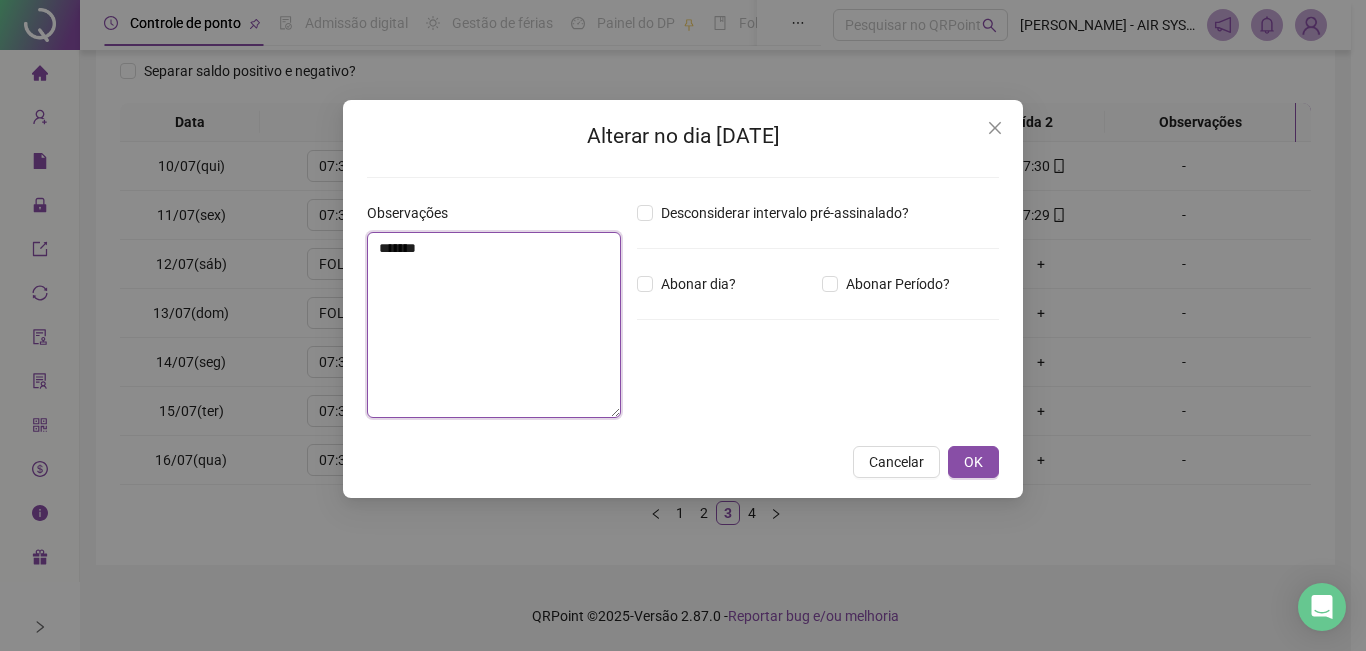 type on "*******" 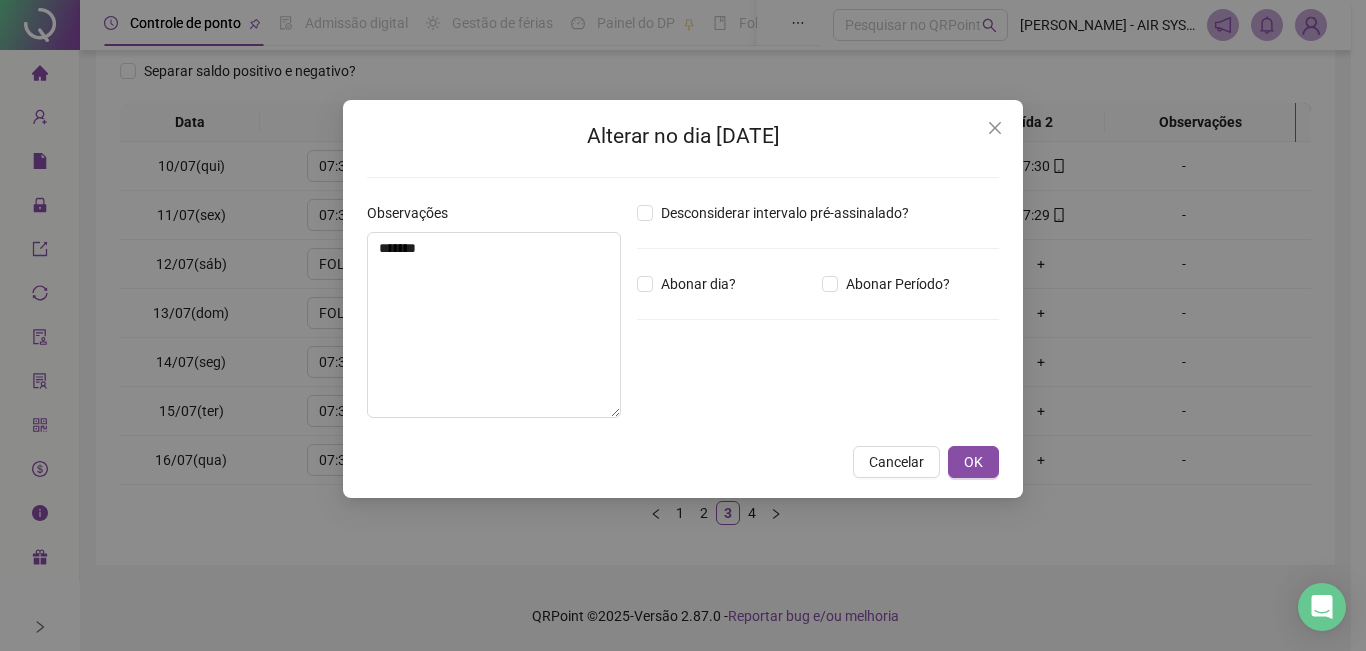 click on "Cancelar OK" at bounding box center [683, 462] 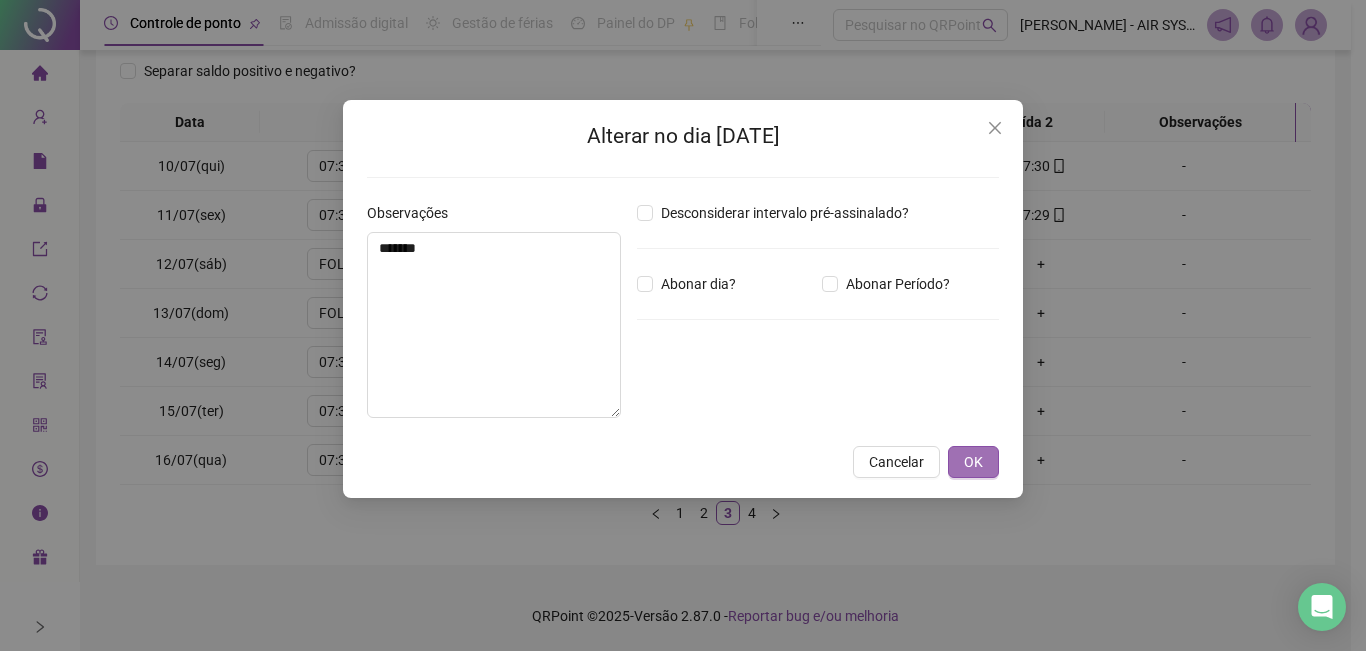 click on "OK" at bounding box center (973, 462) 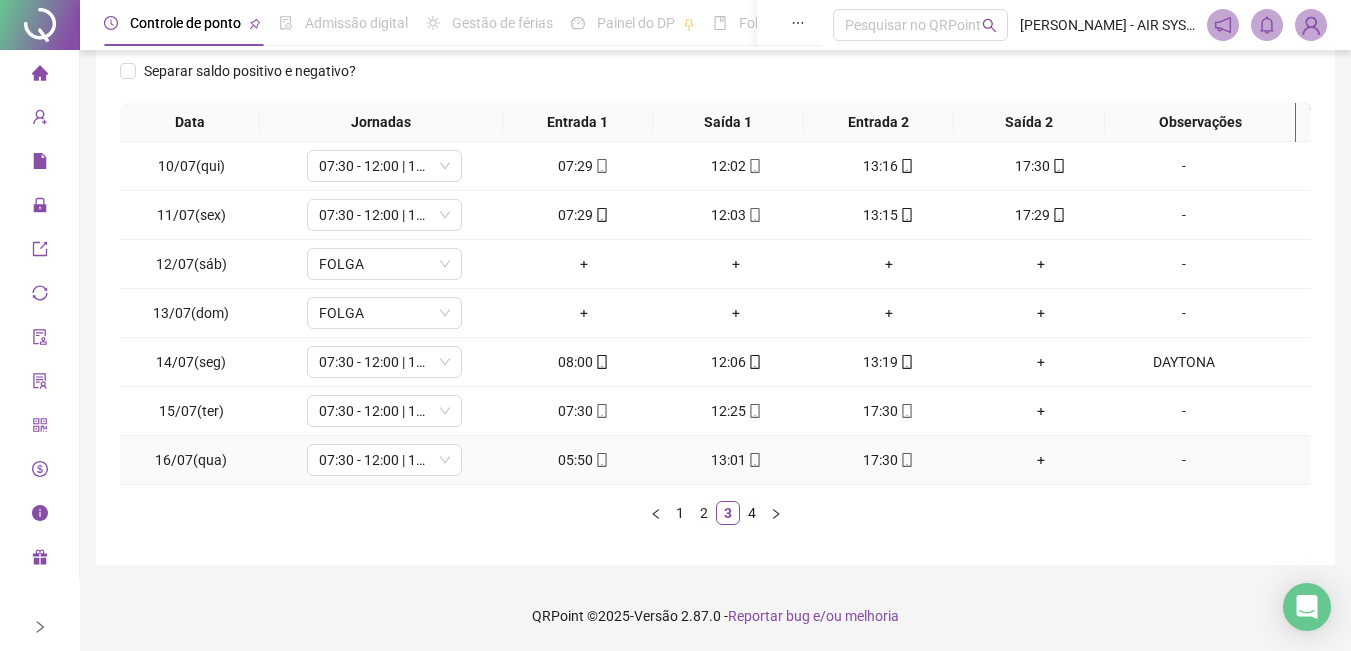 click on "-" at bounding box center (1184, 460) 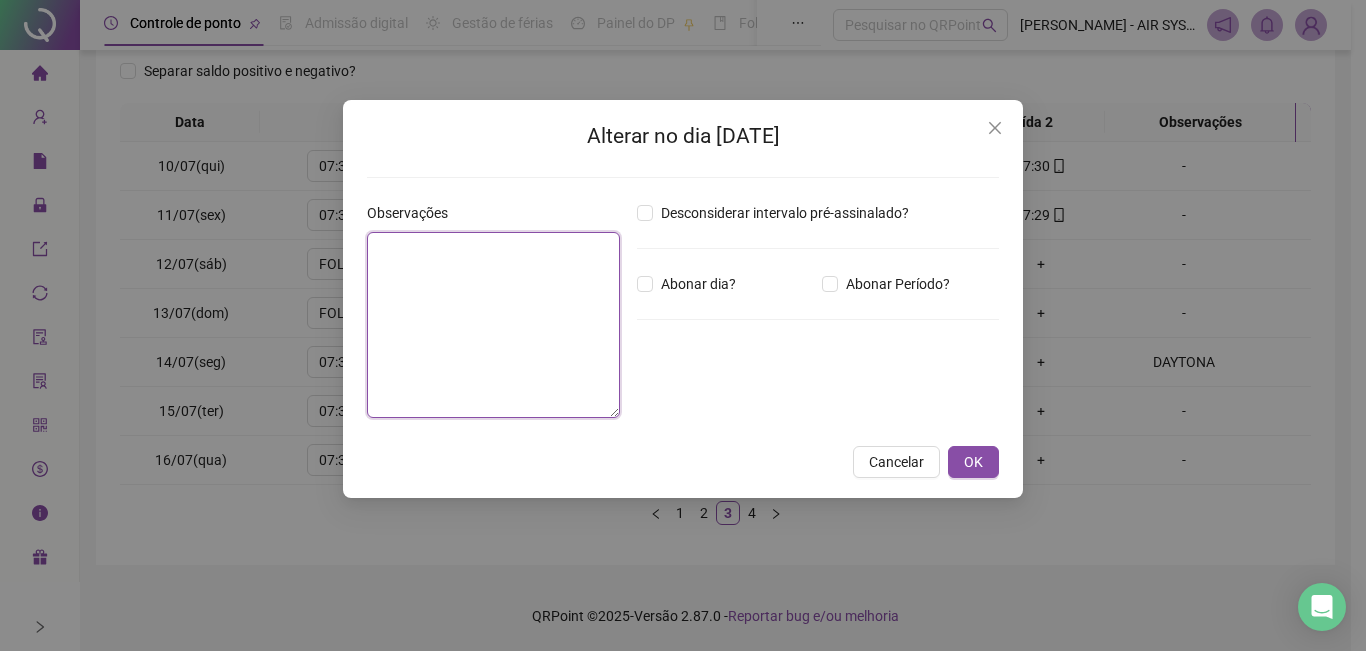 click at bounding box center [493, 325] 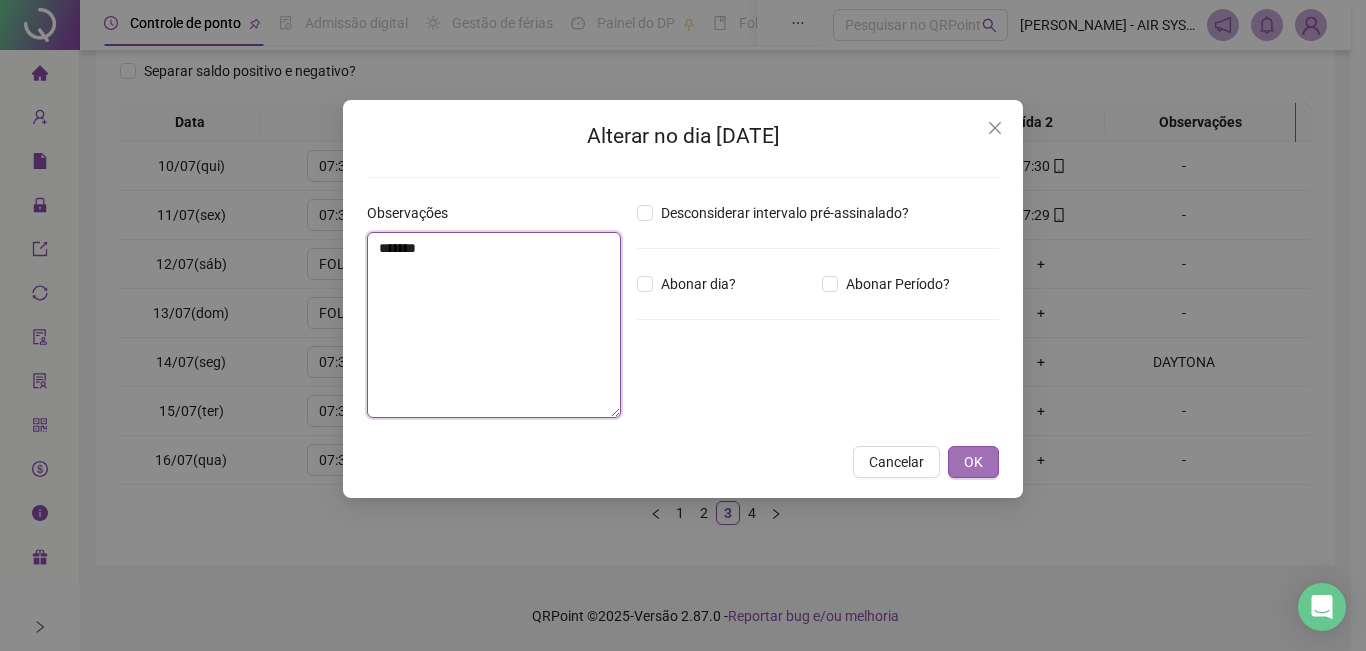 type on "*******" 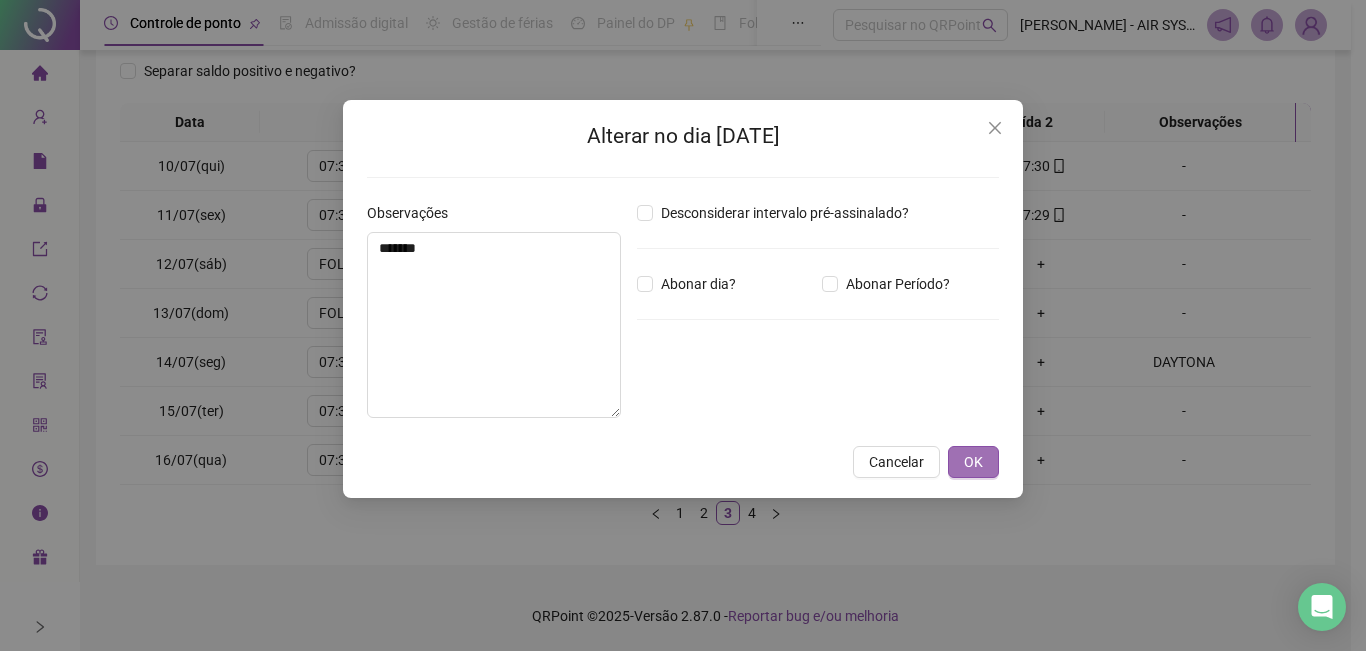 click on "OK" at bounding box center (973, 462) 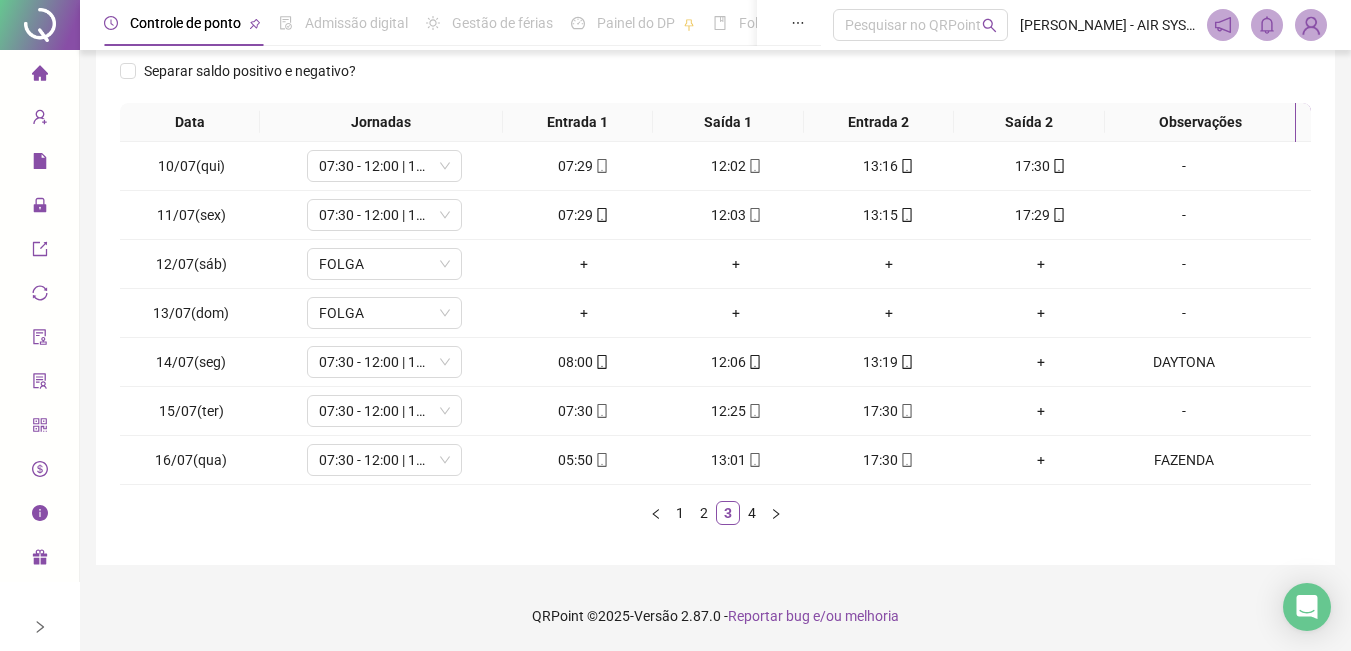 click on "4" at bounding box center (752, 513) 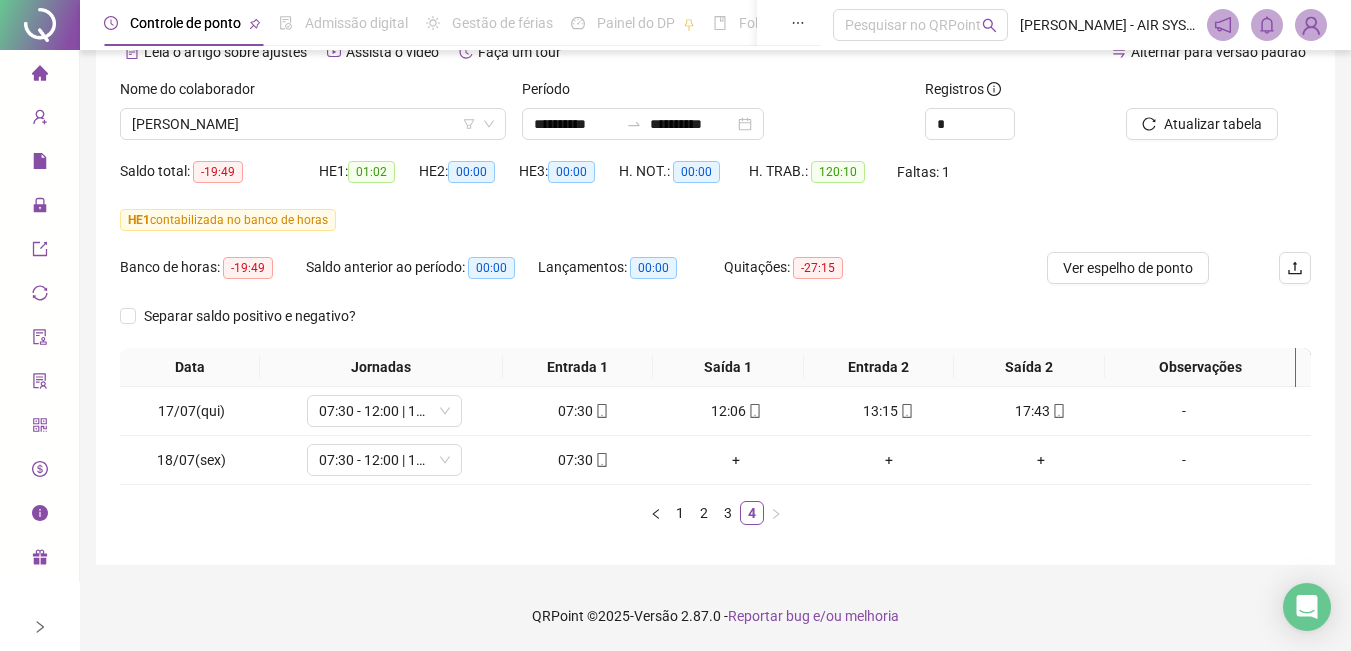 scroll, scrollTop: 106, scrollLeft: 0, axis: vertical 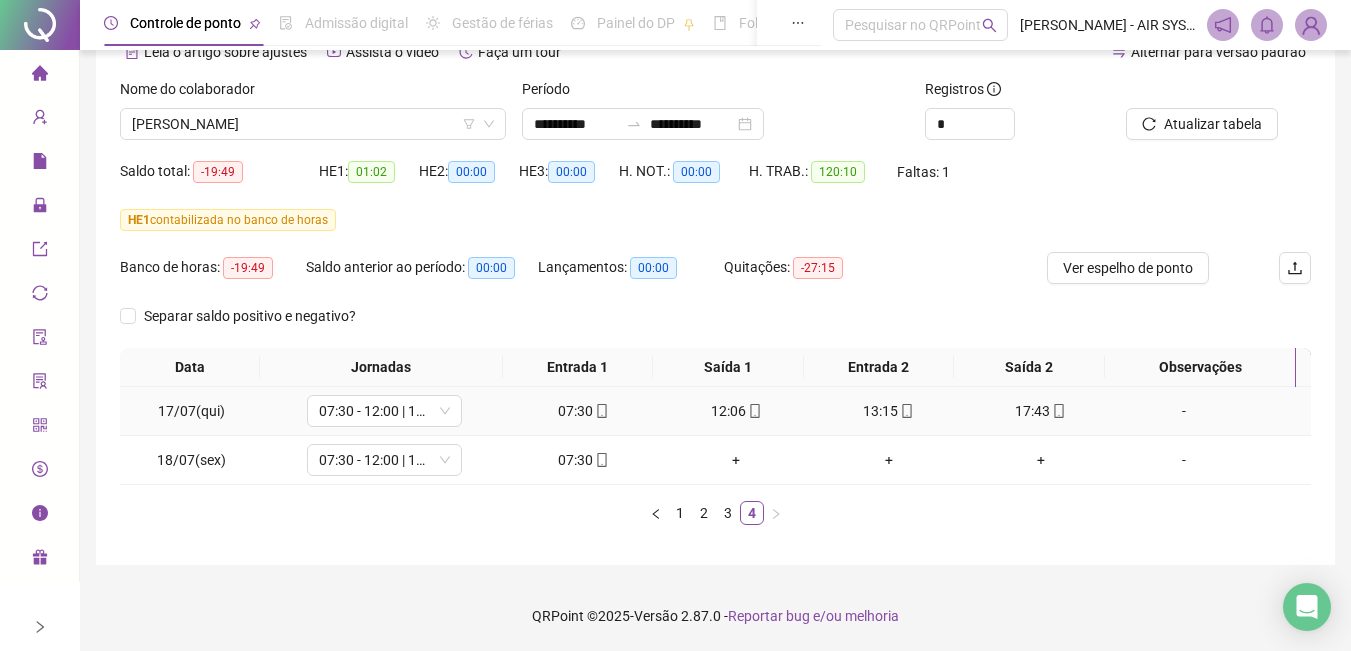 click on "-" at bounding box center [1184, 411] 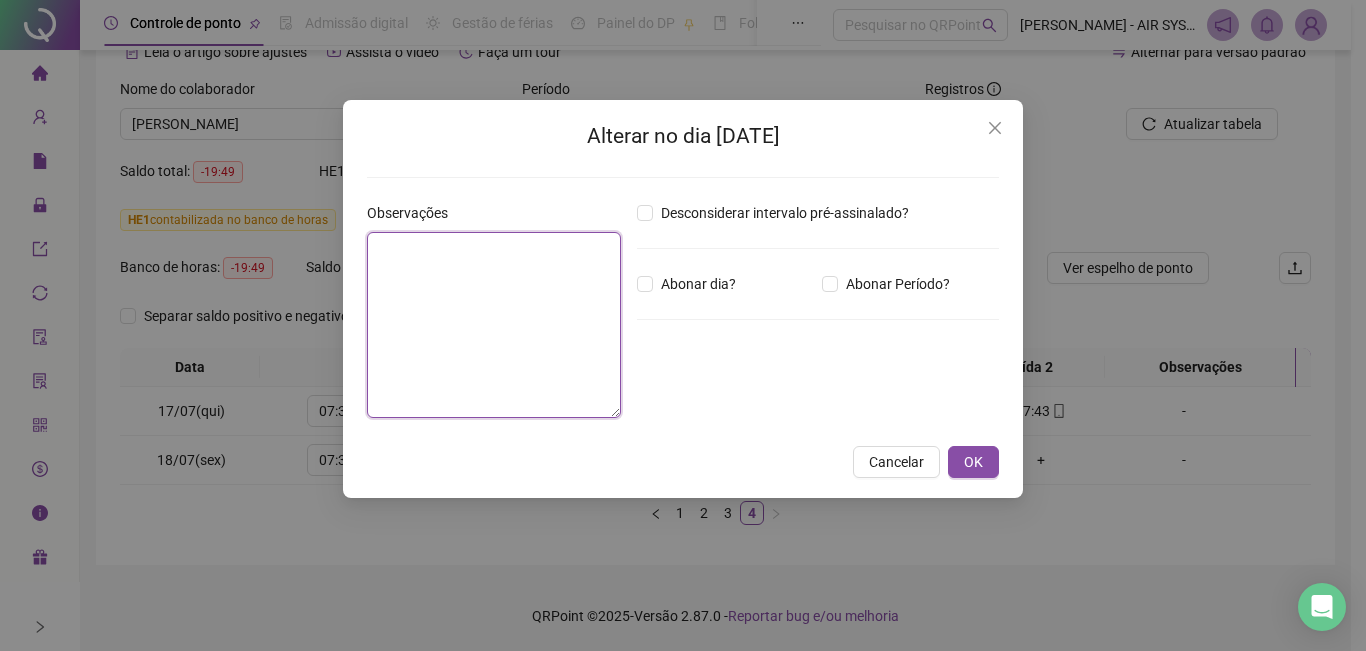 click at bounding box center (494, 325) 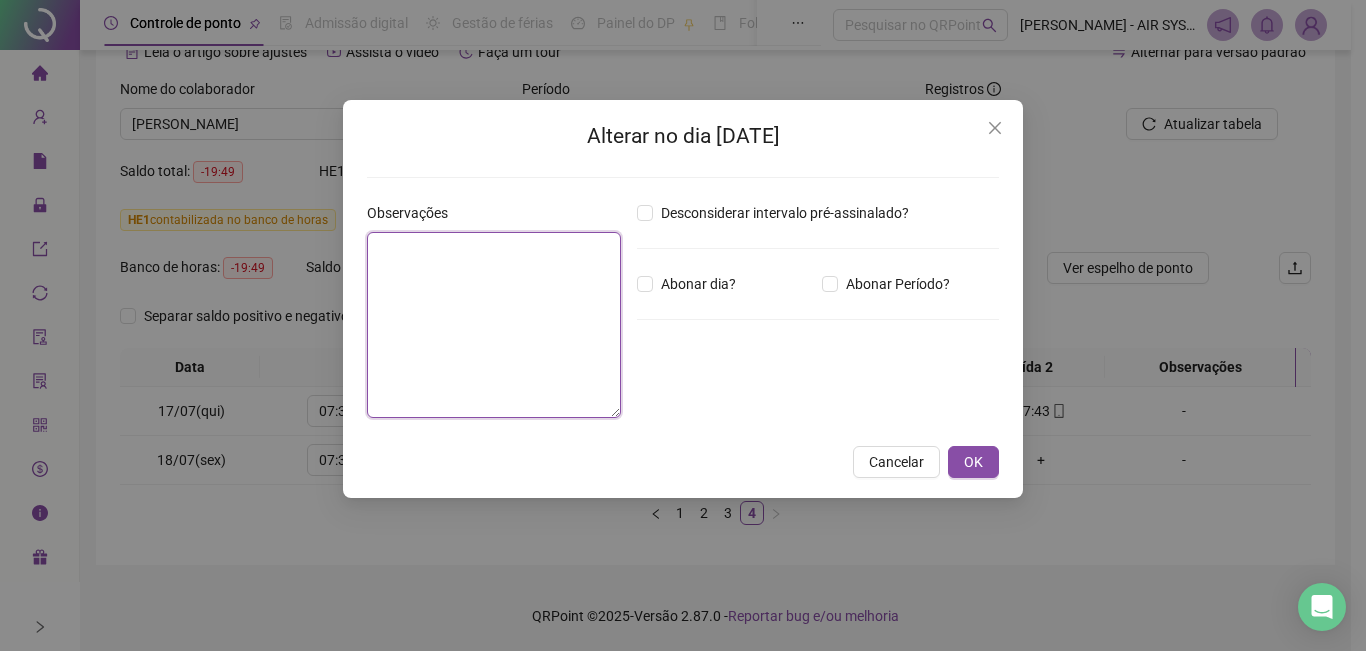 paste on "**********" 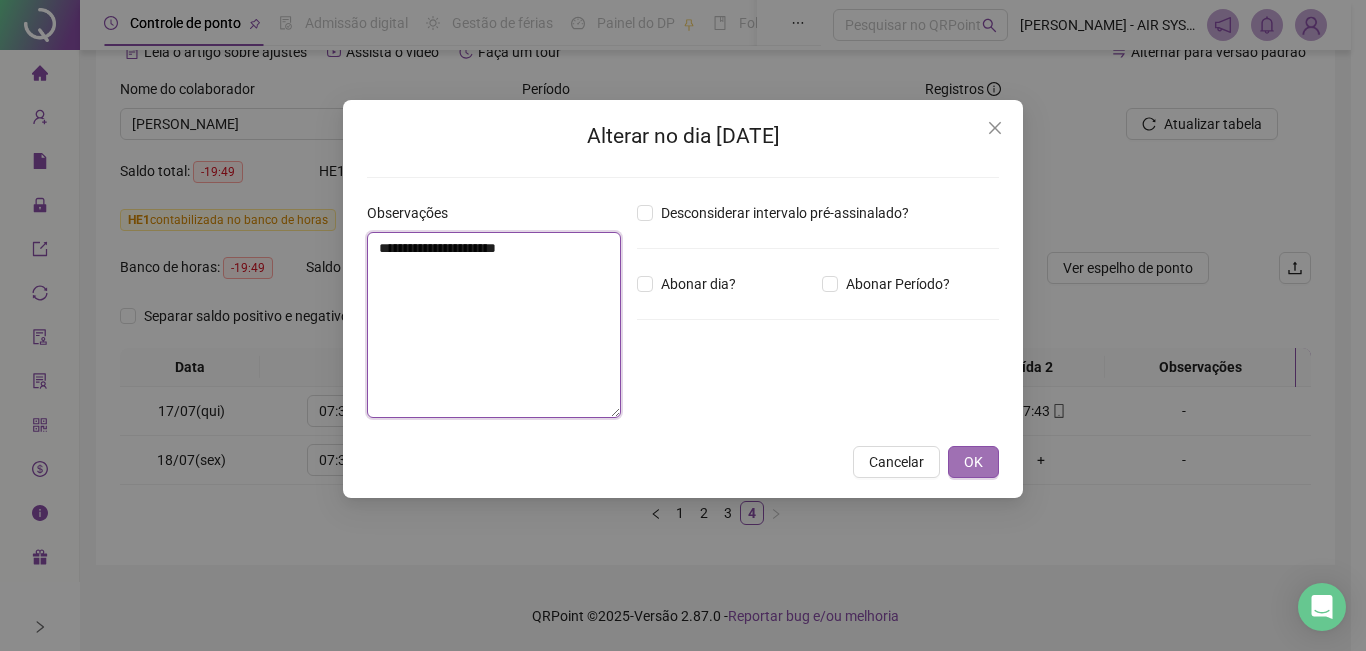 type on "**********" 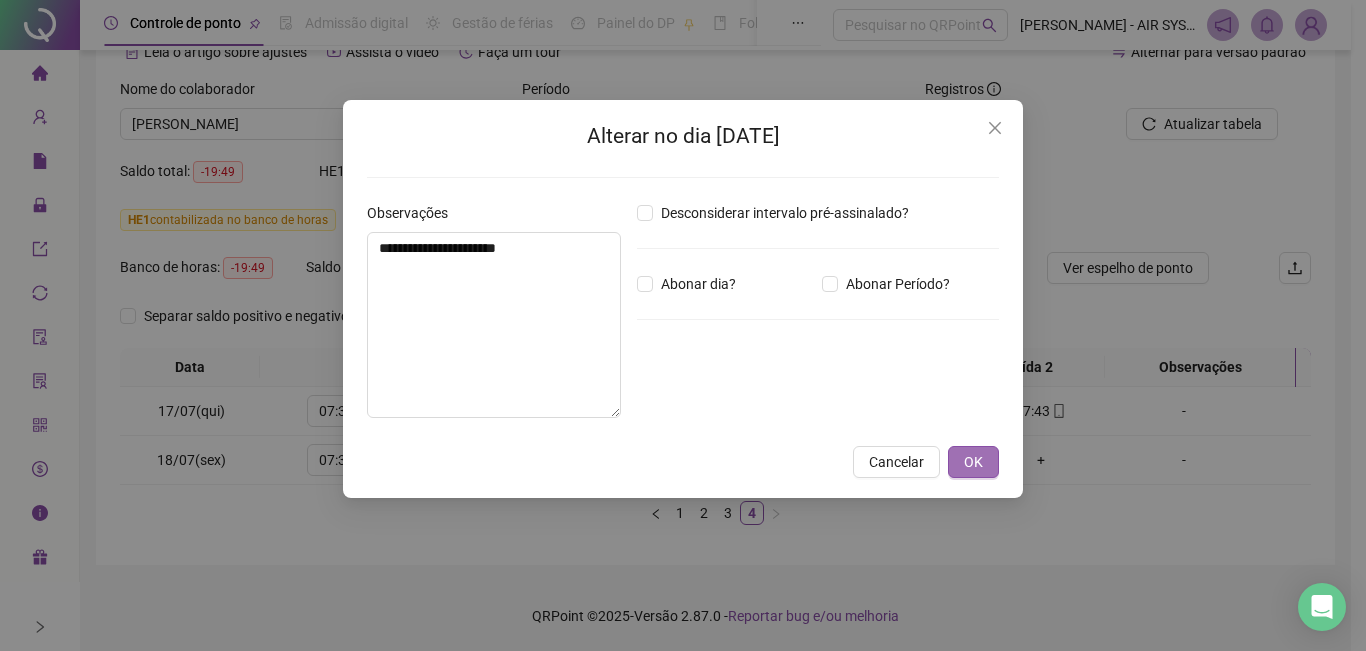 click on "OK" at bounding box center (973, 462) 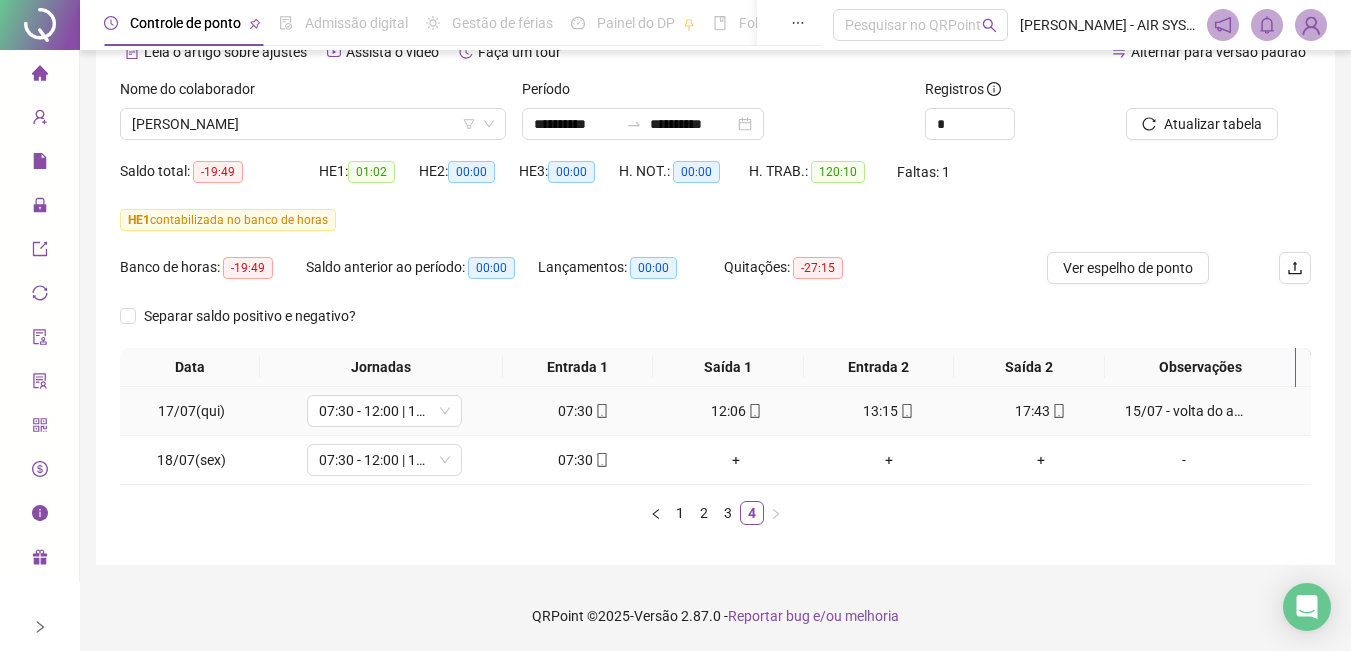 click on "15/07 - volta do almoço" at bounding box center (1184, 411) 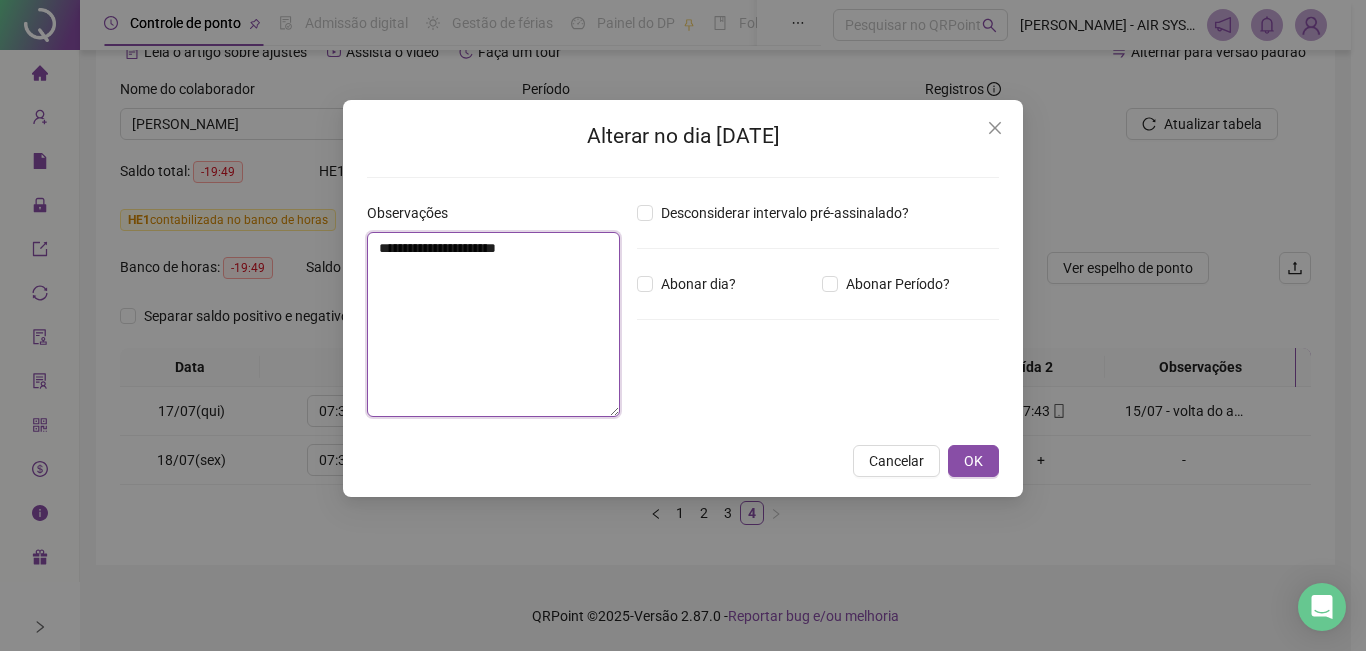 drag, startPoint x: 471, startPoint y: 309, endPoint x: 311, endPoint y: 306, distance: 160.02812 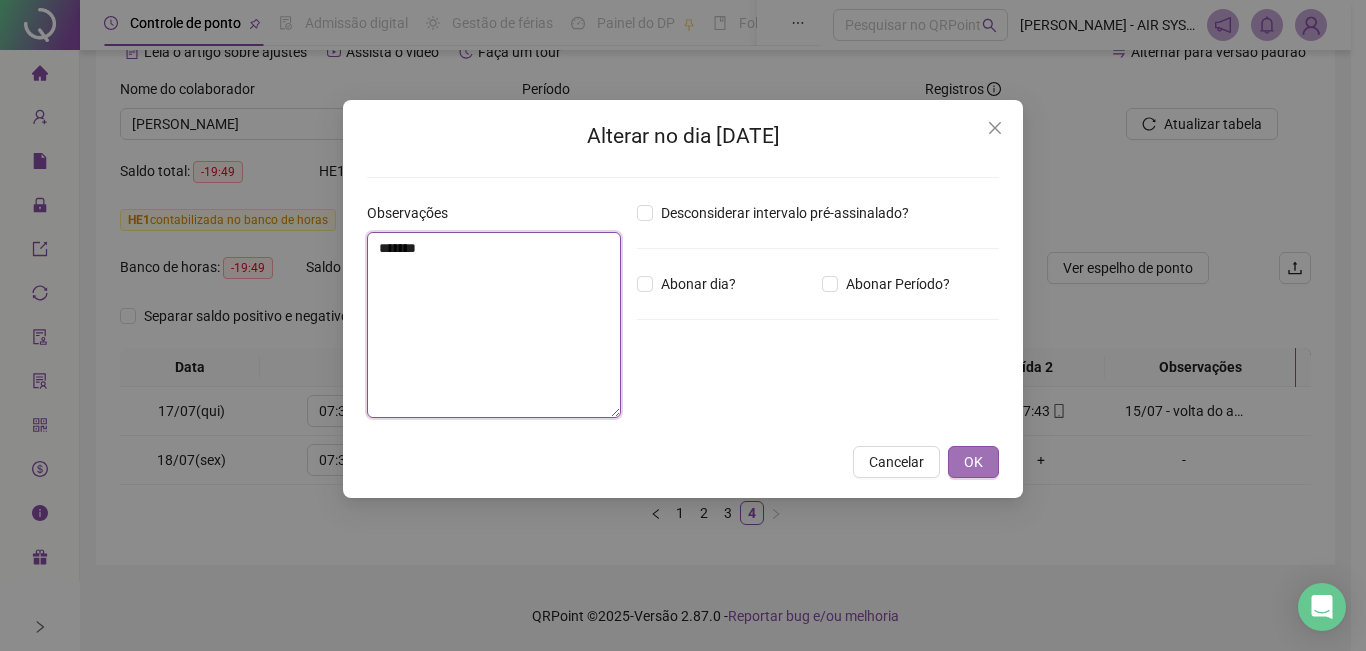 type on "*******" 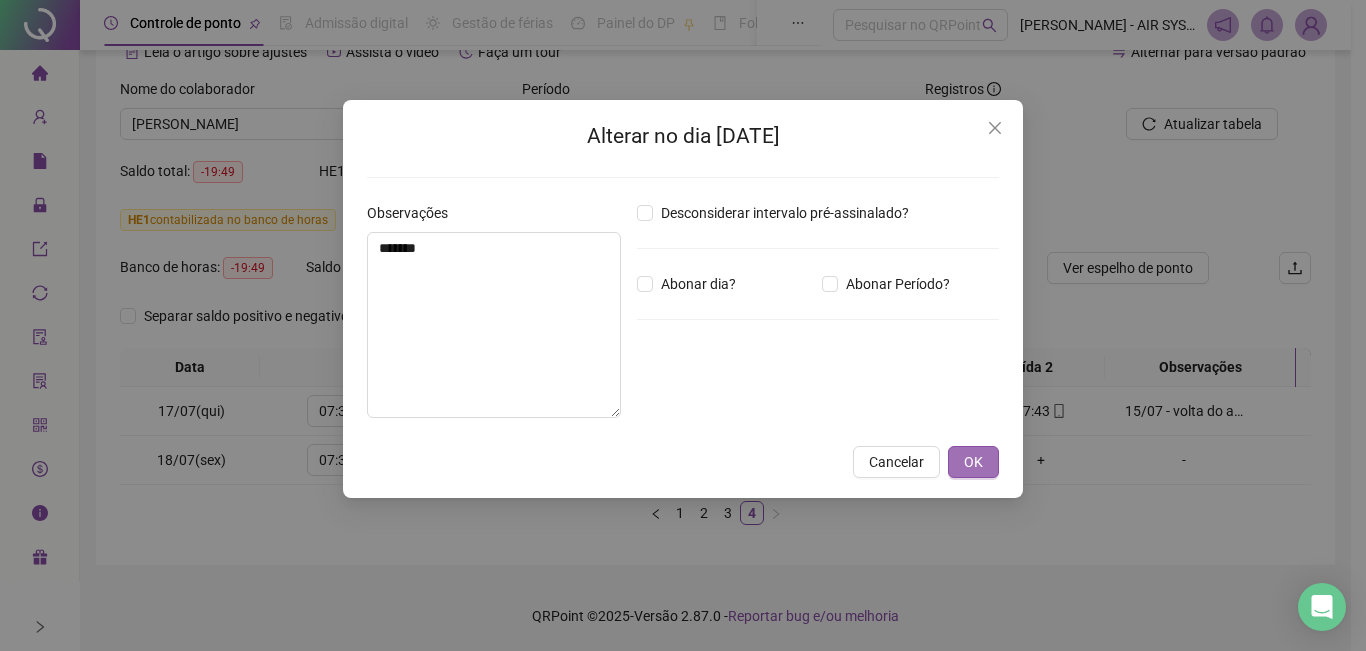 click on "OK" at bounding box center [973, 462] 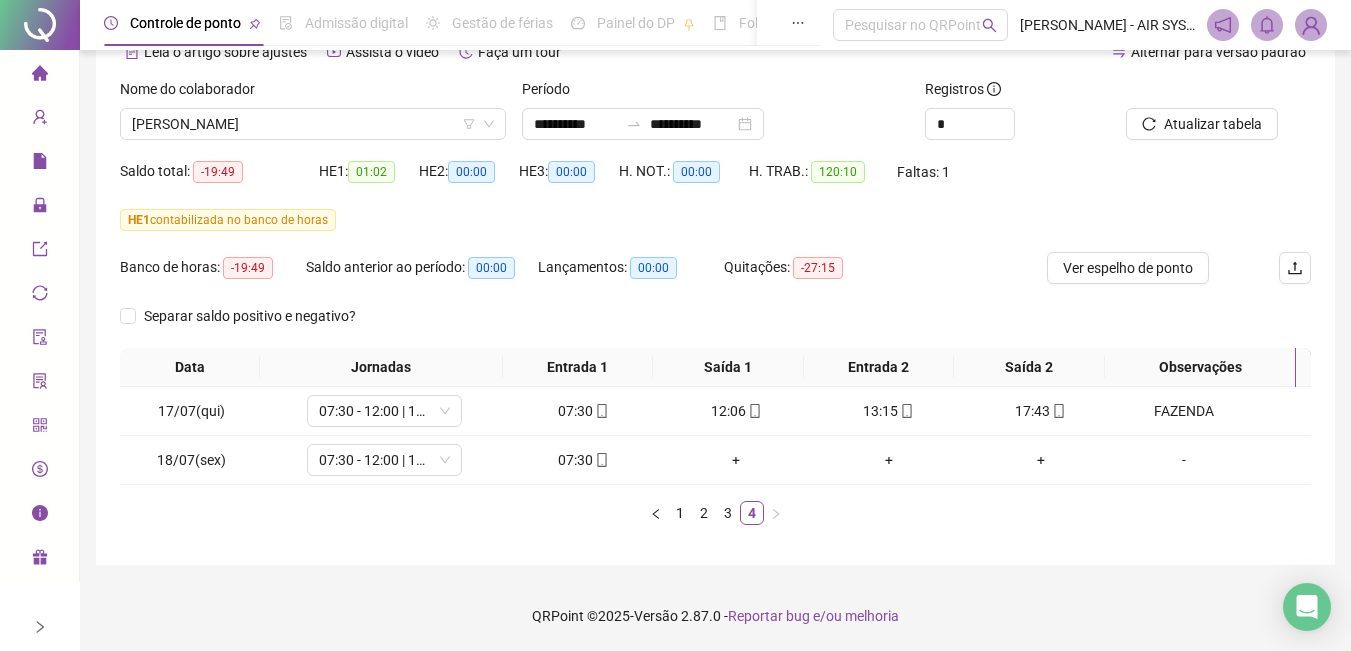 click at bounding box center [1058, 411] 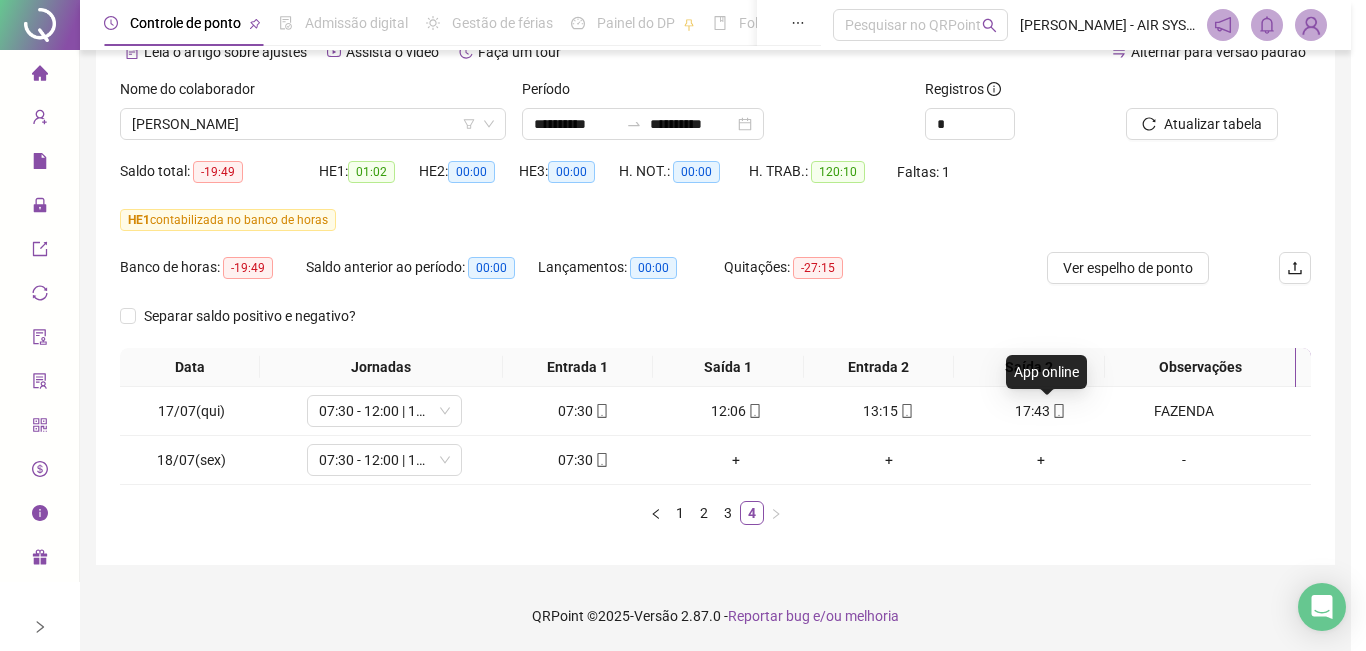 type on "**********" 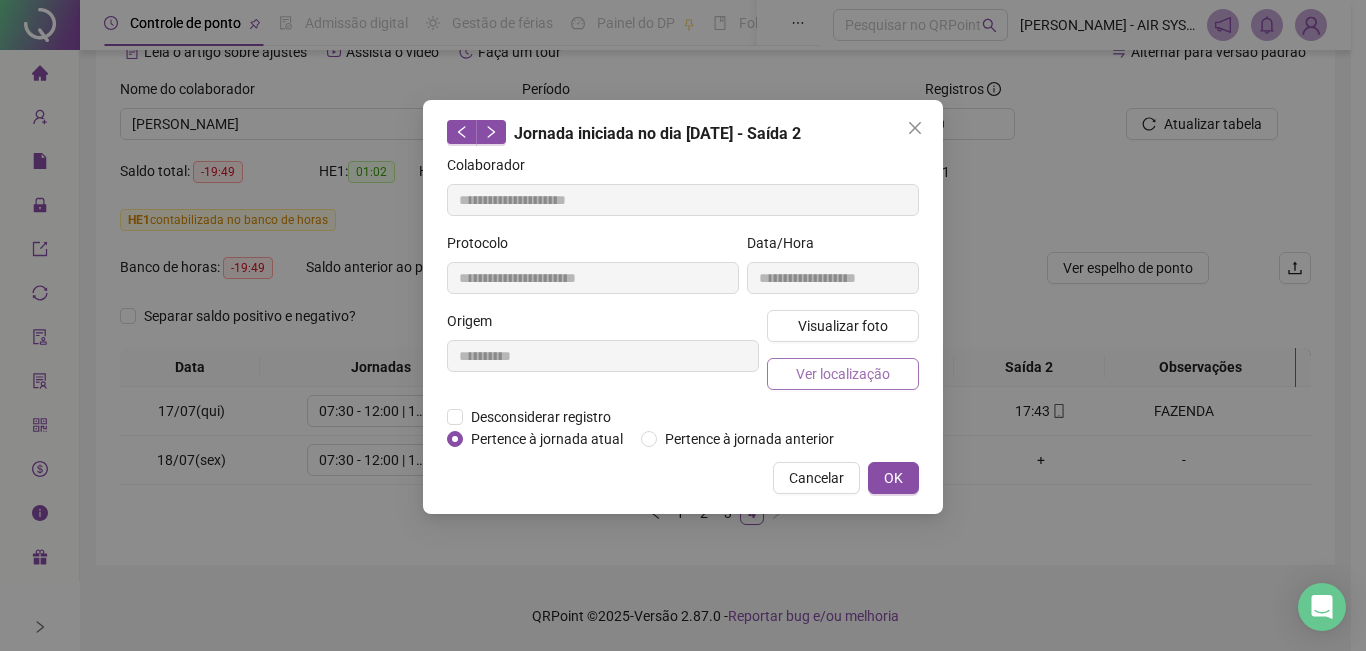 click on "Ver localização" at bounding box center (843, 374) 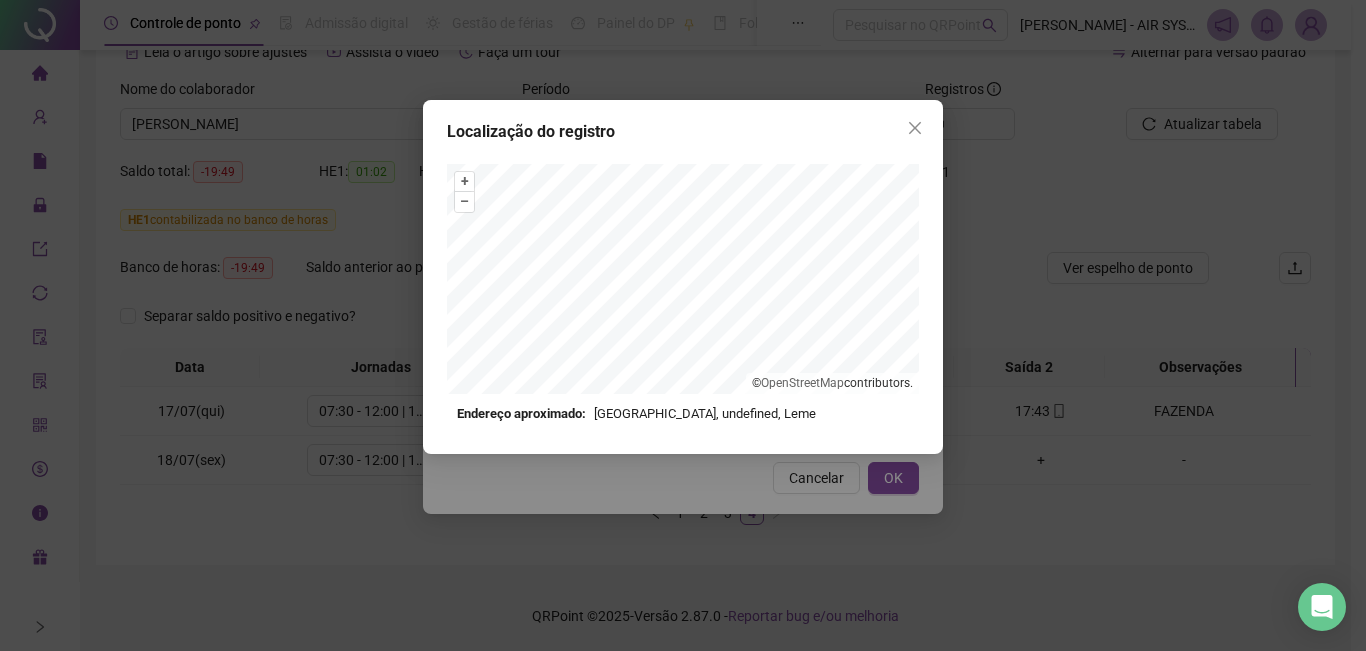 click 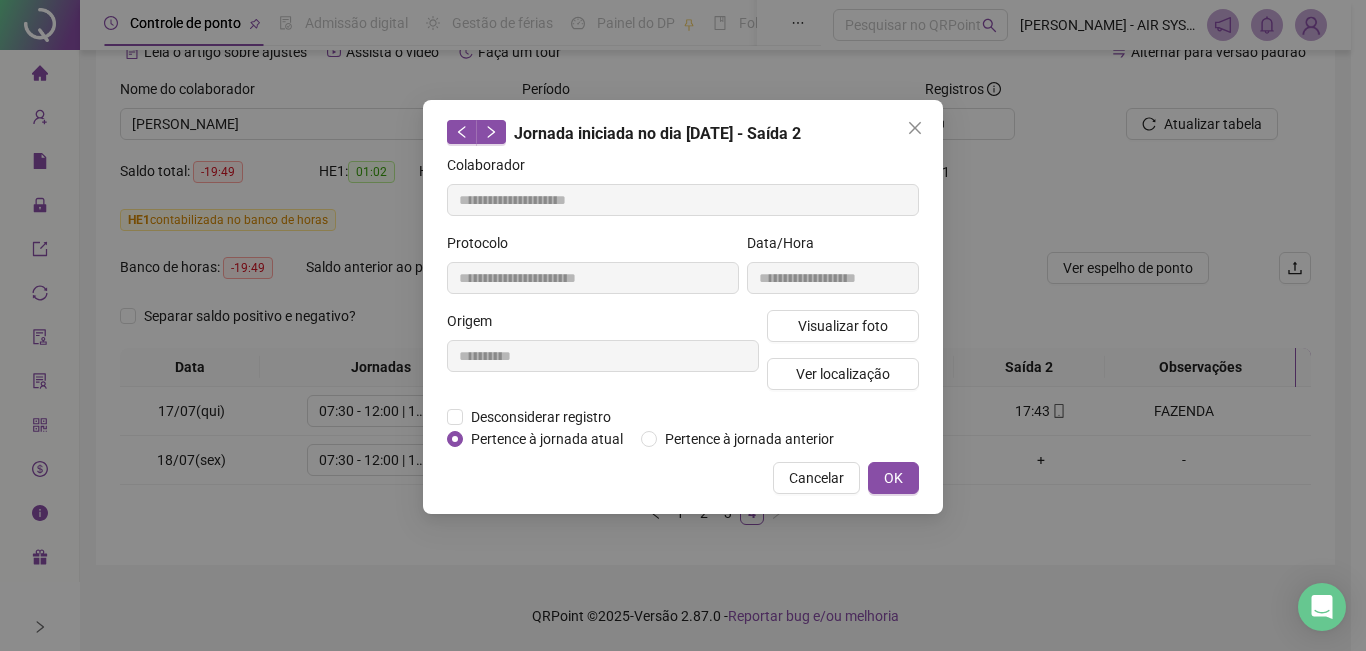 click on "**********" at bounding box center (833, 271) 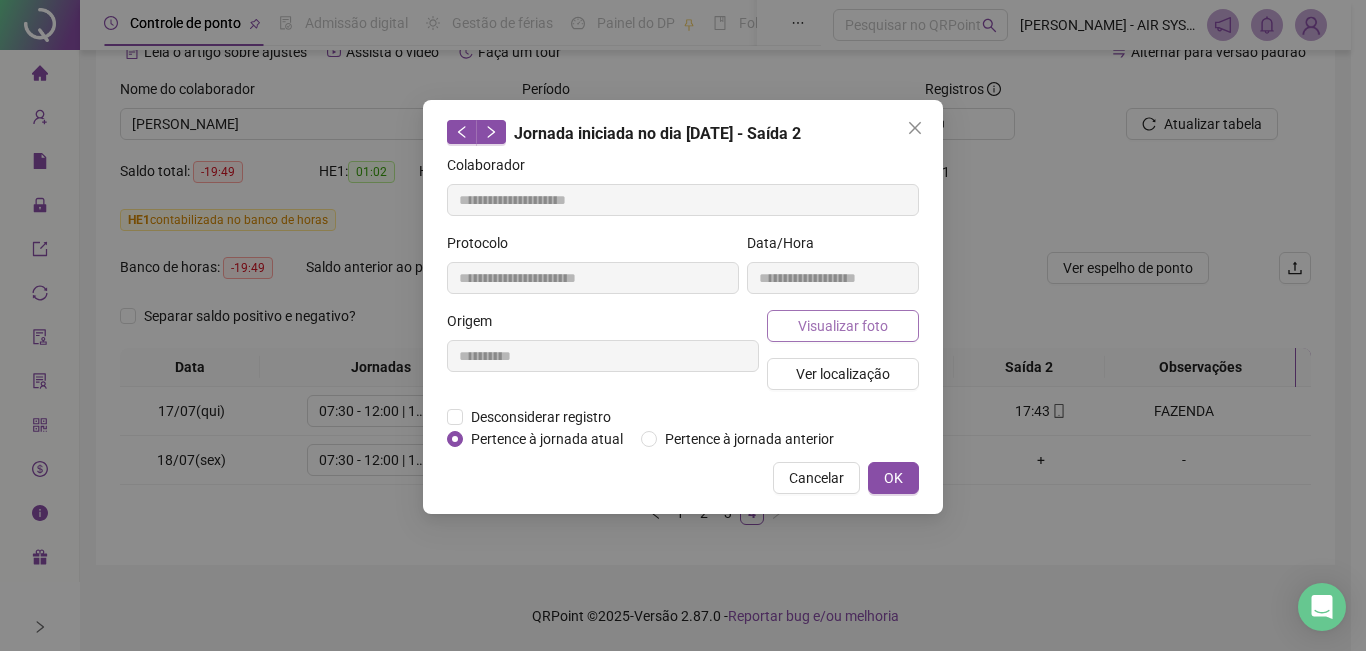 click on "Visualizar foto" at bounding box center (843, 326) 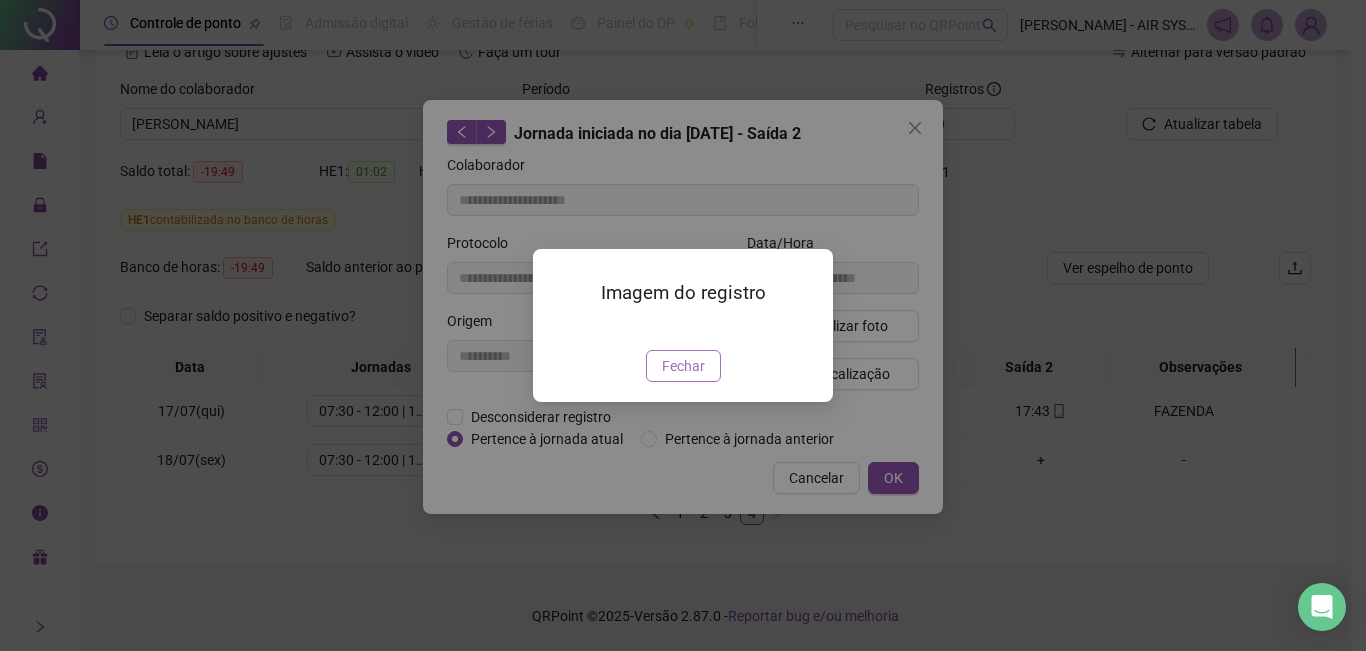 click on "Fechar" at bounding box center (683, 366) 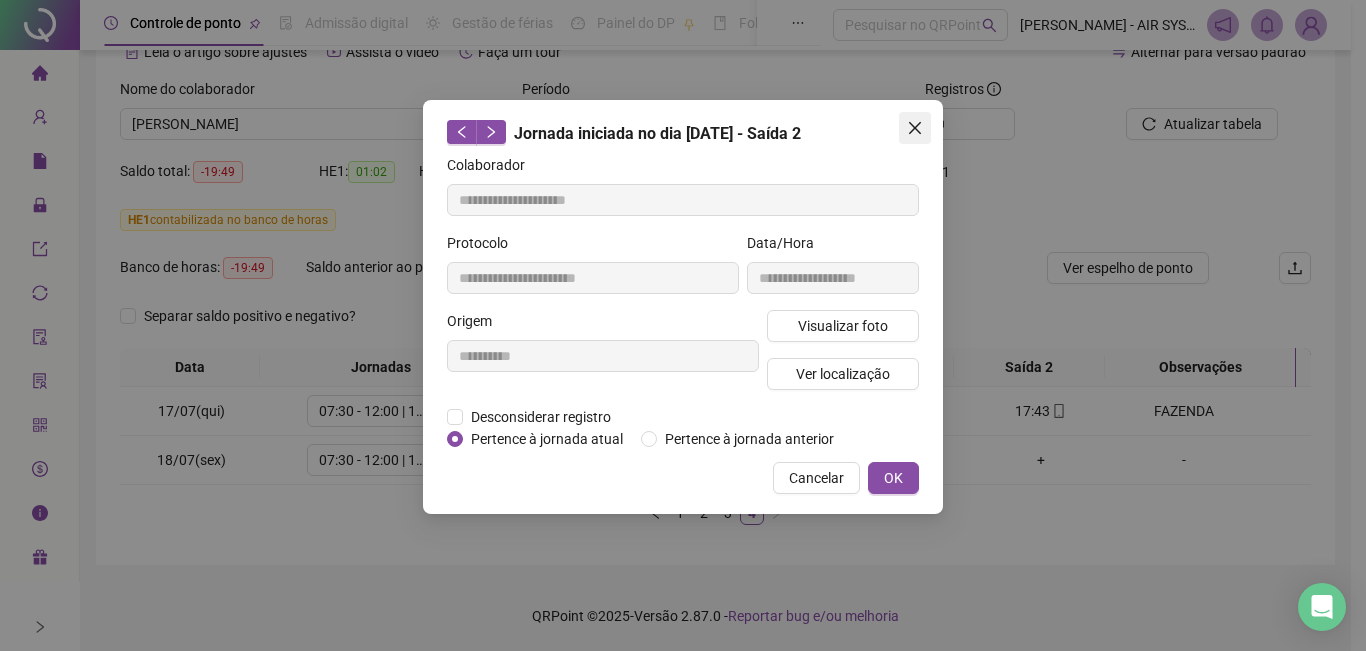 click at bounding box center [915, 128] 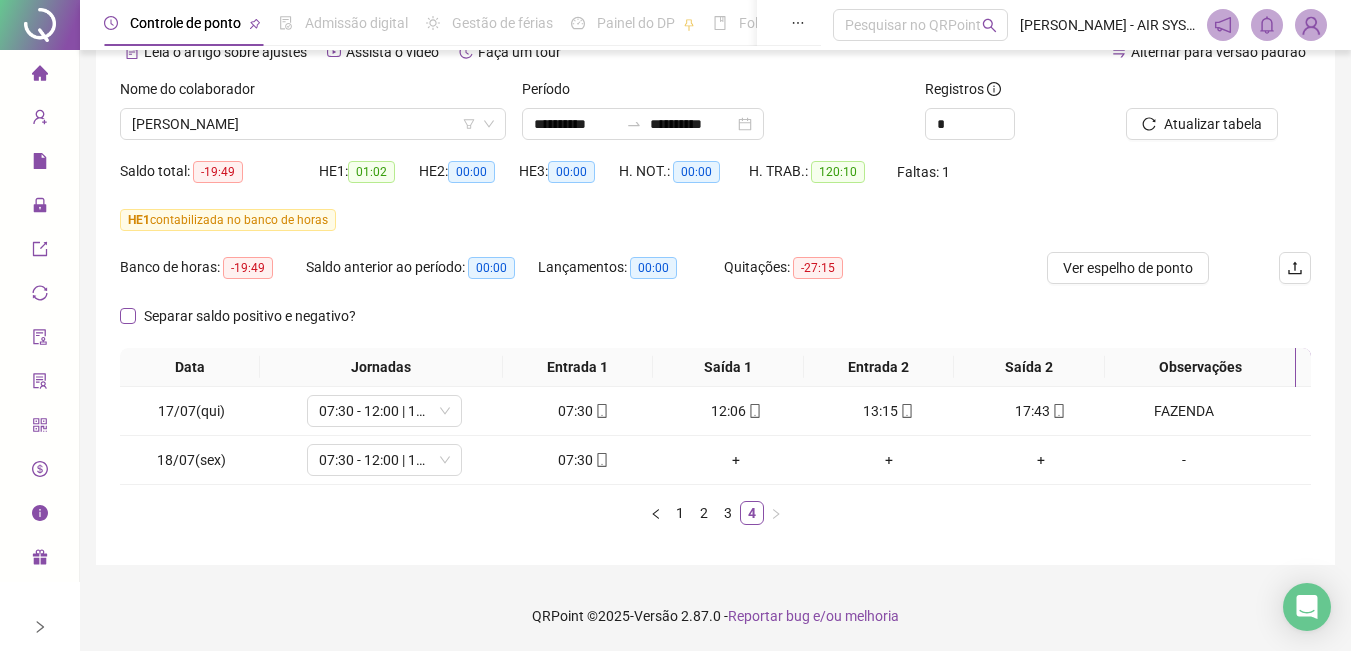 scroll, scrollTop: 6, scrollLeft: 0, axis: vertical 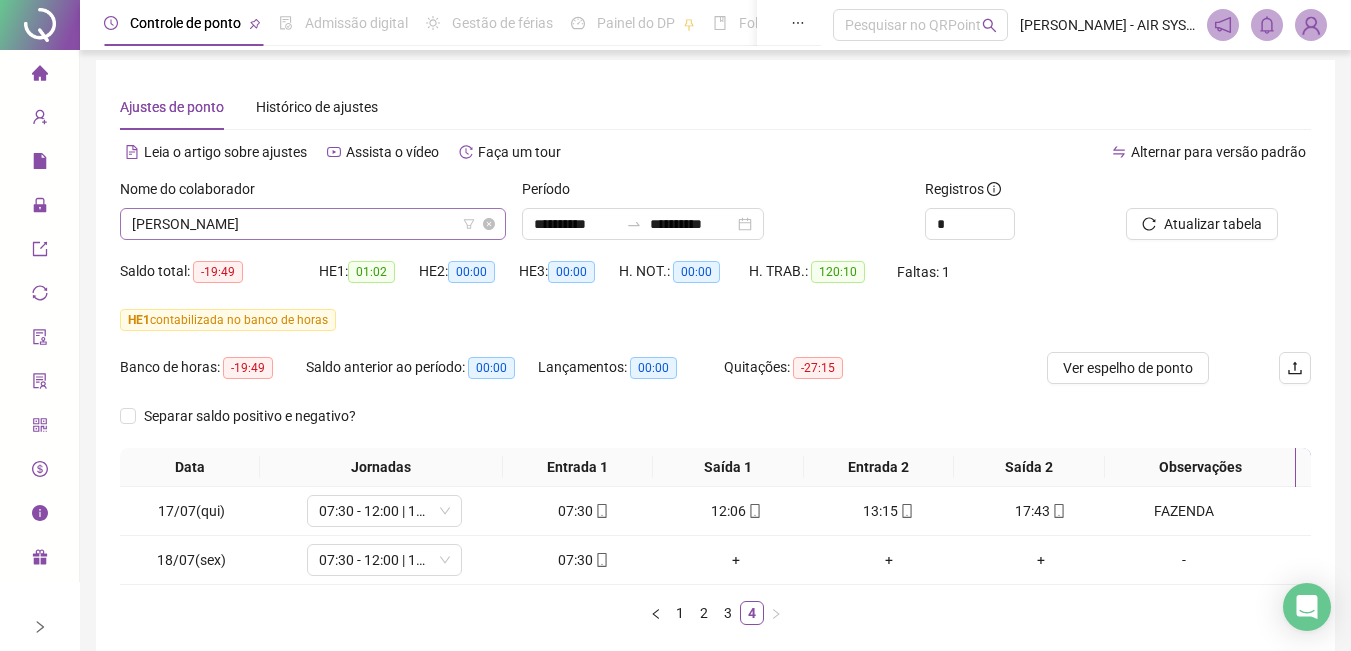 click on "[PERSON_NAME]" at bounding box center (313, 224) 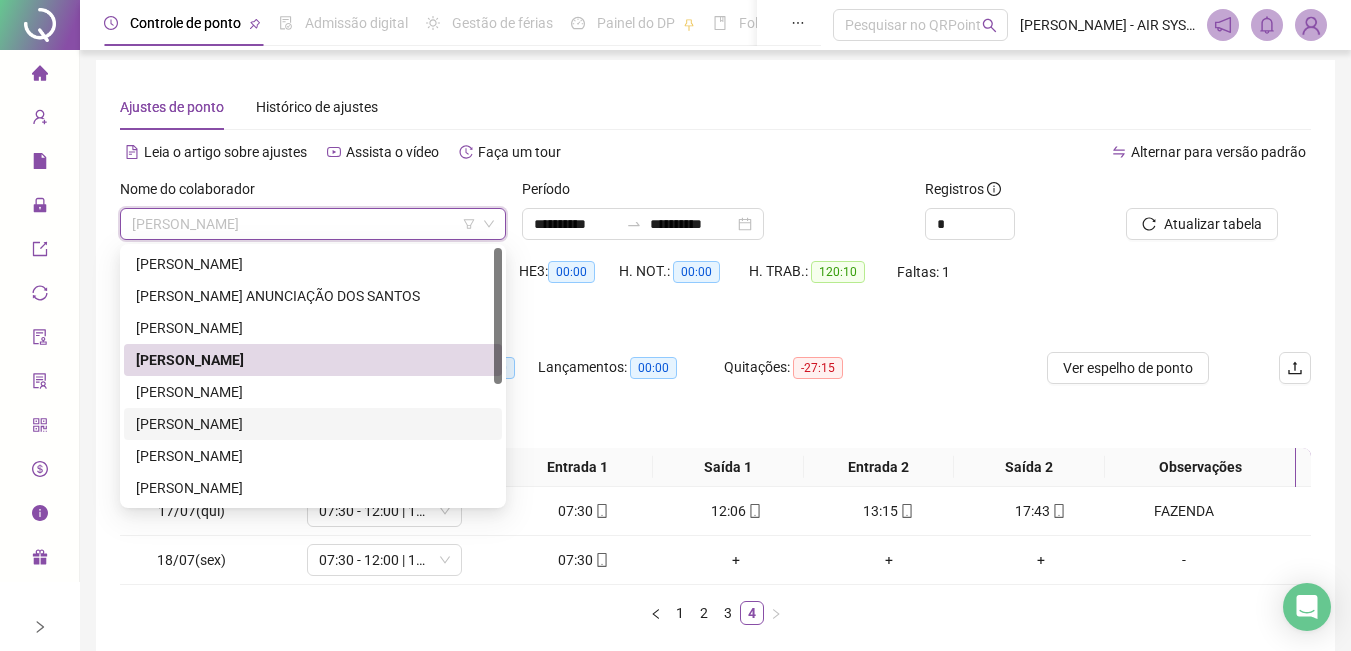 click on "[PERSON_NAME]" at bounding box center (313, 424) 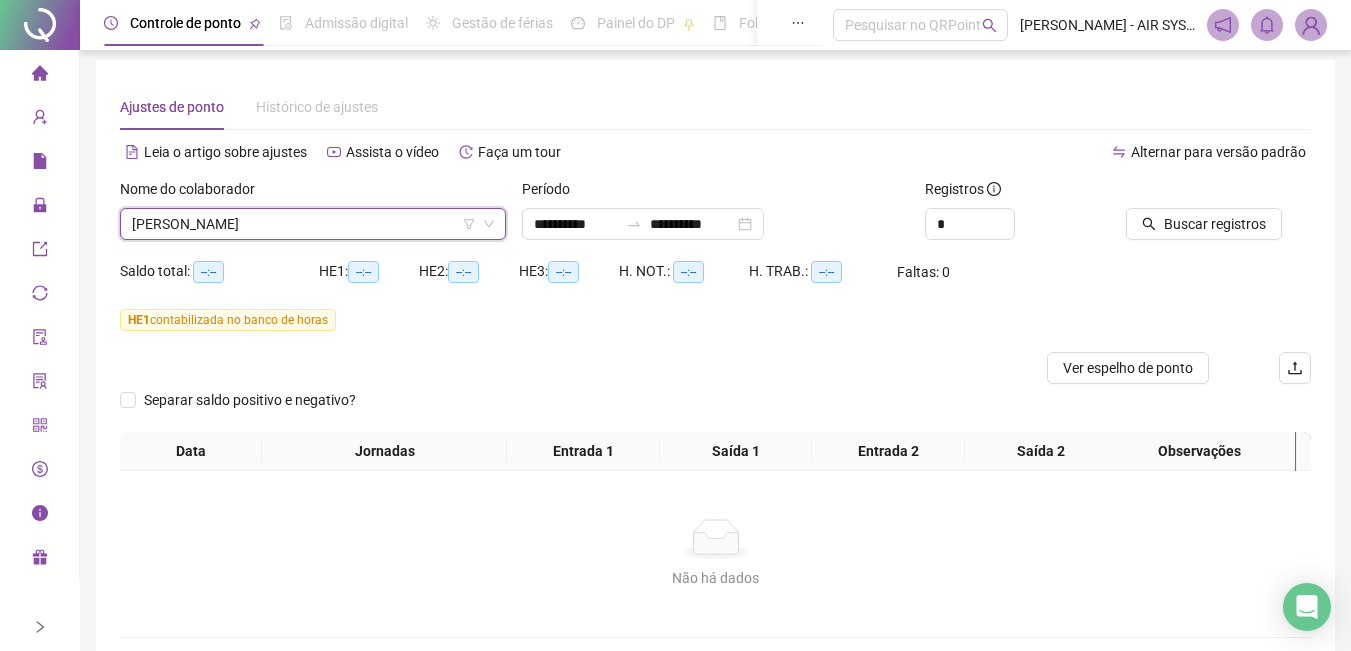 click on "Buscar registros" at bounding box center [1218, 217] 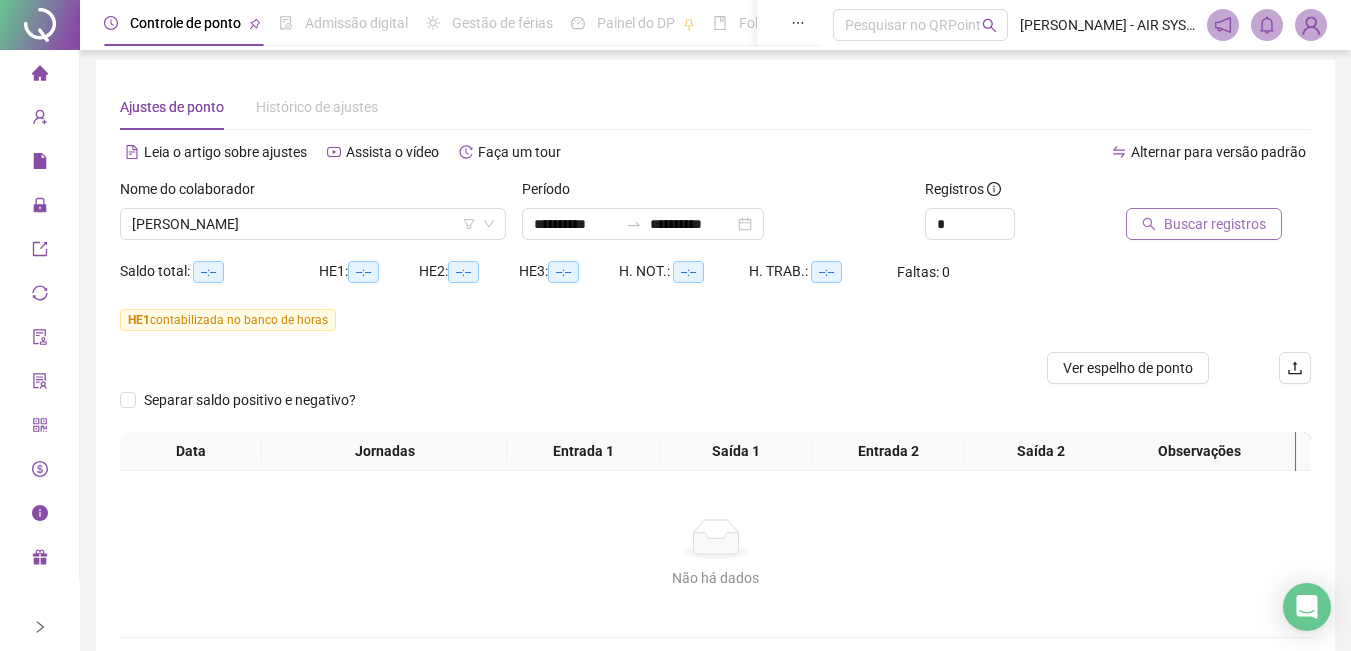 click on "Buscar registros" at bounding box center [1215, 224] 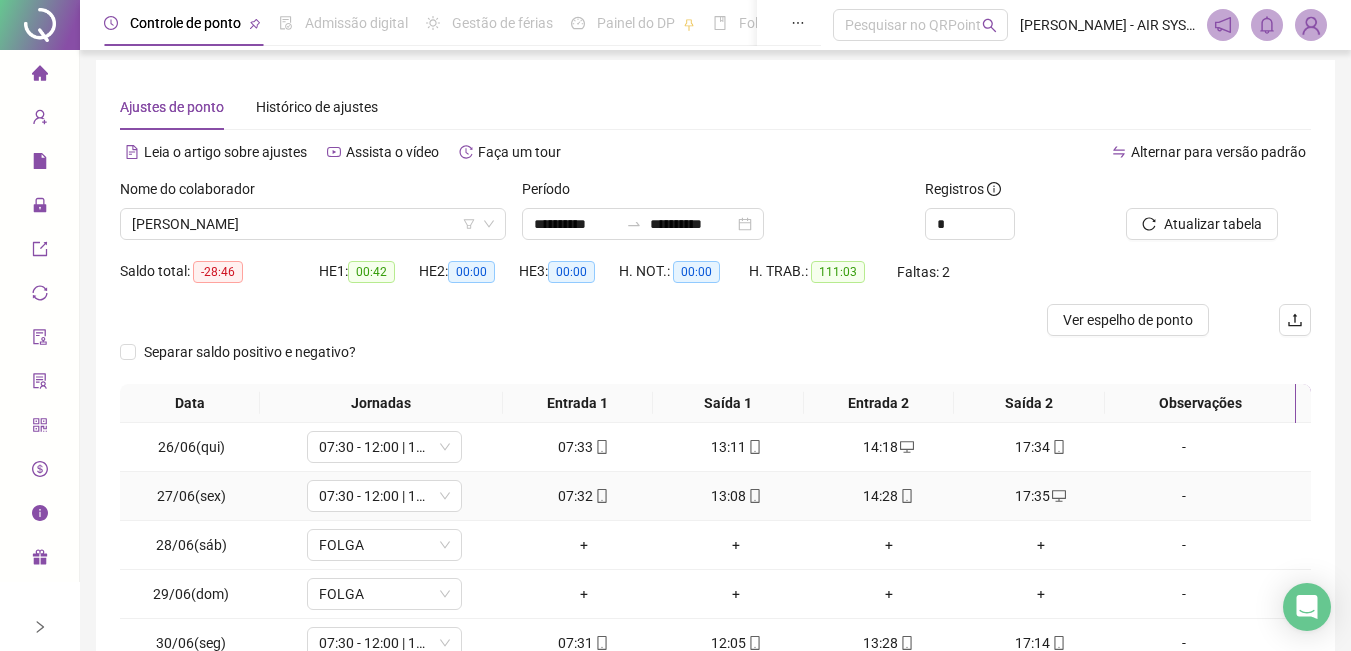 scroll, scrollTop: 287, scrollLeft: 0, axis: vertical 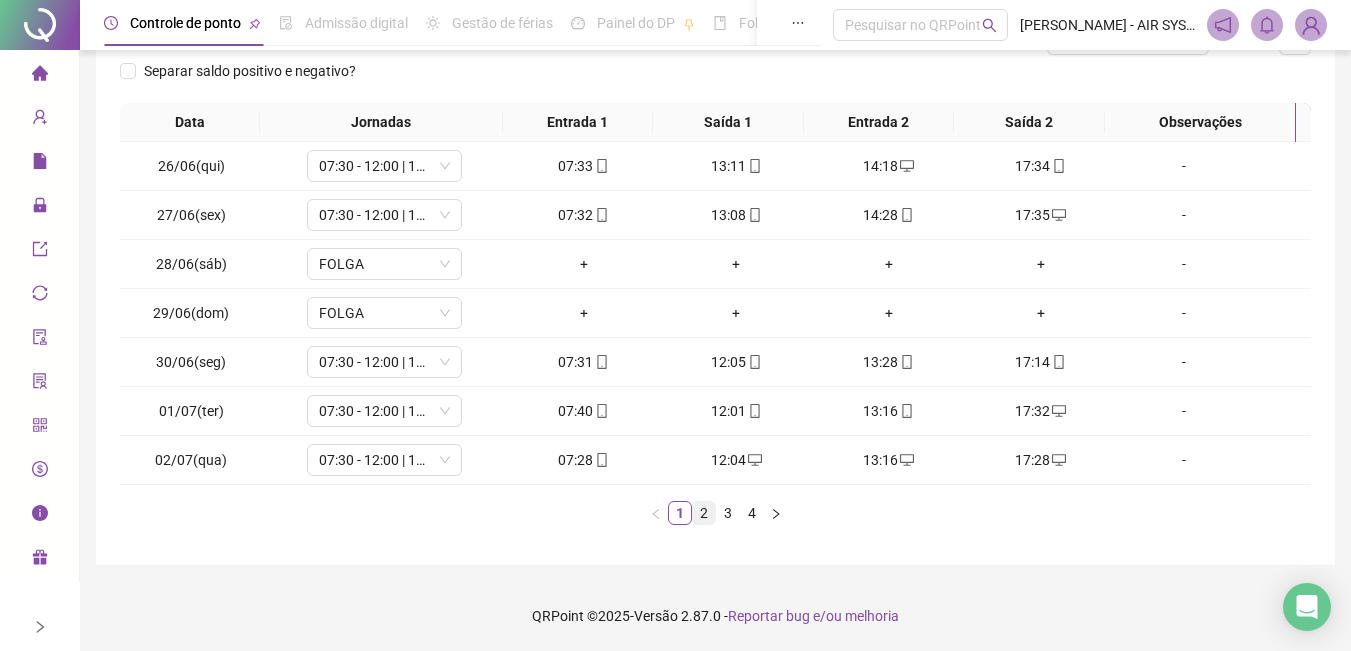 click on "2" at bounding box center [704, 513] 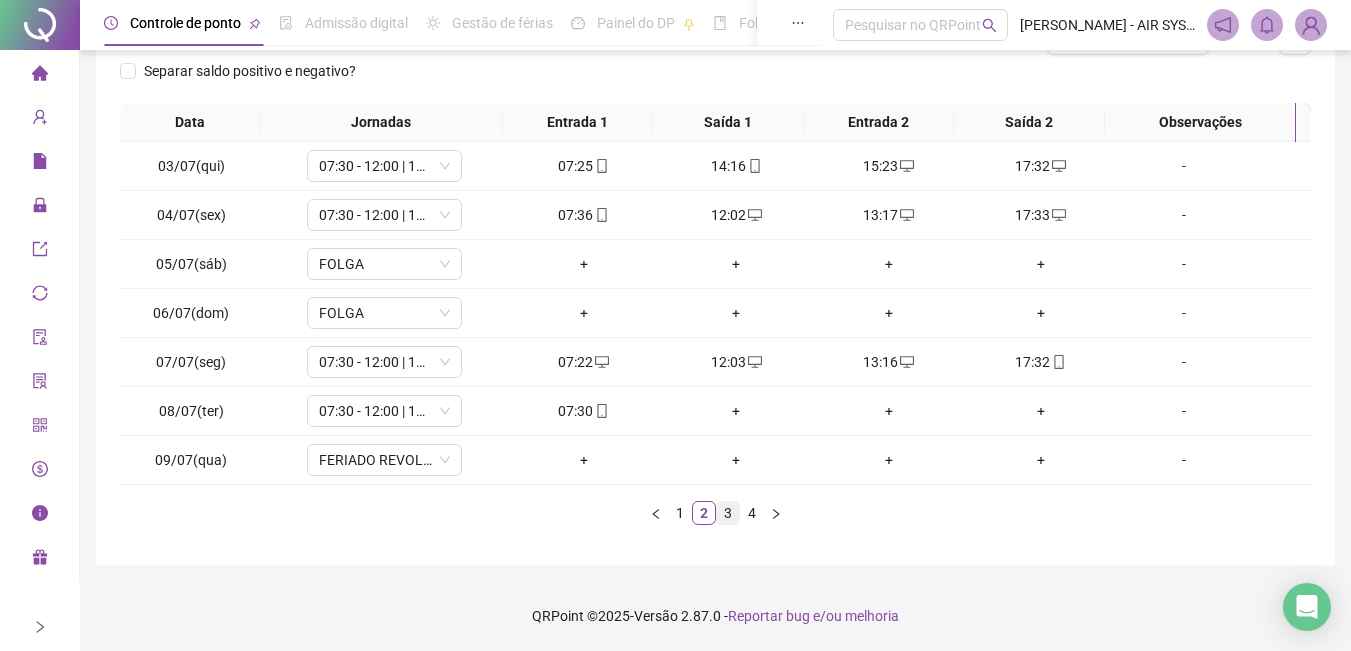 click on "3" at bounding box center (728, 513) 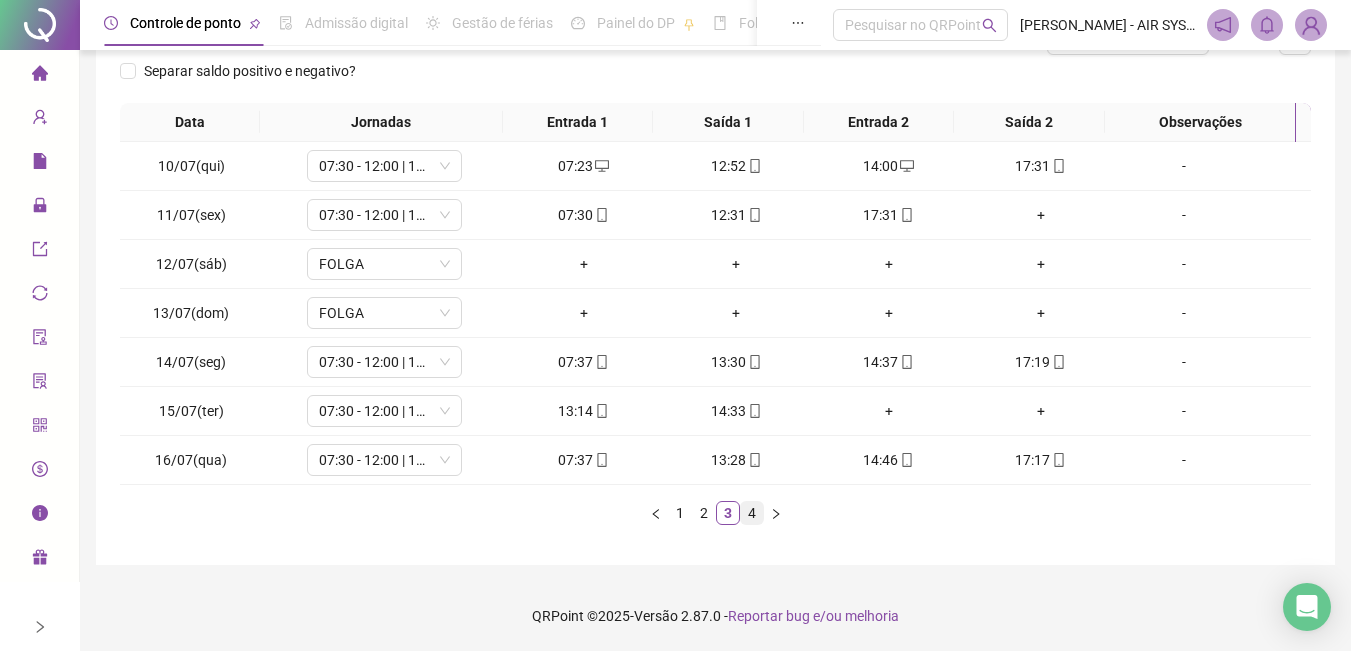 click on "4" at bounding box center [752, 513] 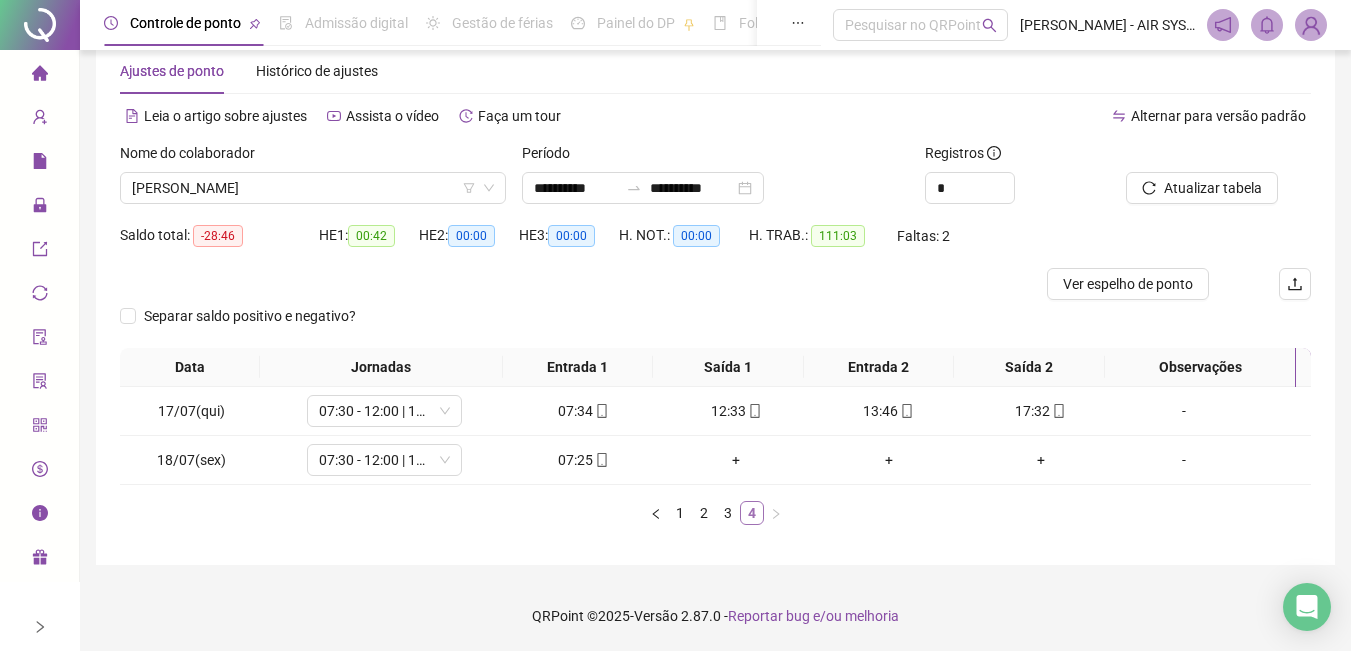 scroll, scrollTop: 42, scrollLeft: 0, axis: vertical 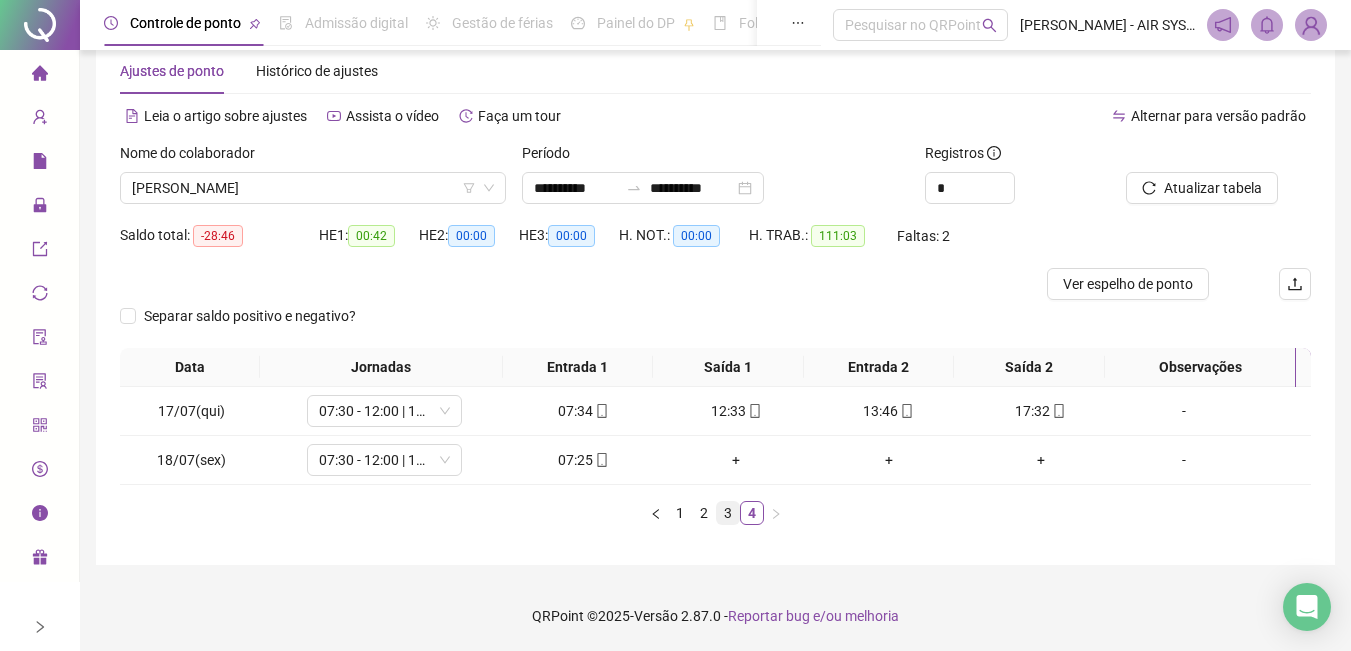 click on "3" at bounding box center [728, 513] 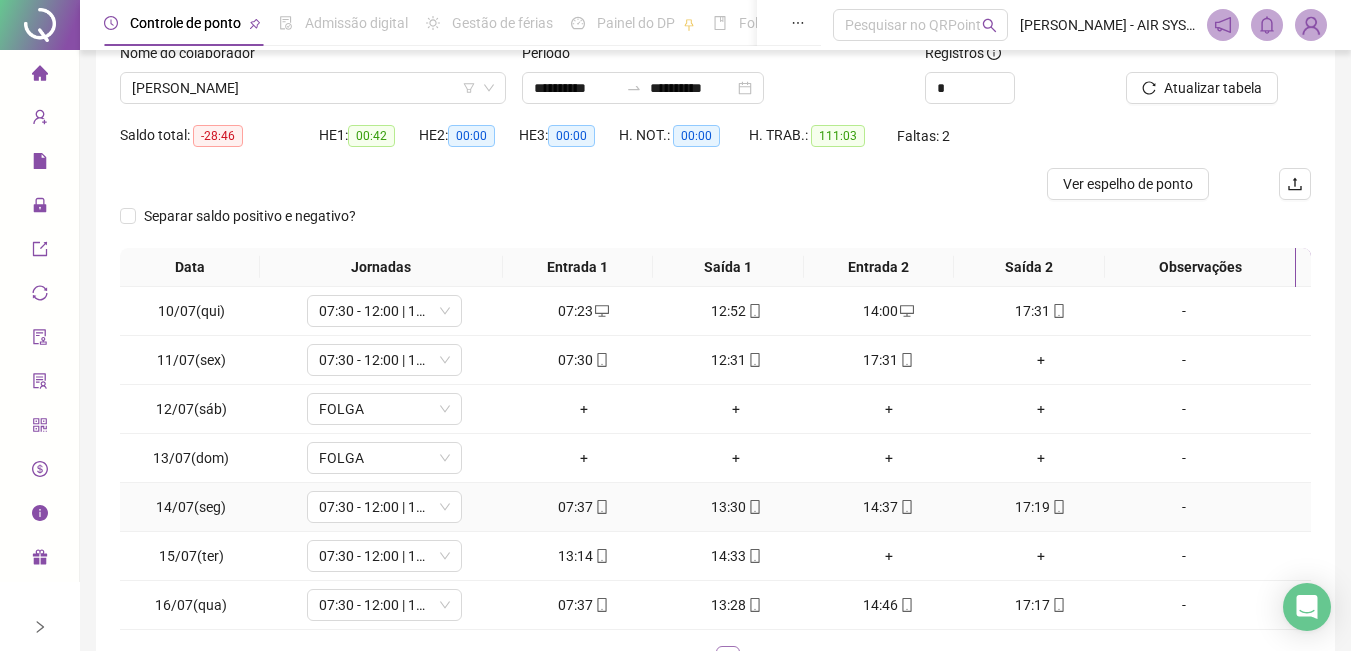 scroll, scrollTop: 242, scrollLeft: 0, axis: vertical 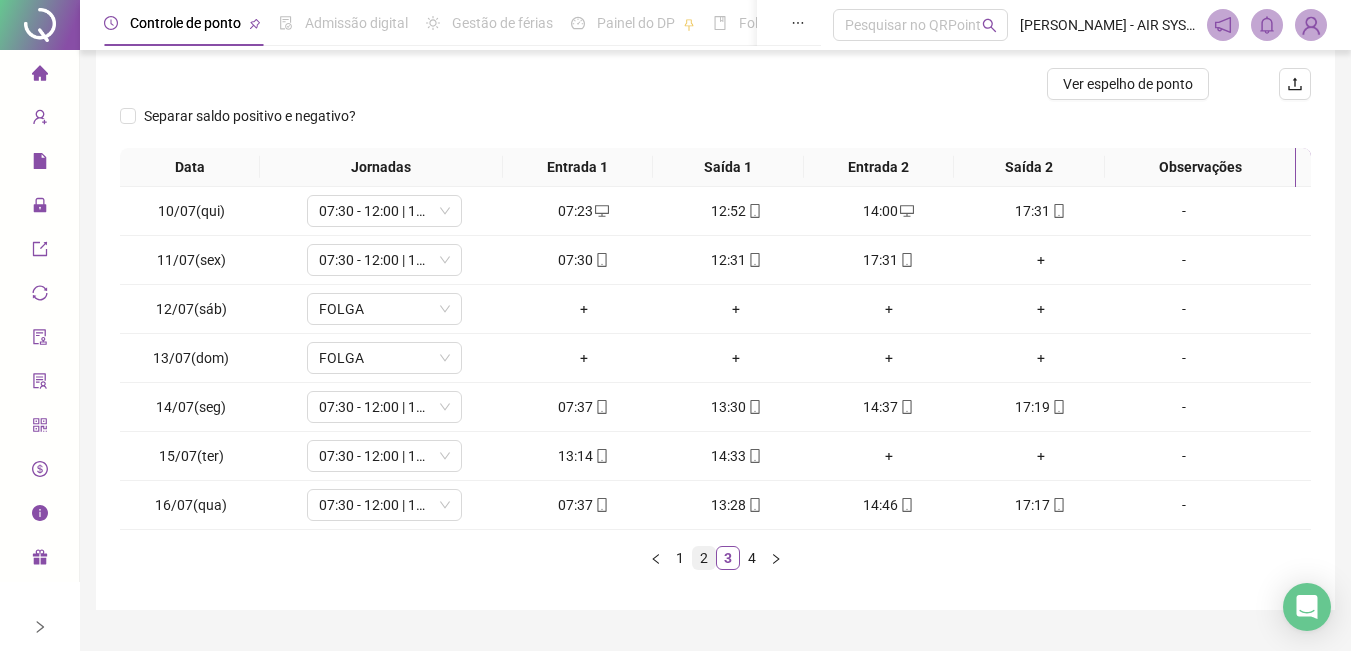 click on "2" at bounding box center [704, 558] 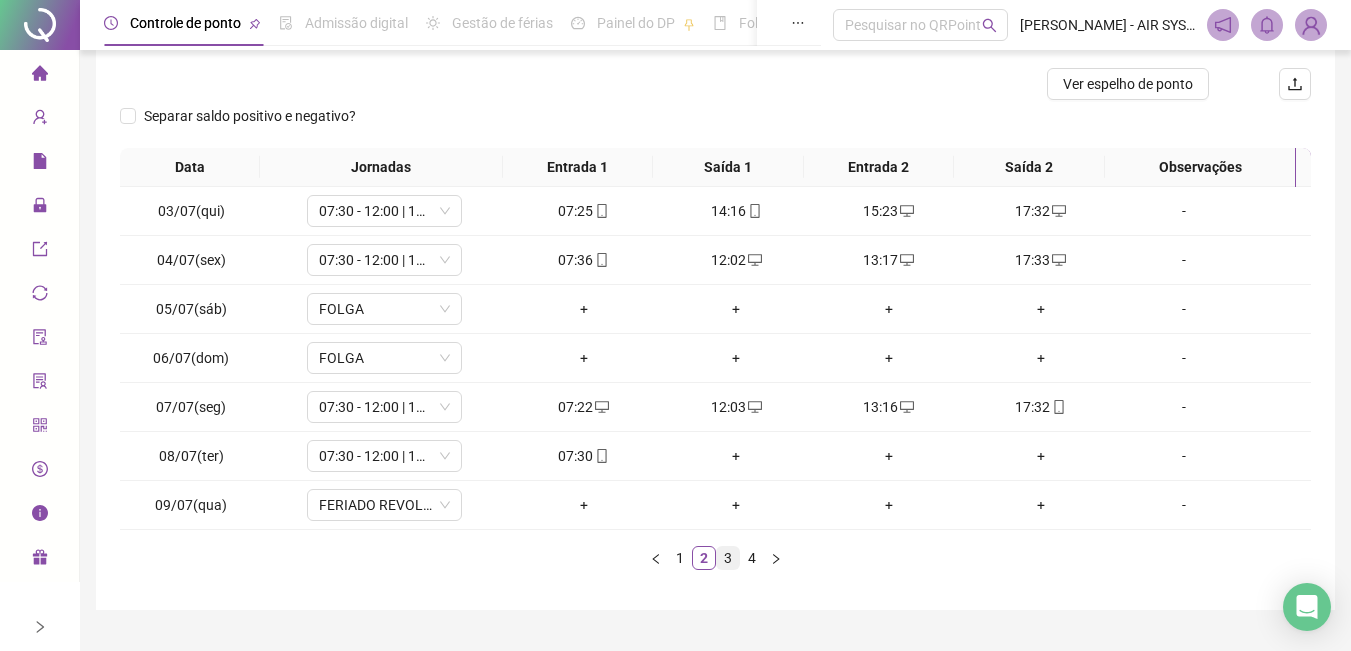 click on "3" at bounding box center [728, 558] 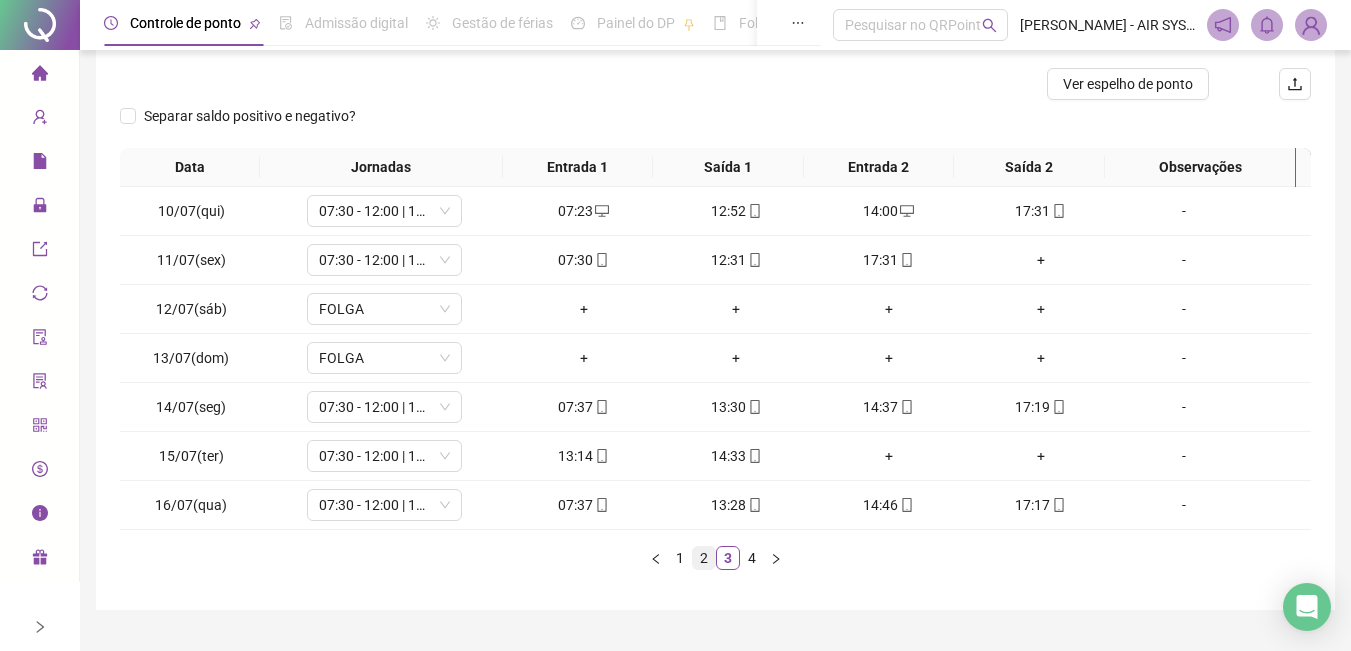 click on "2" at bounding box center [704, 558] 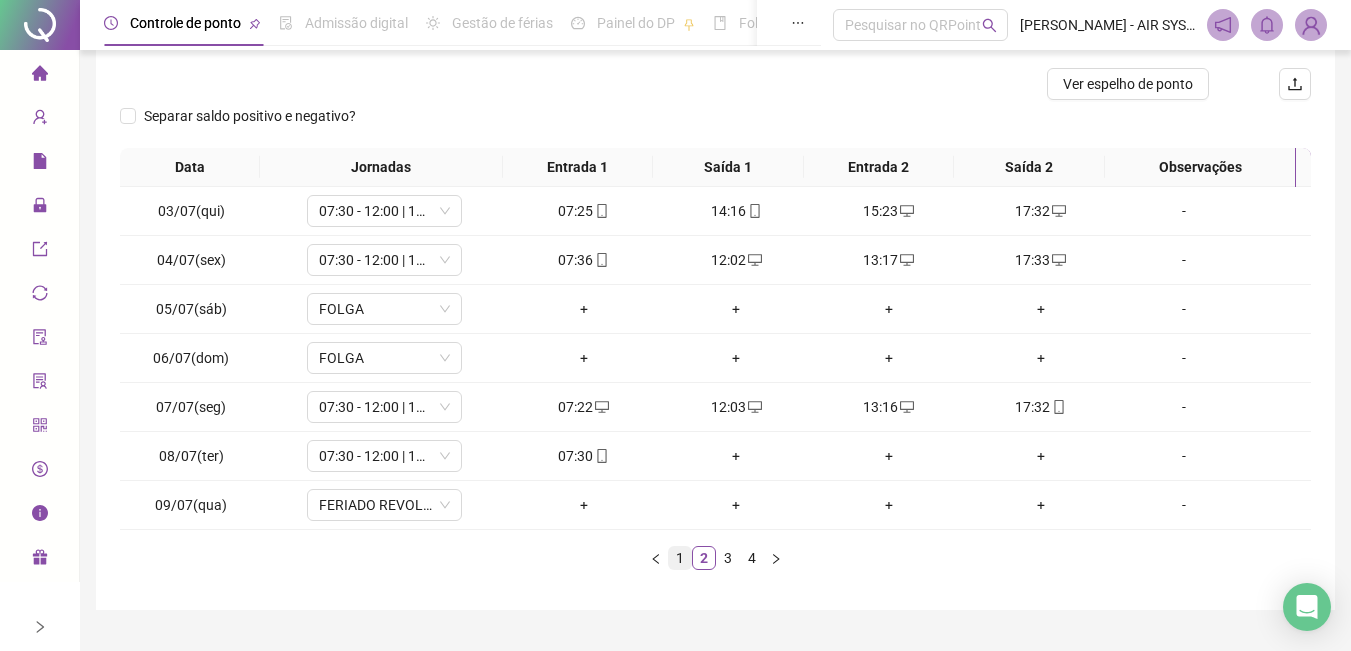 click on "1" at bounding box center [680, 558] 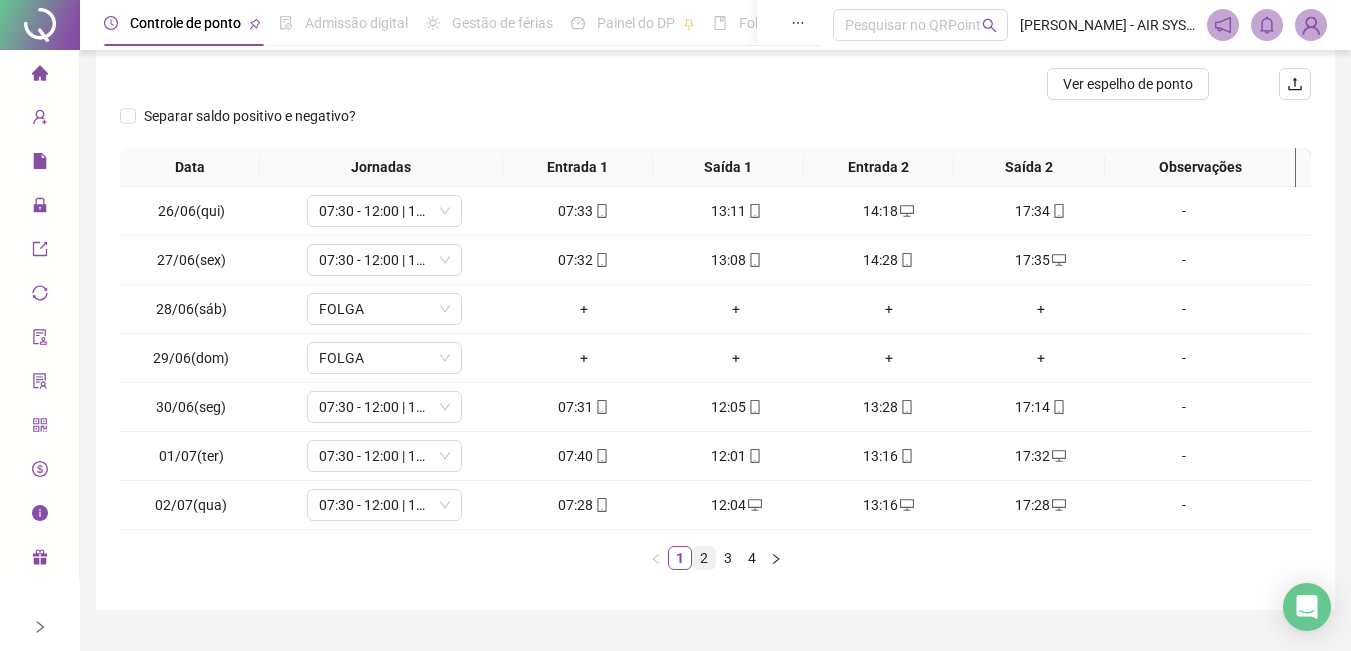 click on "2" at bounding box center [704, 558] 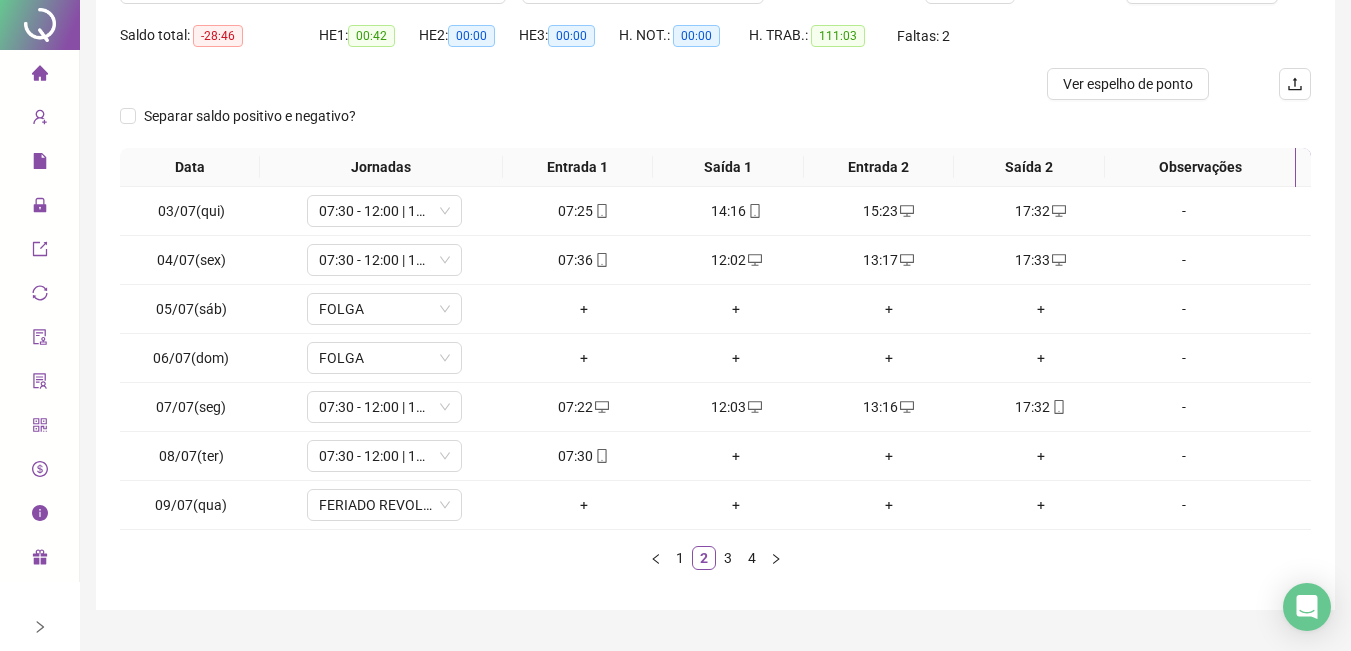 scroll, scrollTop: 0, scrollLeft: 0, axis: both 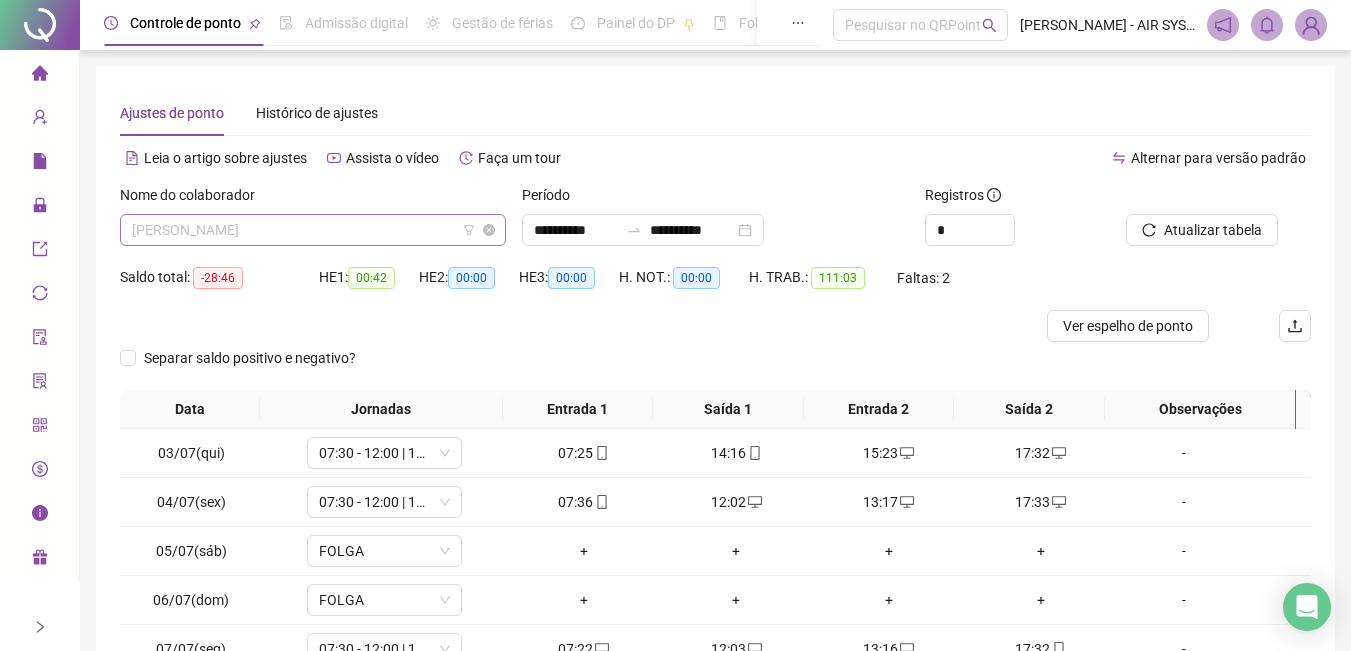 click on "[PERSON_NAME]" at bounding box center (313, 230) 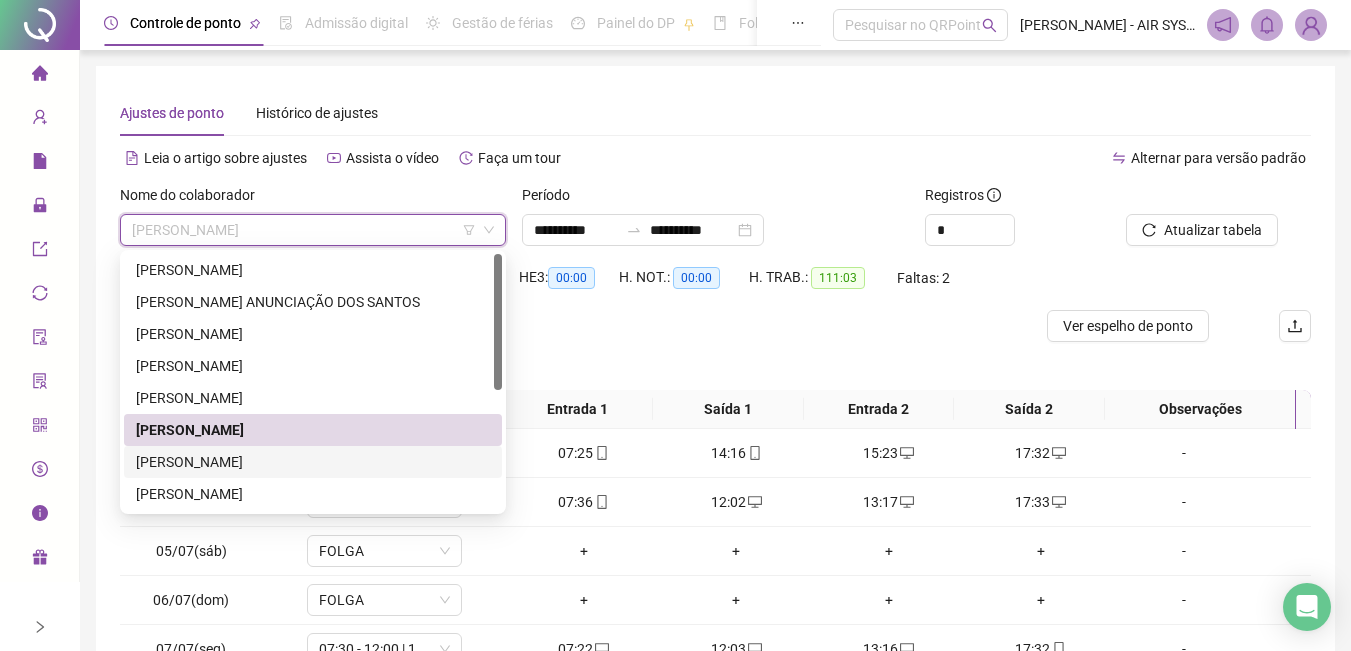 click on "[PERSON_NAME]" at bounding box center [313, 462] 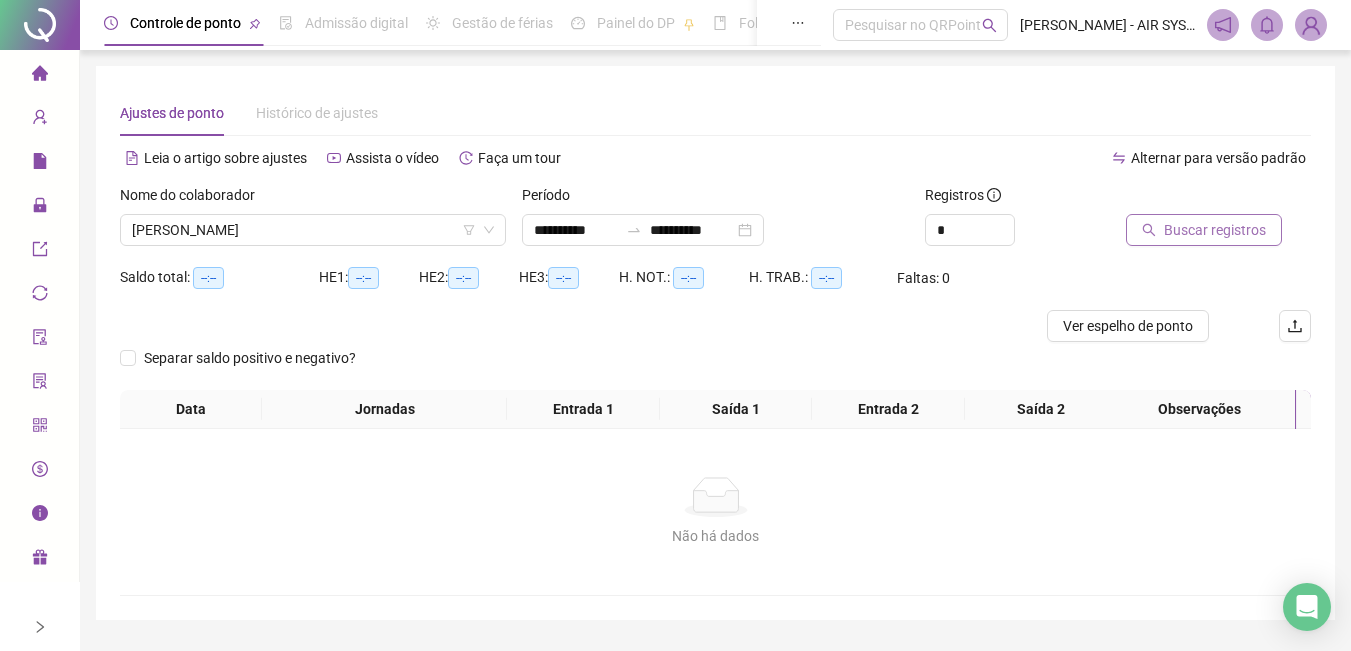 drag, startPoint x: 1215, startPoint y: 249, endPoint x: 1204, endPoint y: 232, distance: 20.248457 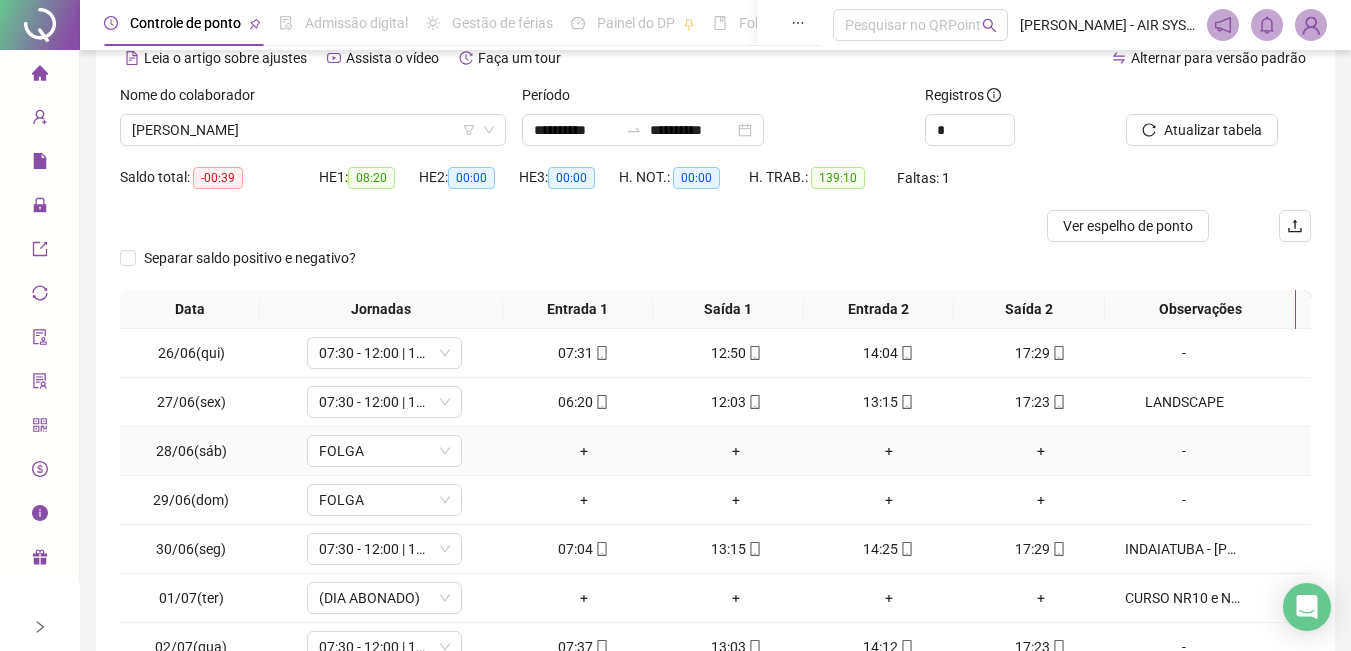 scroll, scrollTop: 287, scrollLeft: 0, axis: vertical 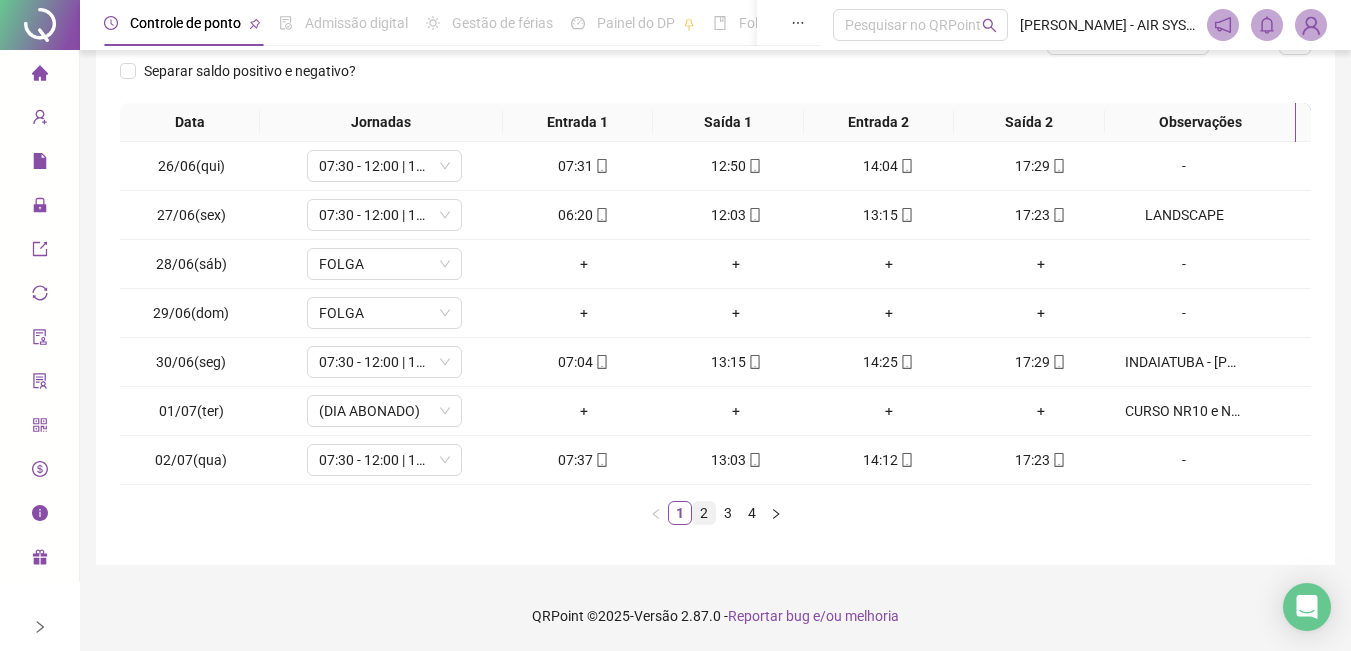 click on "2" at bounding box center (704, 513) 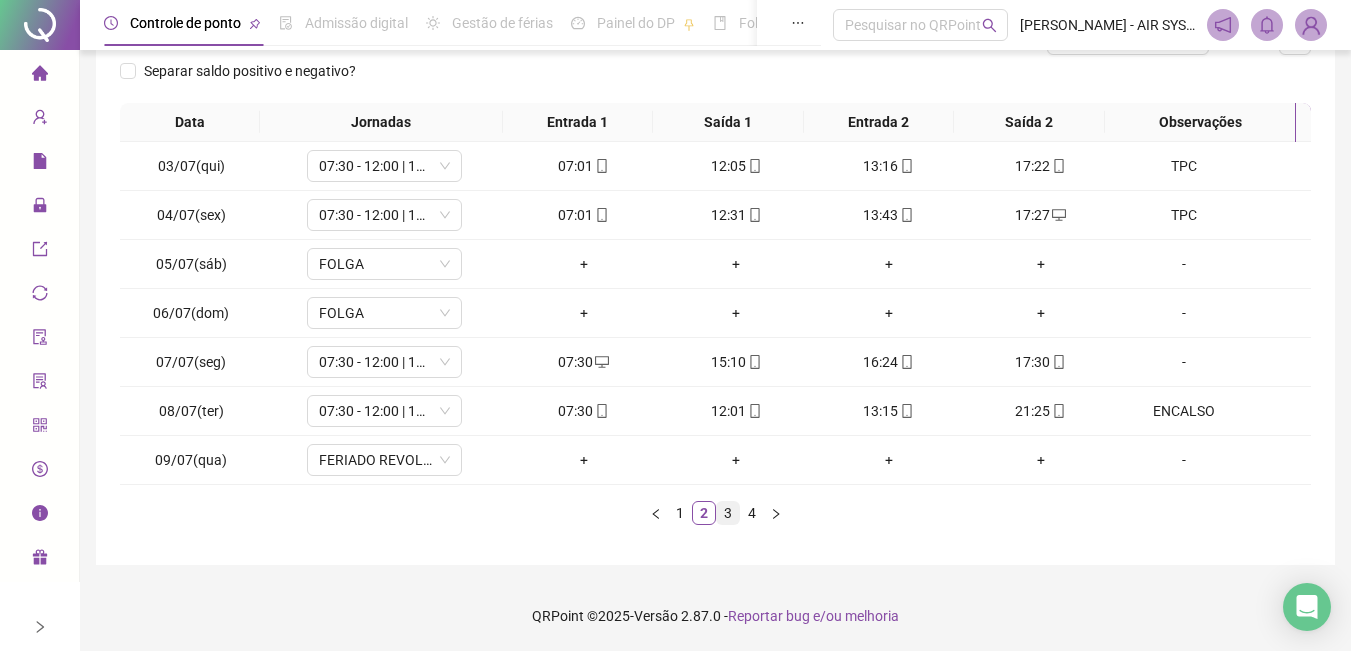 click on "3" at bounding box center (728, 513) 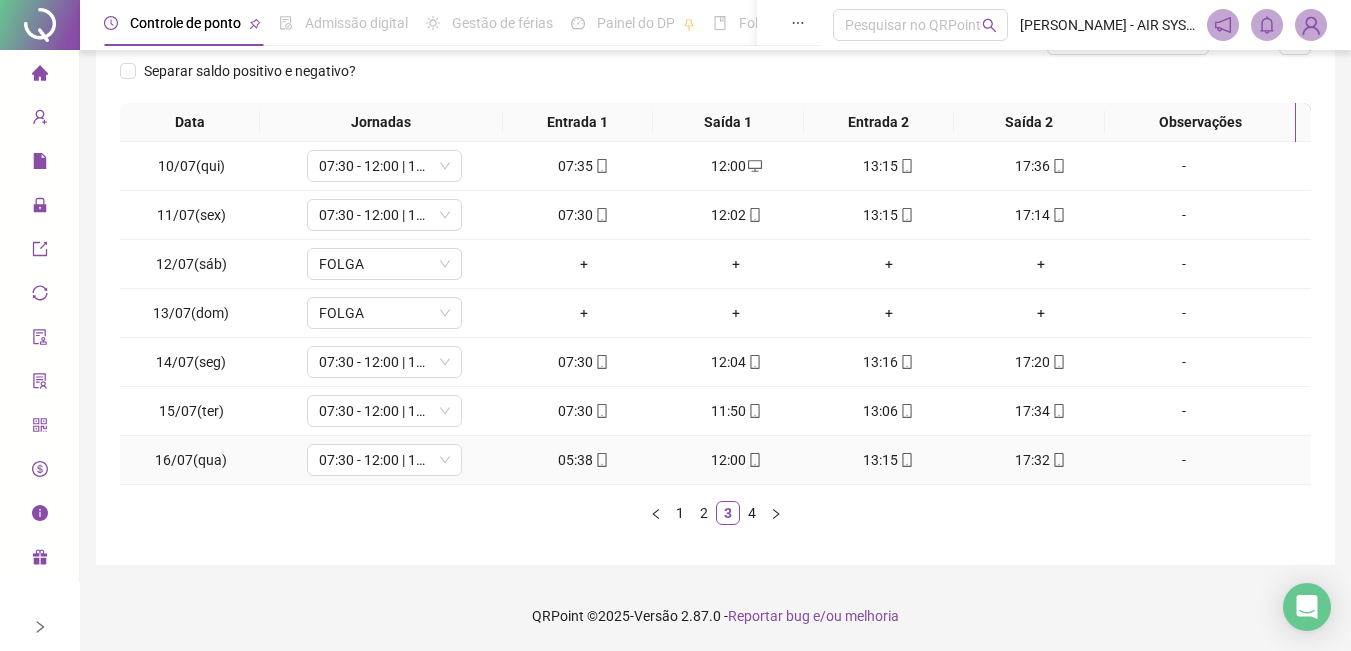 click on "-" at bounding box center [1184, 460] 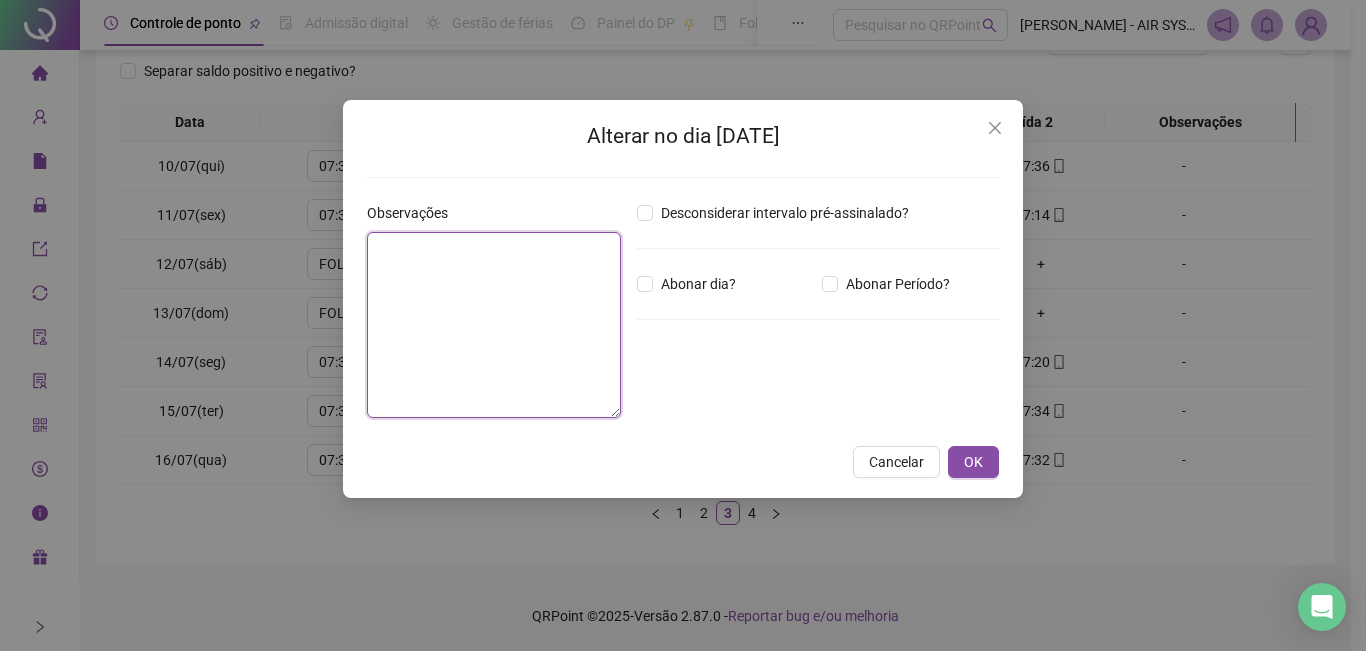 click at bounding box center (494, 325) 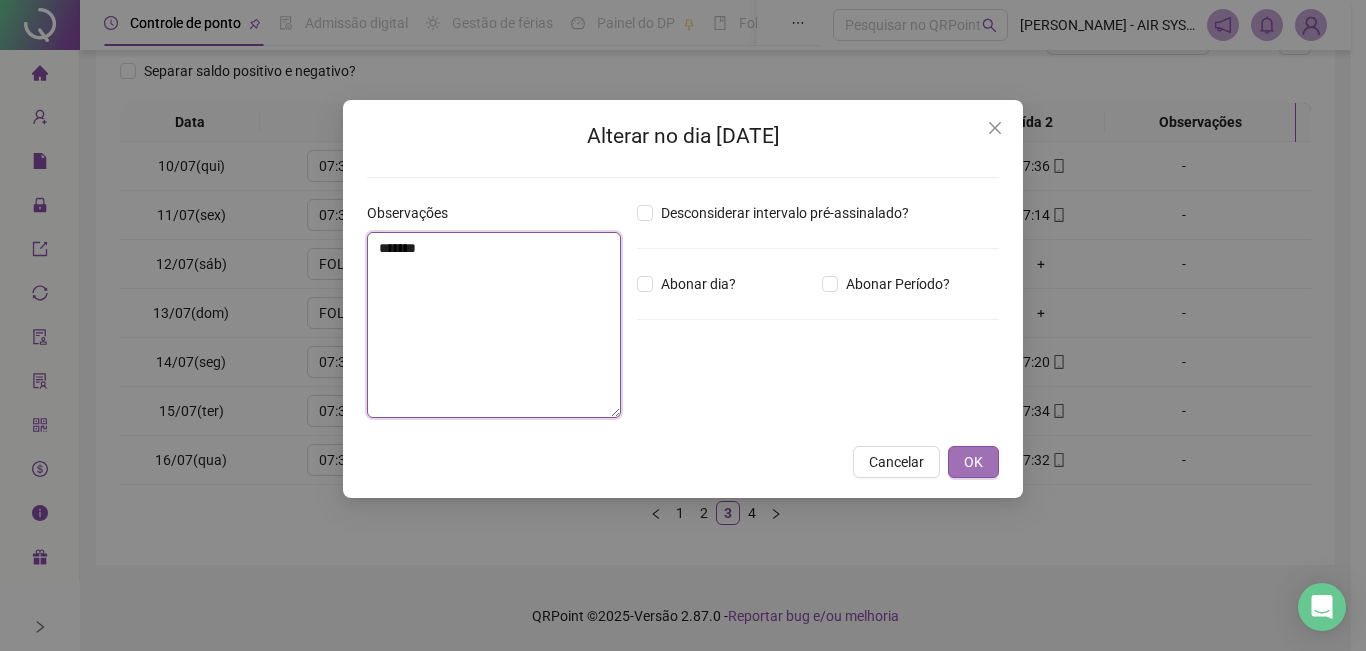 type on "*******" 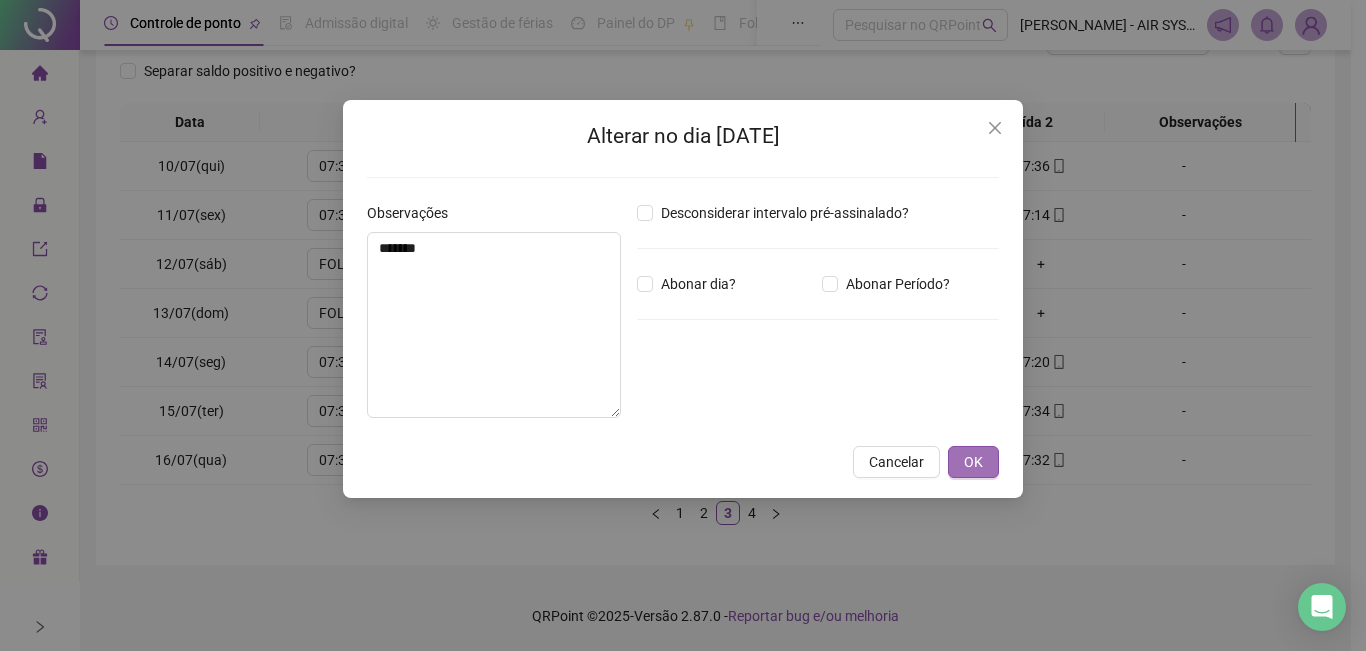 click on "OK" at bounding box center (973, 462) 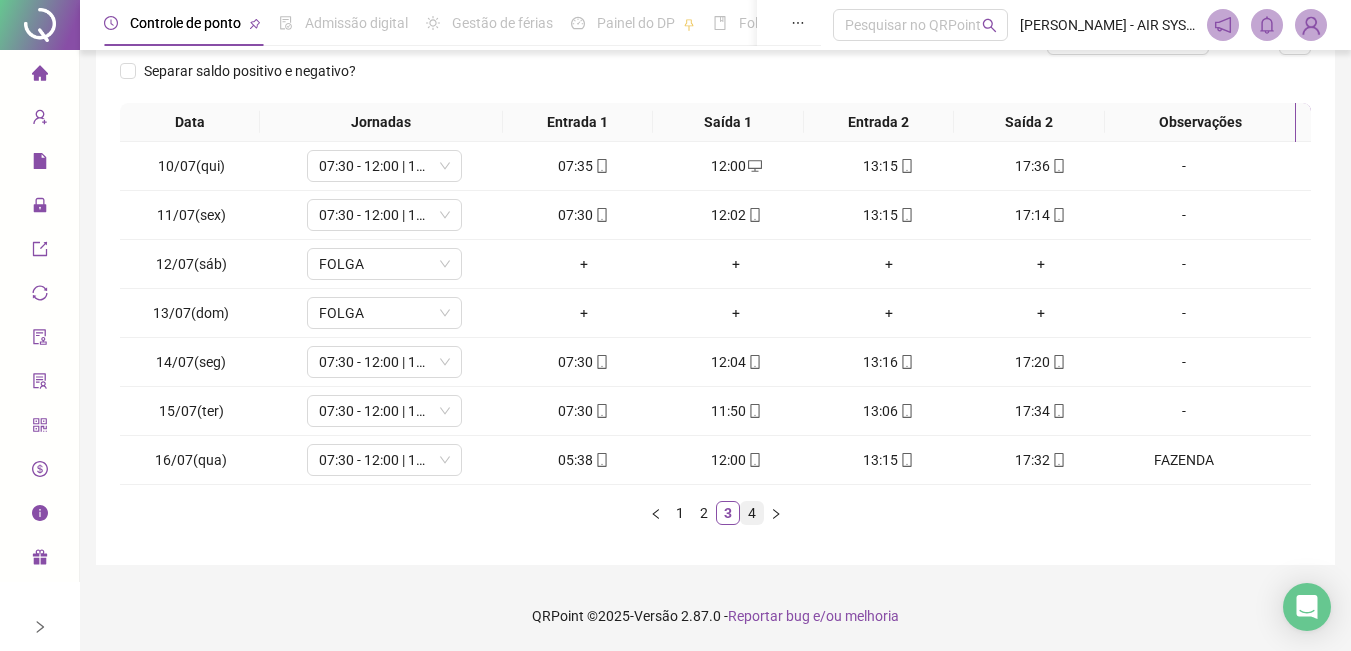 click on "4" at bounding box center [752, 513] 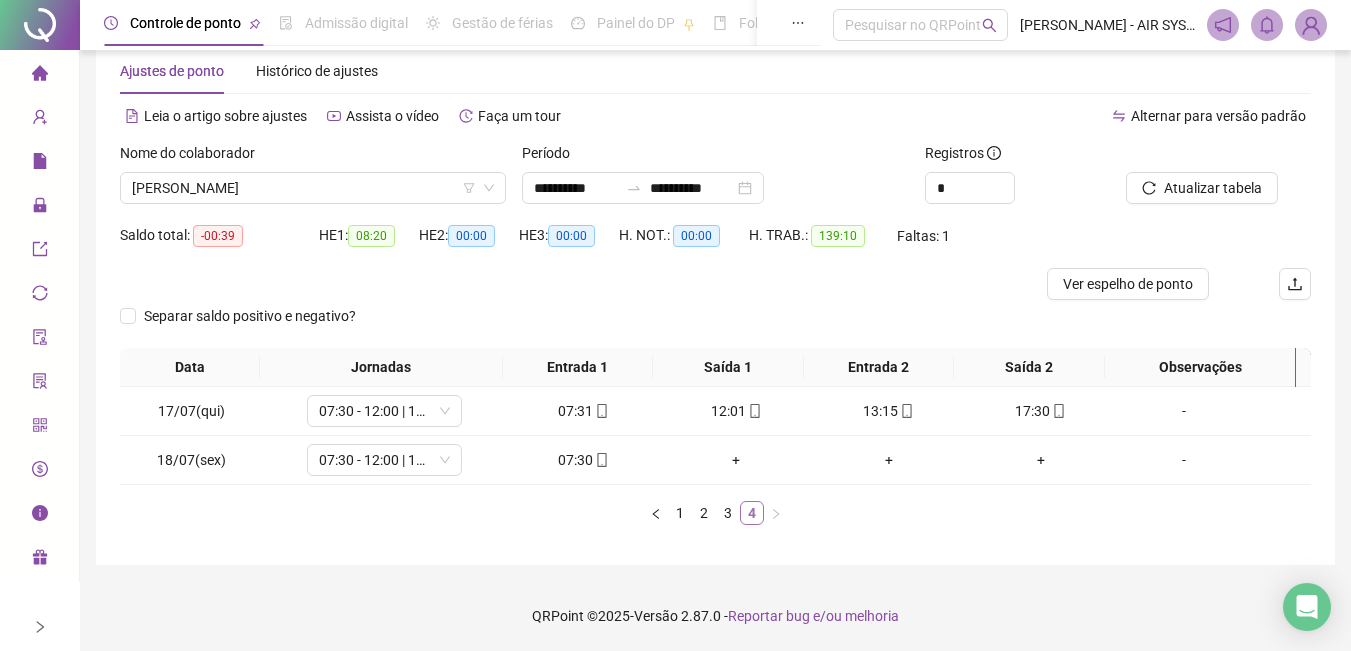 scroll, scrollTop: 42, scrollLeft: 0, axis: vertical 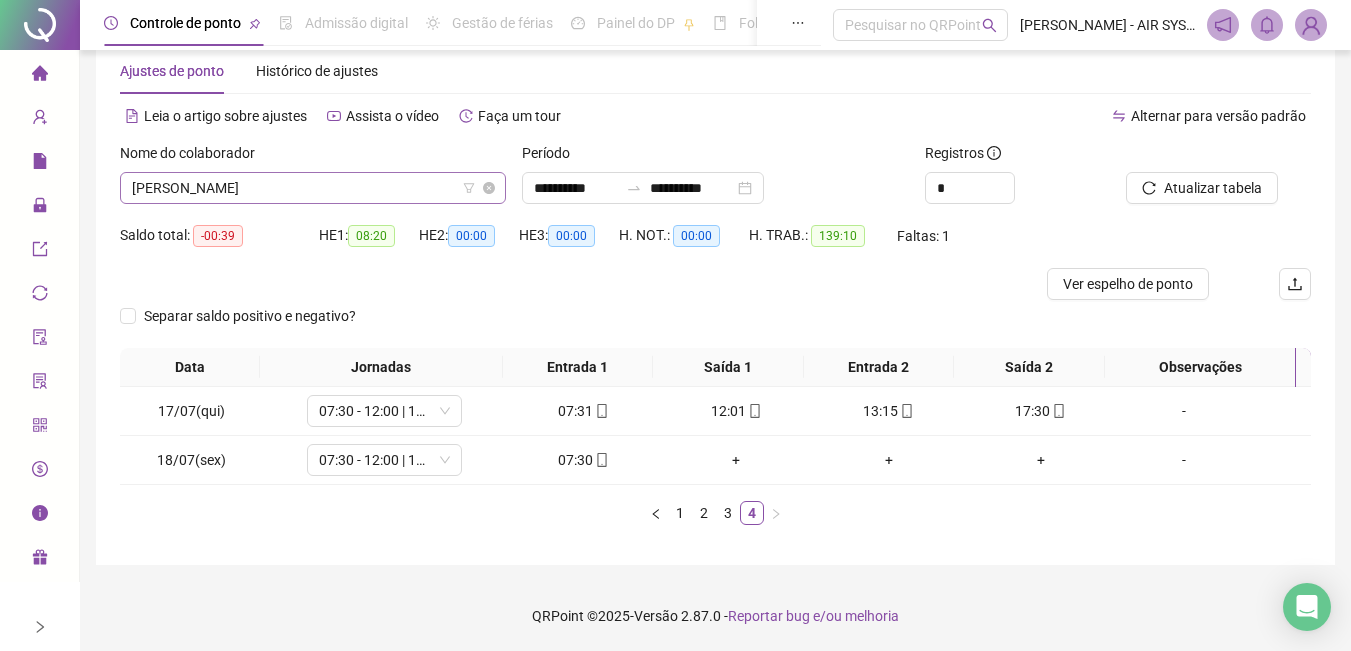 click on "[PERSON_NAME]" at bounding box center (313, 188) 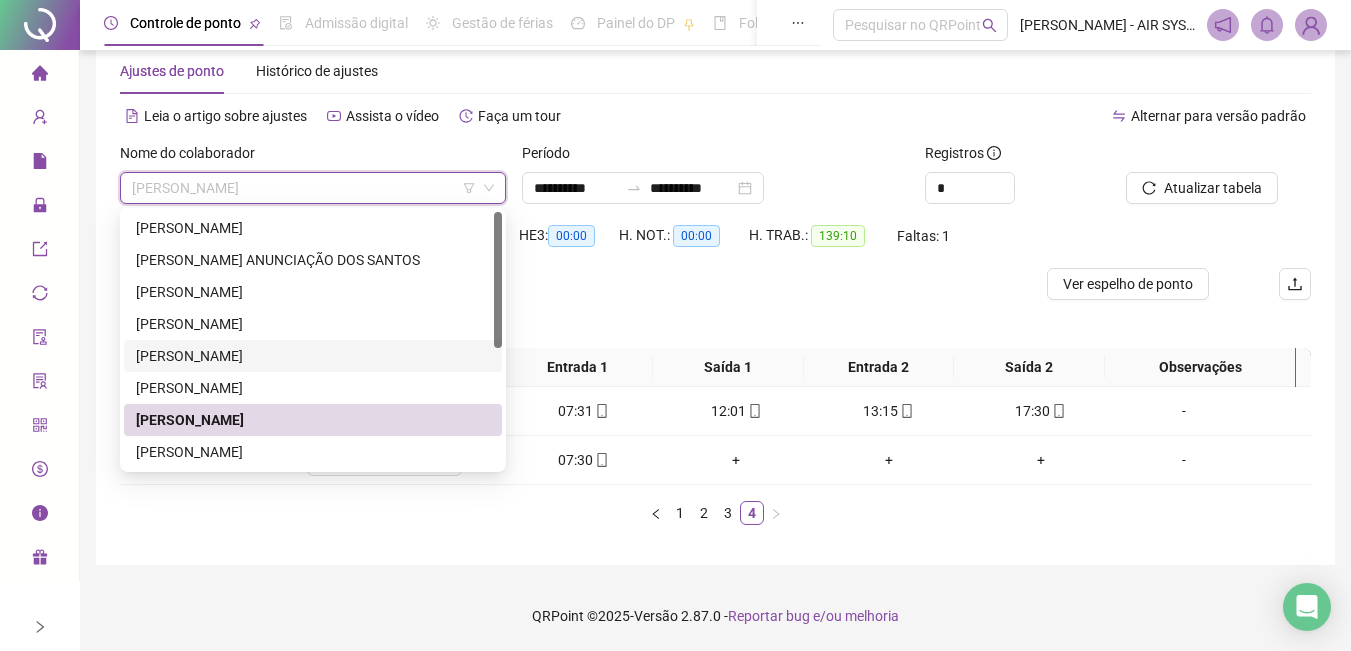 scroll, scrollTop: 200, scrollLeft: 0, axis: vertical 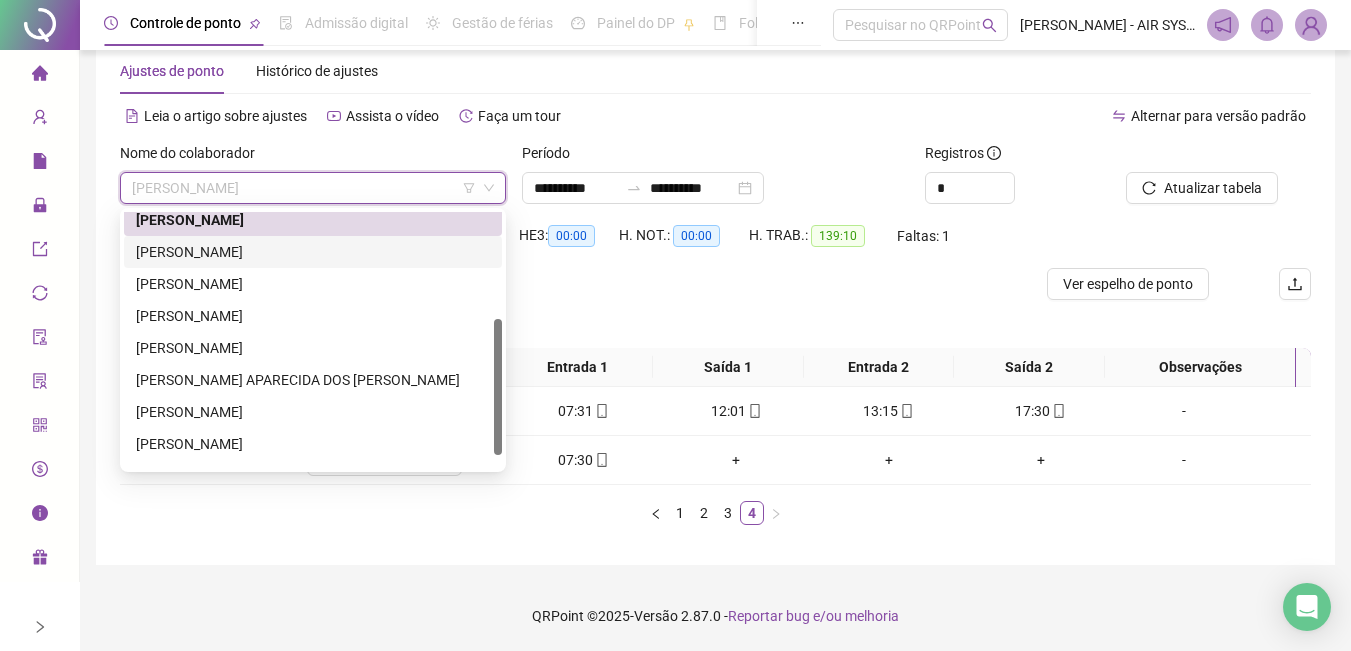 click on "[PERSON_NAME]" at bounding box center [313, 252] 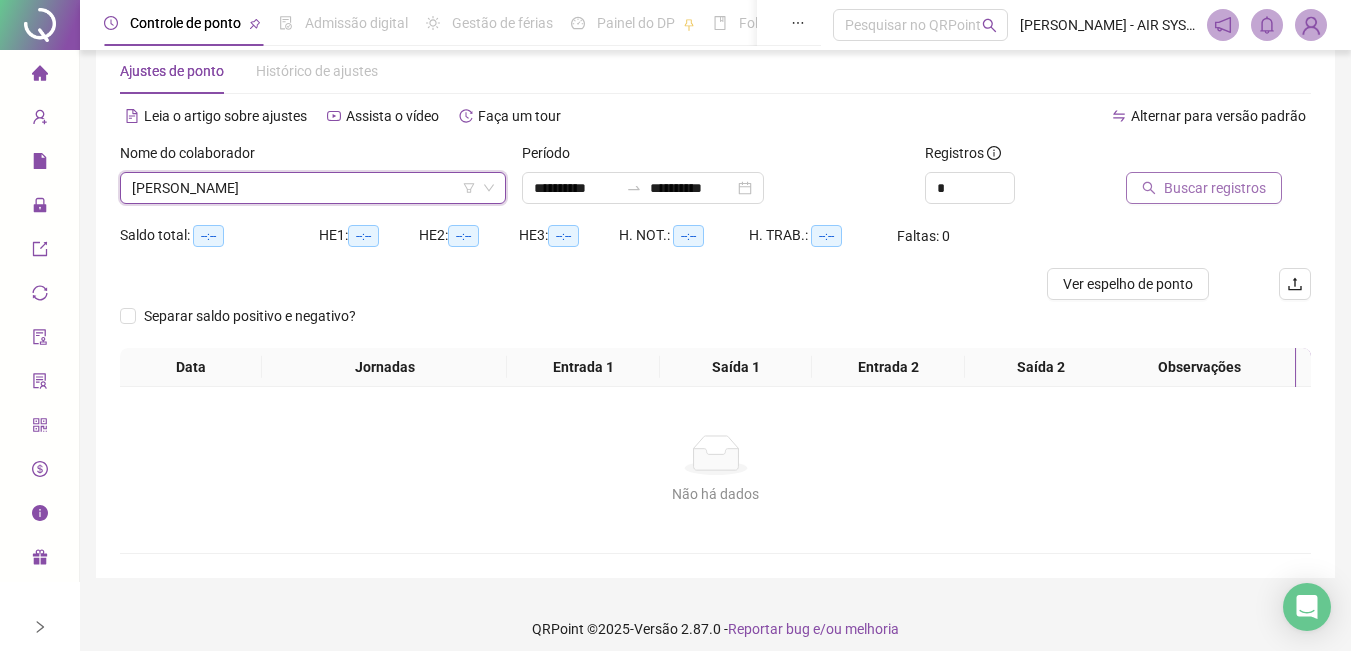 click on "Buscar registros" at bounding box center [1215, 188] 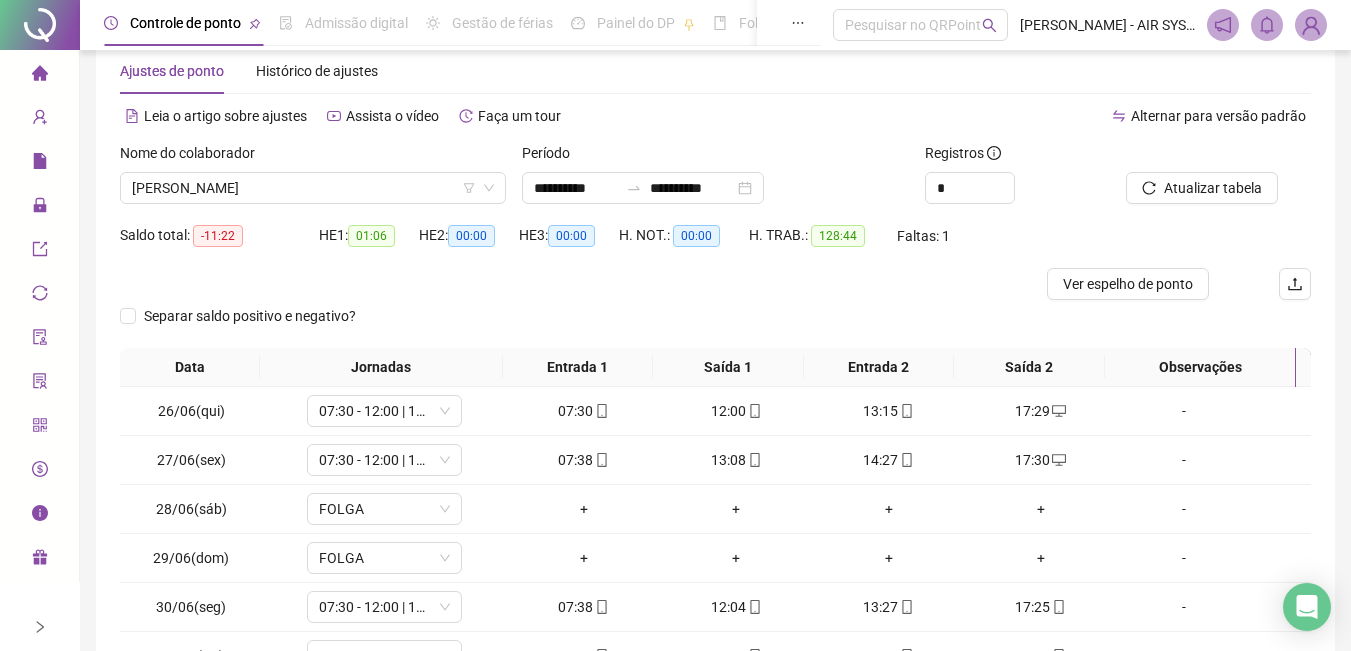 scroll, scrollTop: 287, scrollLeft: 0, axis: vertical 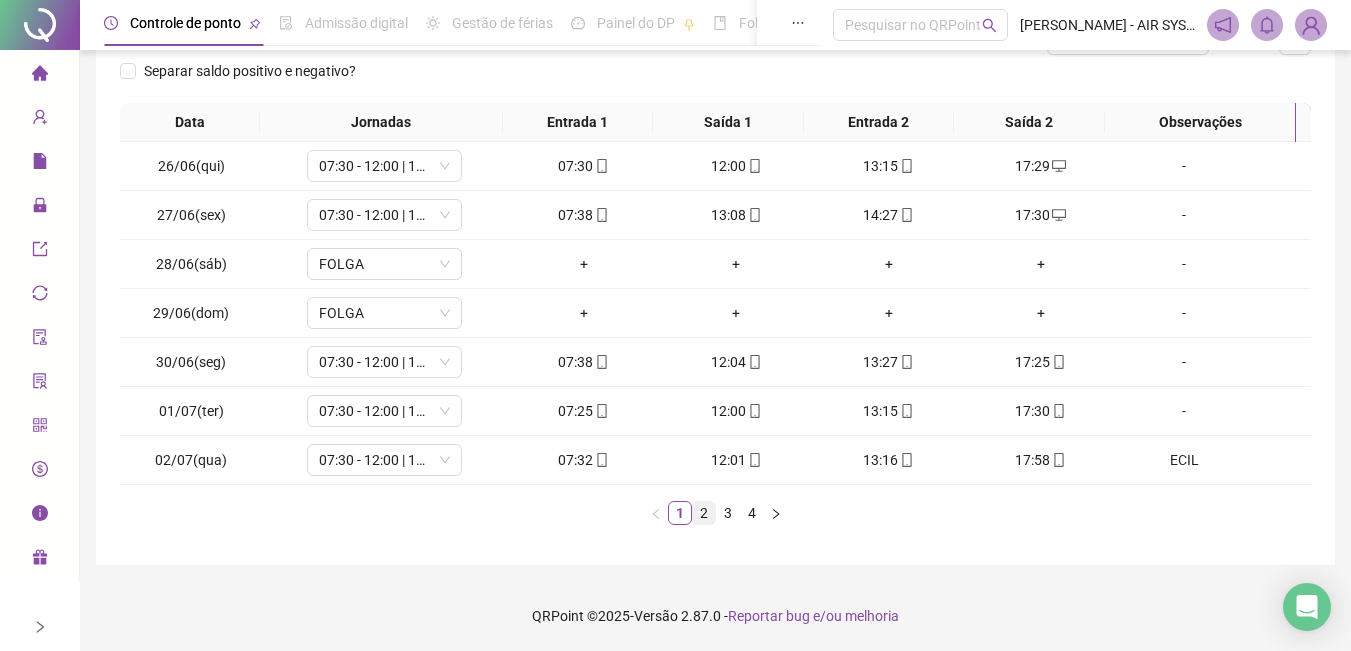 click on "2" at bounding box center [704, 513] 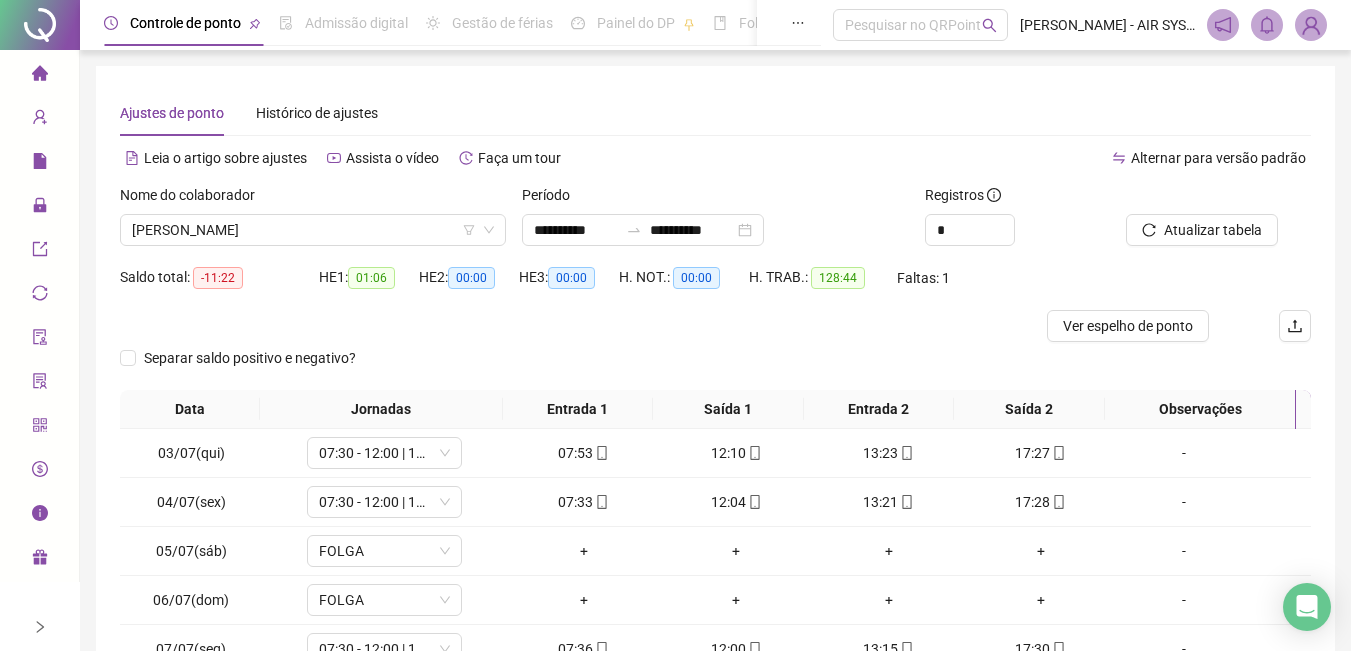 scroll, scrollTop: 287, scrollLeft: 0, axis: vertical 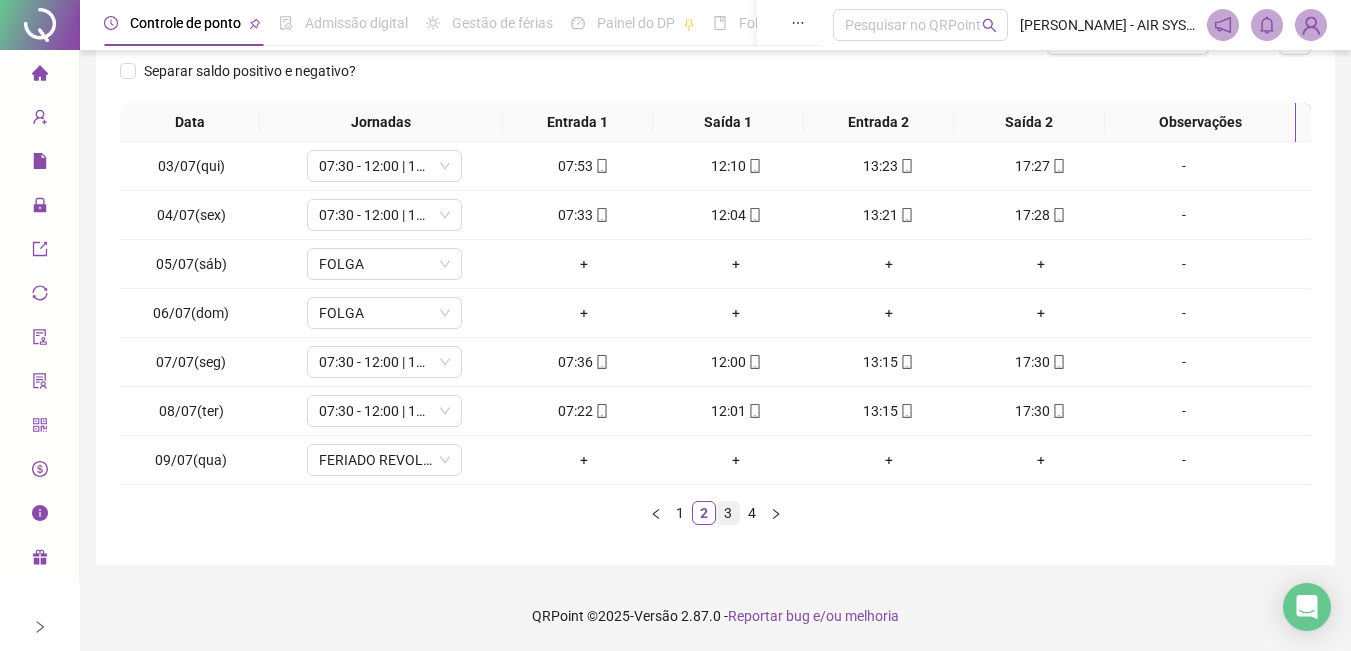 click on "3" at bounding box center [728, 513] 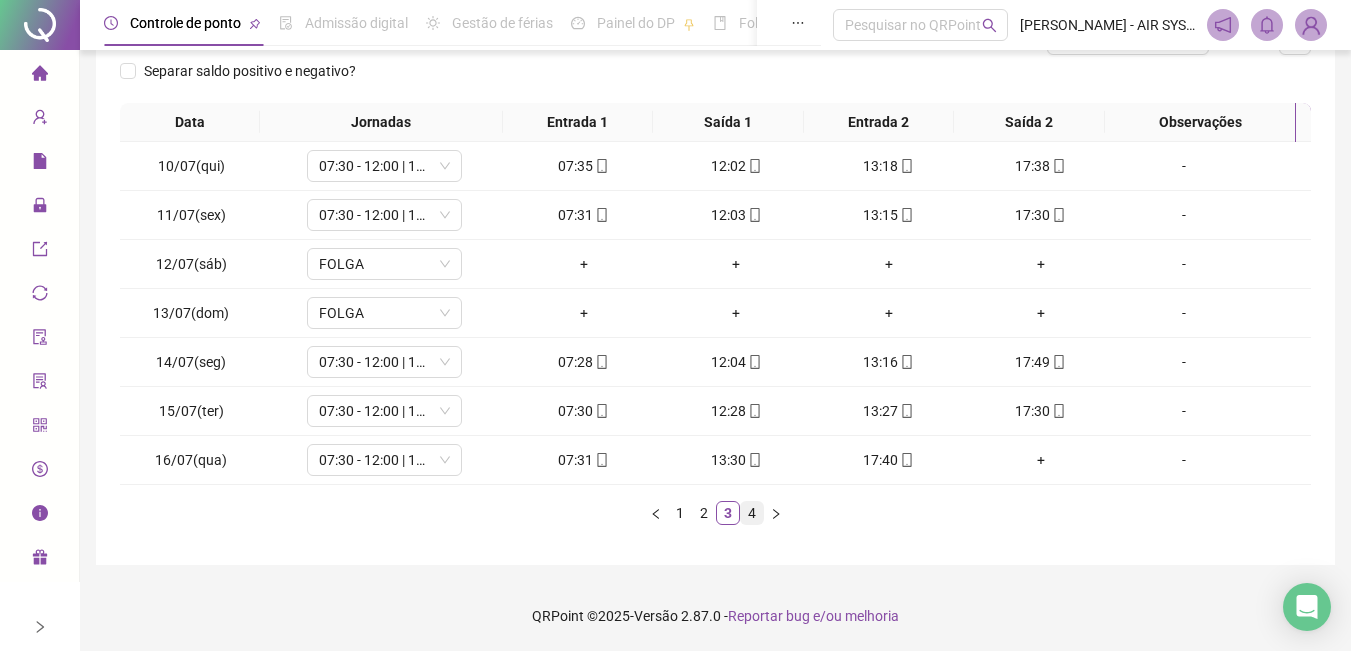 click on "4" at bounding box center (752, 513) 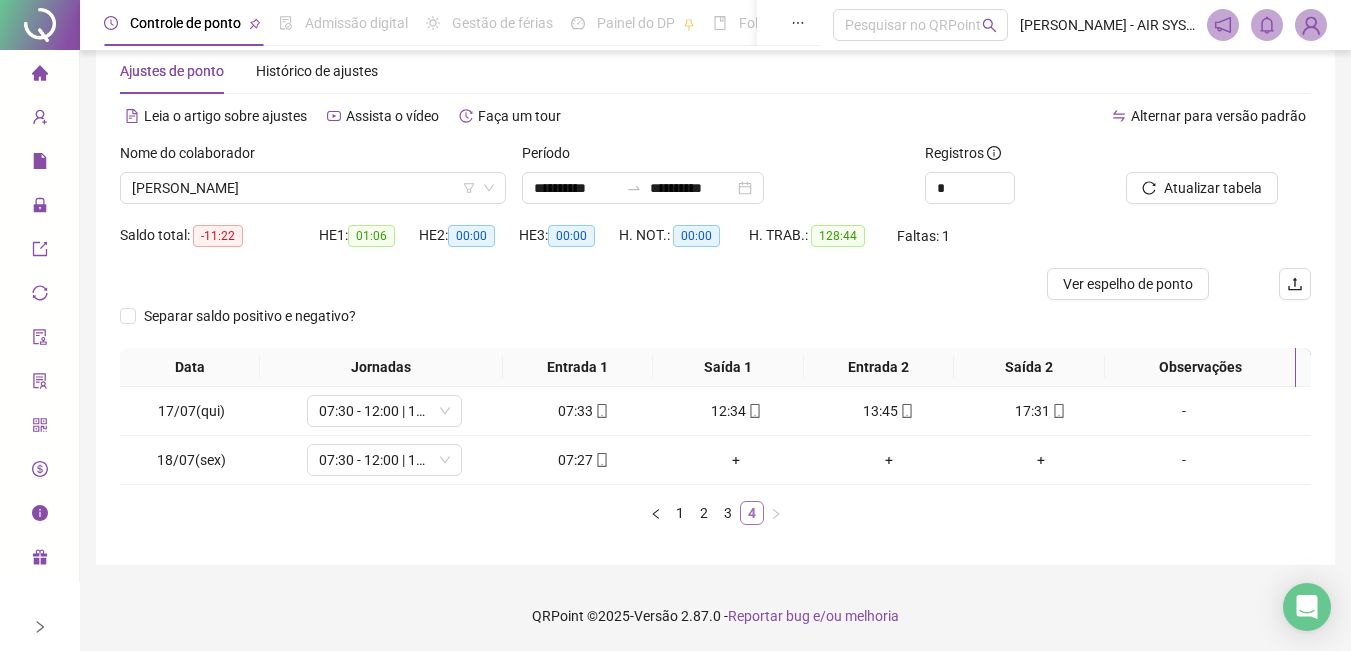 scroll, scrollTop: 42, scrollLeft: 0, axis: vertical 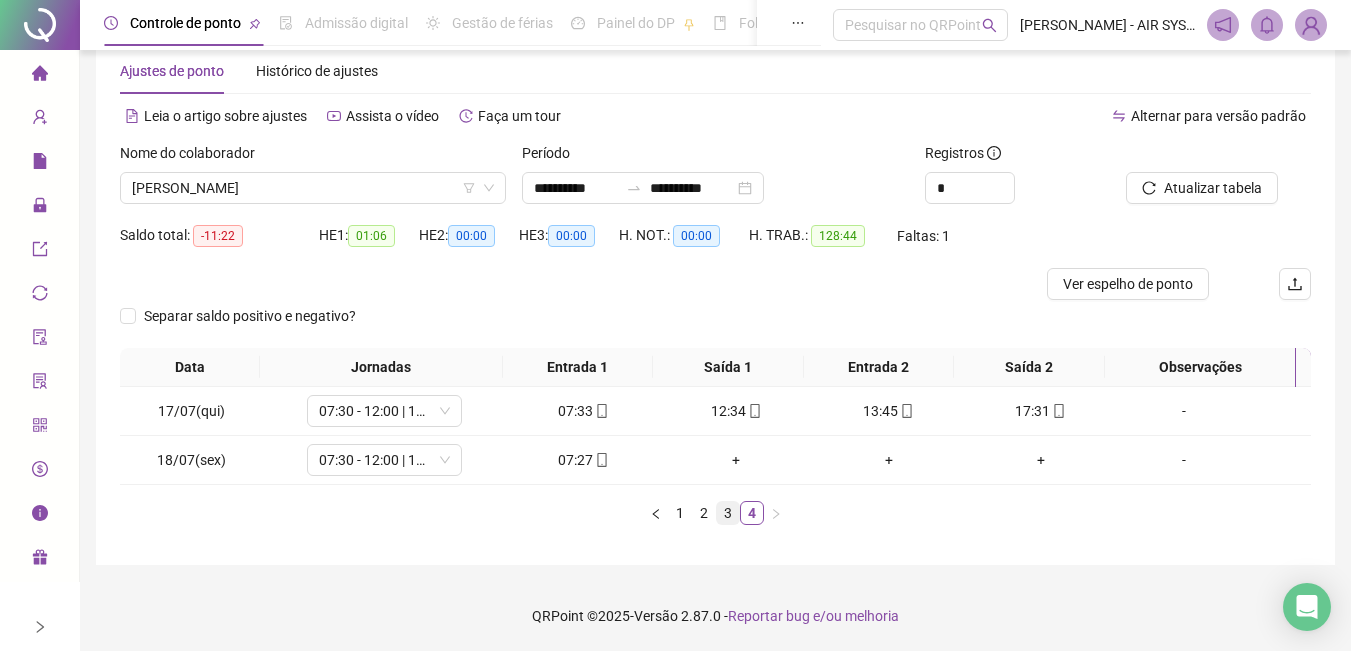 click on "3" at bounding box center [728, 513] 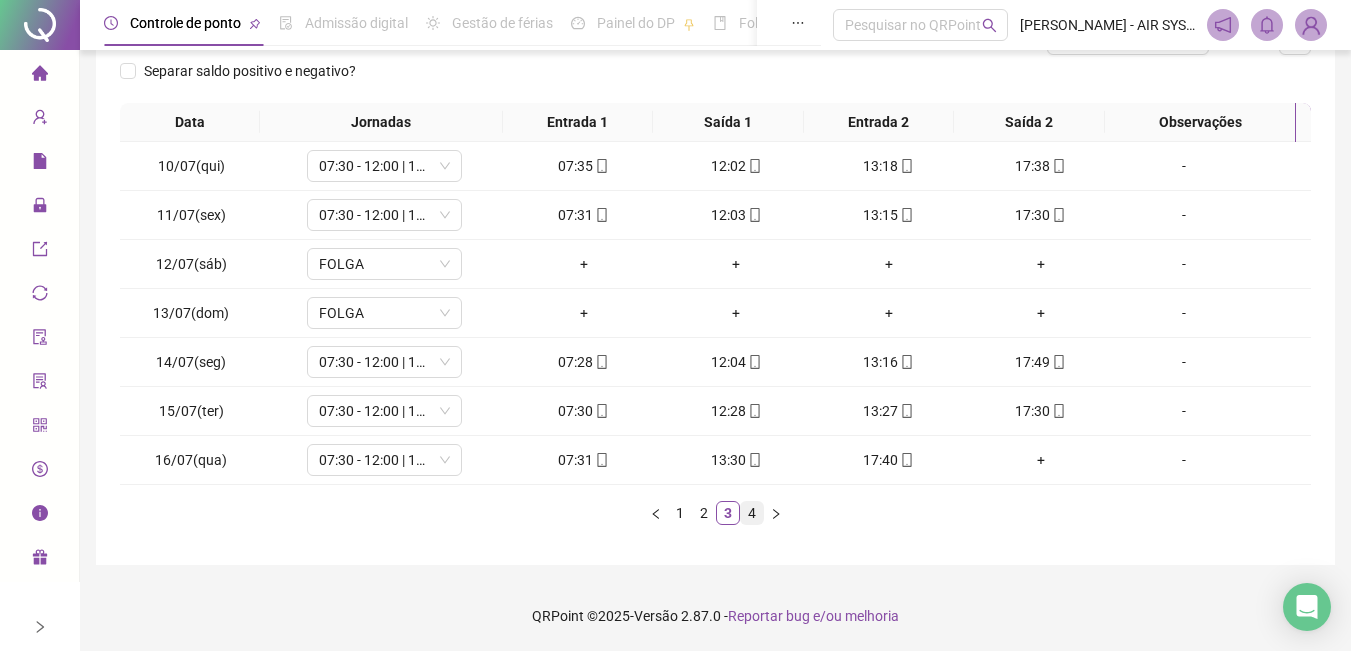click on "4" at bounding box center (752, 513) 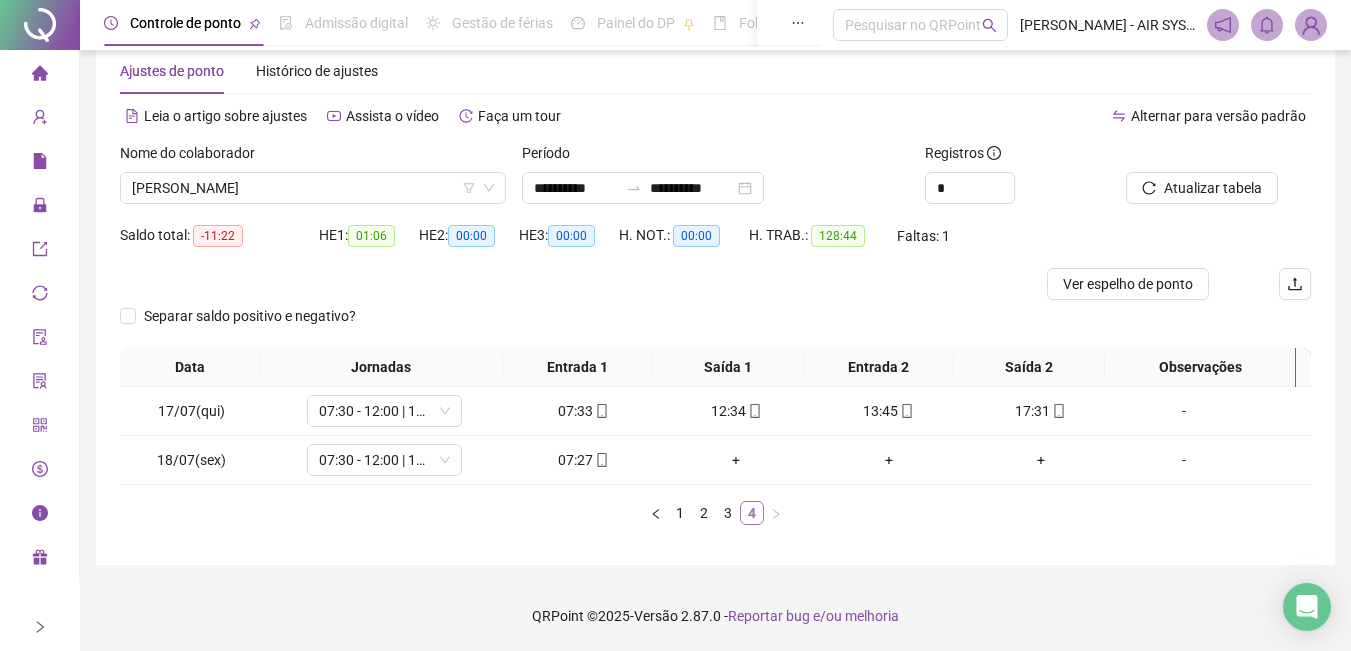scroll, scrollTop: 42, scrollLeft: 0, axis: vertical 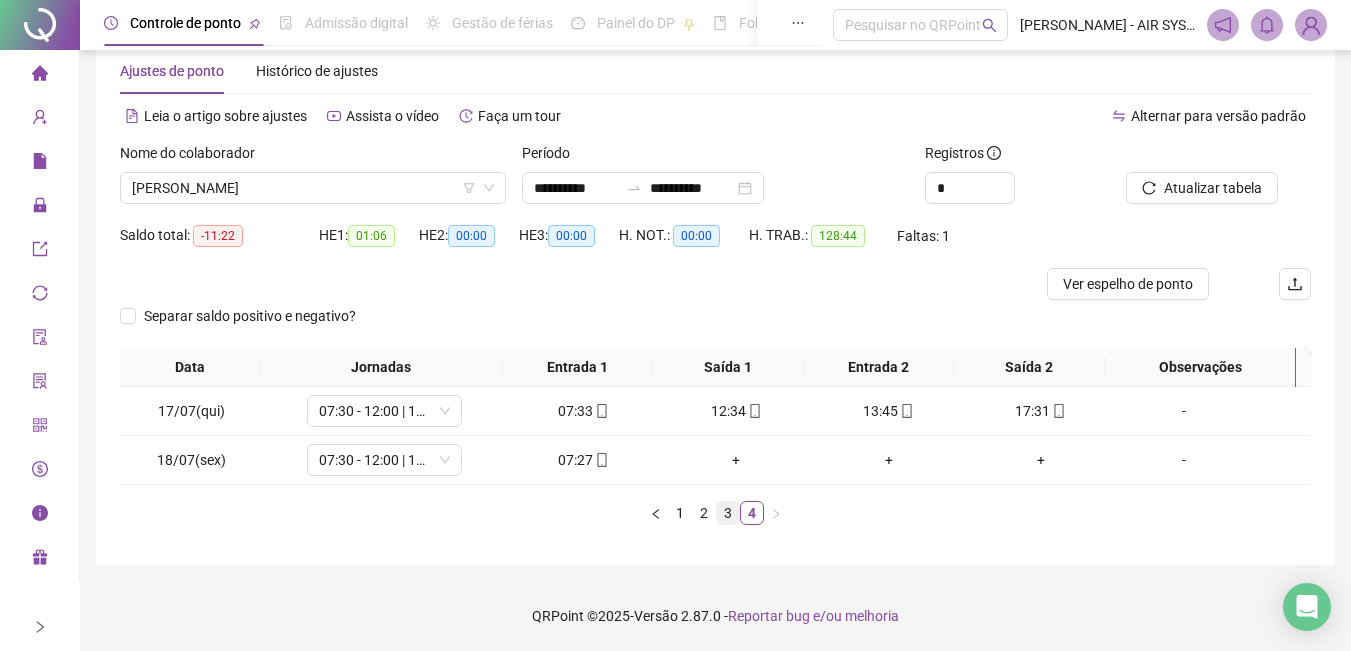 click on "3" at bounding box center [728, 513] 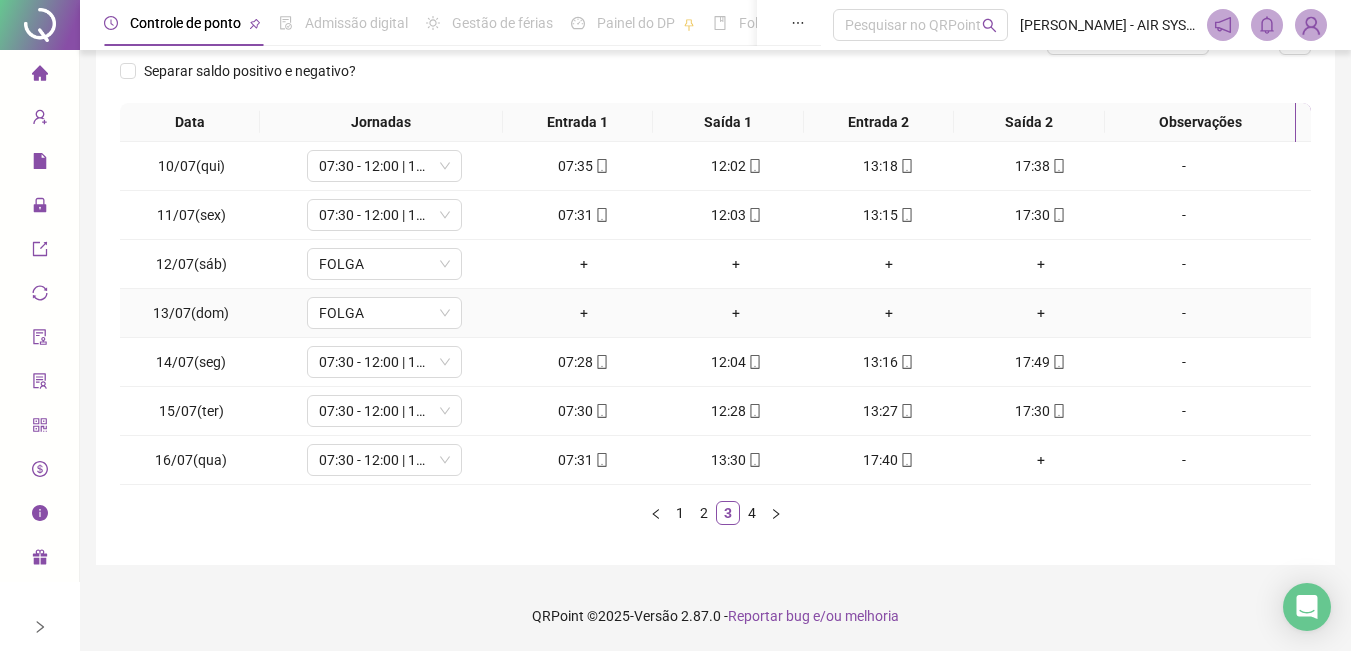 scroll, scrollTop: 87, scrollLeft: 0, axis: vertical 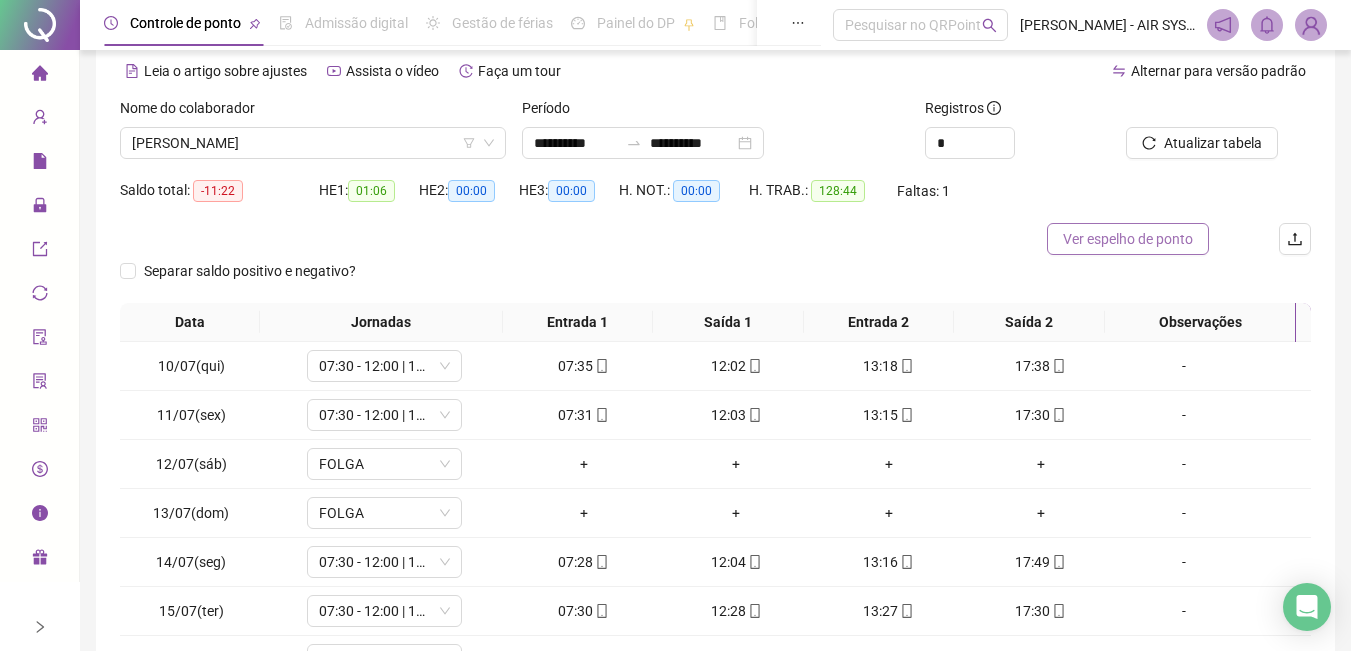 click on "Ver espelho de ponto" at bounding box center [1128, 239] 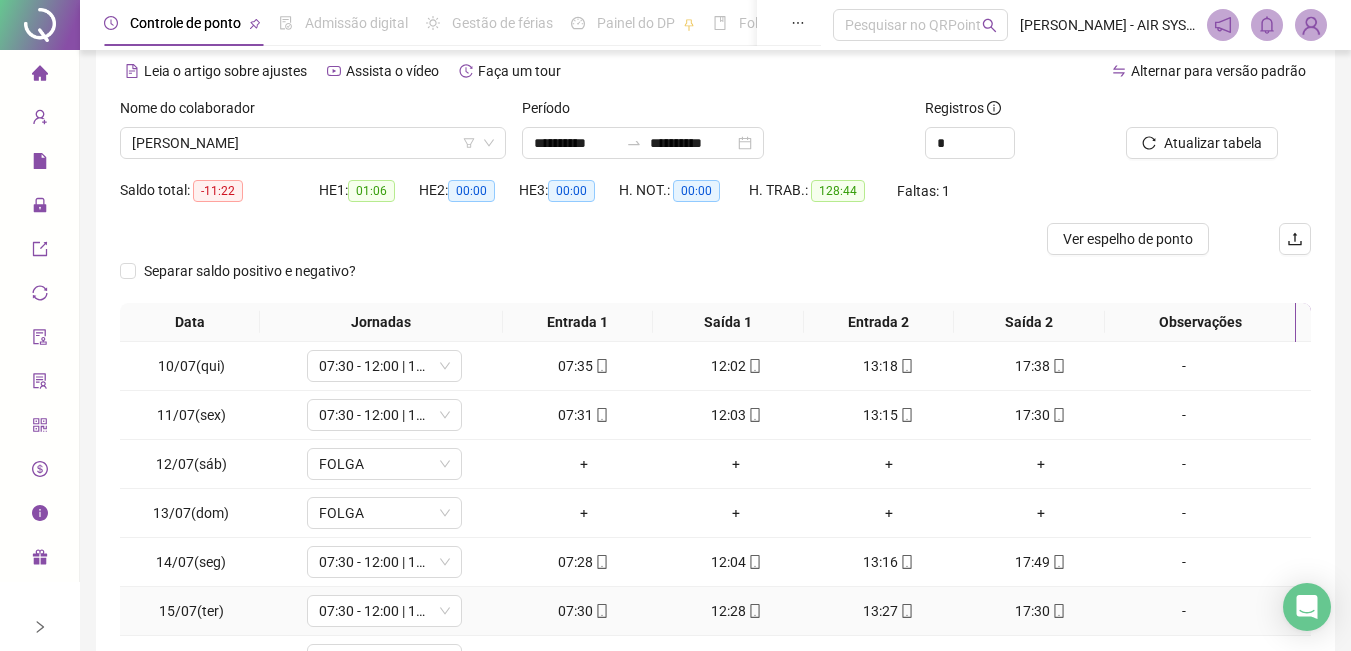 scroll, scrollTop: 287, scrollLeft: 0, axis: vertical 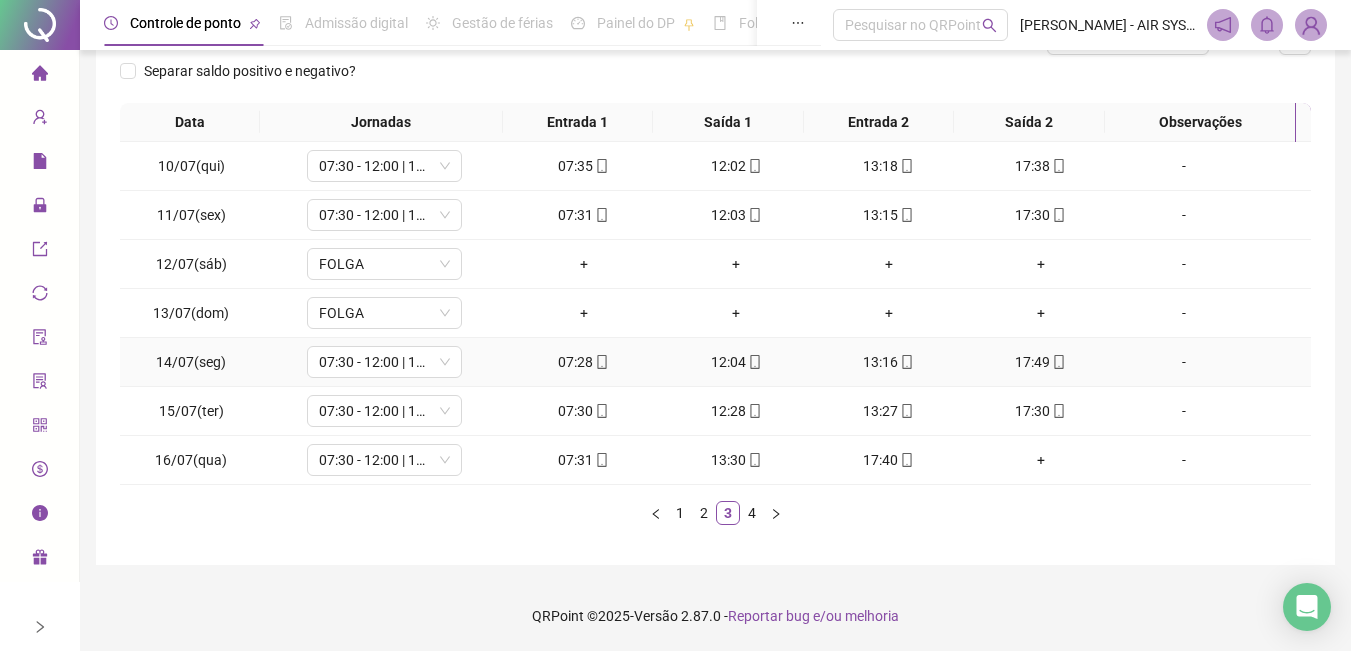 click on "-" at bounding box center (1184, 362) 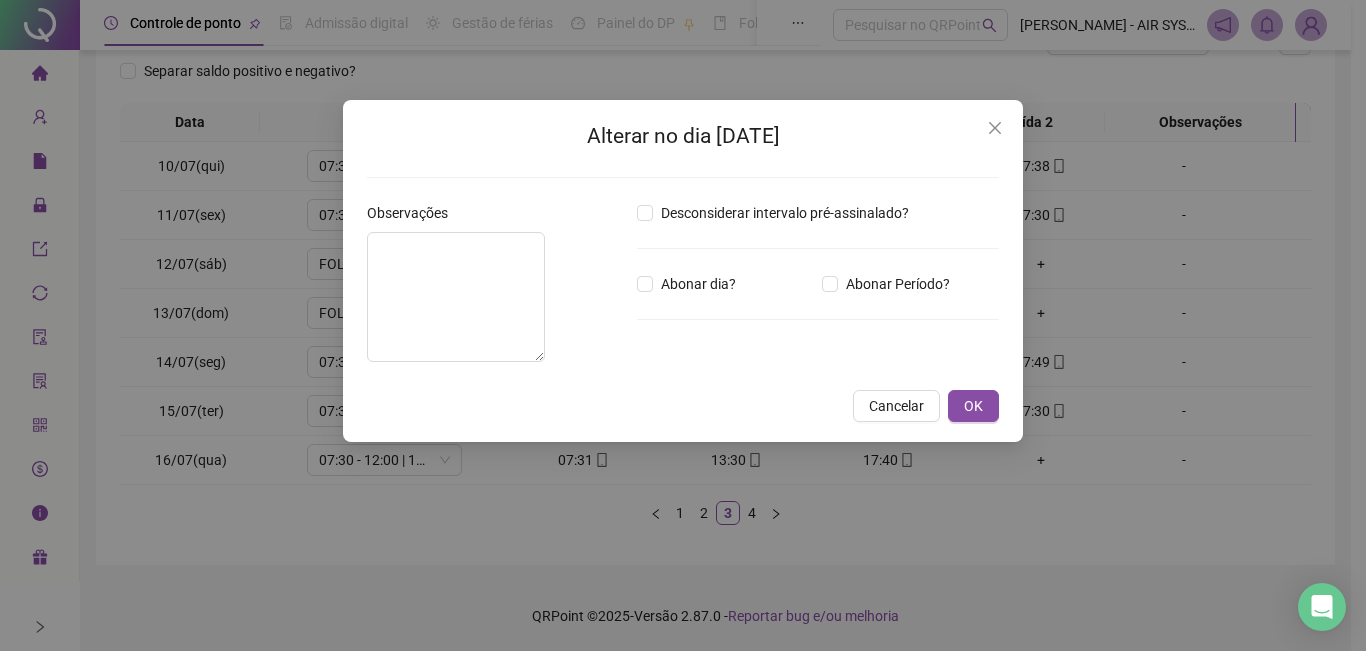 click on "Desconsiderar intervalo pré-assinalado? Abonar dia? Abonar Período? Horas a abonar ***** Aplicar regime de compensação" at bounding box center [818, 290] 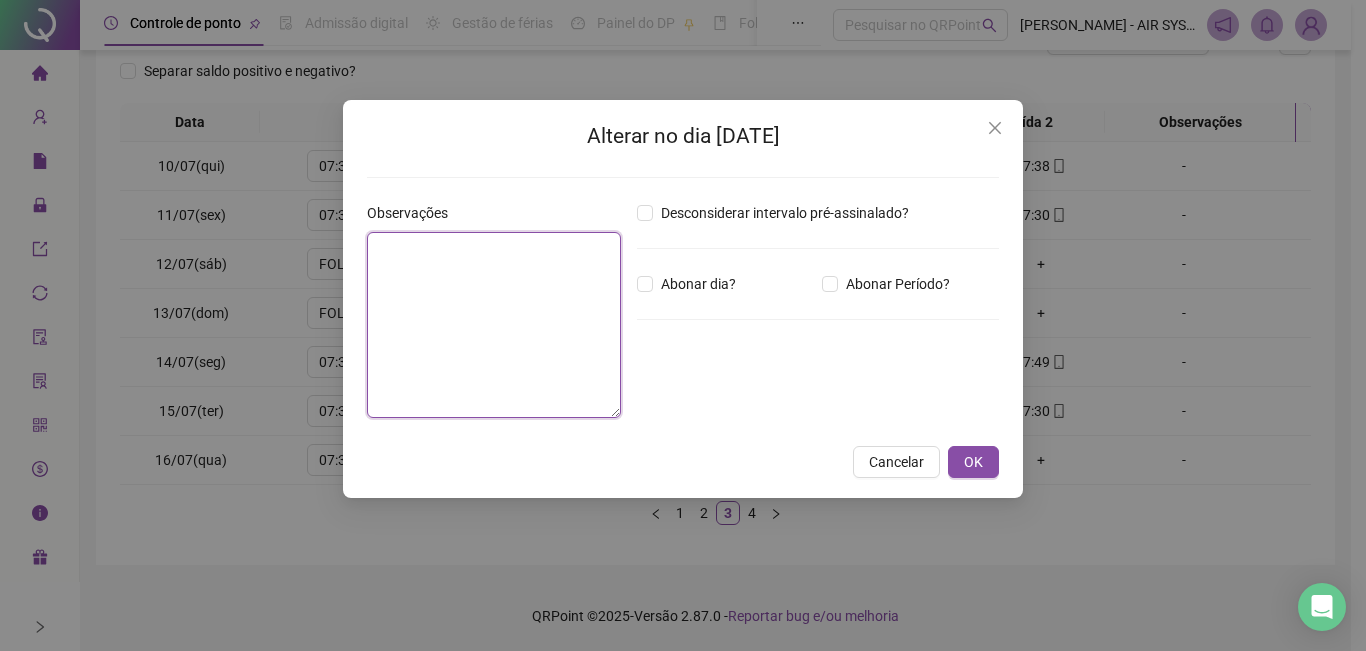 click at bounding box center [494, 325] 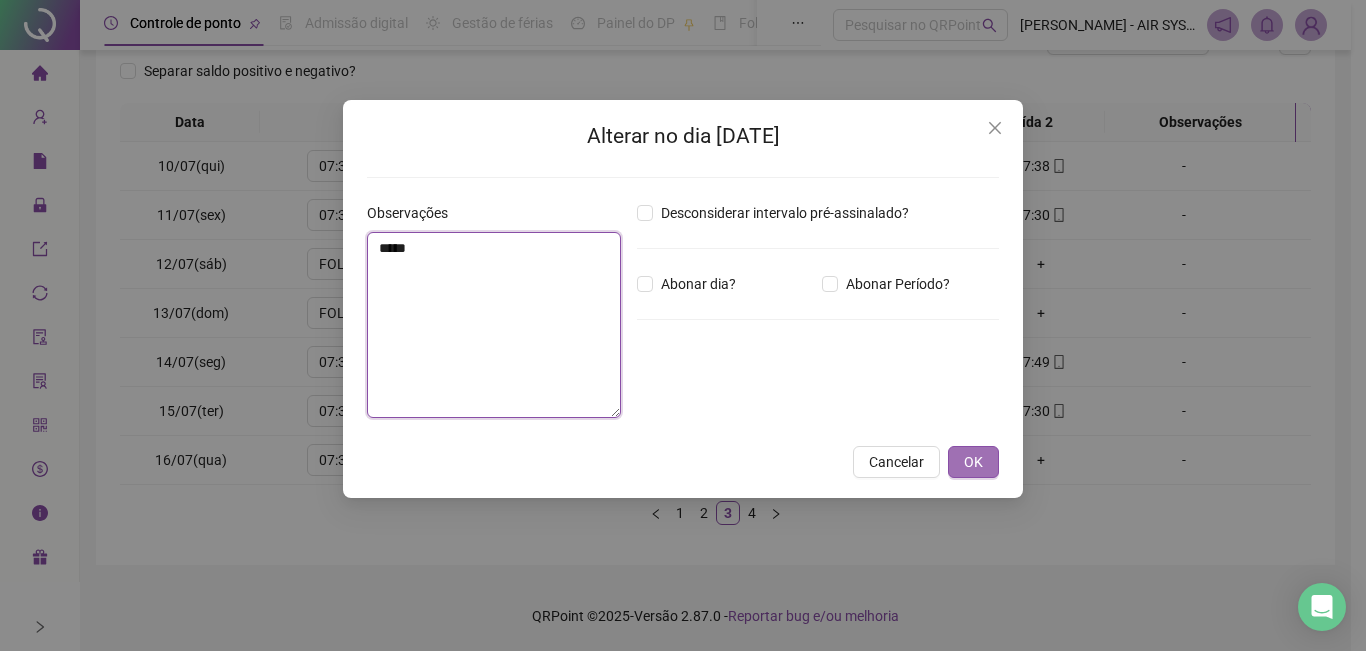 type on "*****" 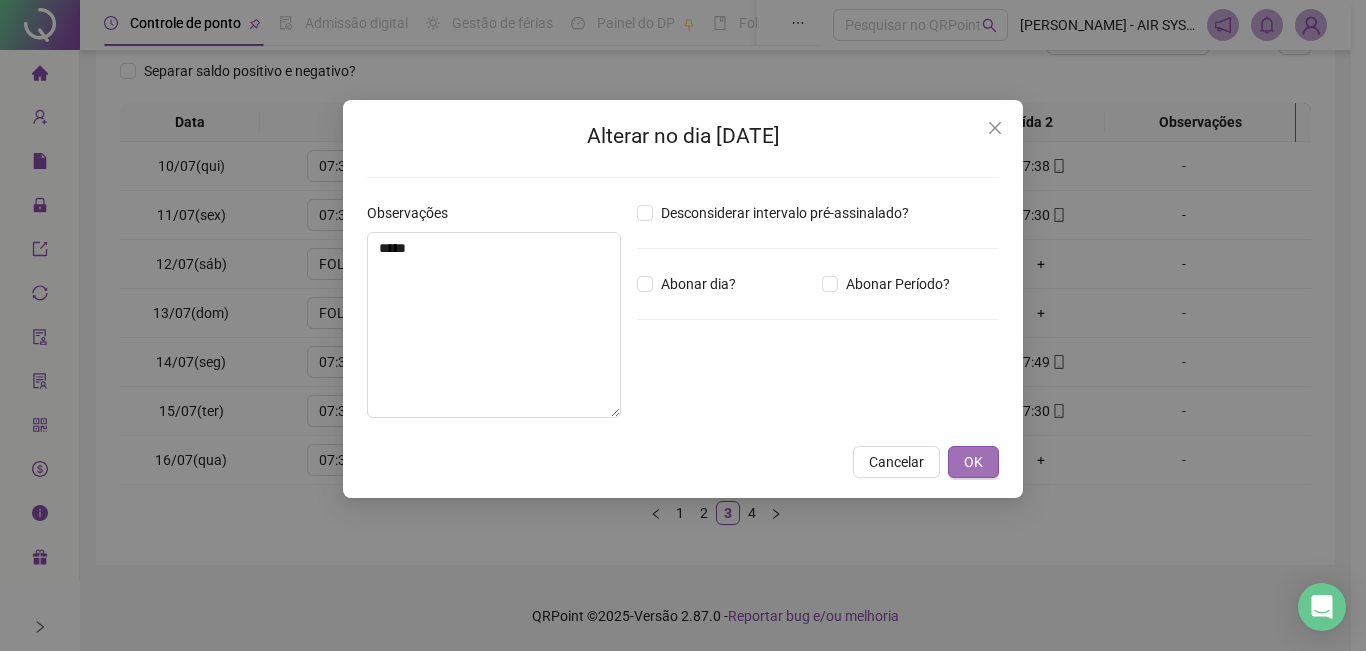click on "OK" at bounding box center (973, 462) 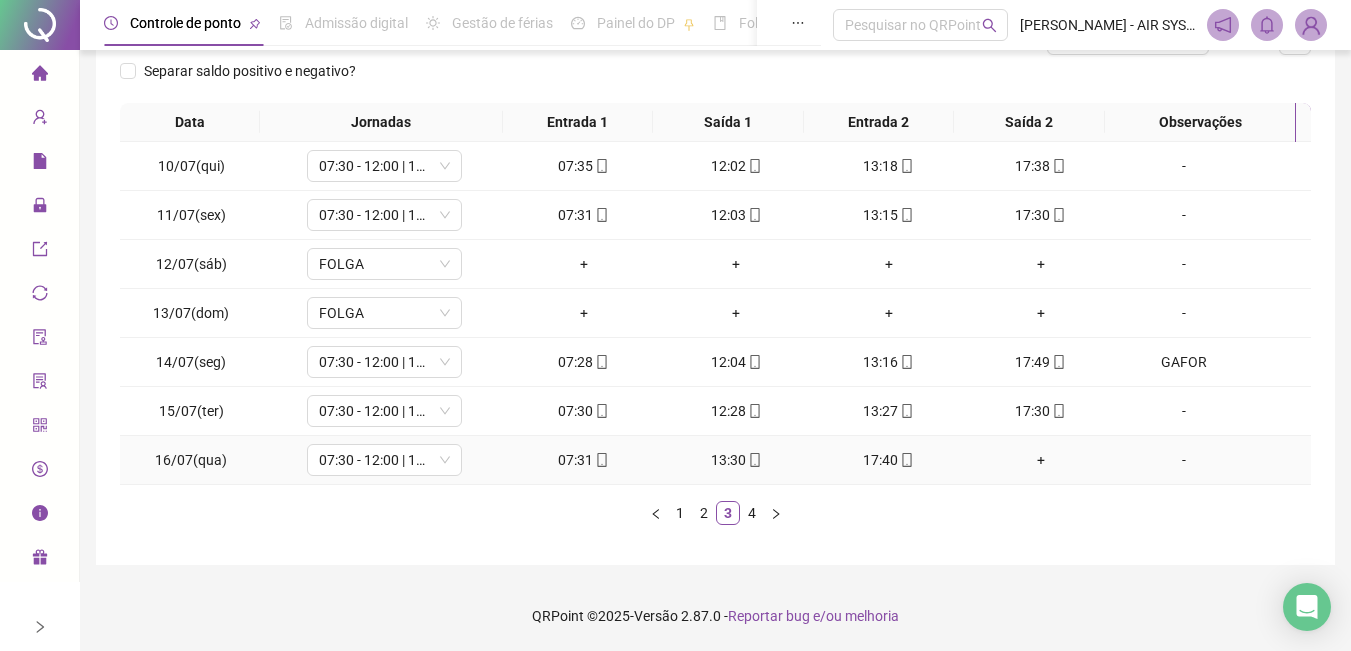 click on "-" at bounding box center (1184, 460) 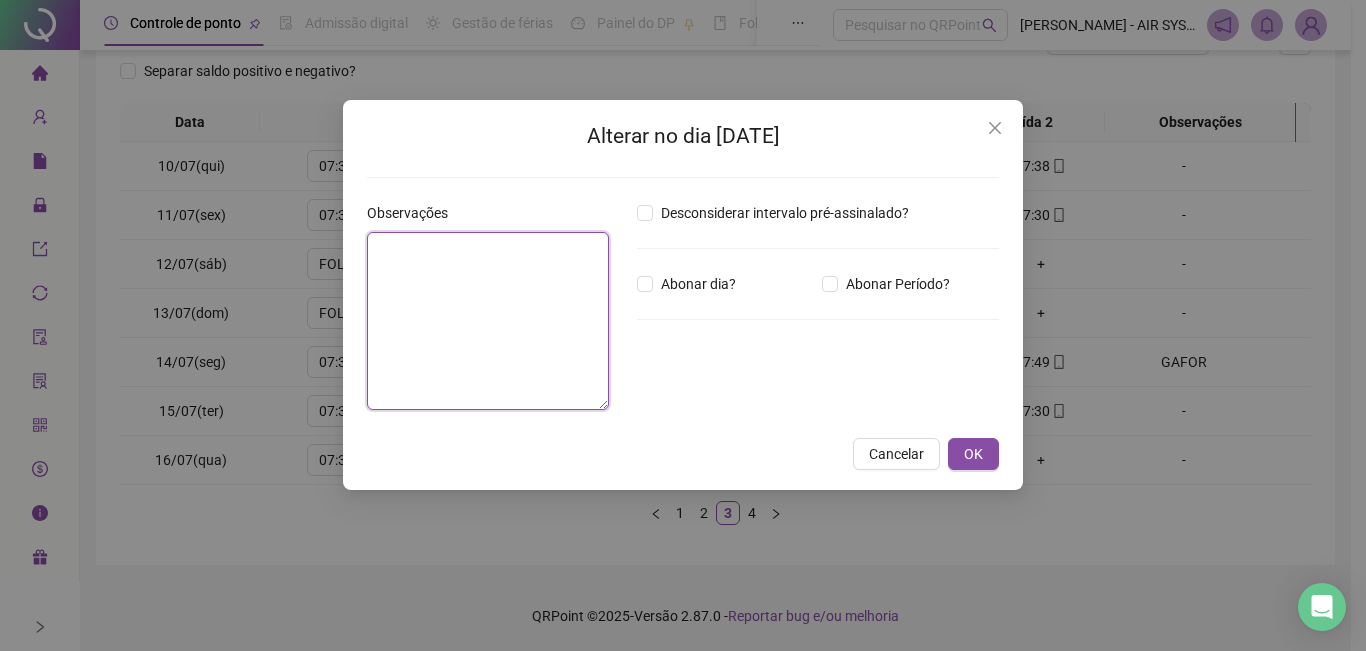 click at bounding box center [488, 321] 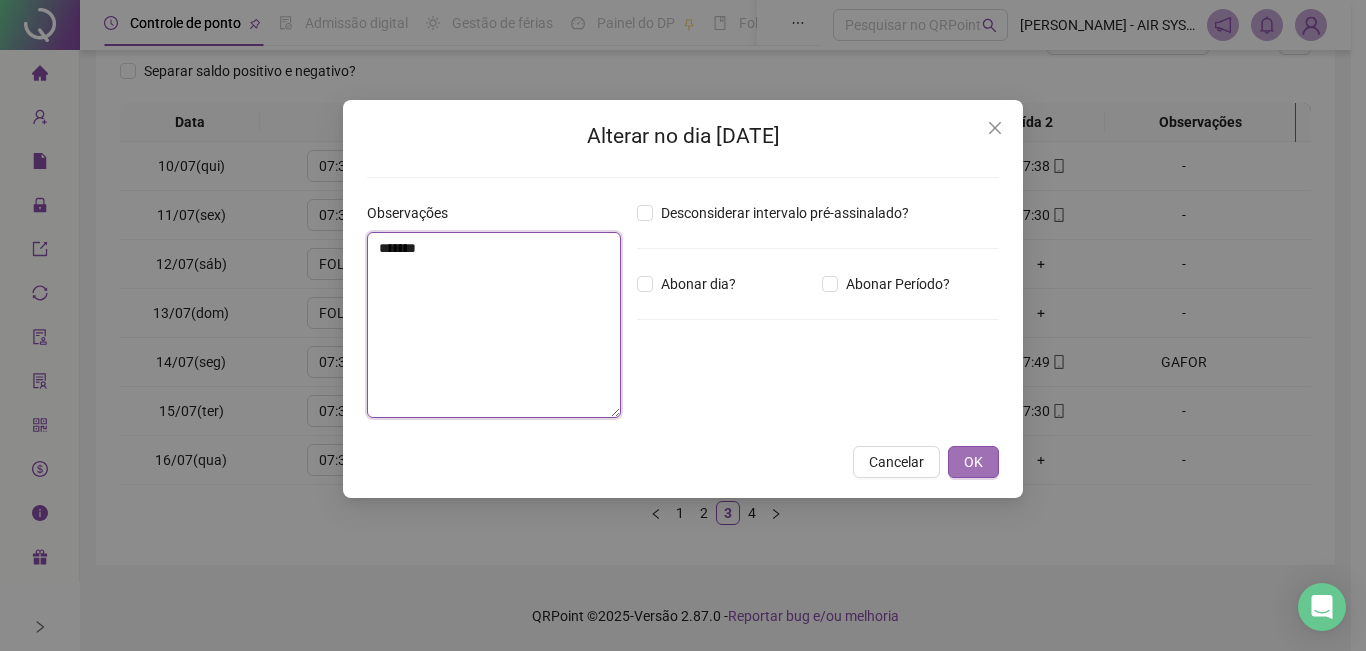 type on "*******" 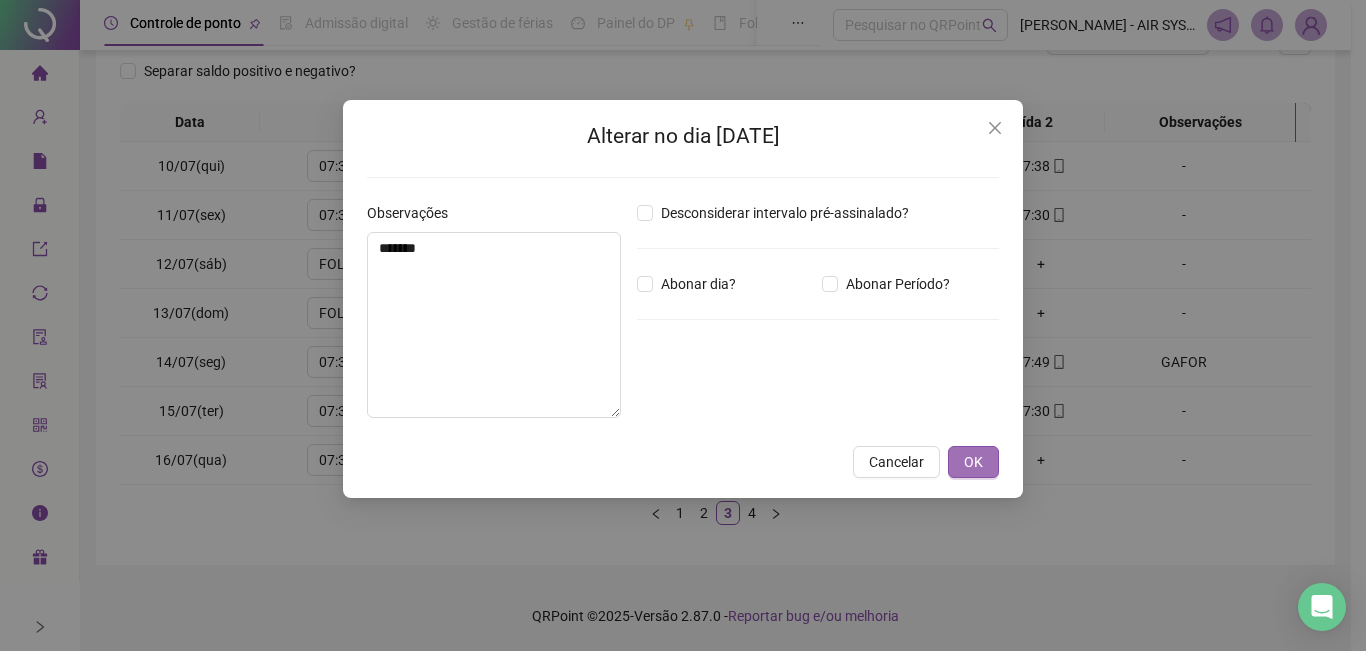 click on "OK" at bounding box center (973, 462) 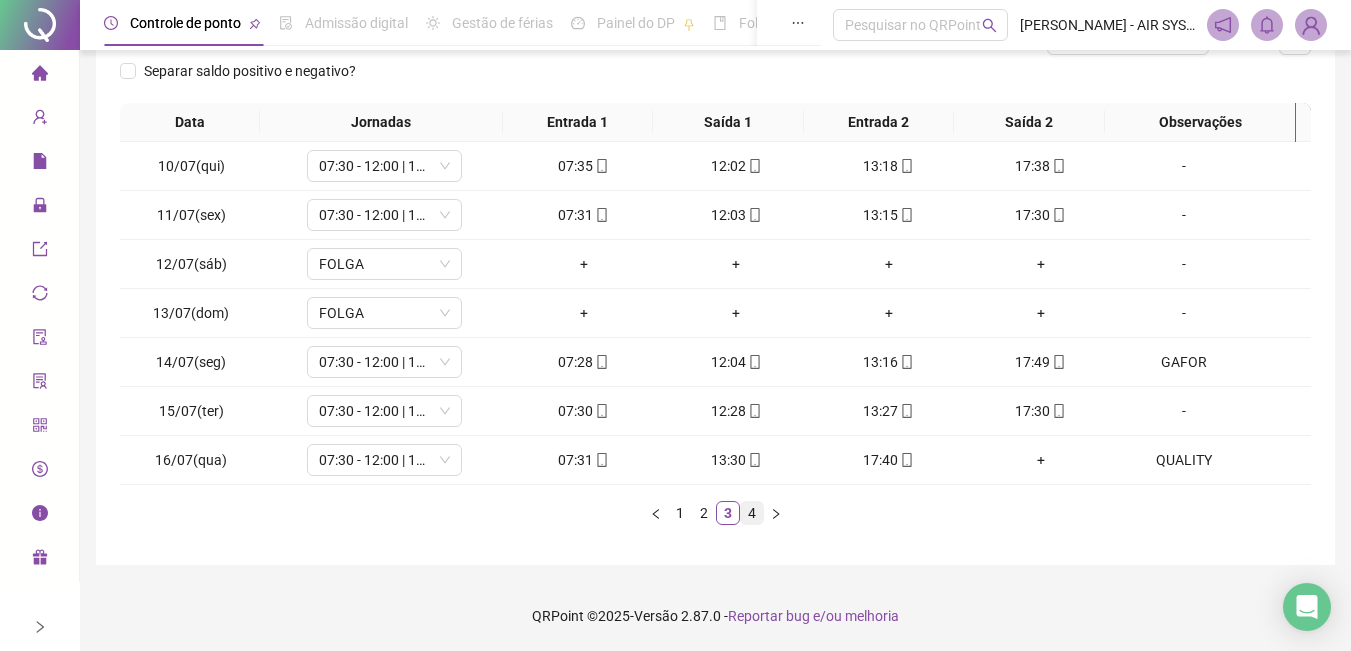 click on "4" at bounding box center (752, 513) 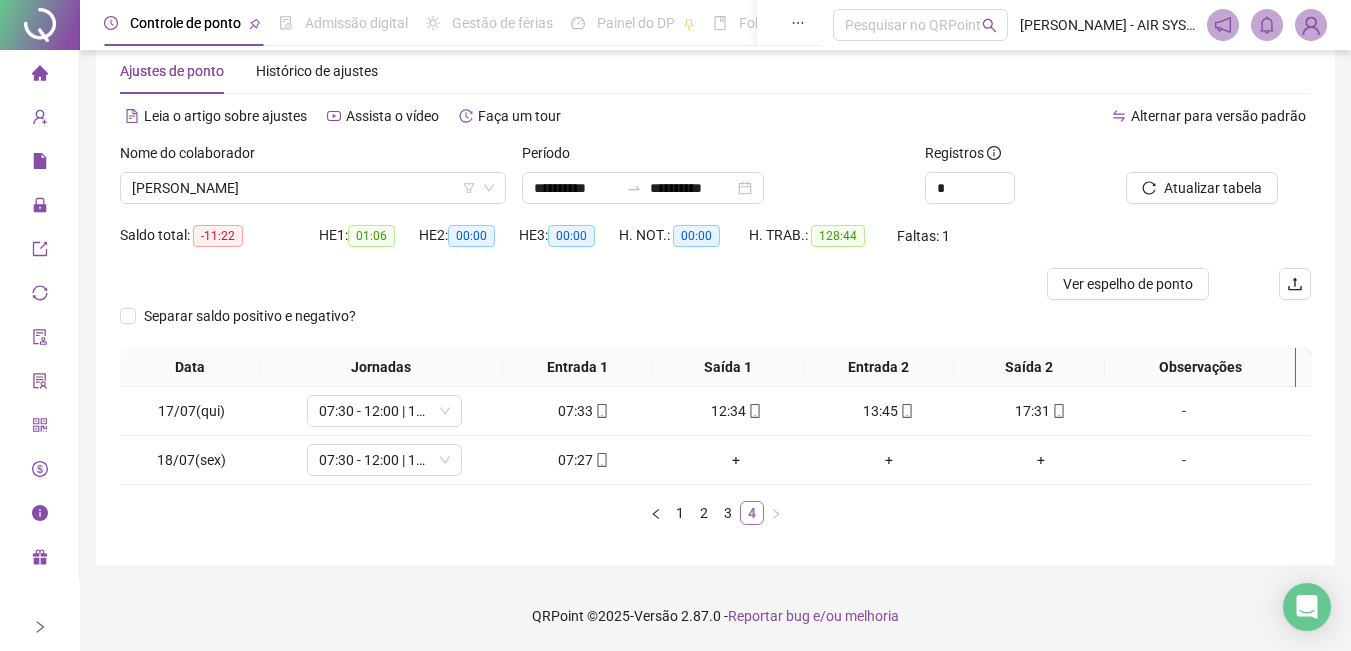 scroll, scrollTop: 42, scrollLeft: 0, axis: vertical 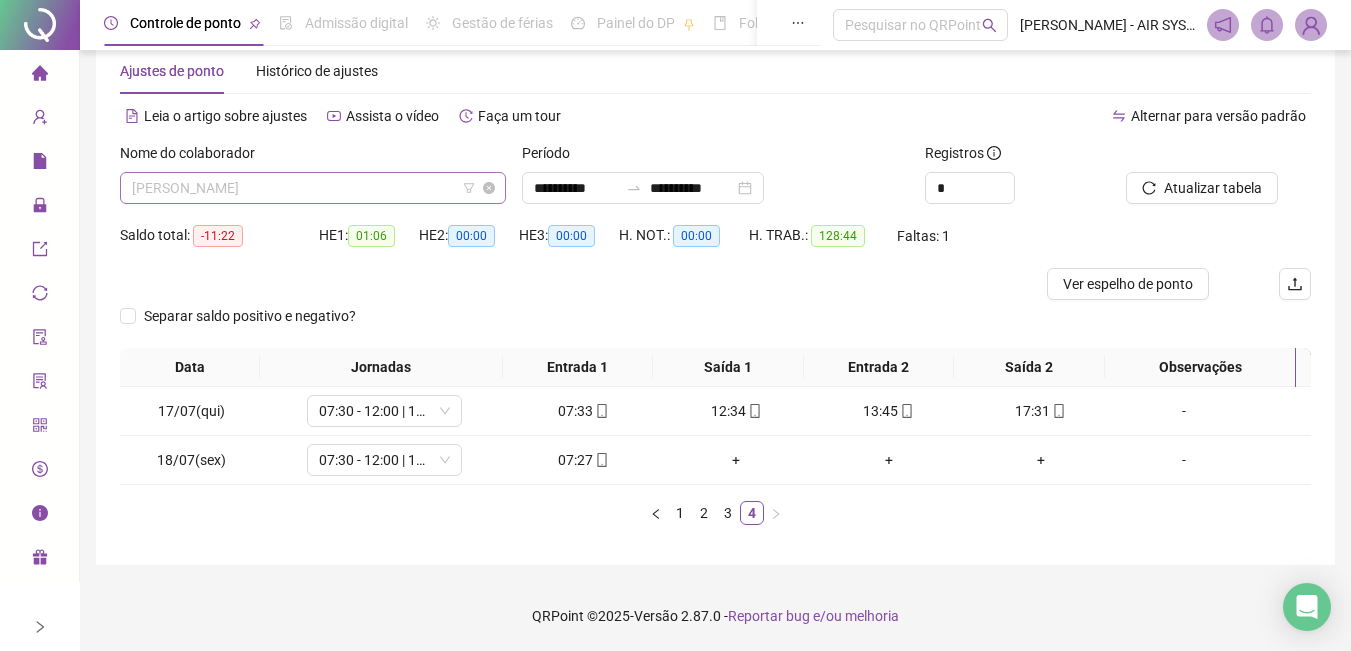 click on "[PERSON_NAME]" at bounding box center (313, 188) 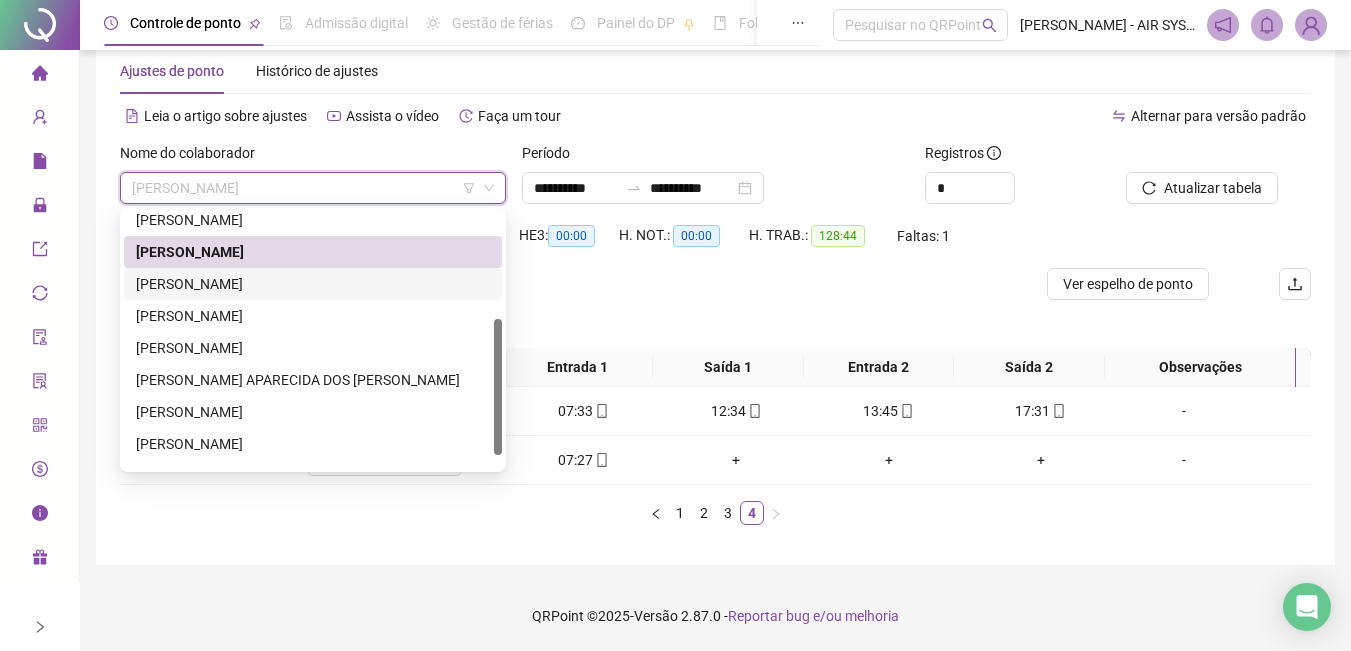 click on "[PERSON_NAME]" at bounding box center [313, 284] 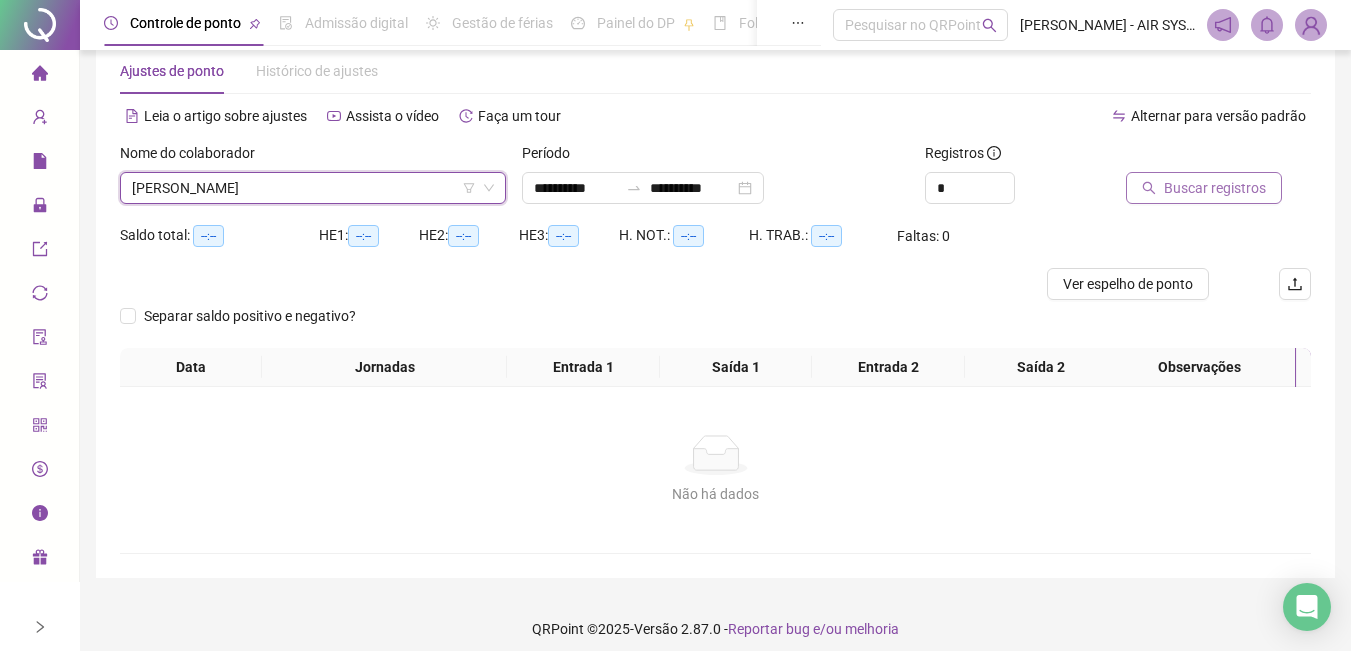 click on "Buscar registros" at bounding box center (1204, 188) 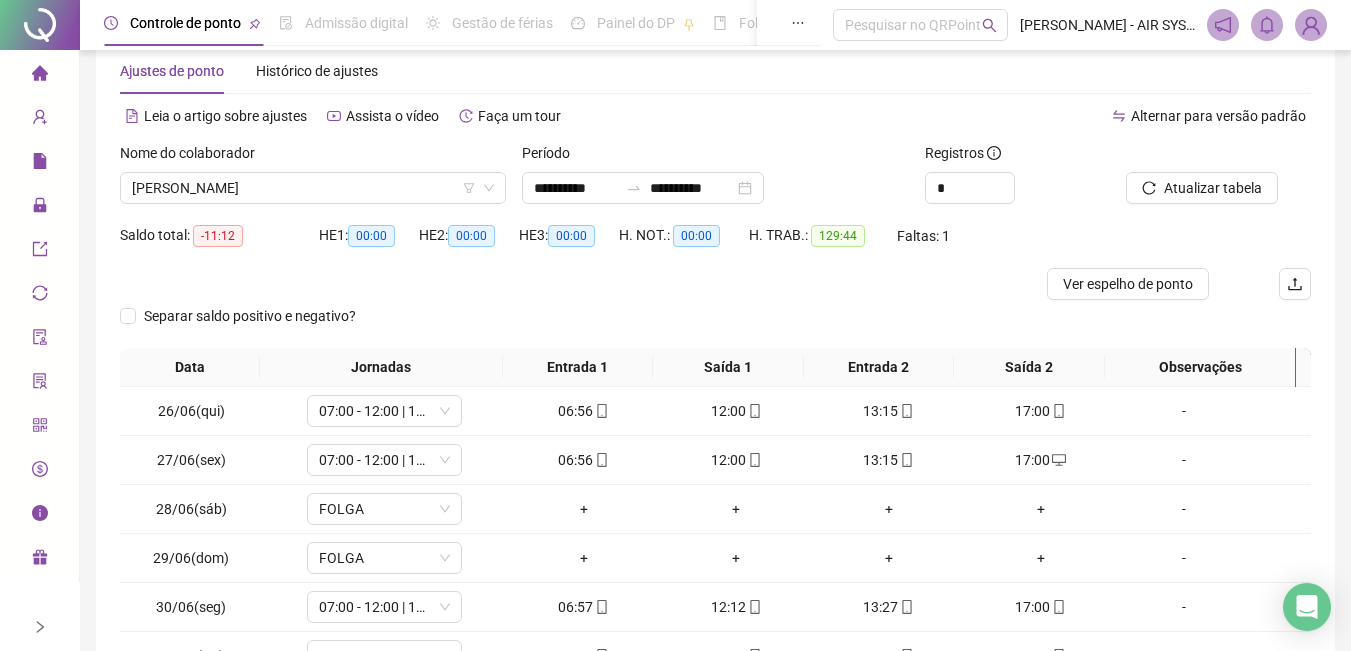 scroll, scrollTop: 287, scrollLeft: 0, axis: vertical 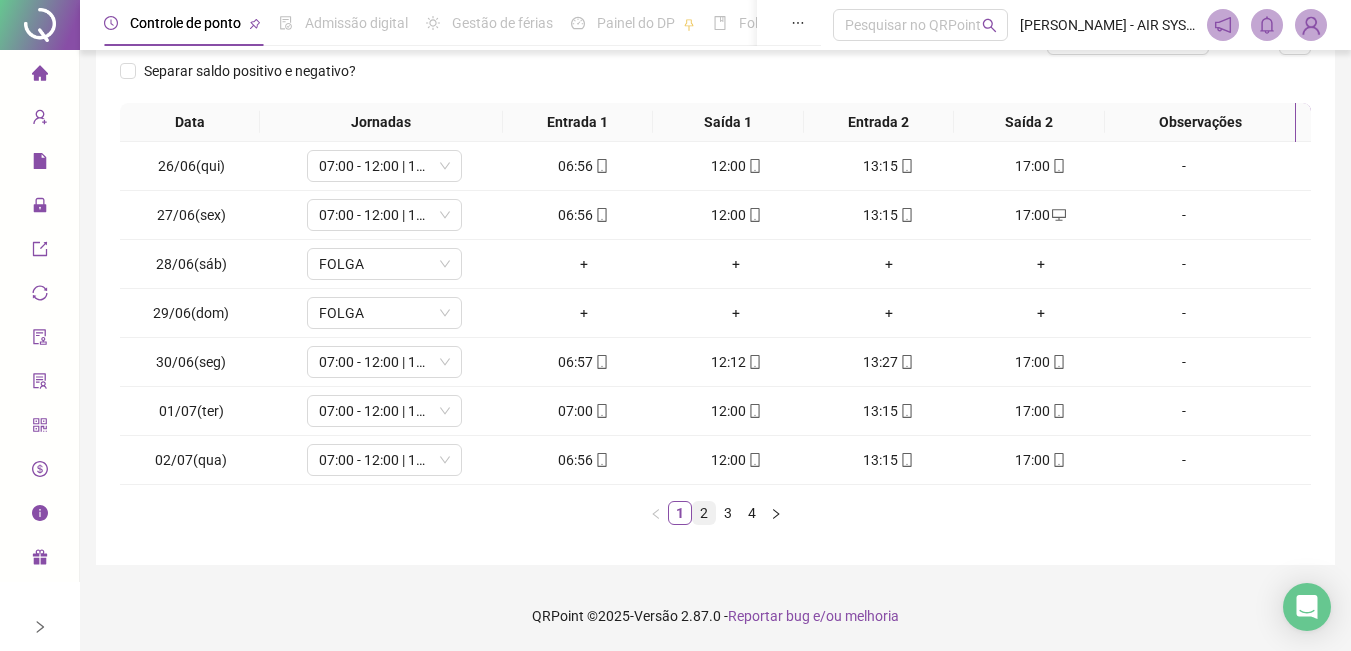 click on "2" at bounding box center (704, 513) 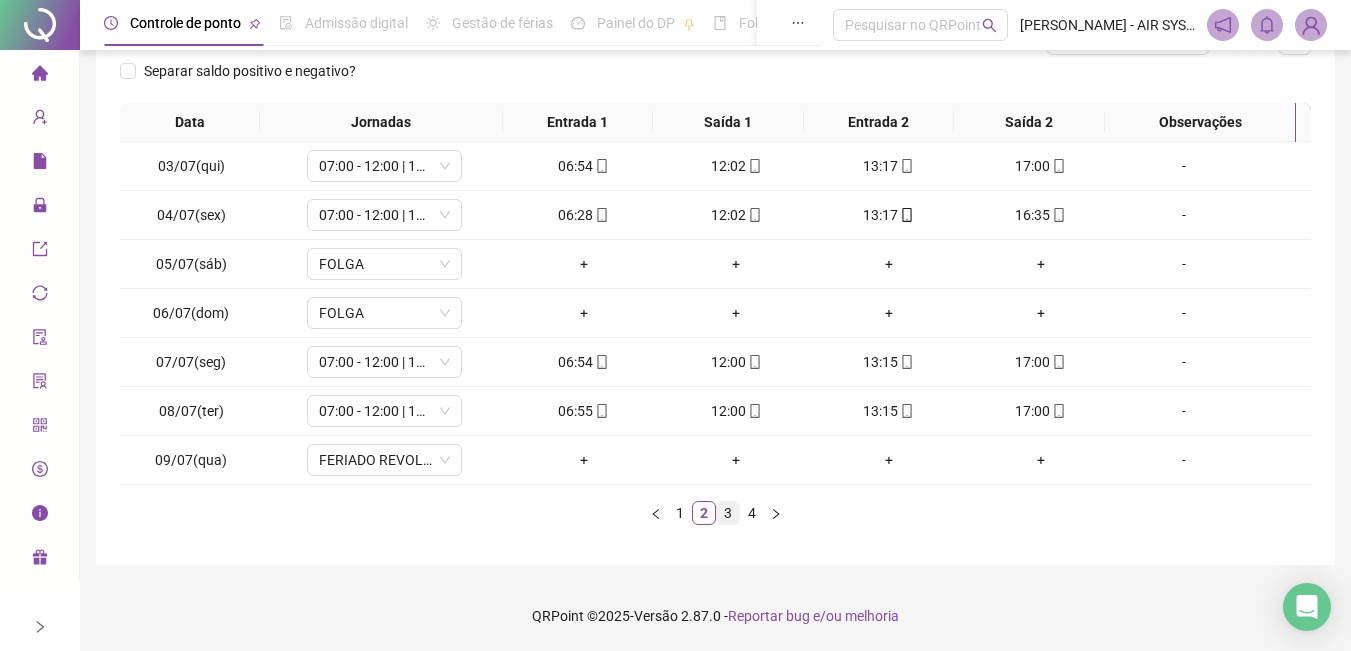 click on "3" at bounding box center [728, 513] 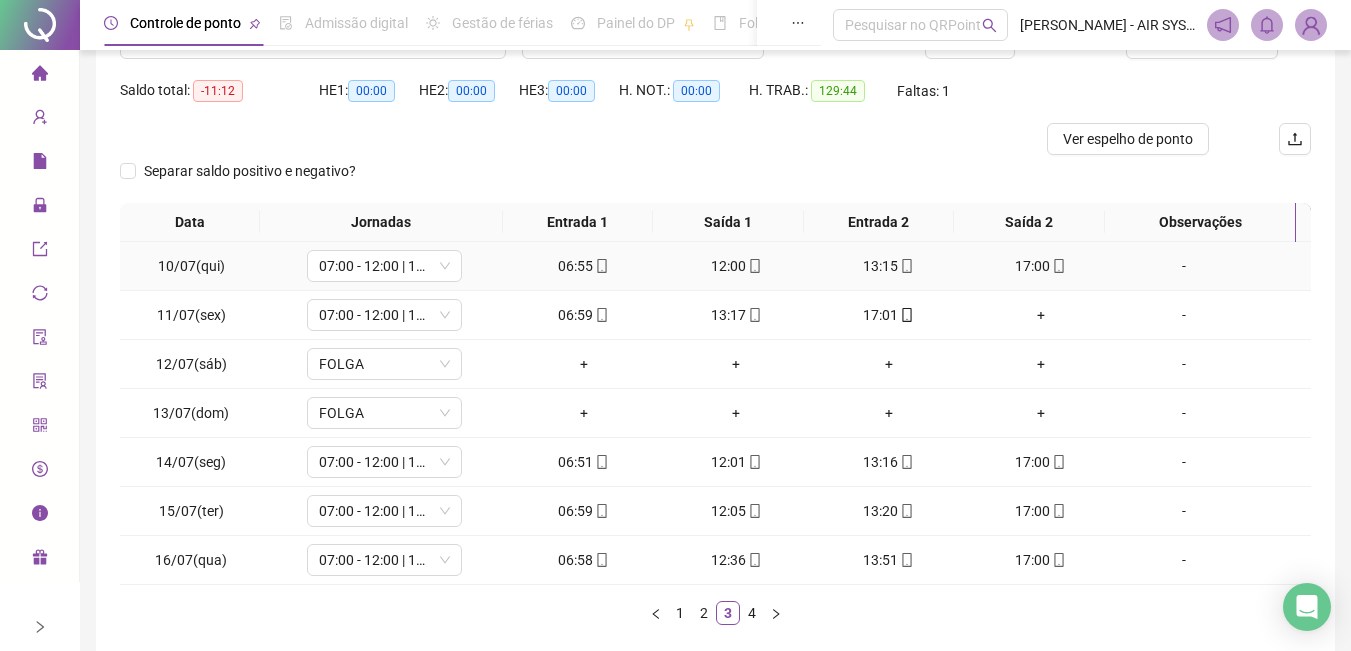 scroll, scrollTop: 87, scrollLeft: 0, axis: vertical 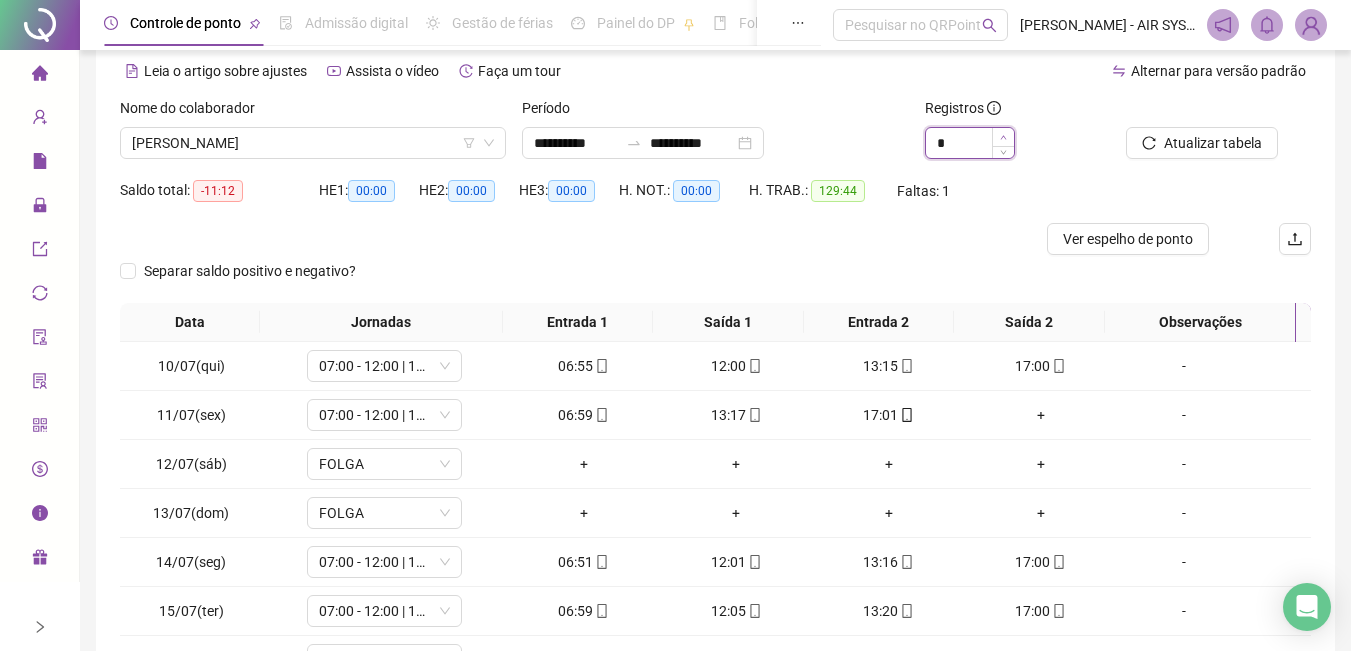 click 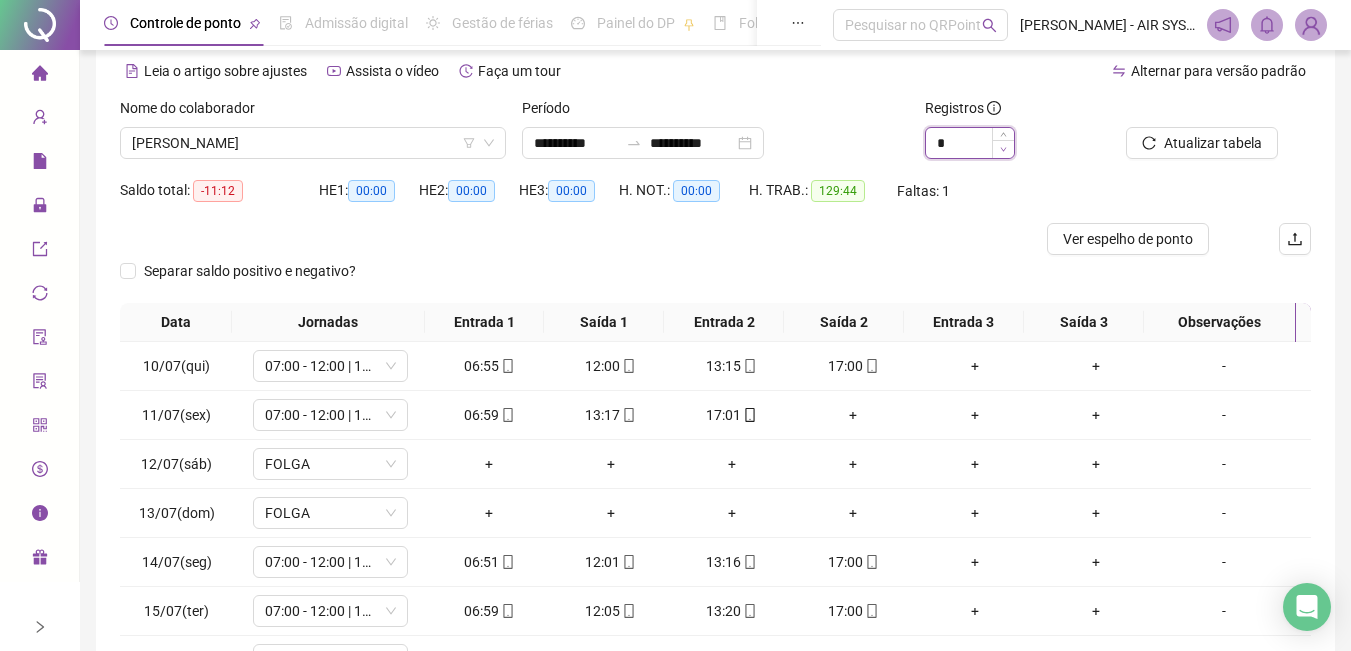 click at bounding box center [1003, 149] 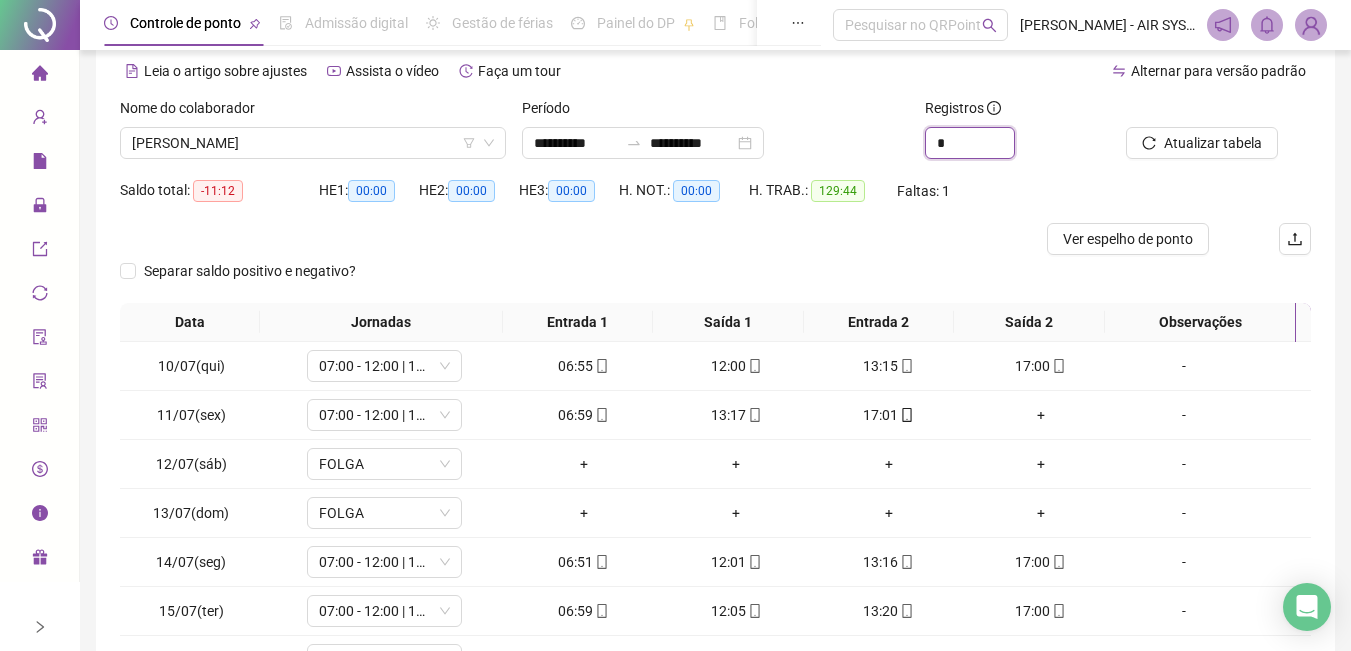 scroll, scrollTop: 187, scrollLeft: 0, axis: vertical 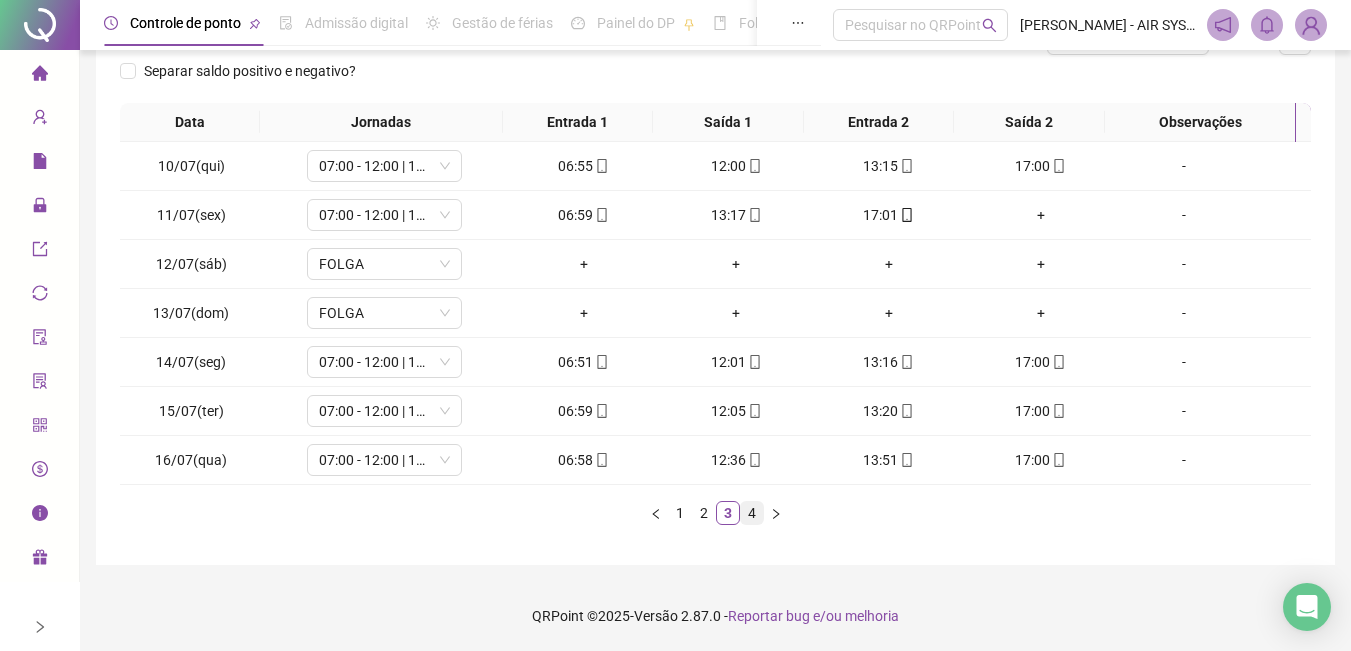 click on "4" at bounding box center [752, 513] 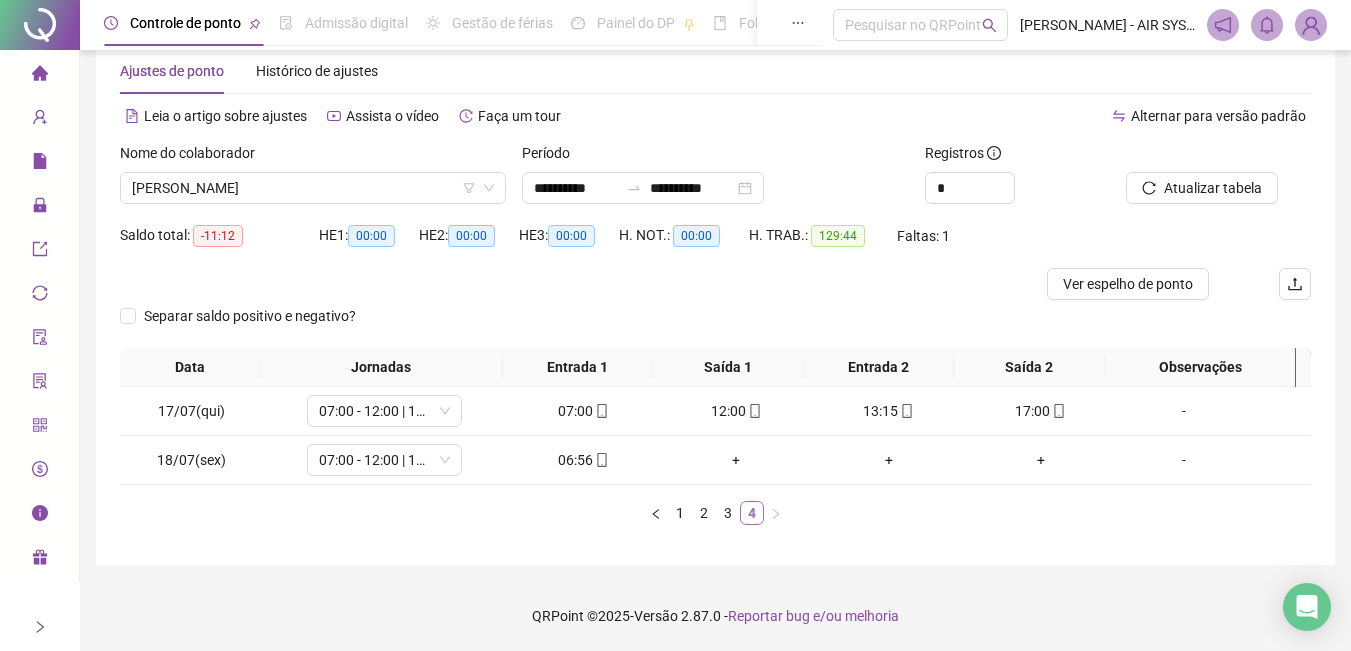 scroll, scrollTop: 42, scrollLeft: 0, axis: vertical 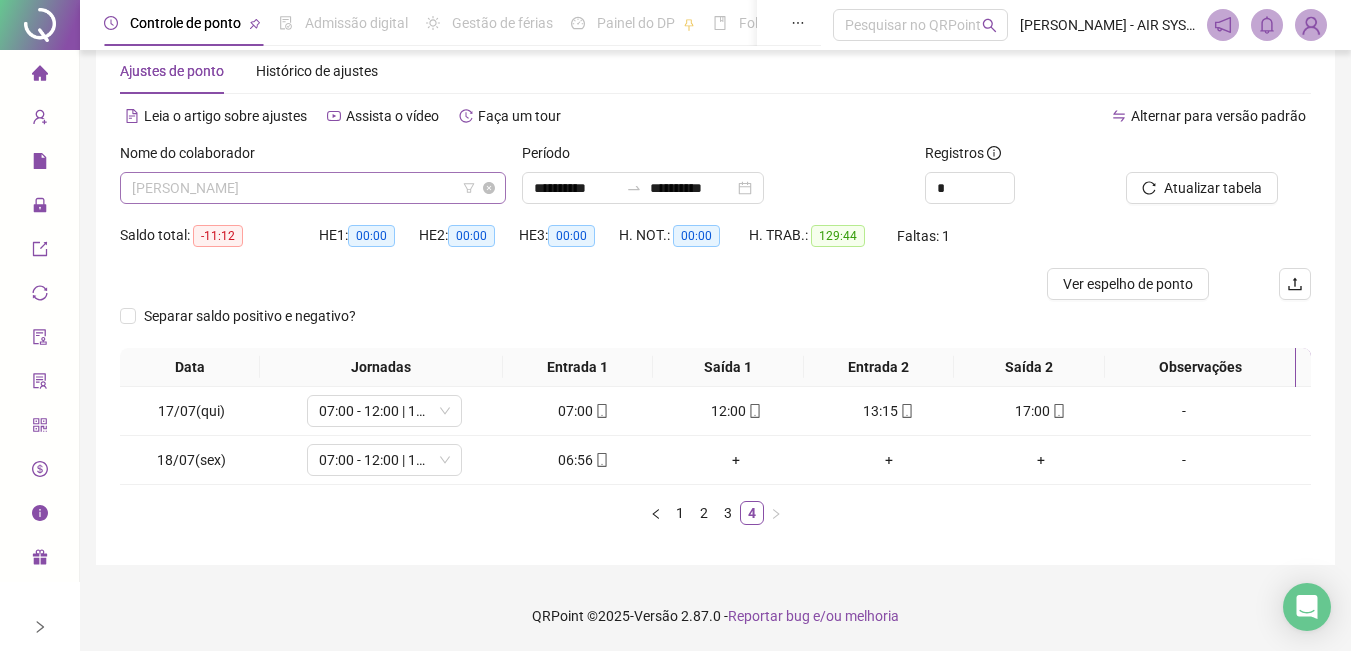 click on "[PERSON_NAME]" at bounding box center [313, 188] 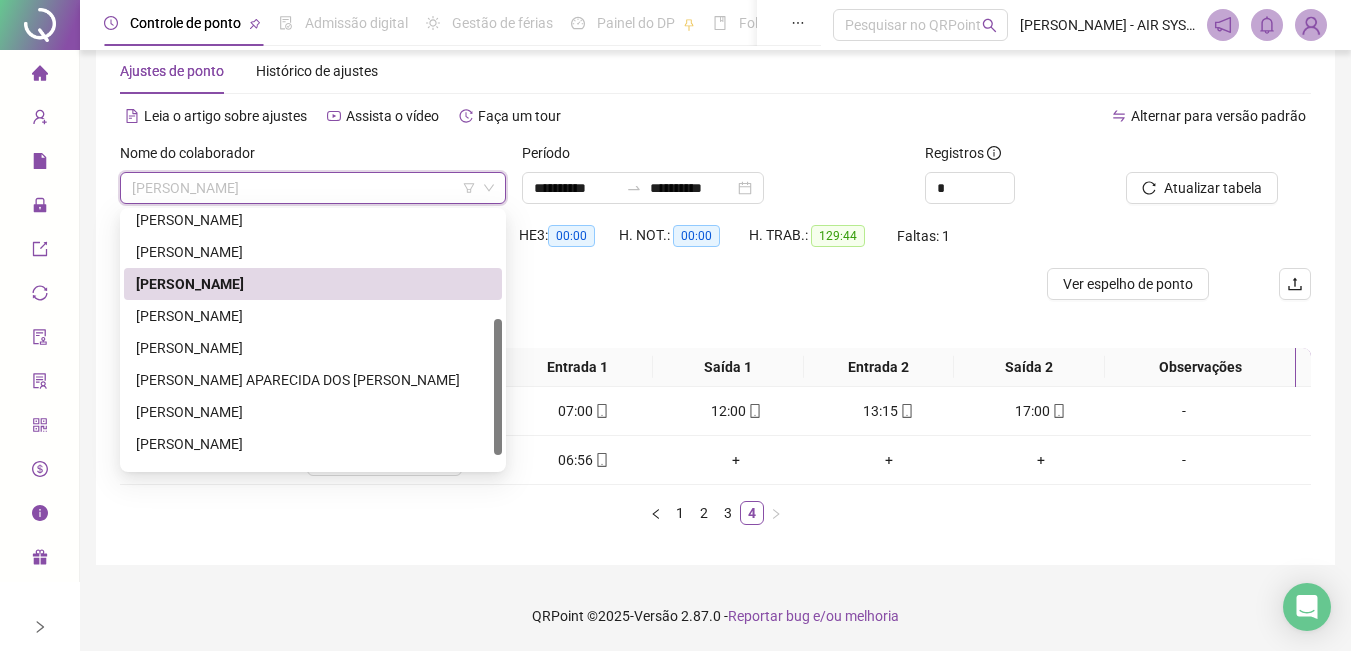 click on "[PERSON_NAME]" at bounding box center (313, 284) 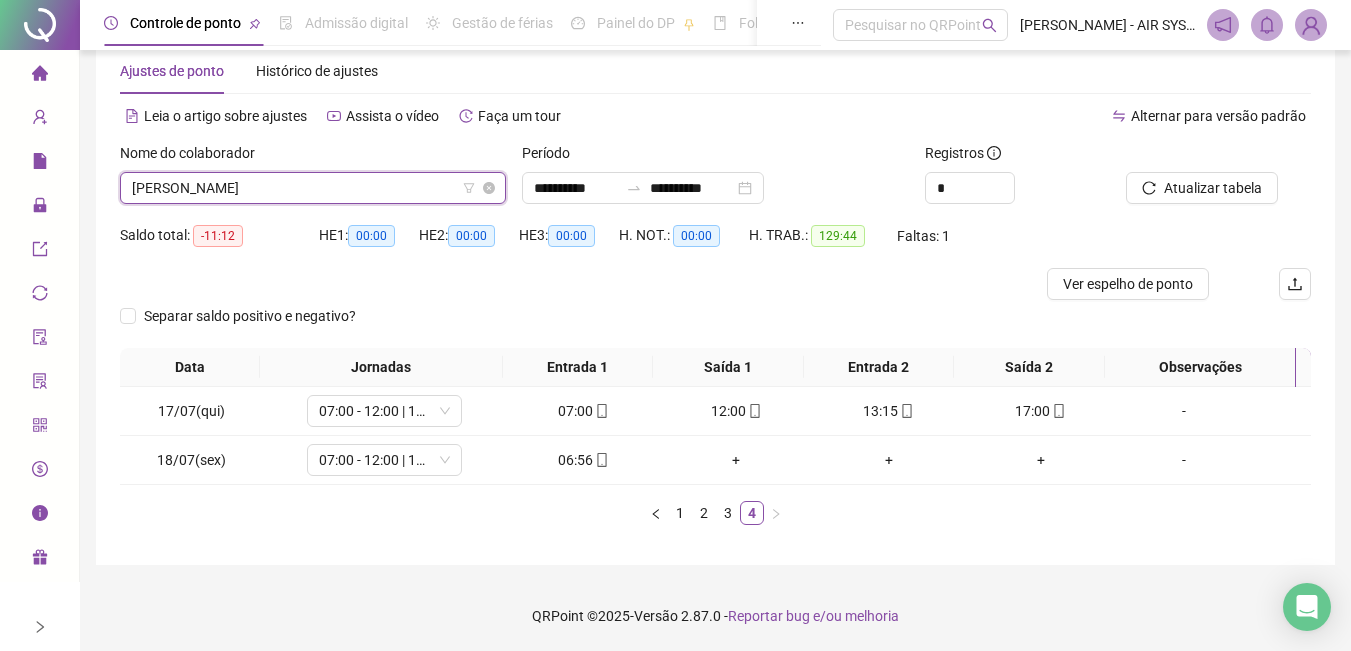 click on "[PERSON_NAME]" at bounding box center [313, 188] 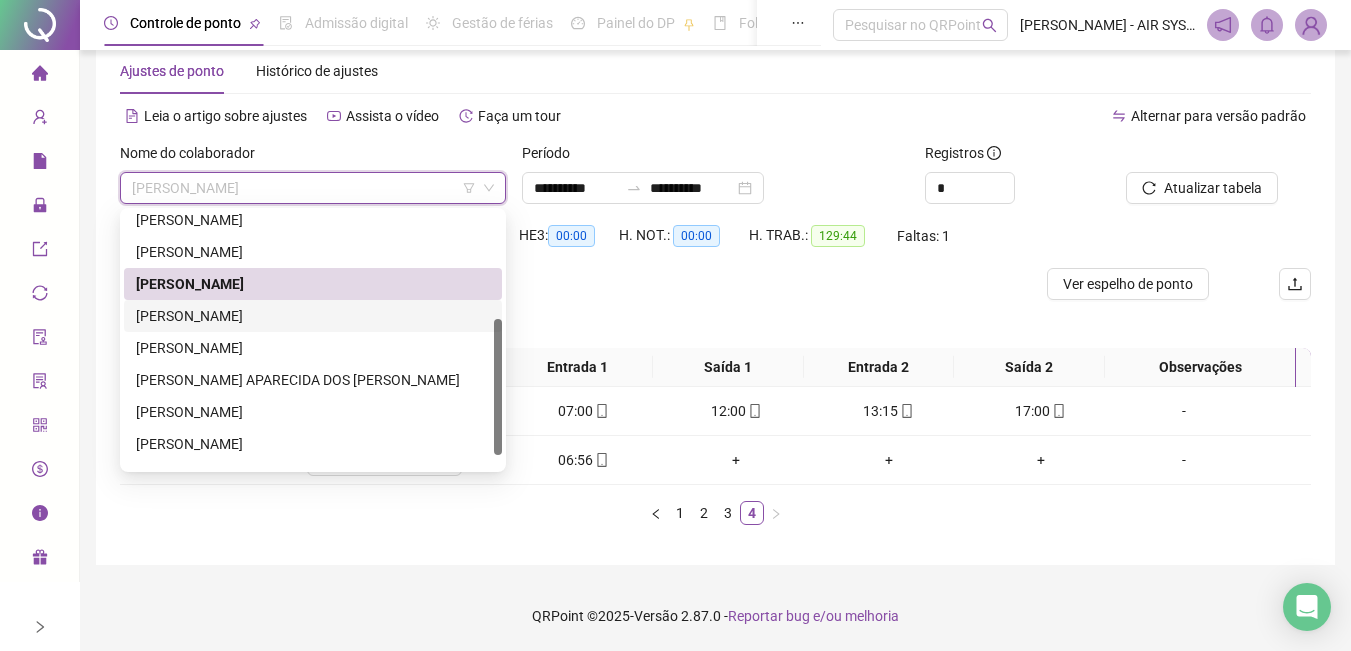 click on "[PERSON_NAME]" at bounding box center (313, 316) 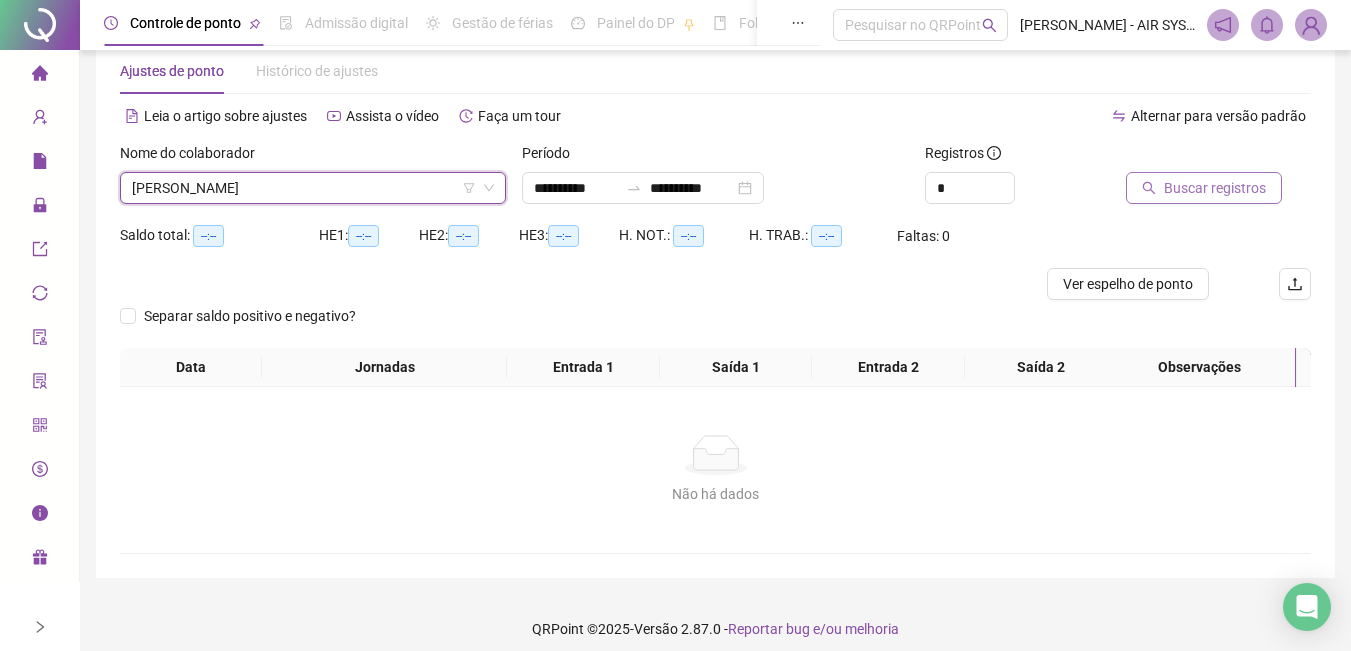 click on "Buscar registros" at bounding box center (1204, 188) 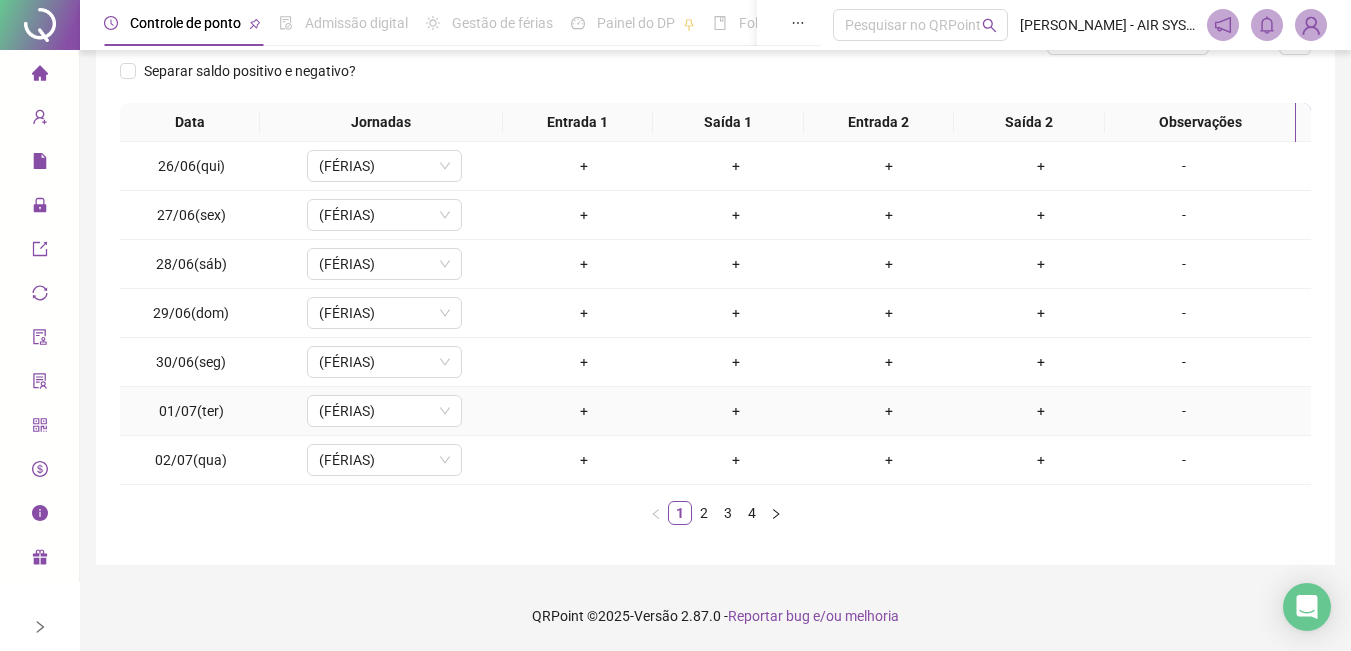 scroll, scrollTop: 87, scrollLeft: 0, axis: vertical 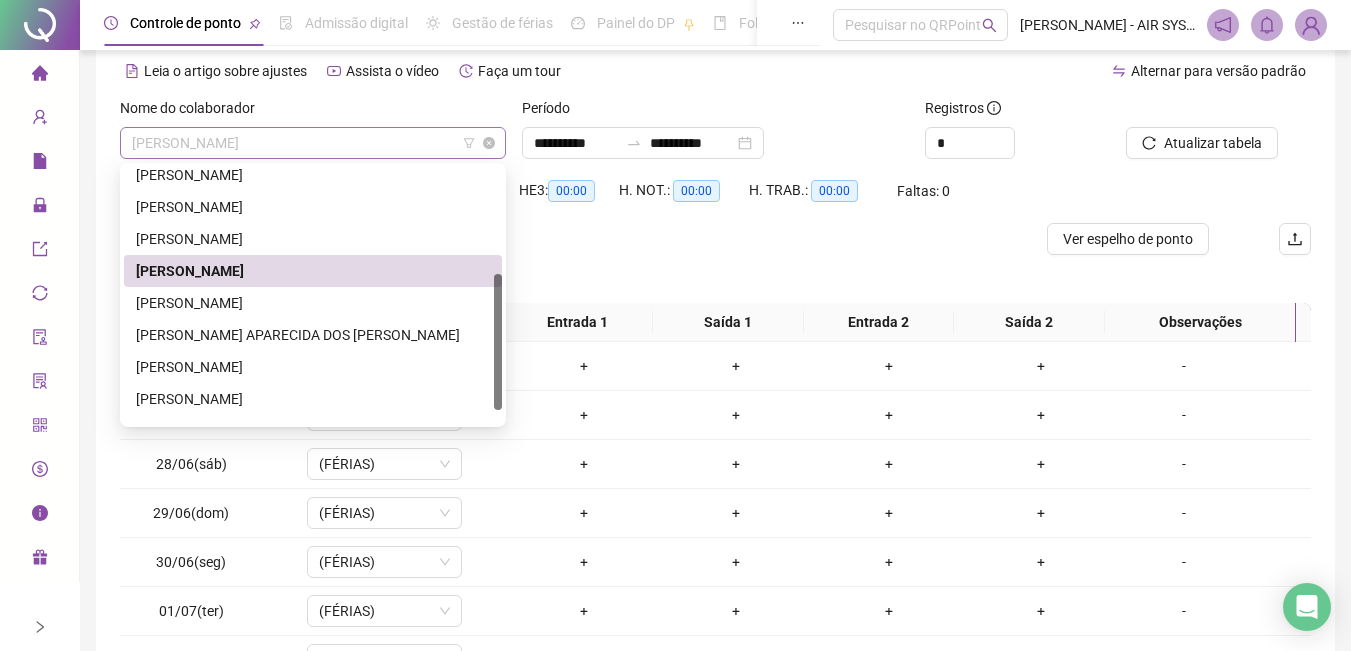 click on "[PERSON_NAME]" at bounding box center (313, 143) 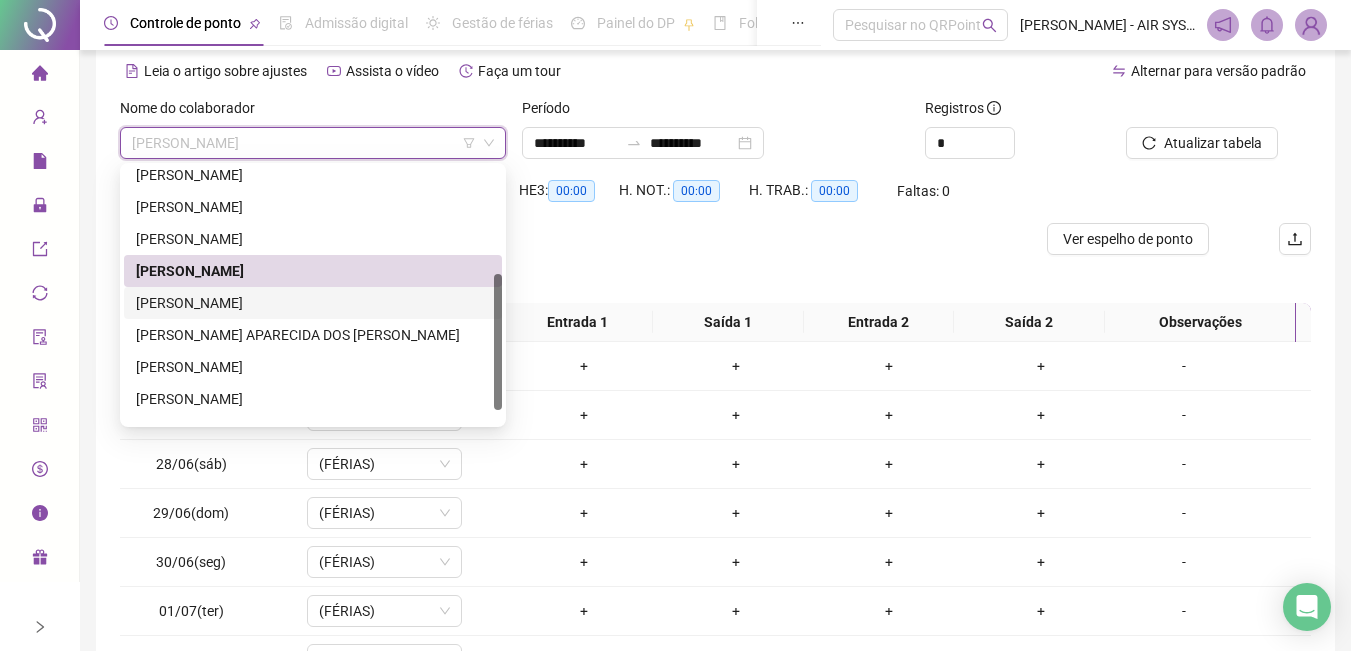 click on "[PERSON_NAME]" at bounding box center [313, 303] 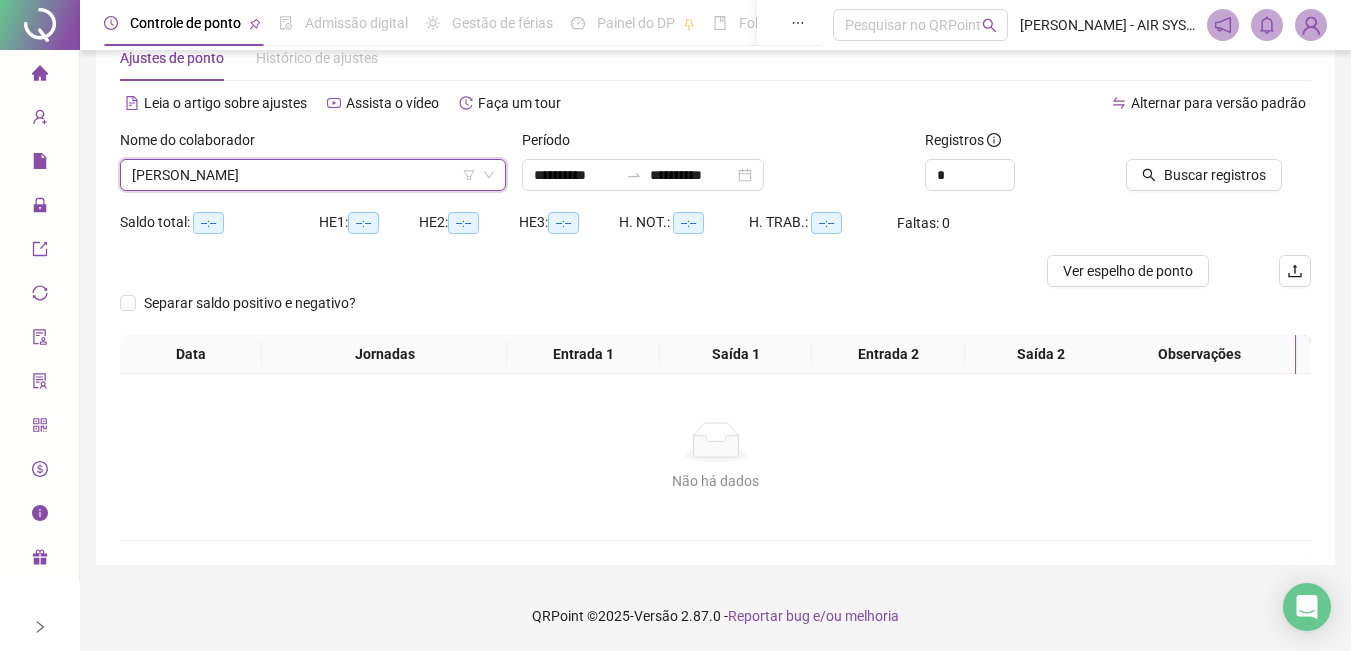 scroll, scrollTop: 55, scrollLeft: 0, axis: vertical 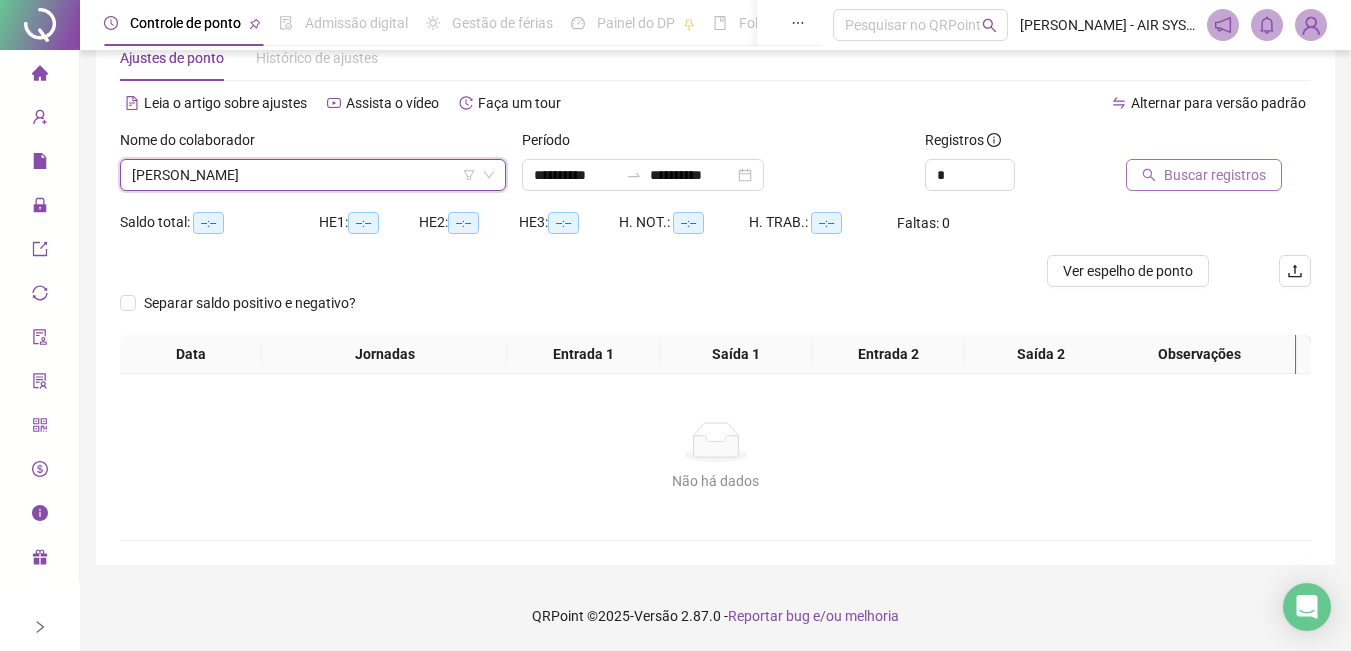 click on "Buscar registros" at bounding box center [1215, 175] 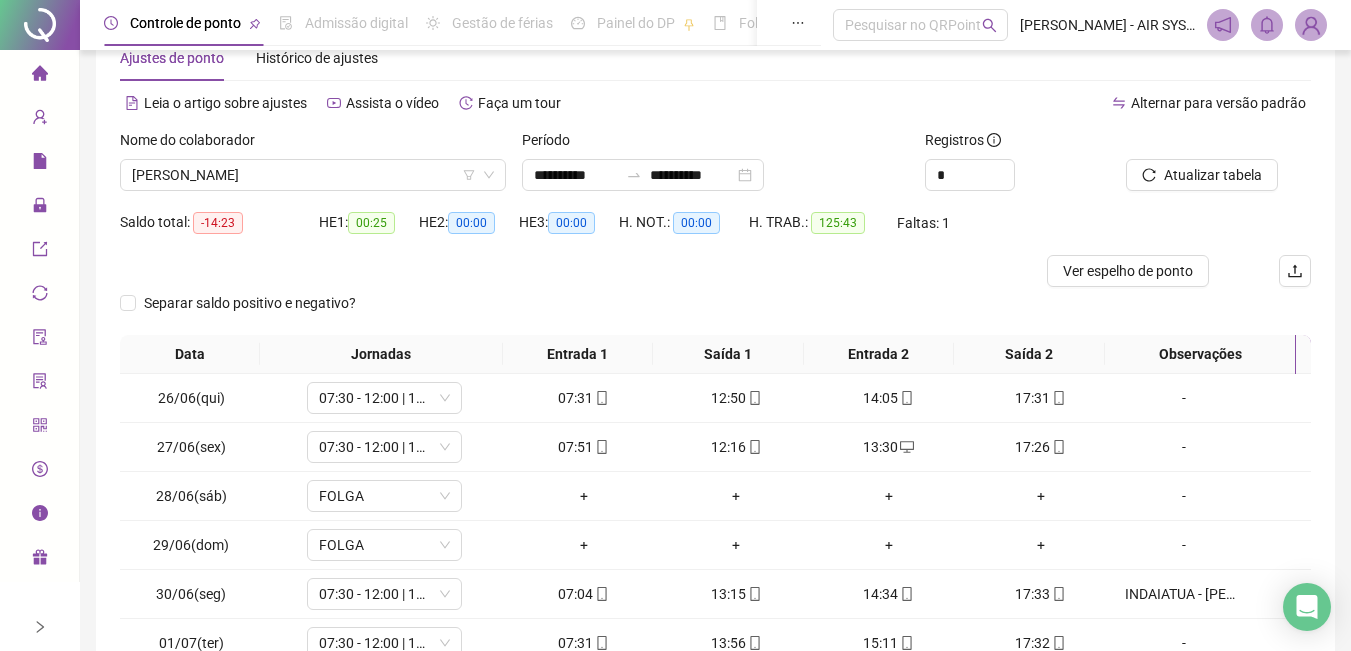scroll, scrollTop: 255, scrollLeft: 0, axis: vertical 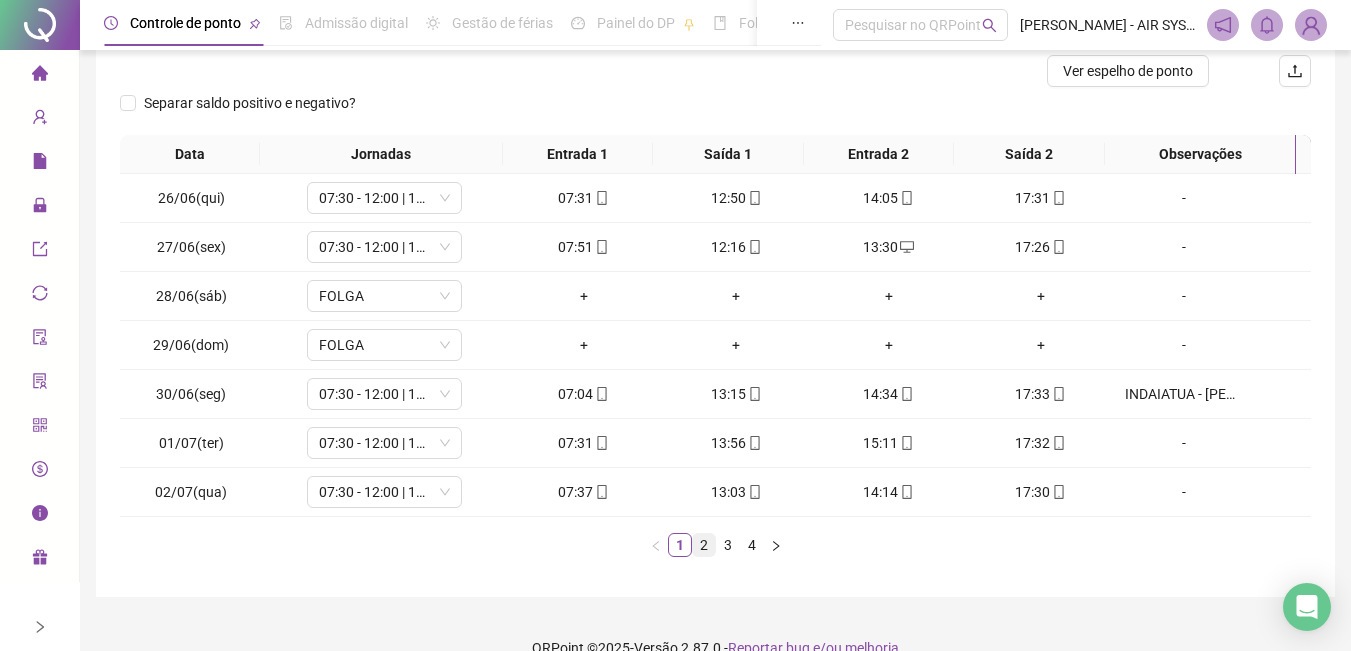 click on "2" at bounding box center [704, 545] 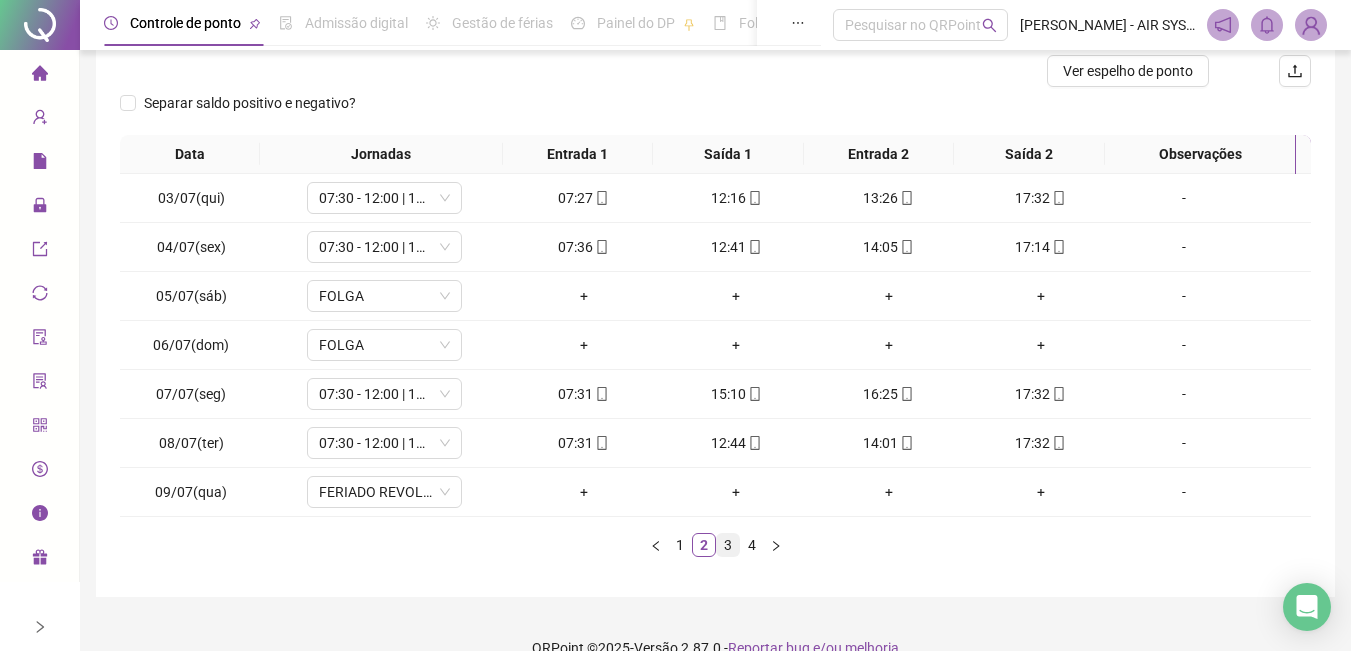 click on "3" at bounding box center (728, 545) 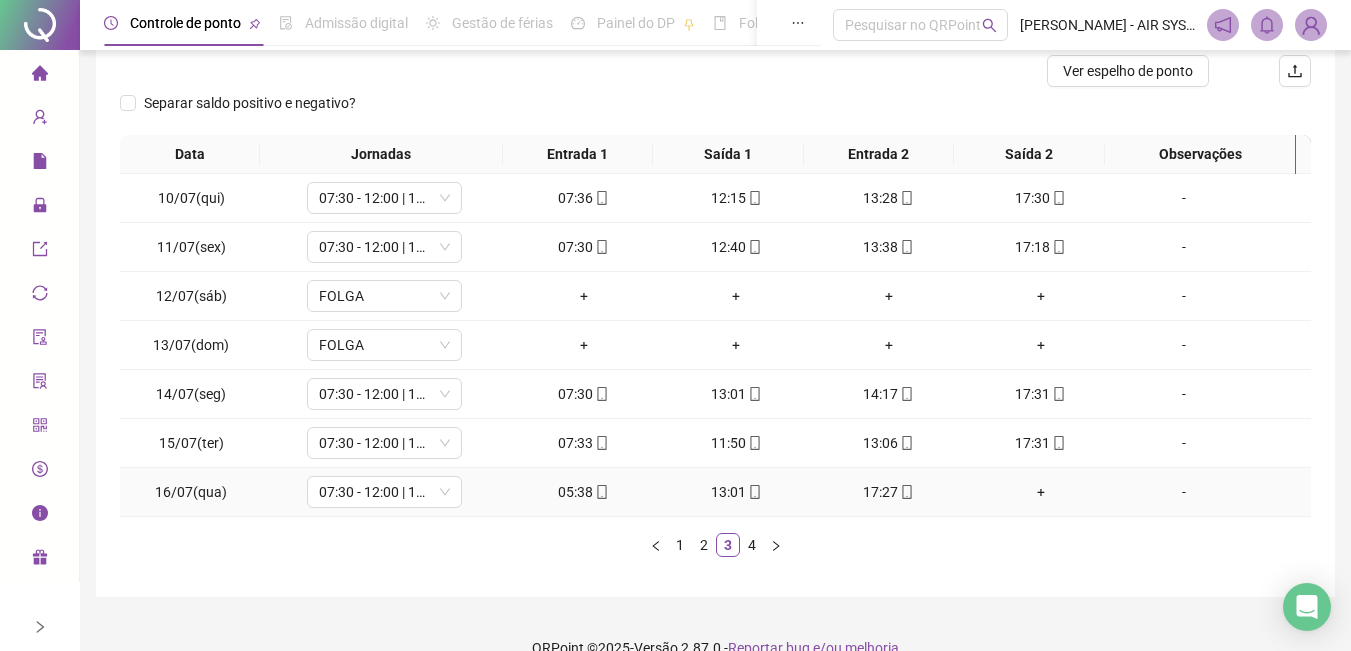 click on "-" at bounding box center [1184, 492] 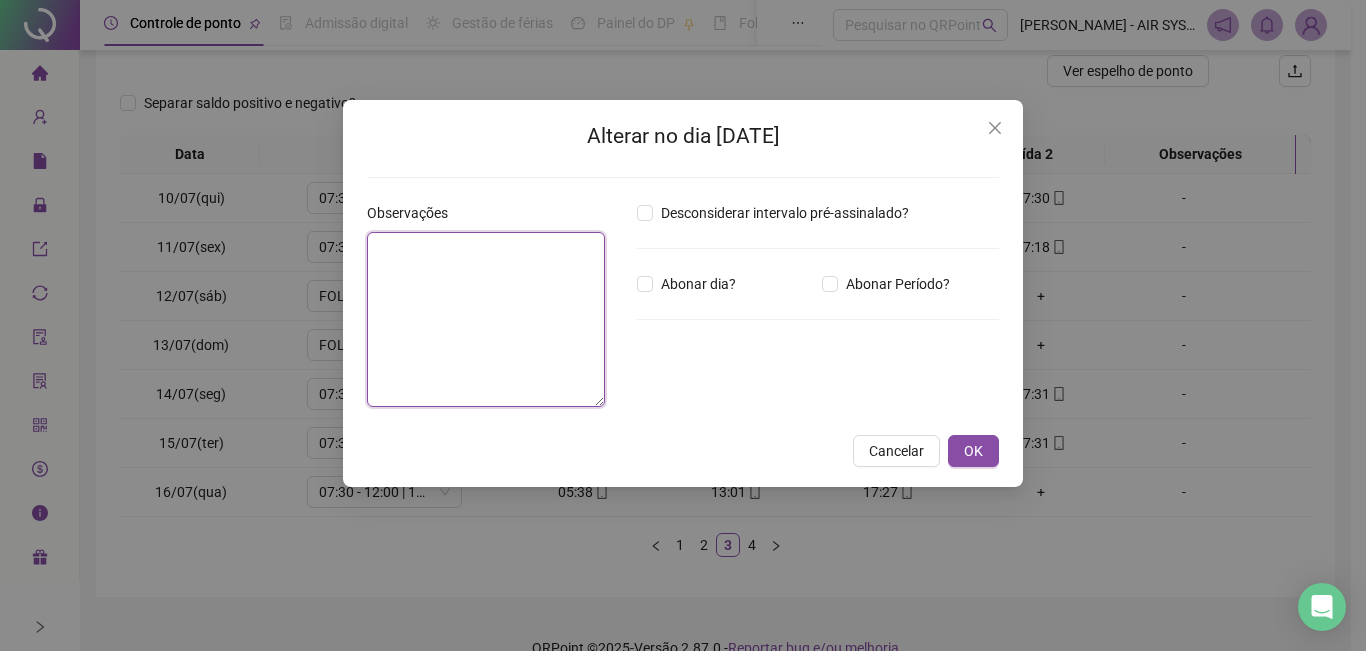 click at bounding box center (486, 319) 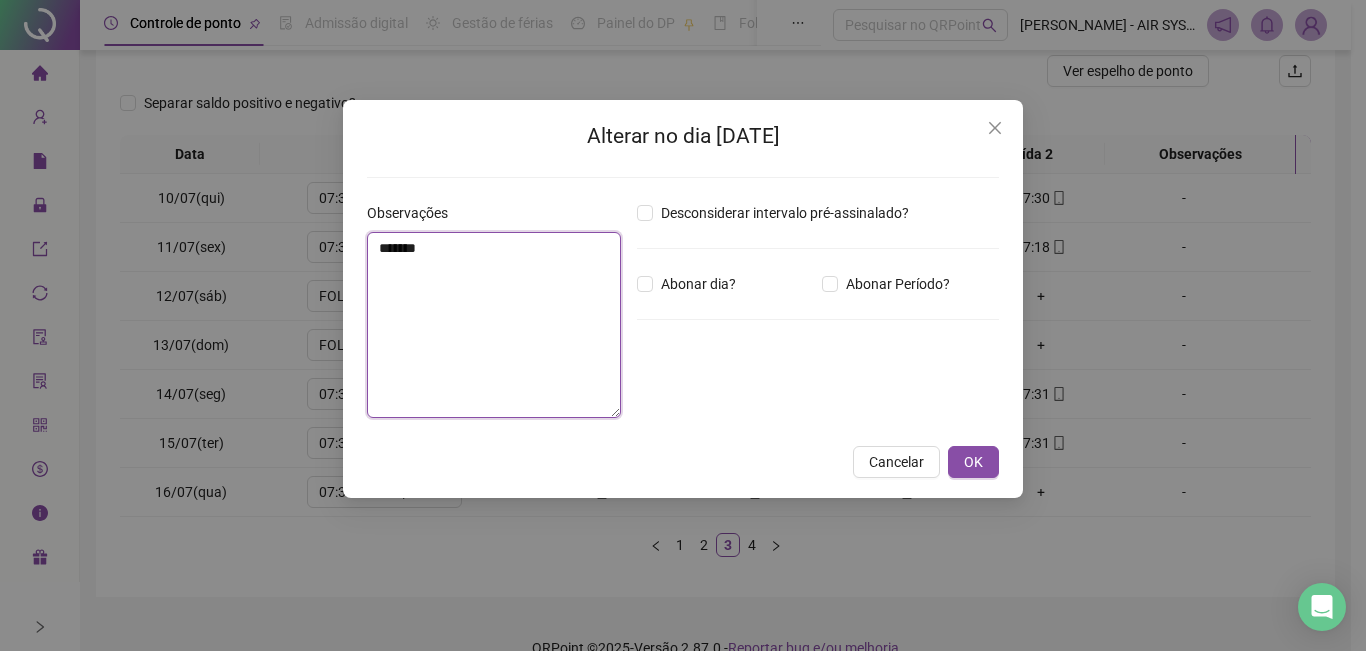 type on "*******" 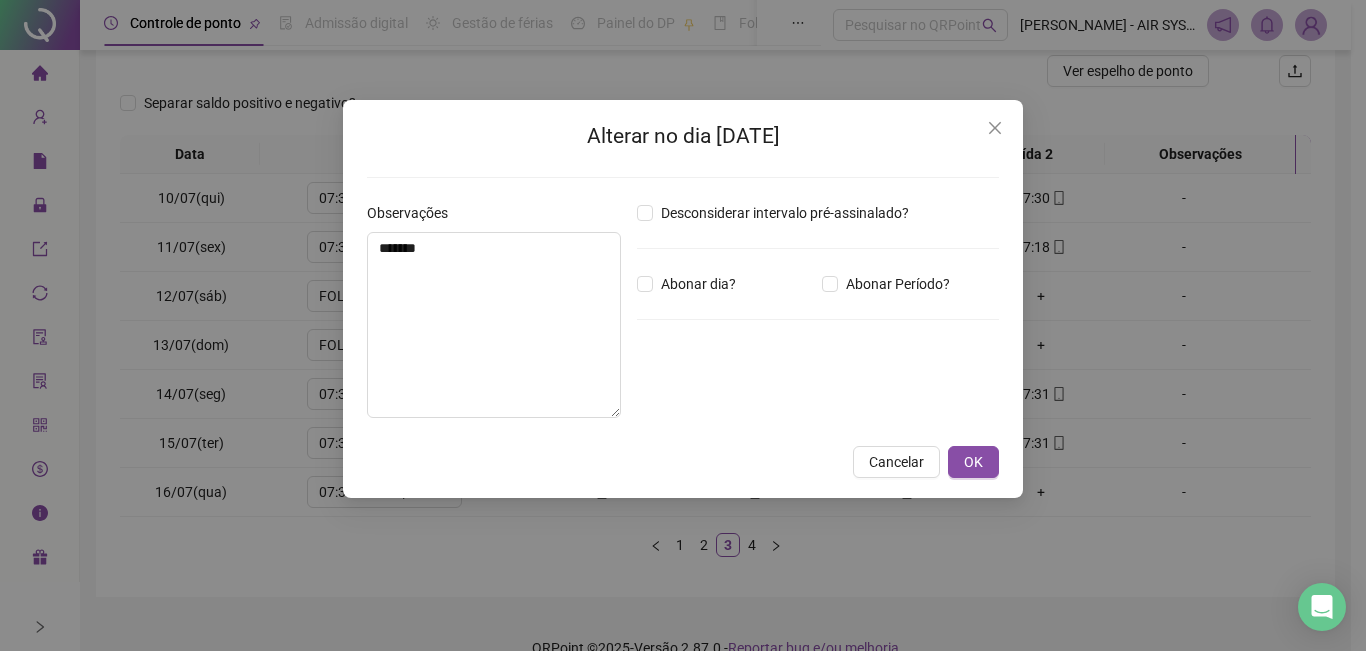 click on "Alterar no dia   [DATE] Observações ******* Desconsiderar intervalo pré-assinalado? Abonar dia? Abonar Período? Horas a abonar ***** Aplicar regime de compensação Cancelar OK" at bounding box center [683, 299] 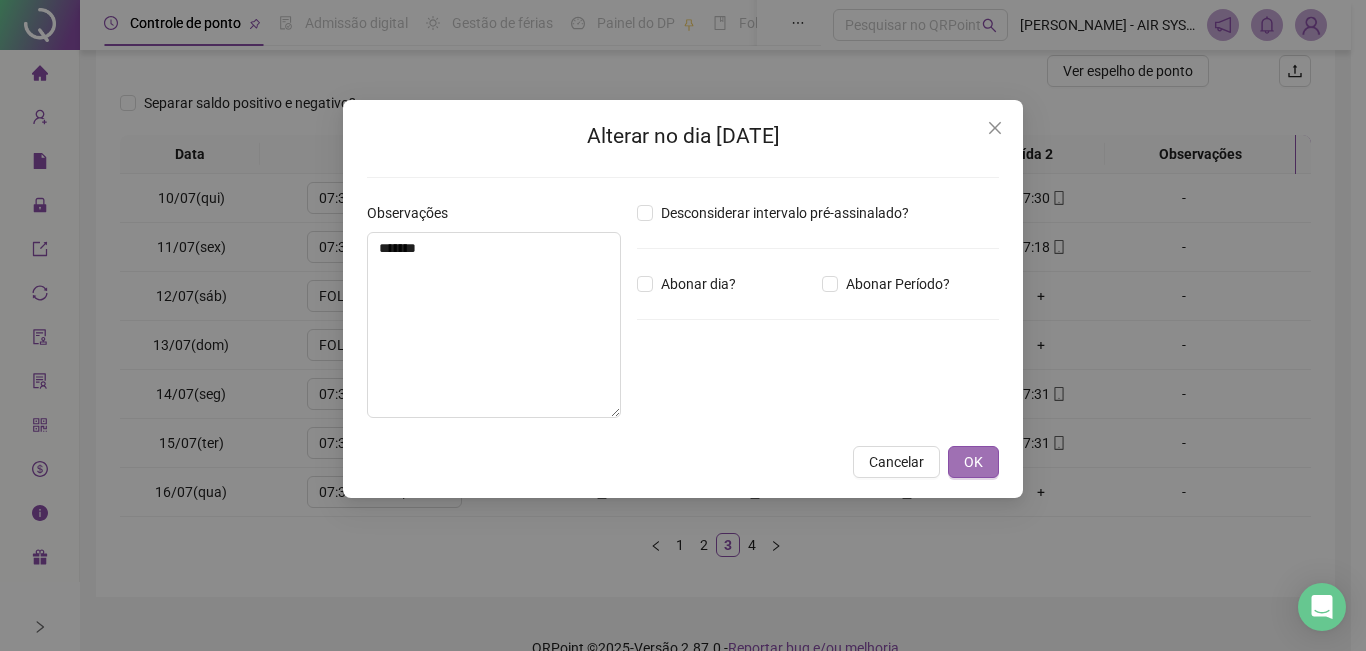 click on "OK" at bounding box center [973, 462] 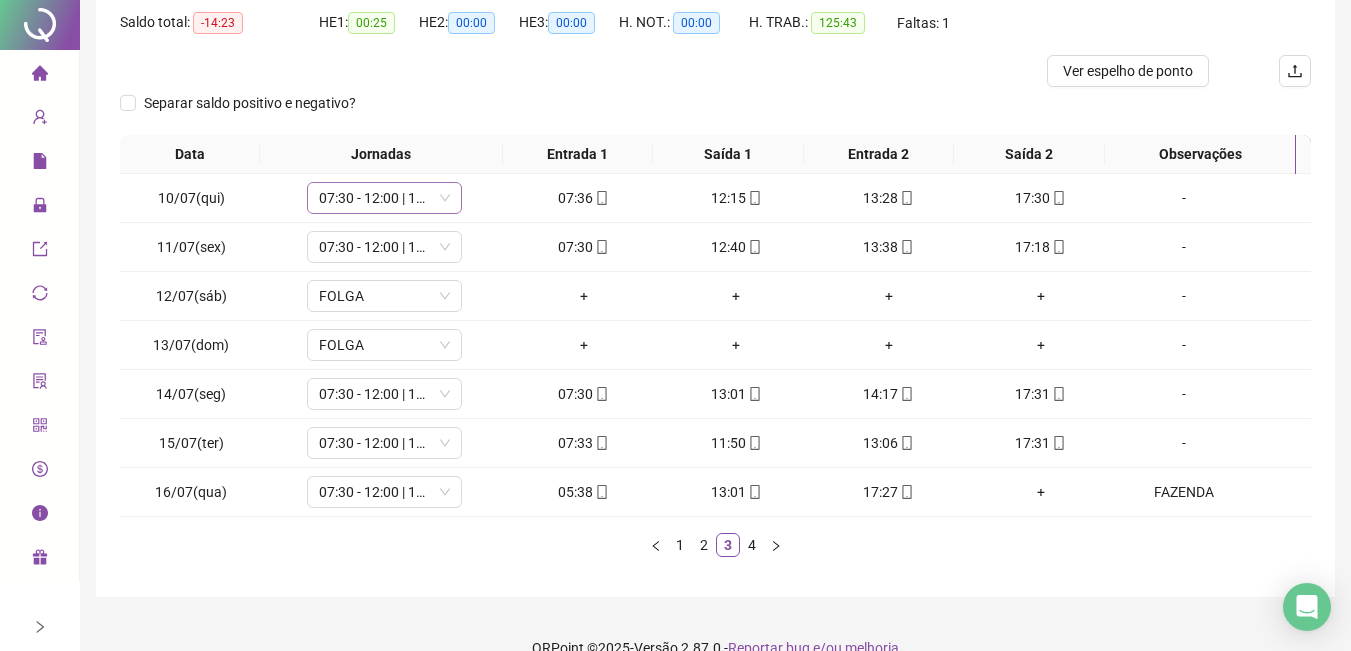 scroll, scrollTop: 0, scrollLeft: 0, axis: both 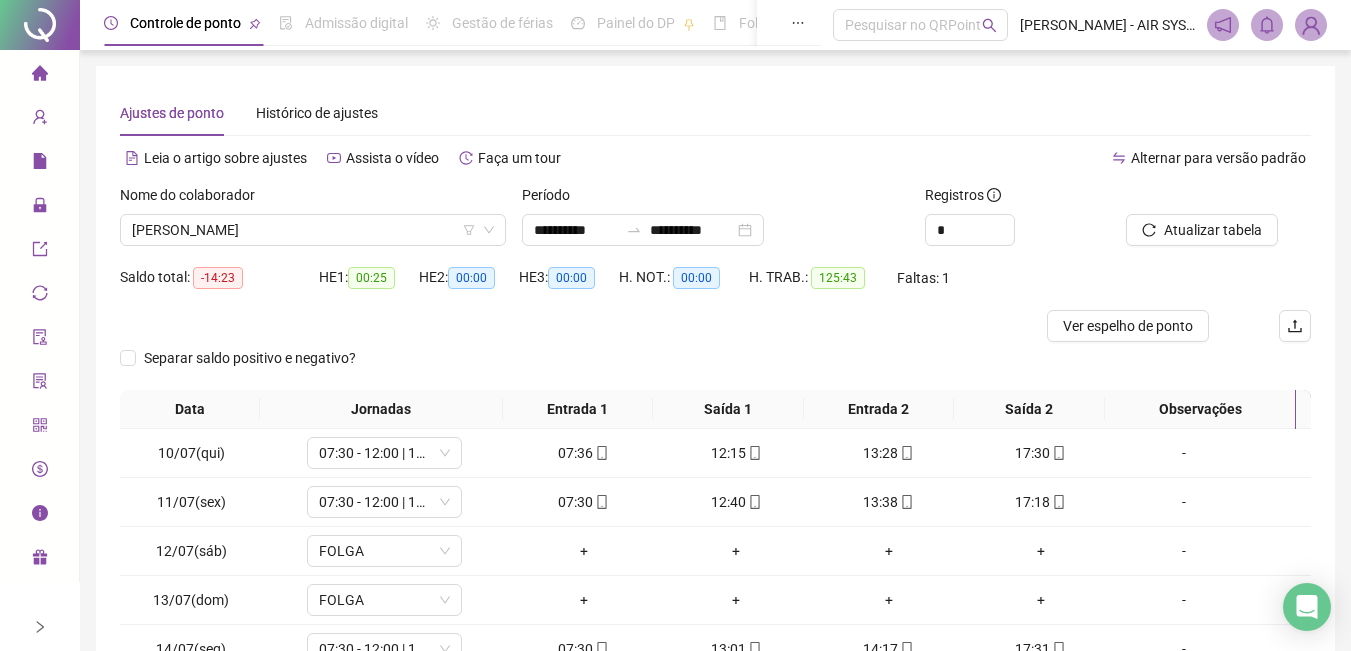click on "Nome do colaborador [PERSON_NAME]" at bounding box center (313, 223) 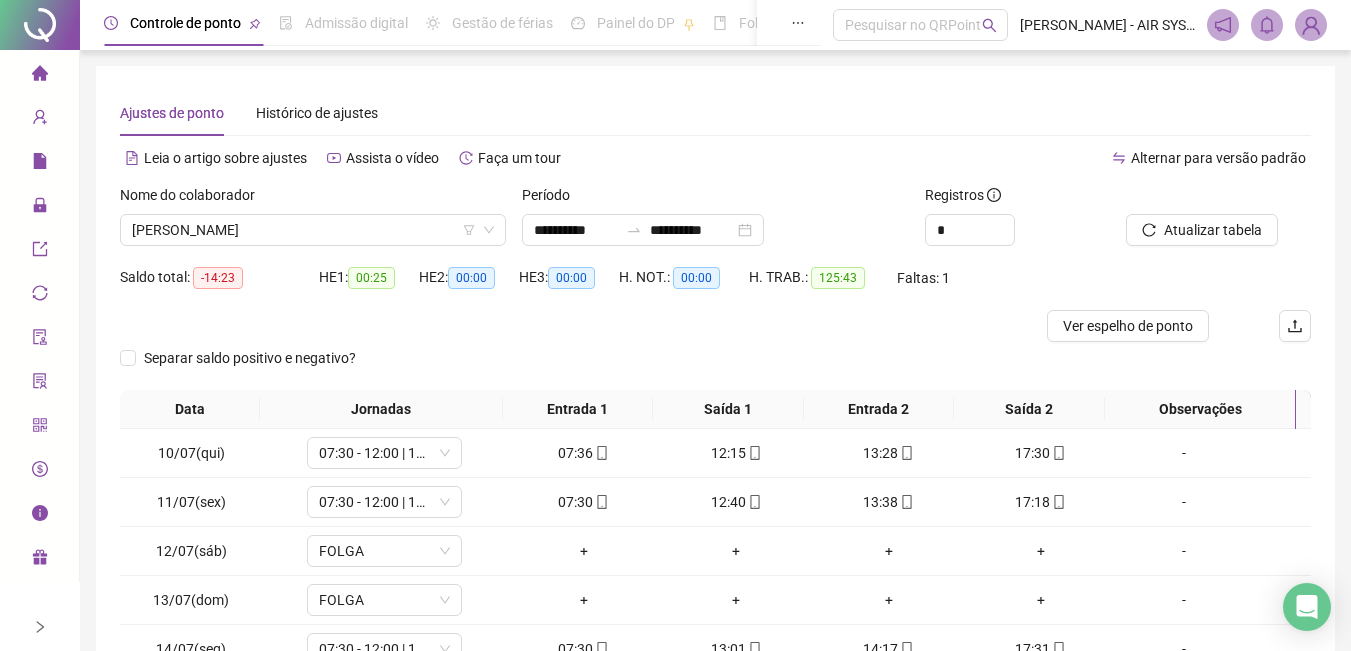 click on "Nome do colaborador [PERSON_NAME]" at bounding box center (313, 223) 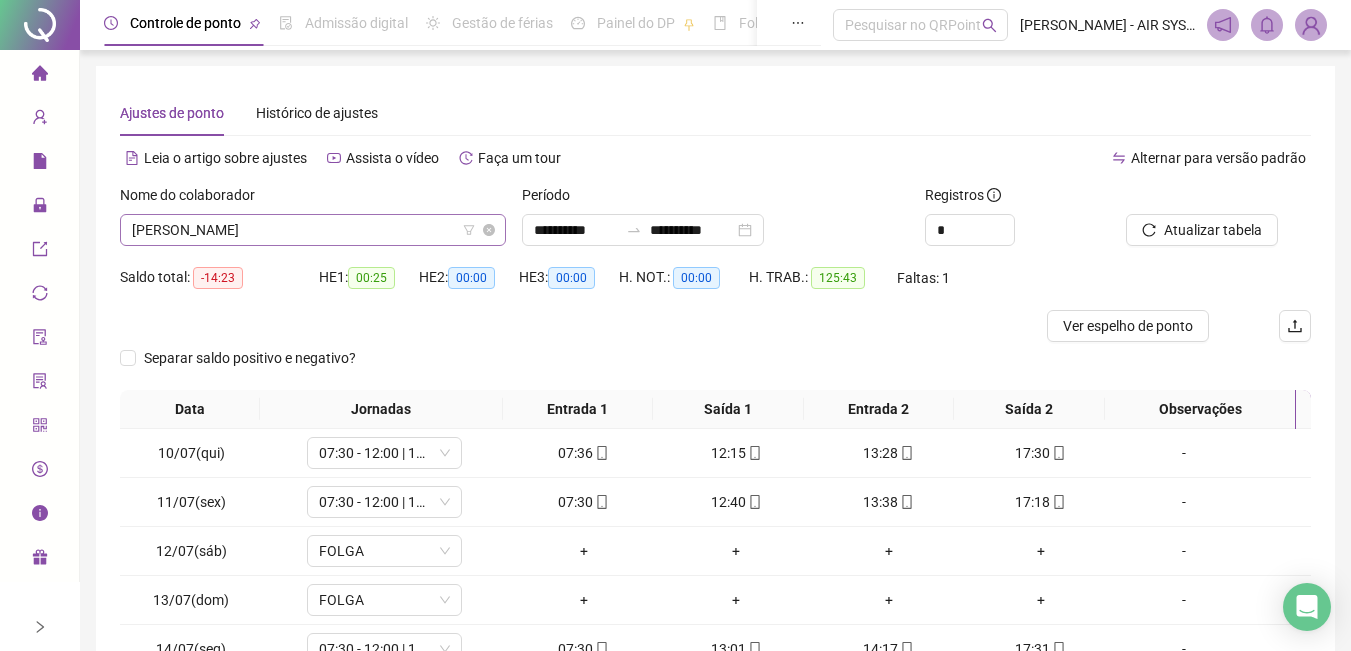 click on "Nome do colaborador [PERSON_NAME]" at bounding box center [313, 223] 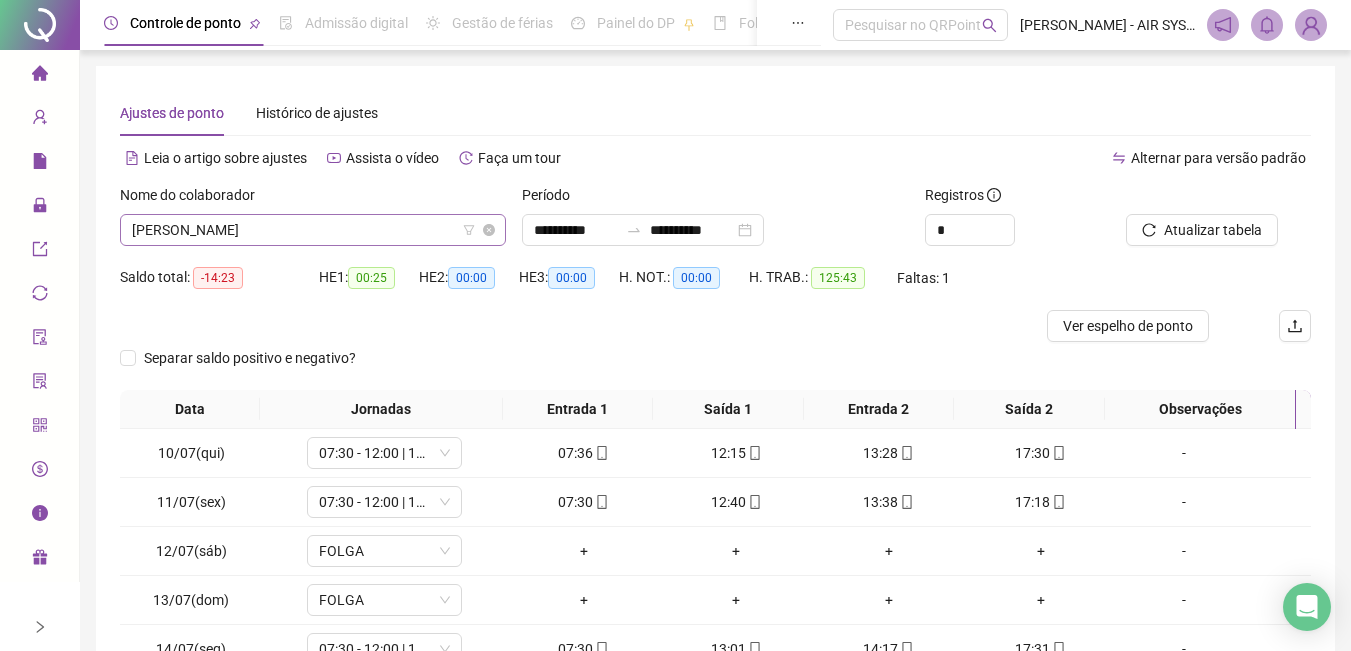 click on "[PERSON_NAME]" at bounding box center [313, 230] 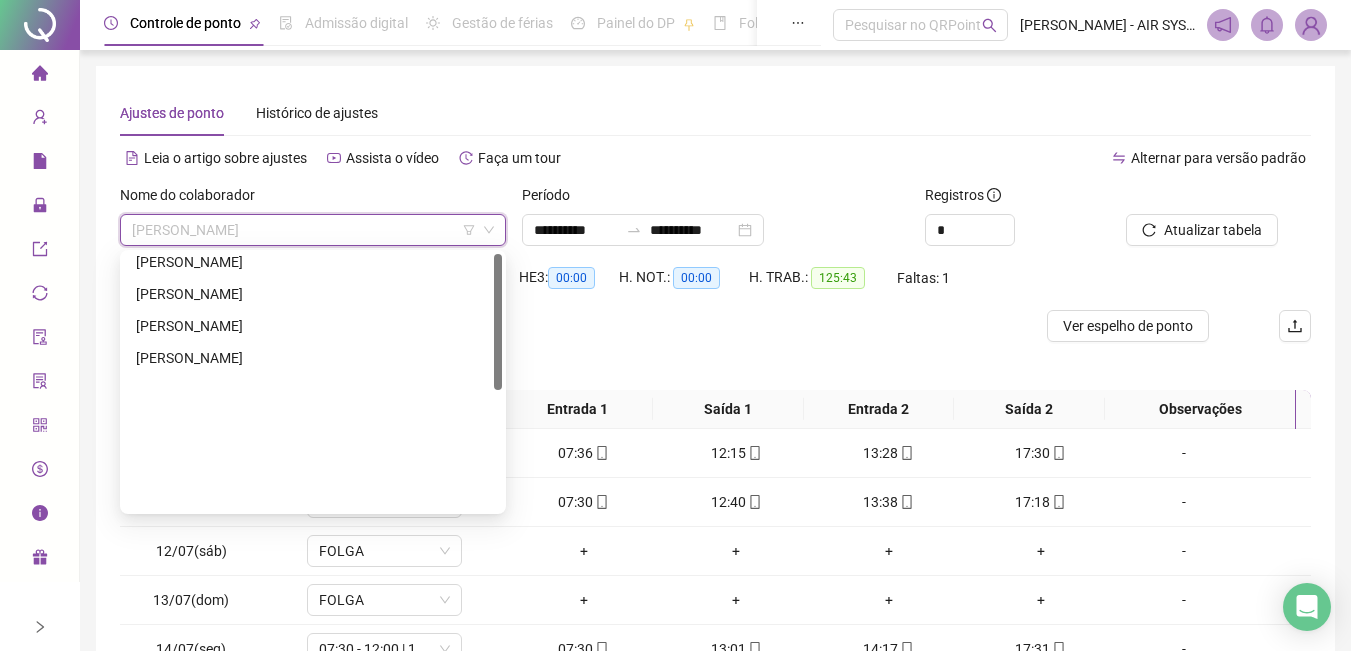 scroll, scrollTop: 0, scrollLeft: 0, axis: both 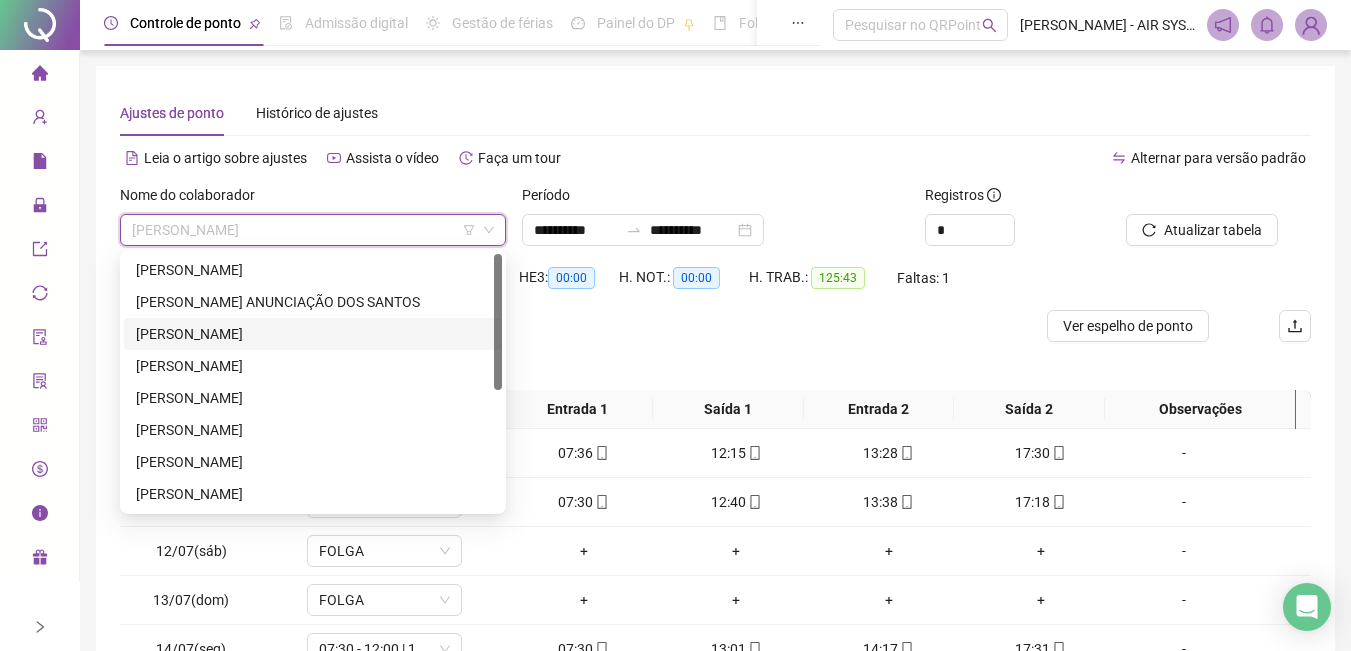 drag, startPoint x: 184, startPoint y: 319, endPoint x: 514, endPoint y: 308, distance: 330.1833 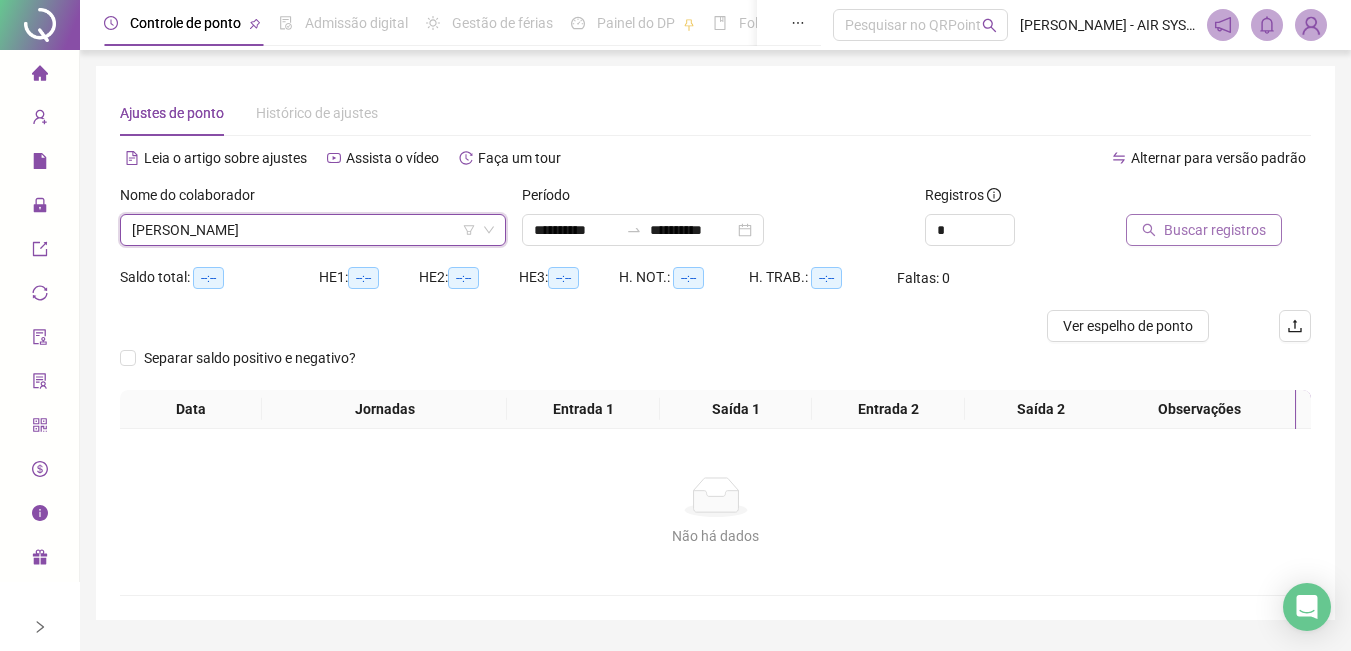 drag, startPoint x: 1146, startPoint y: 203, endPoint x: 1148, endPoint y: 224, distance: 21.095022 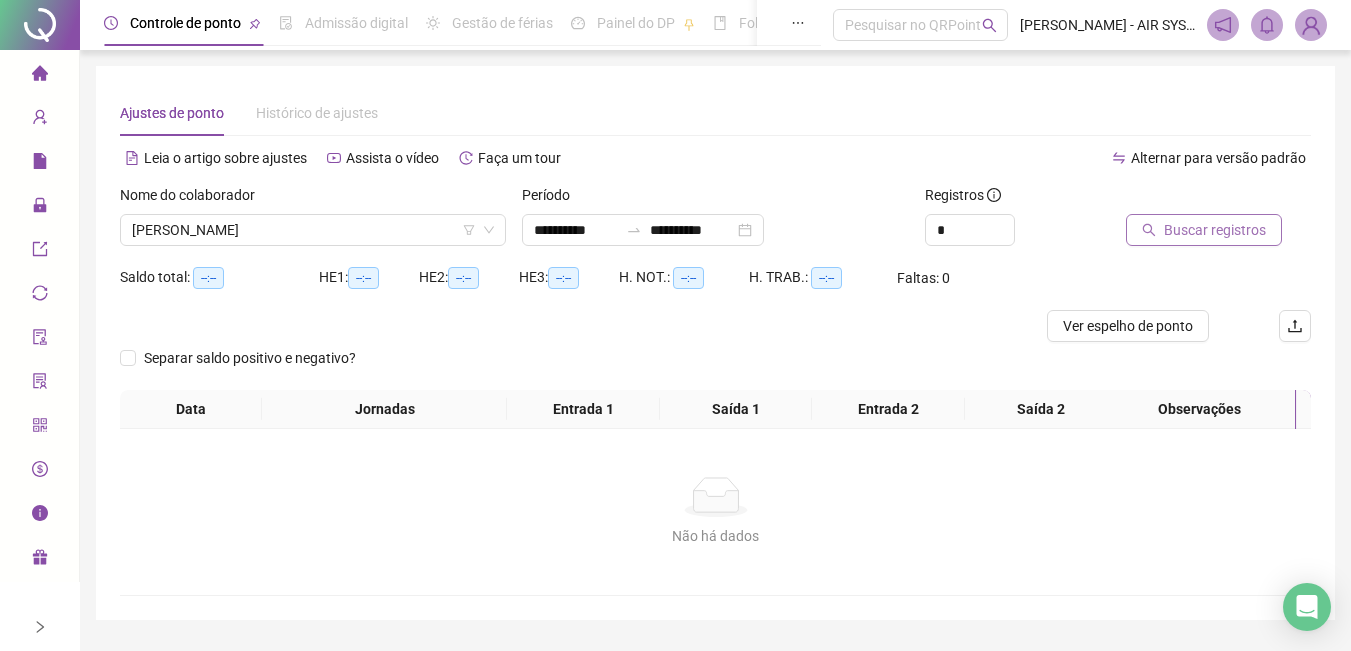 click 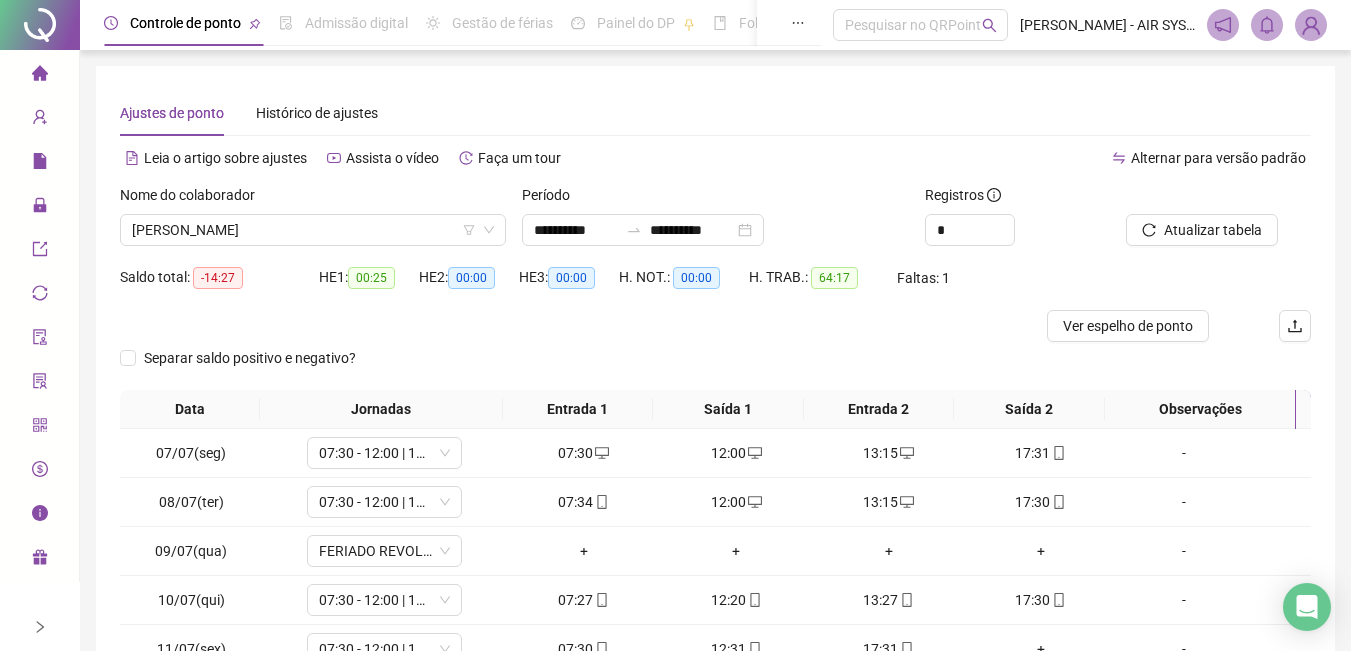 scroll, scrollTop: 287, scrollLeft: 0, axis: vertical 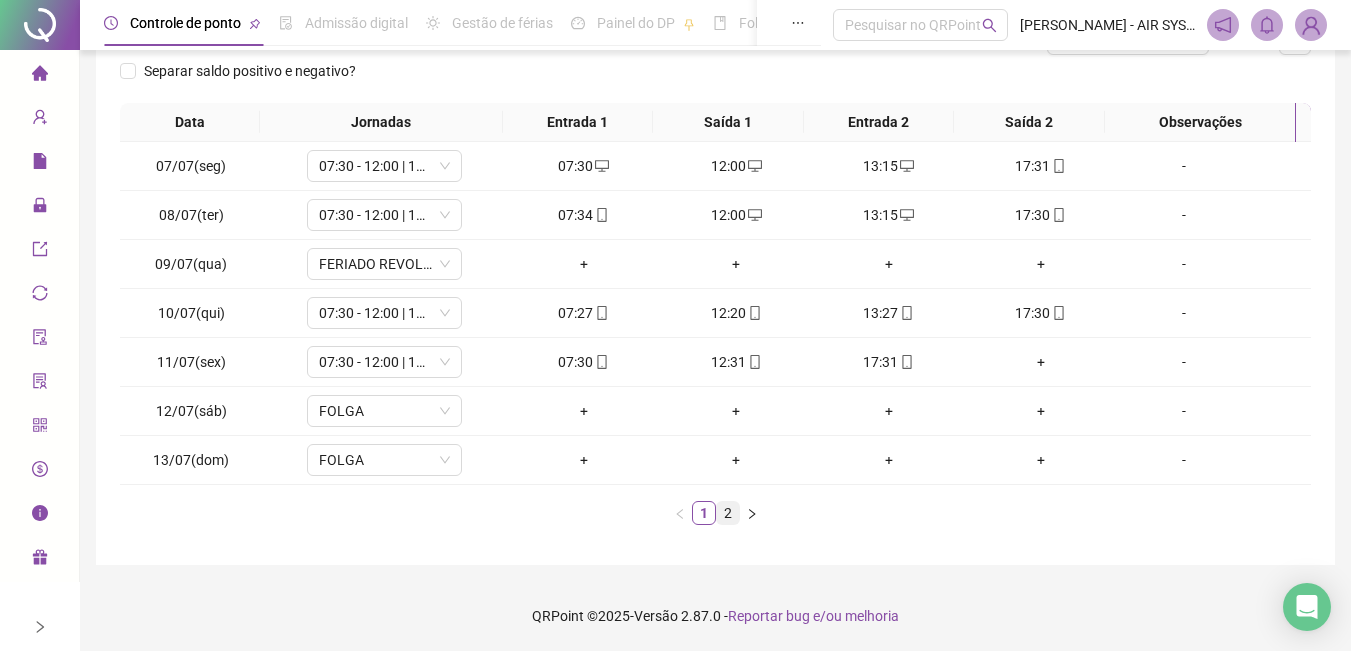 click on "2" at bounding box center [728, 513] 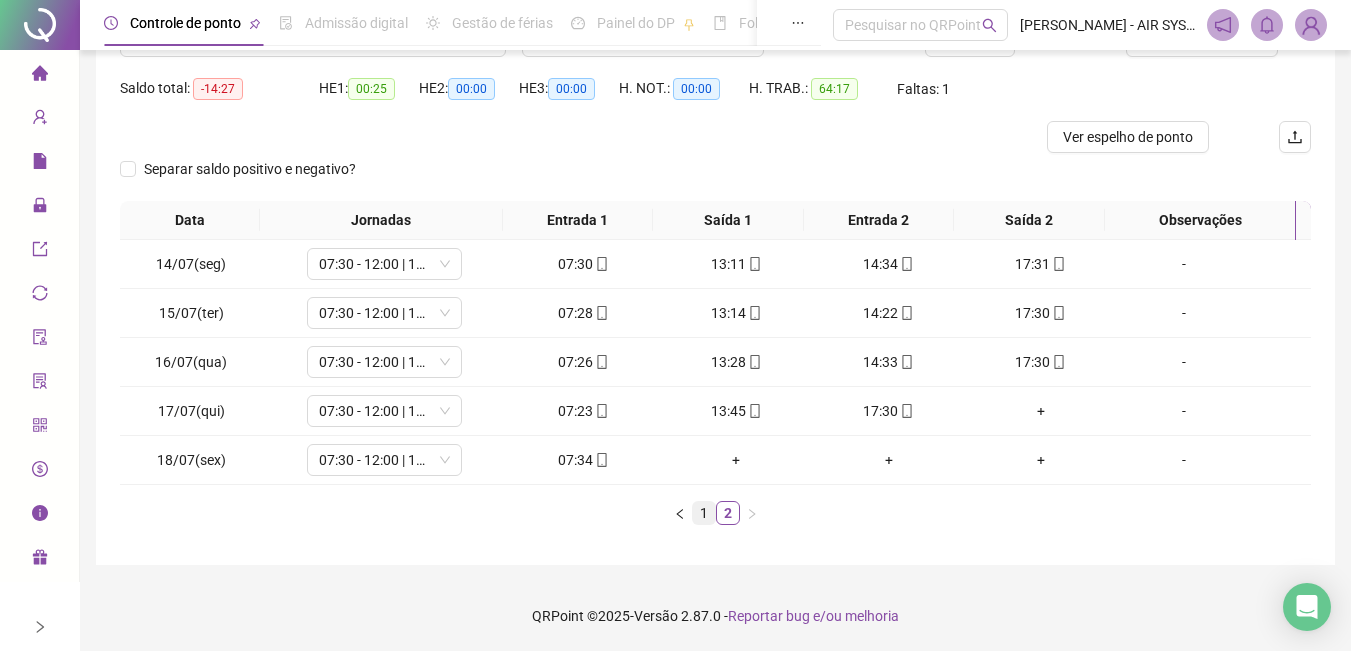 click on "1" at bounding box center (704, 513) 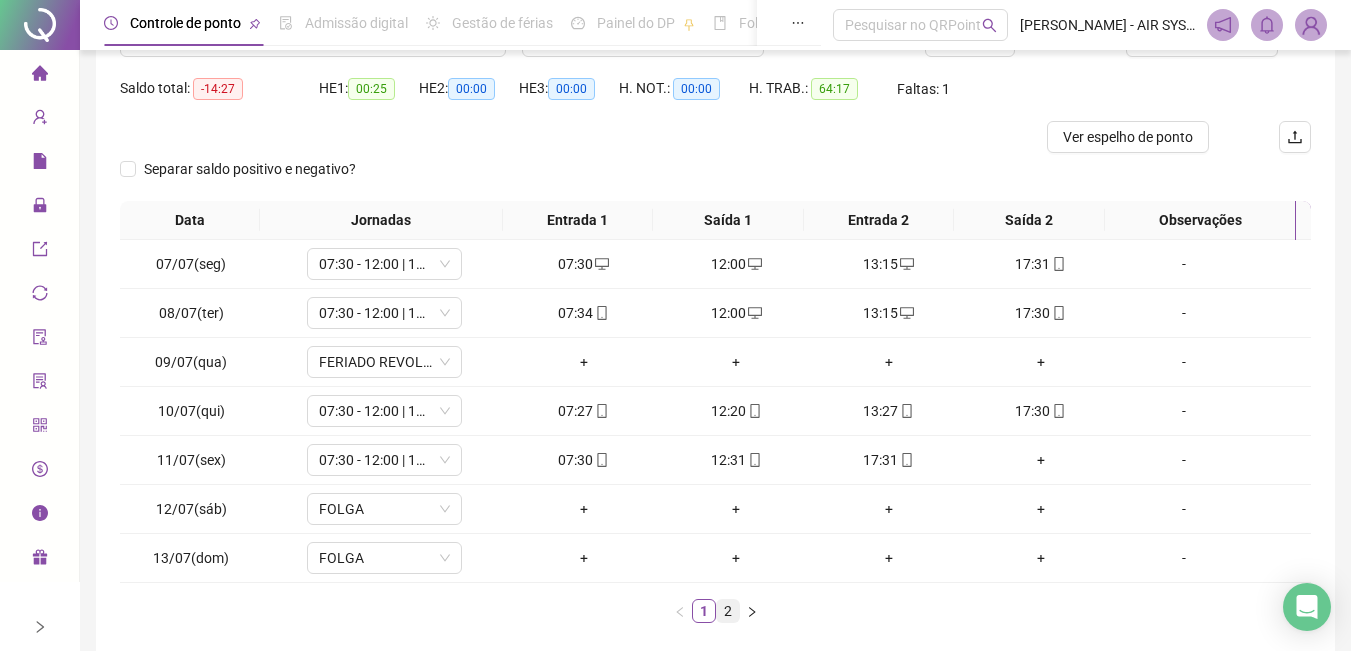 click on "2" at bounding box center [728, 611] 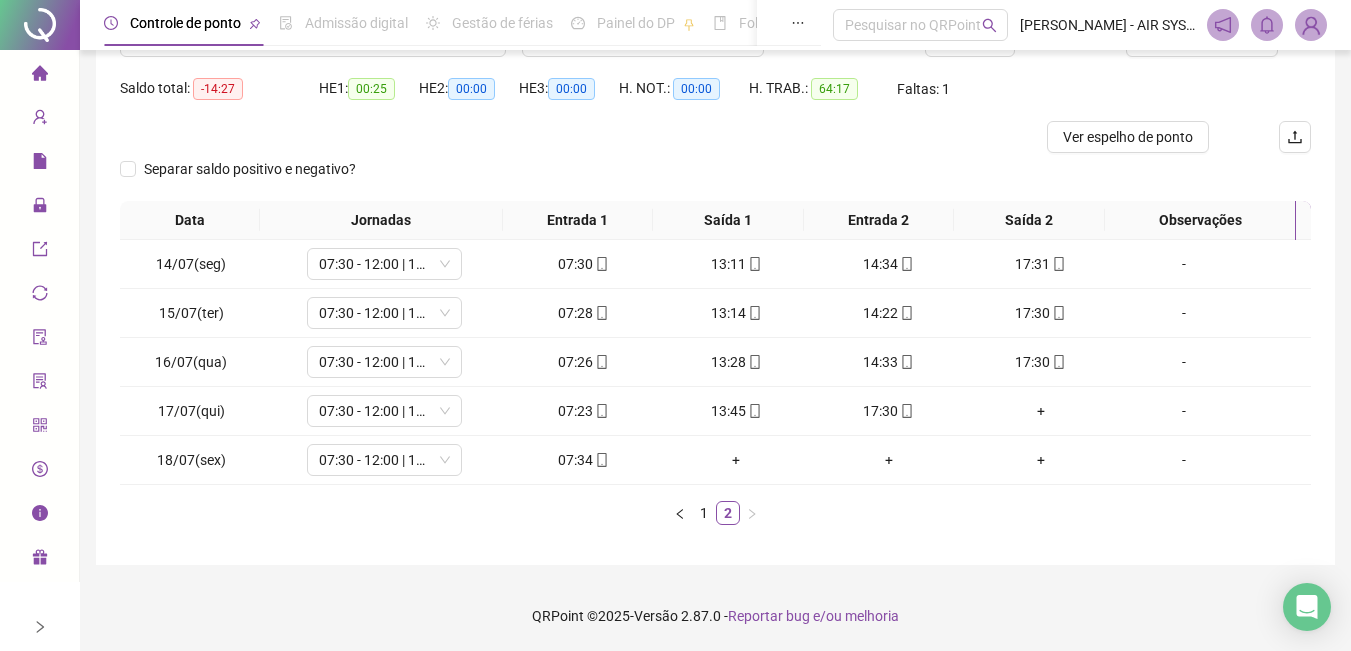 scroll, scrollTop: 0, scrollLeft: 0, axis: both 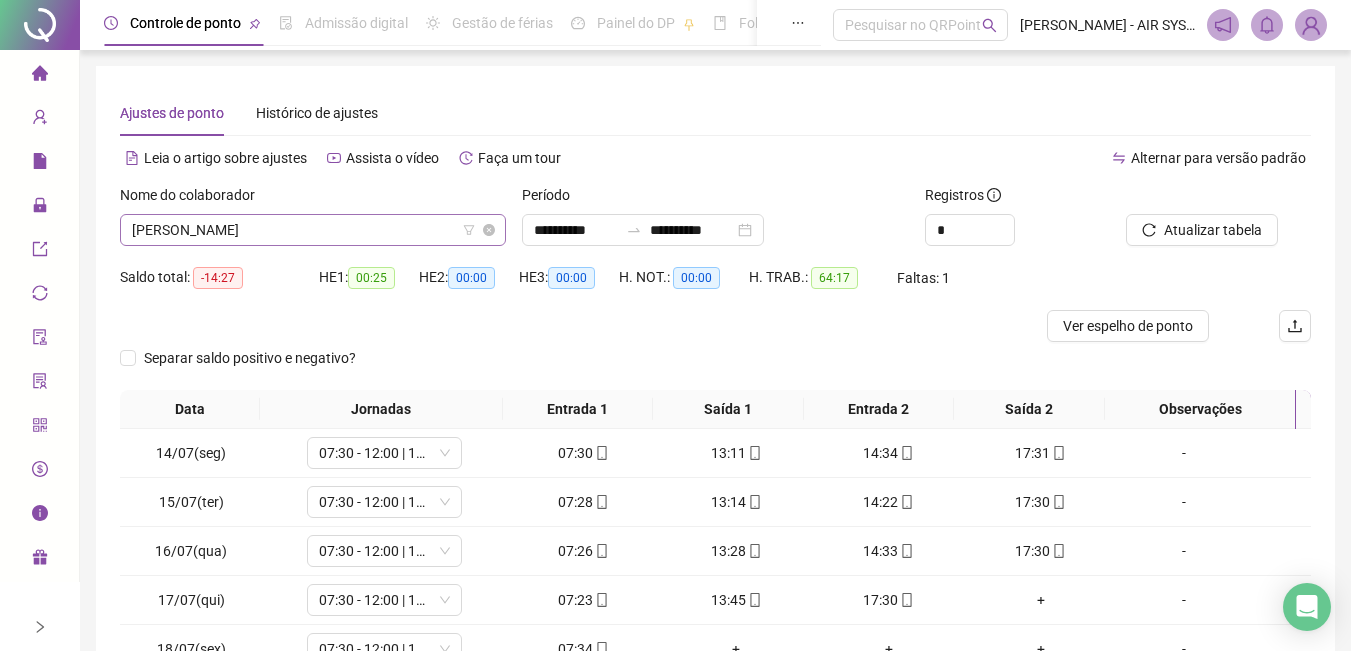 click on "[PERSON_NAME]" at bounding box center [313, 230] 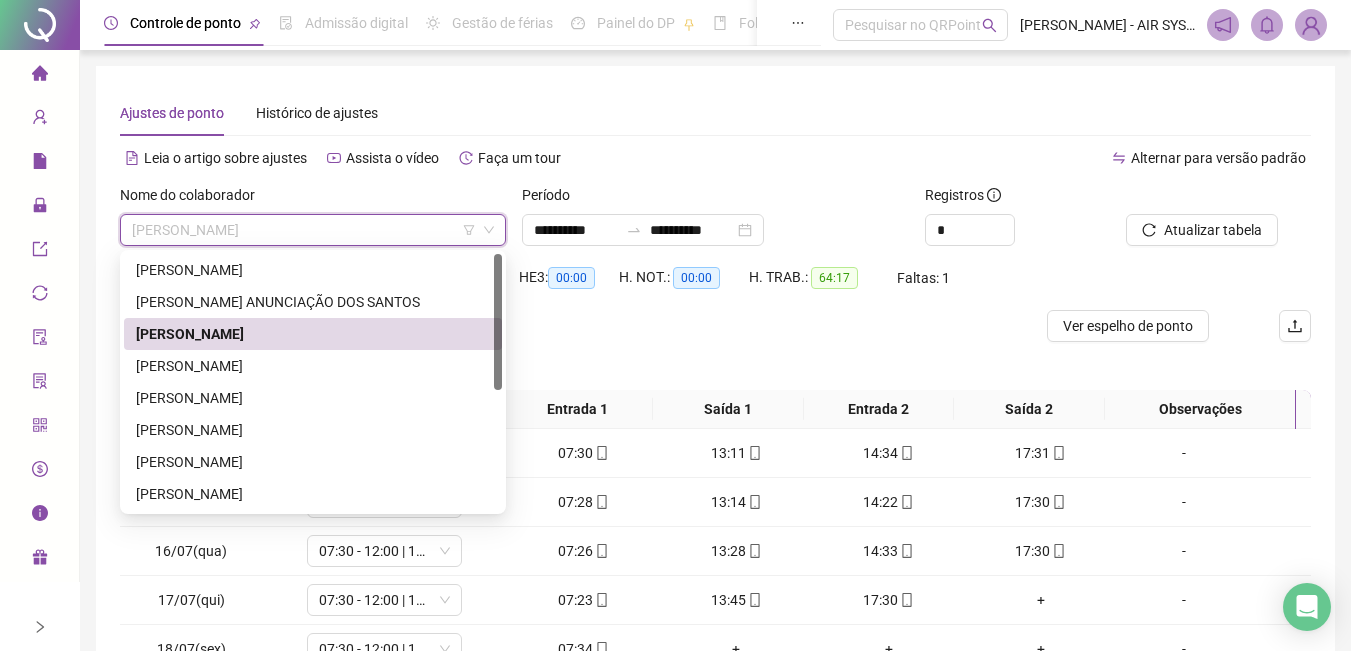 scroll, scrollTop: 100, scrollLeft: 0, axis: vertical 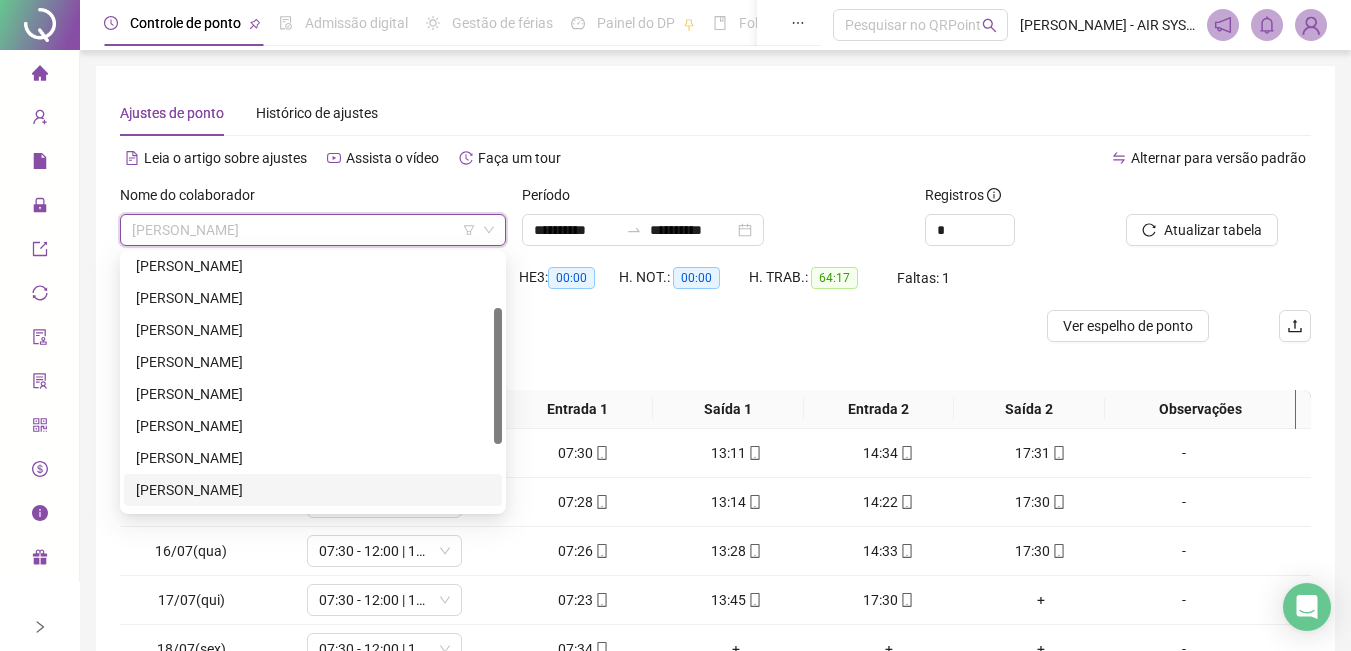 click on "[PERSON_NAME]" at bounding box center (313, 490) 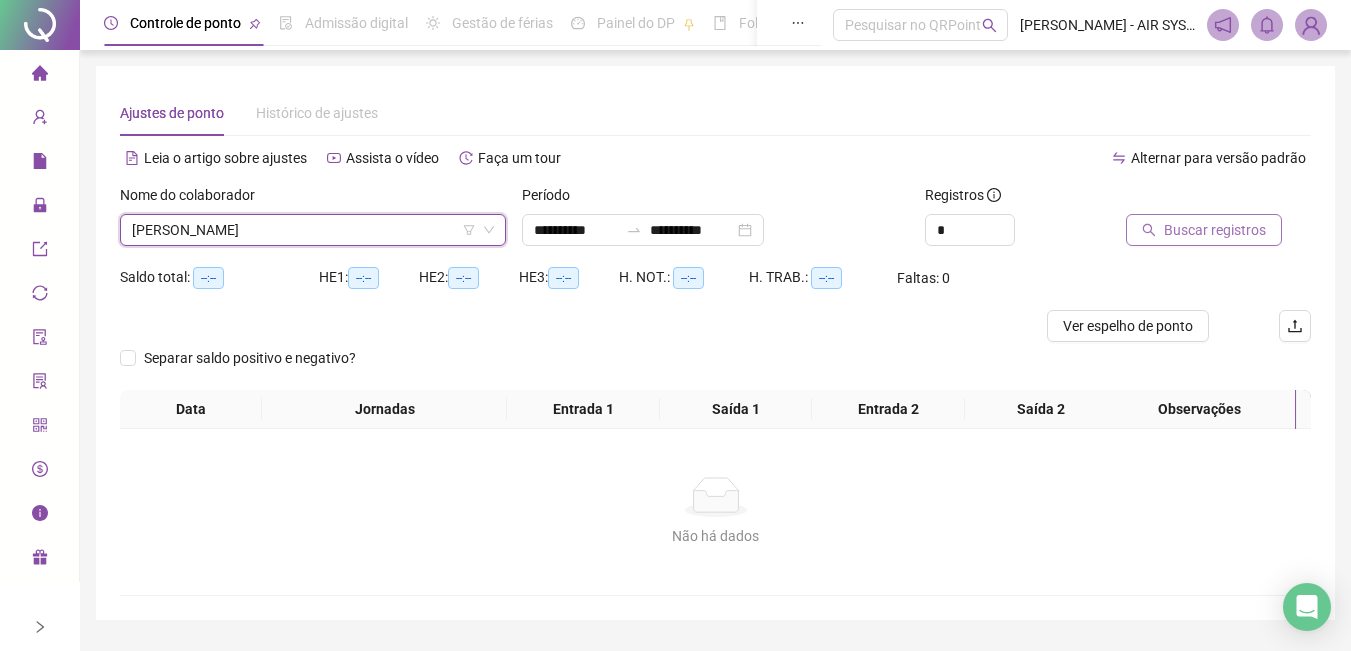 click on "Buscar registros" at bounding box center (1204, 230) 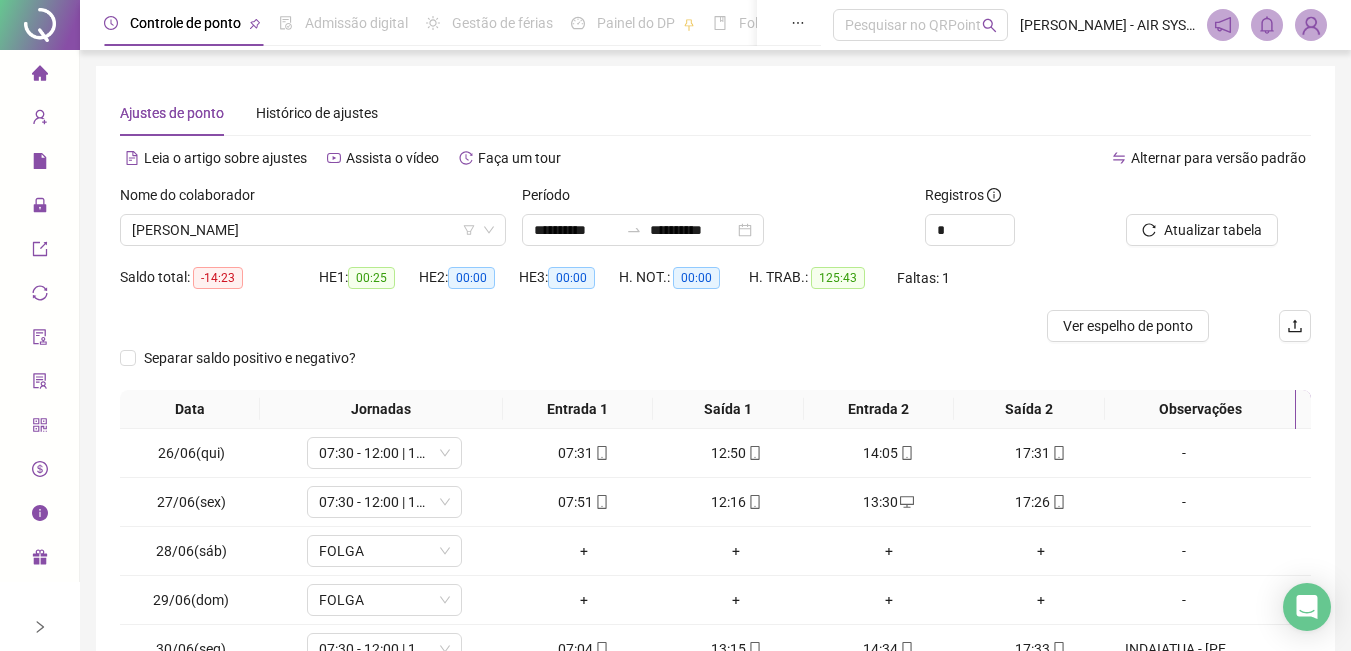 scroll, scrollTop: 287, scrollLeft: 0, axis: vertical 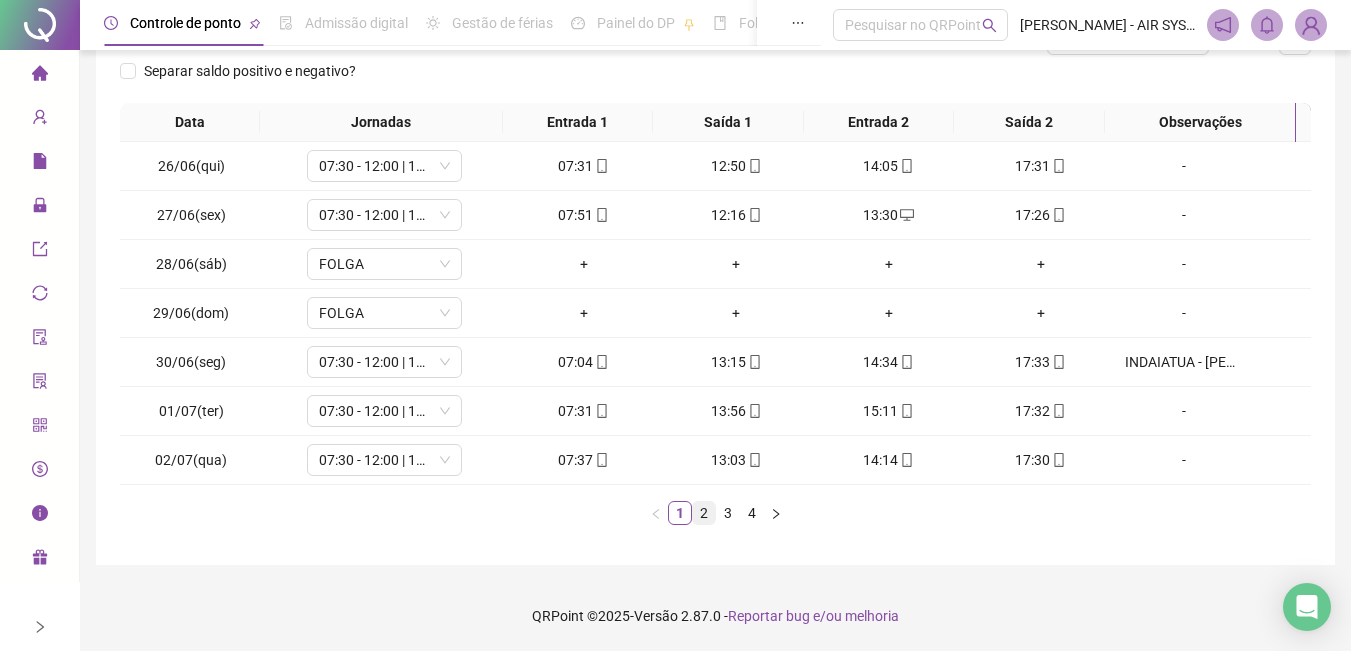 click on "2" at bounding box center (704, 513) 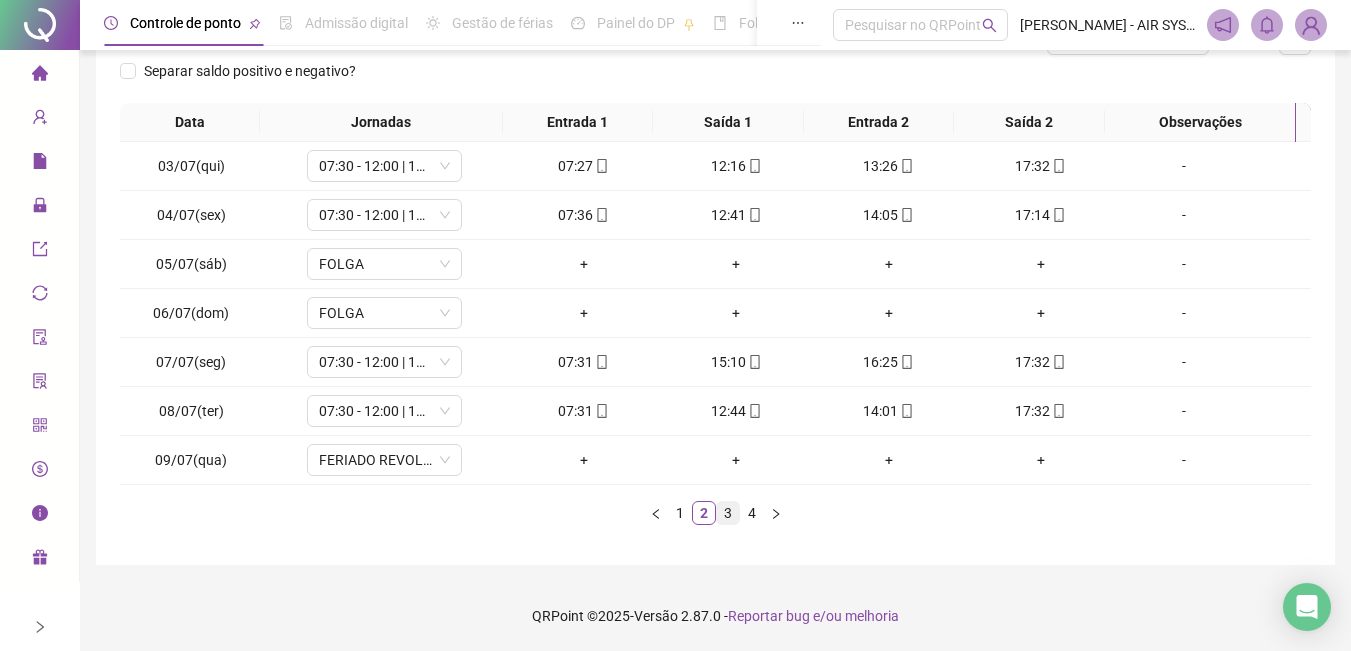 click on "3" at bounding box center [728, 513] 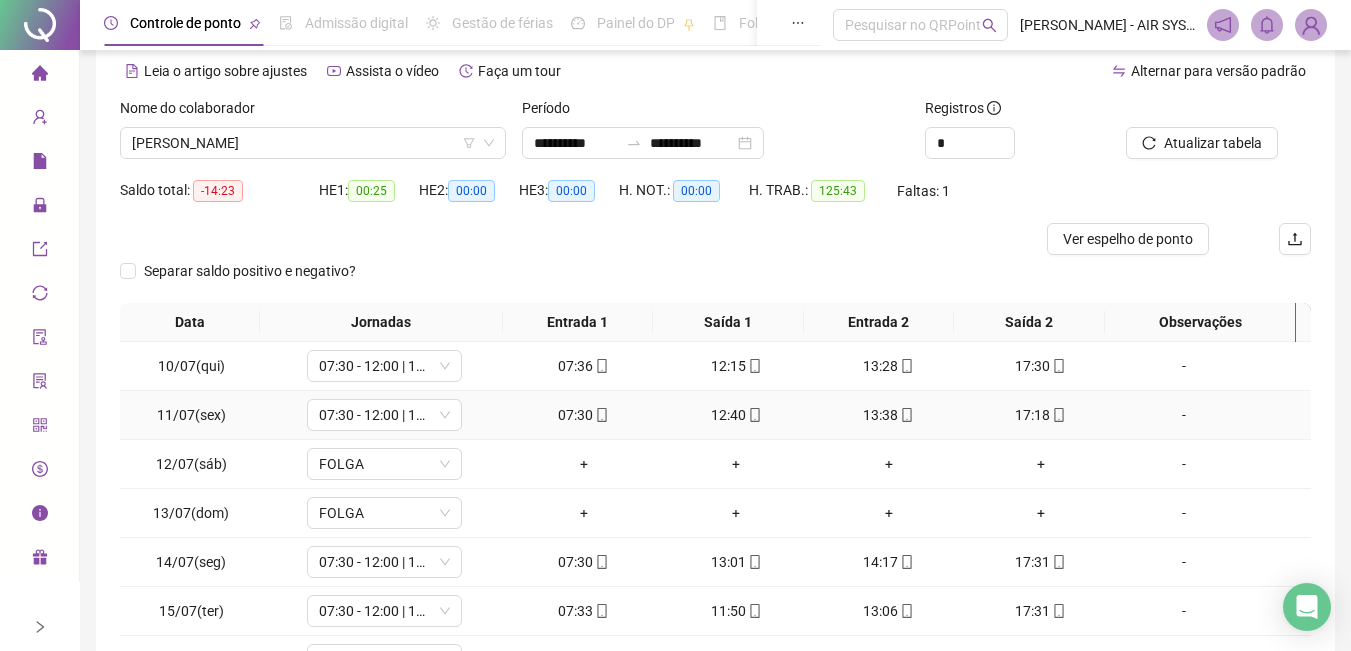scroll, scrollTop: 287, scrollLeft: 0, axis: vertical 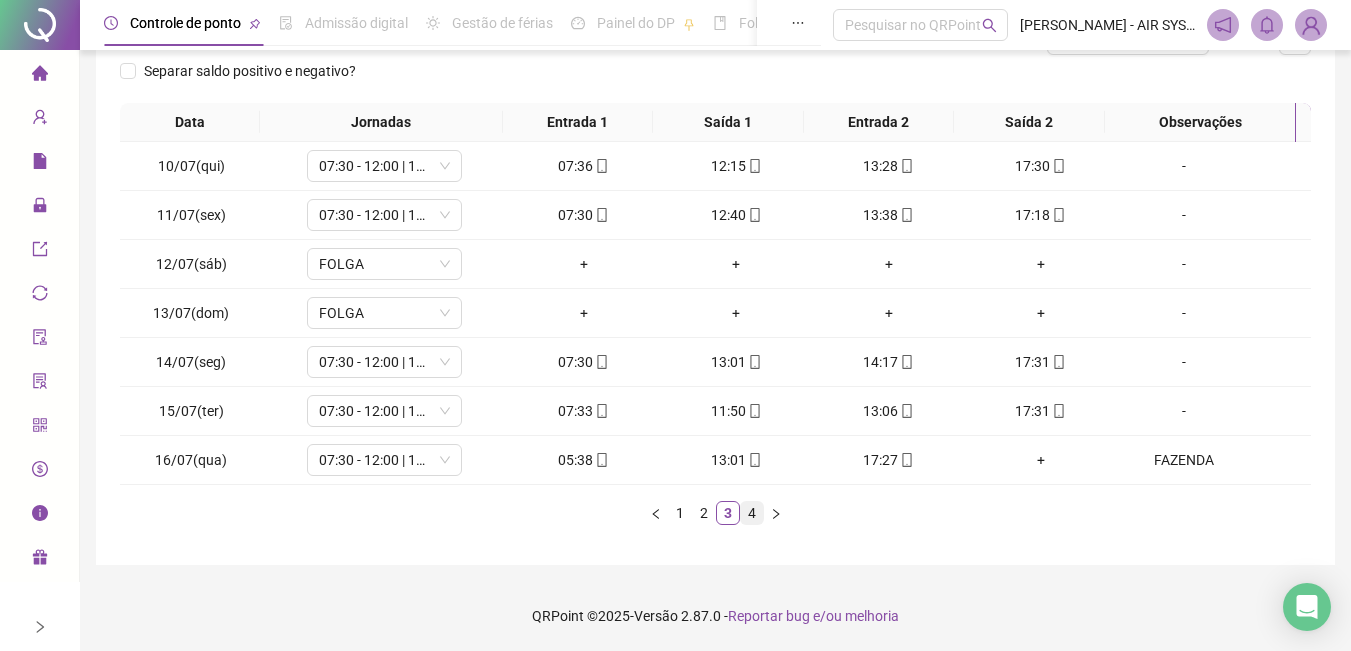 click on "4" at bounding box center [752, 513] 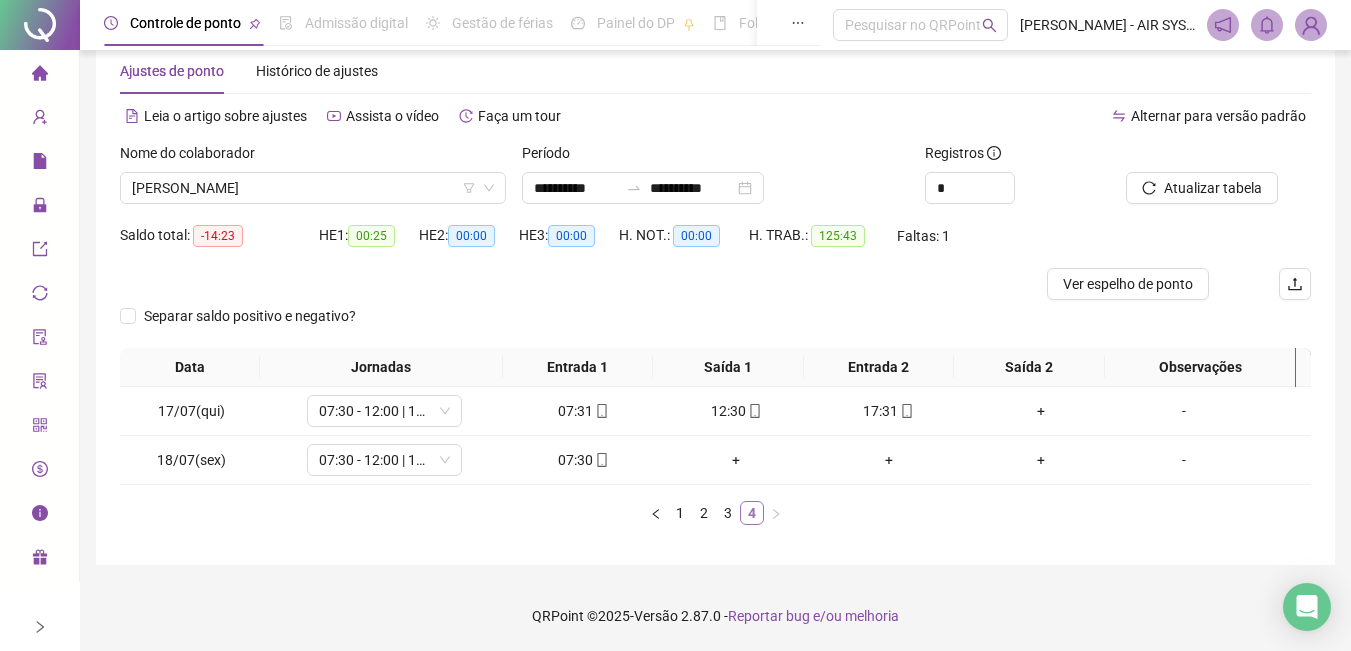 scroll, scrollTop: 42, scrollLeft: 0, axis: vertical 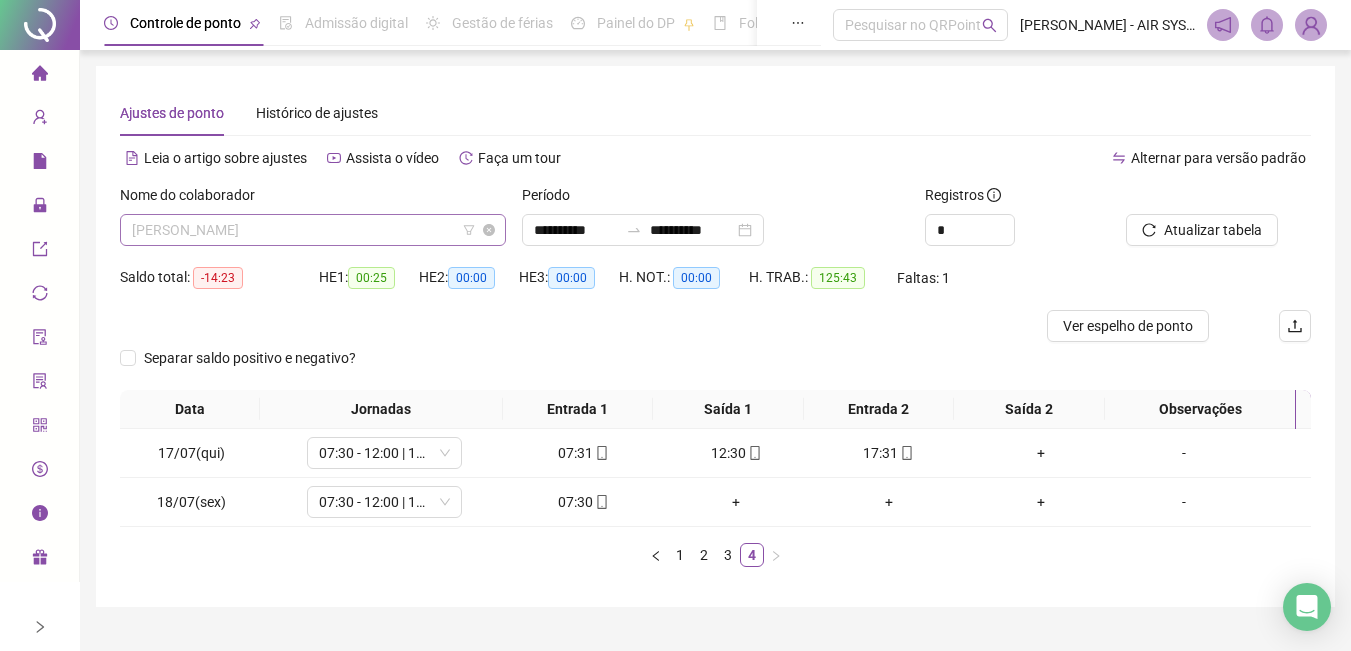 click on "[PERSON_NAME]" at bounding box center [313, 230] 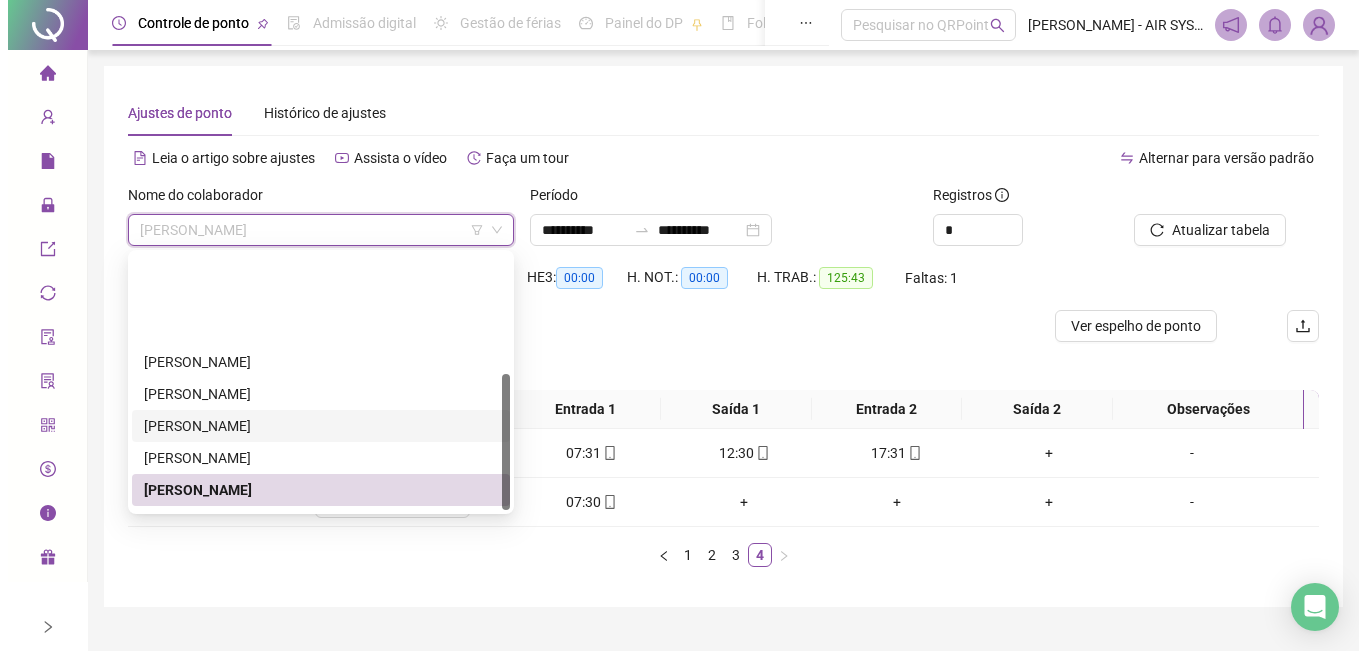 scroll, scrollTop: 224, scrollLeft: 0, axis: vertical 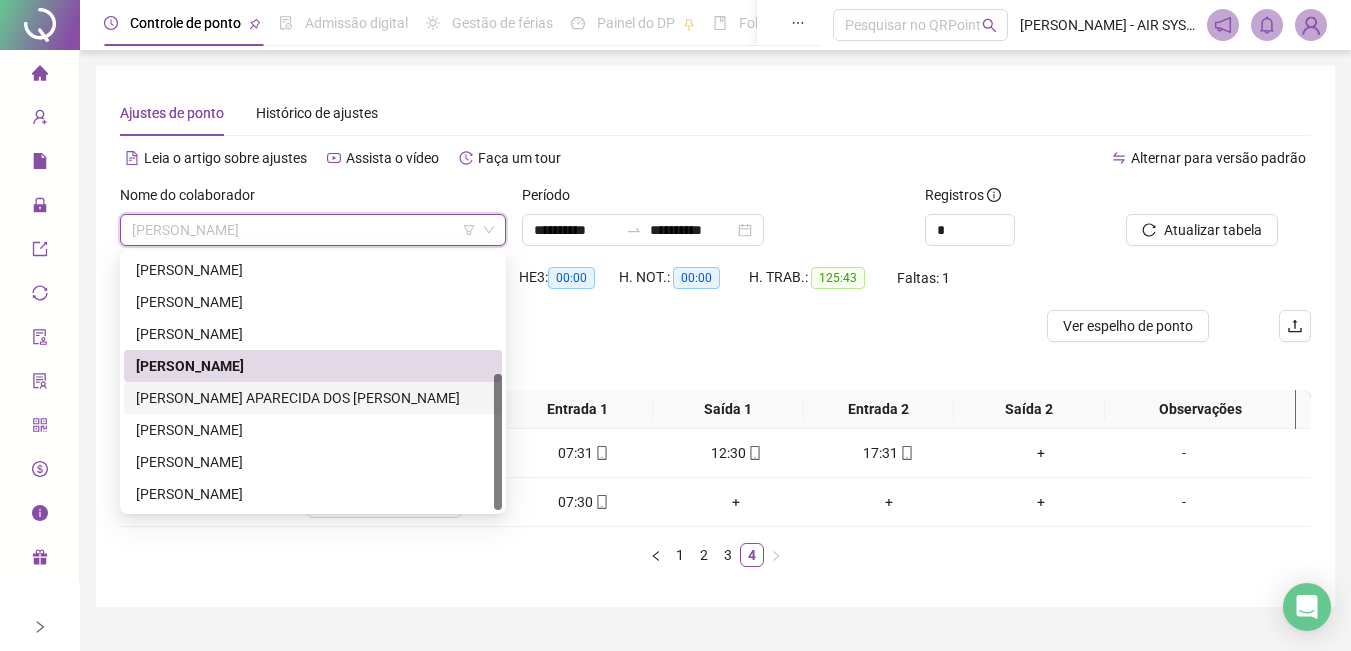 click on "[PERSON_NAME] APARECIDA DOS [PERSON_NAME]" at bounding box center (313, 398) 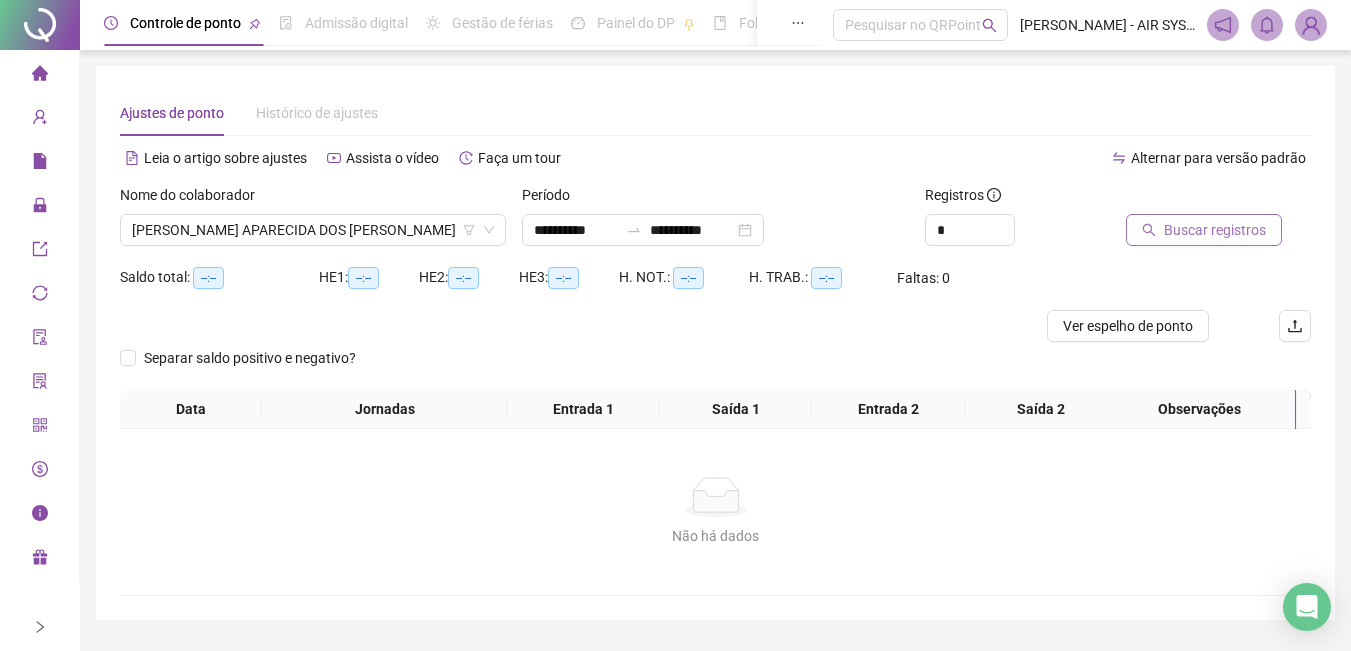 click 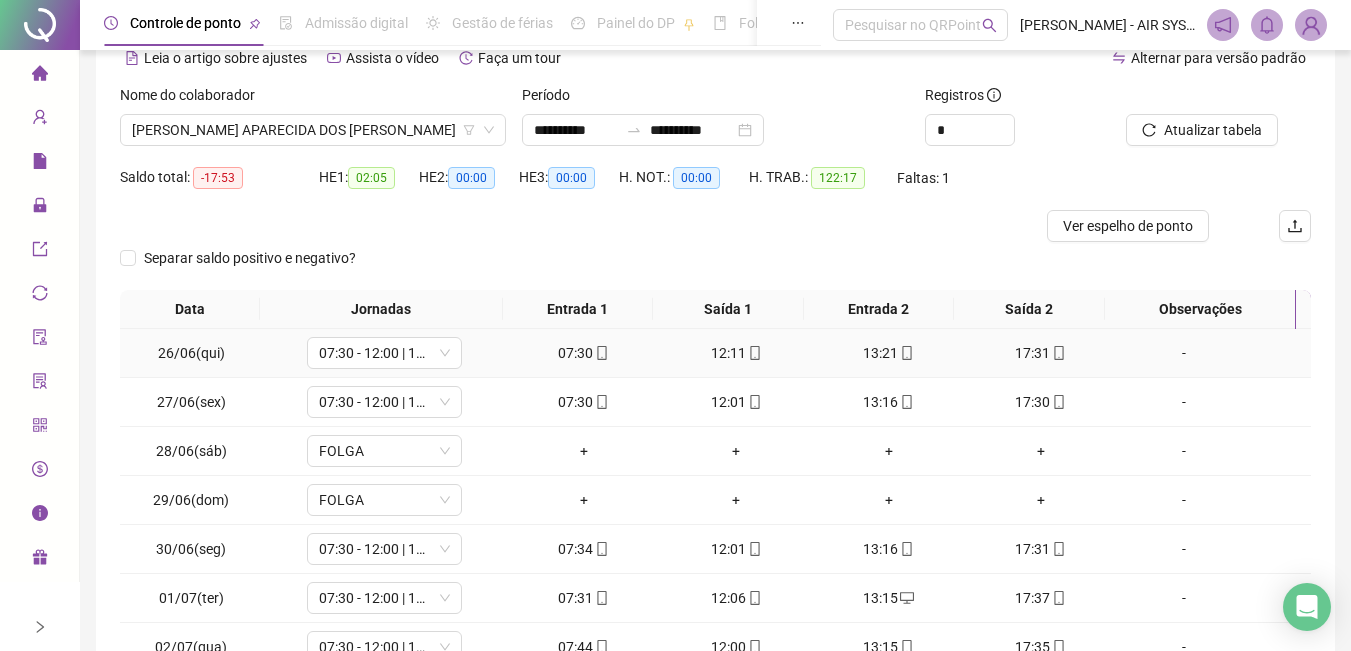 scroll, scrollTop: 287, scrollLeft: 0, axis: vertical 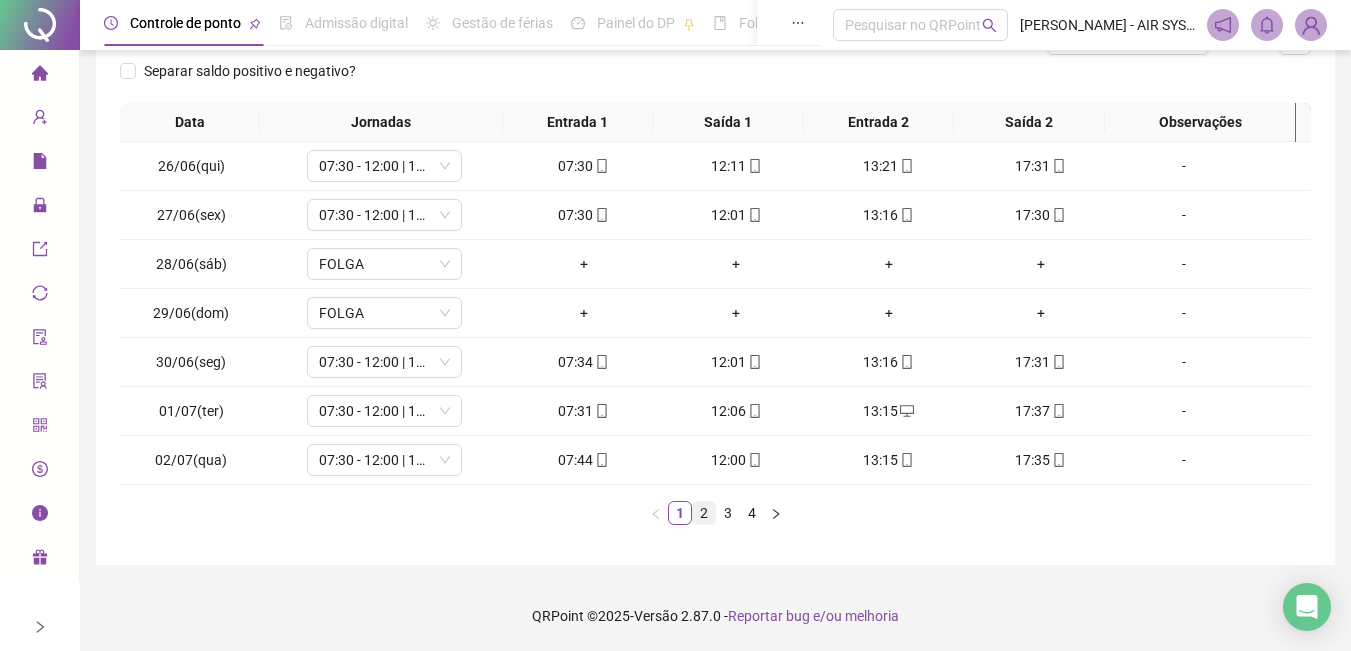 click on "2" at bounding box center [704, 513] 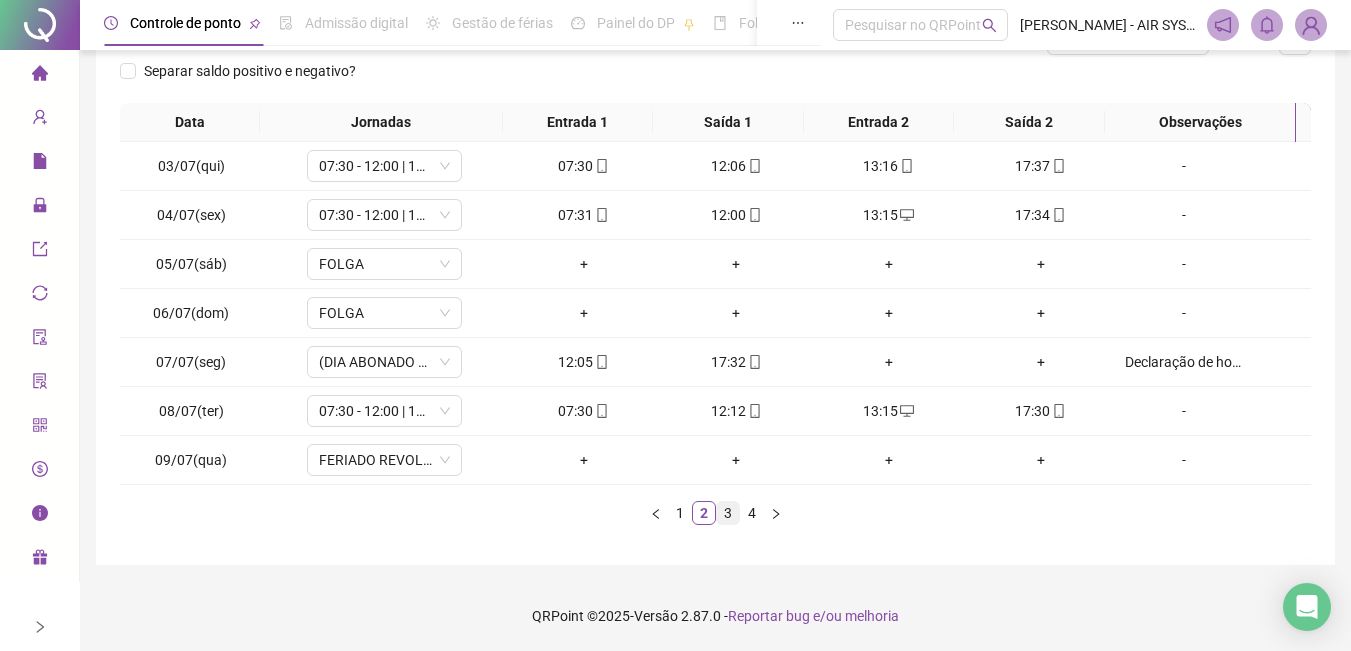 click on "3" at bounding box center (728, 513) 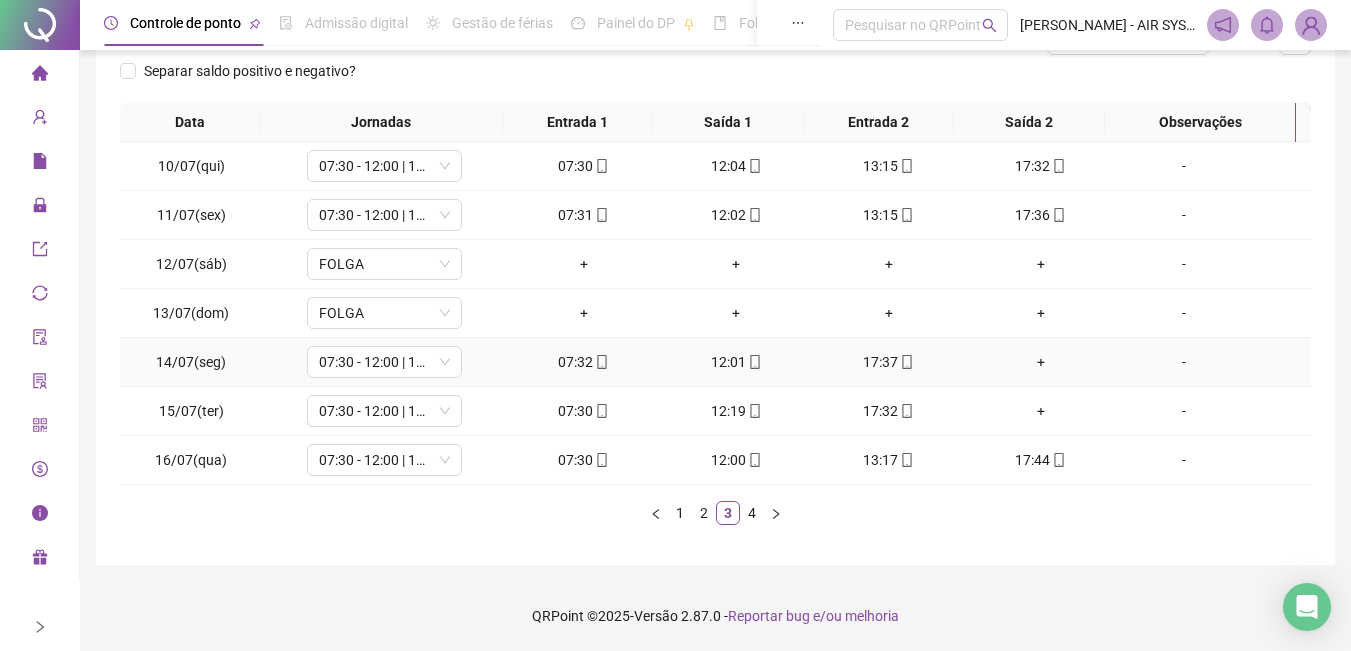 click on "+" at bounding box center (1041, 362) 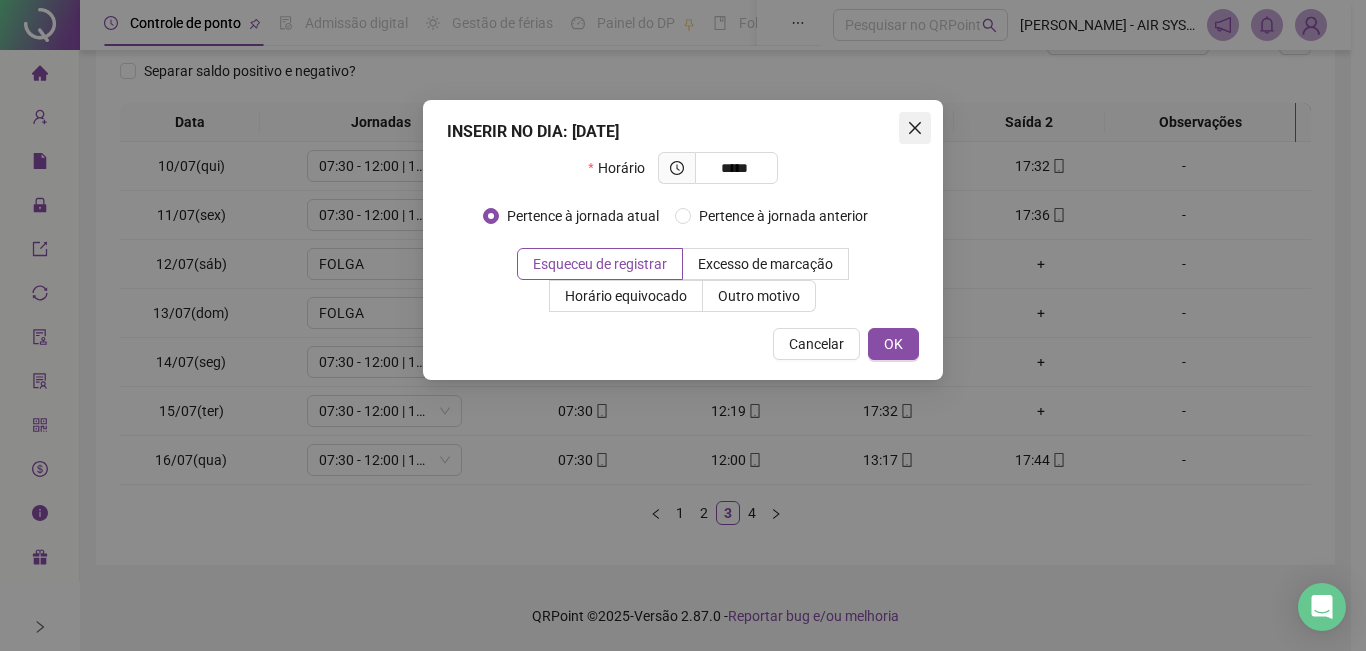 type on "*****" 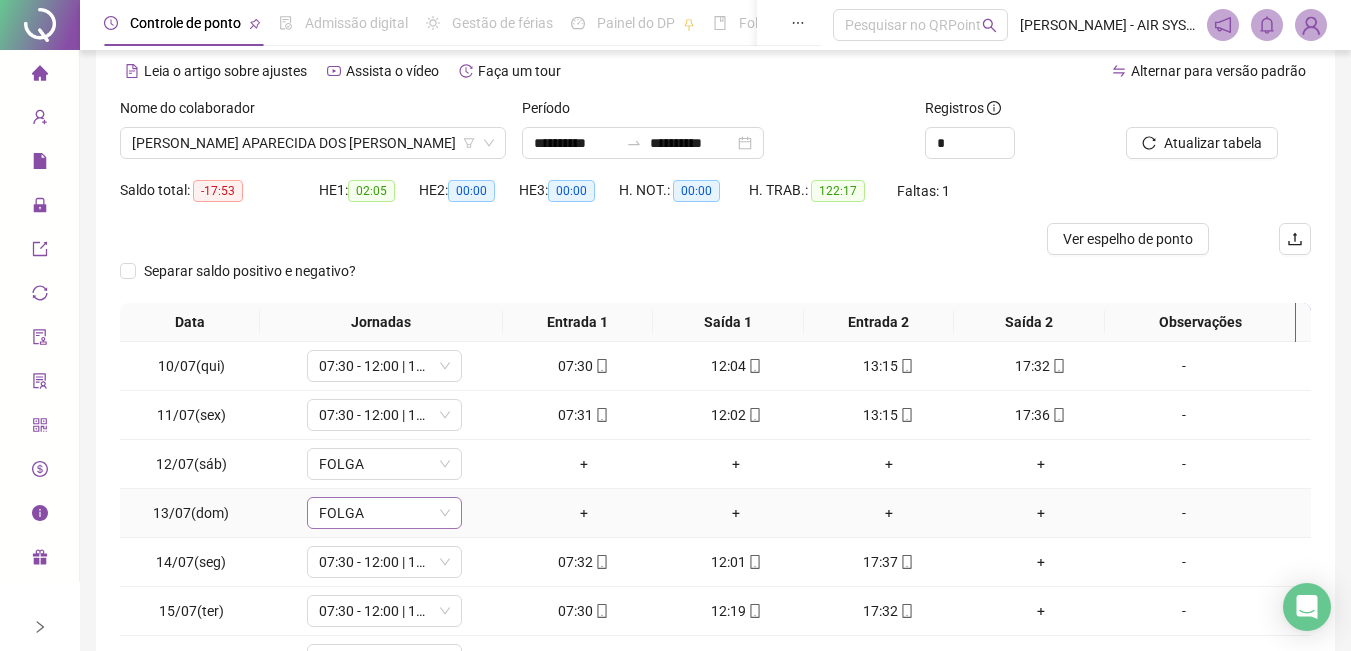 scroll, scrollTop: 0, scrollLeft: 0, axis: both 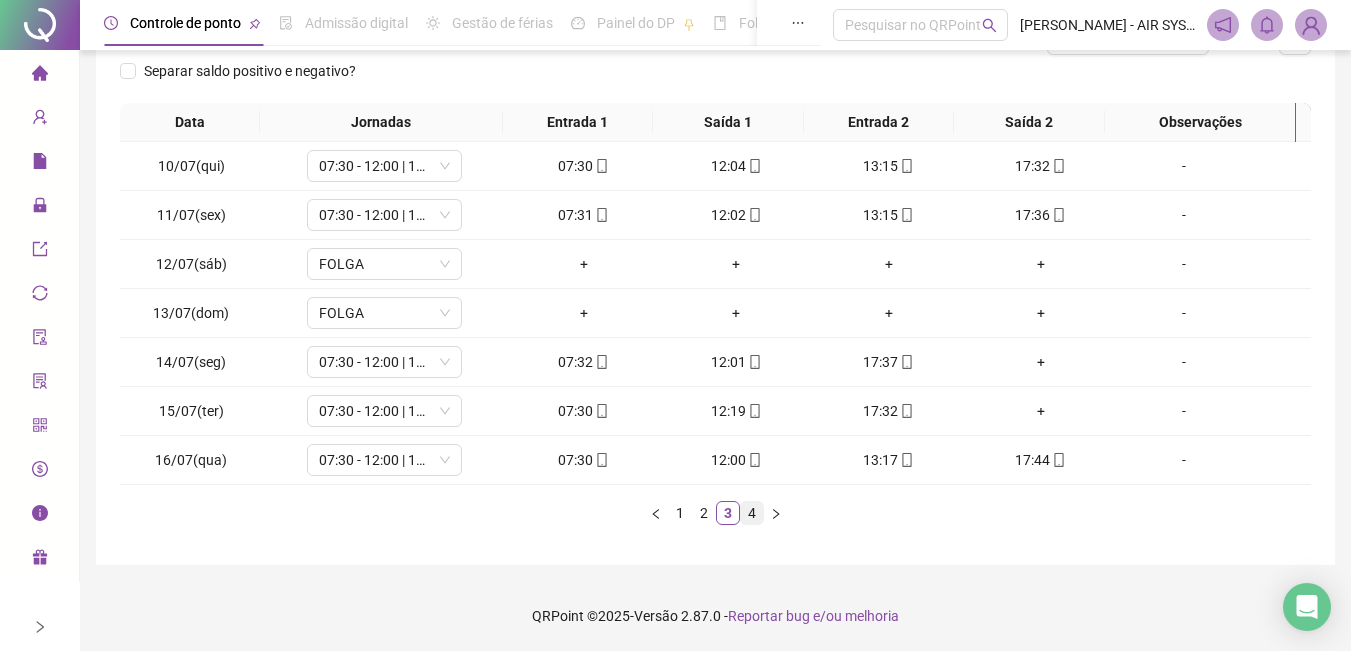 click on "4" at bounding box center [752, 513] 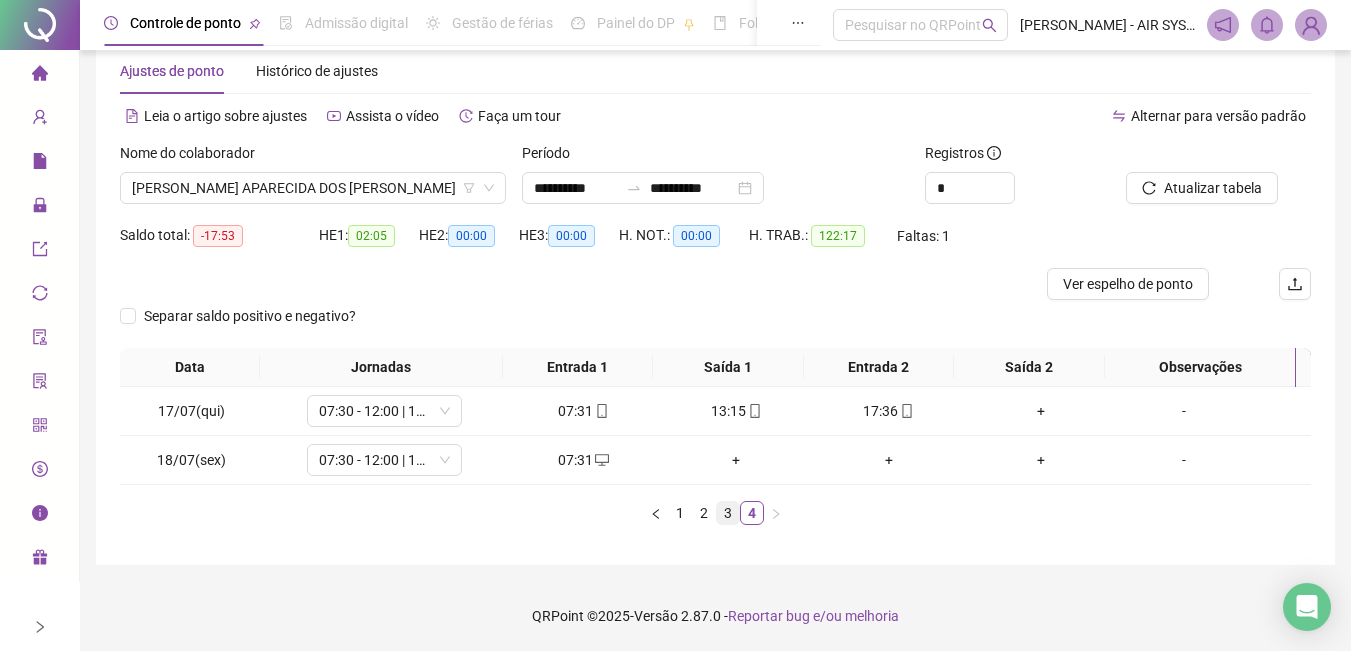 scroll, scrollTop: 0, scrollLeft: 0, axis: both 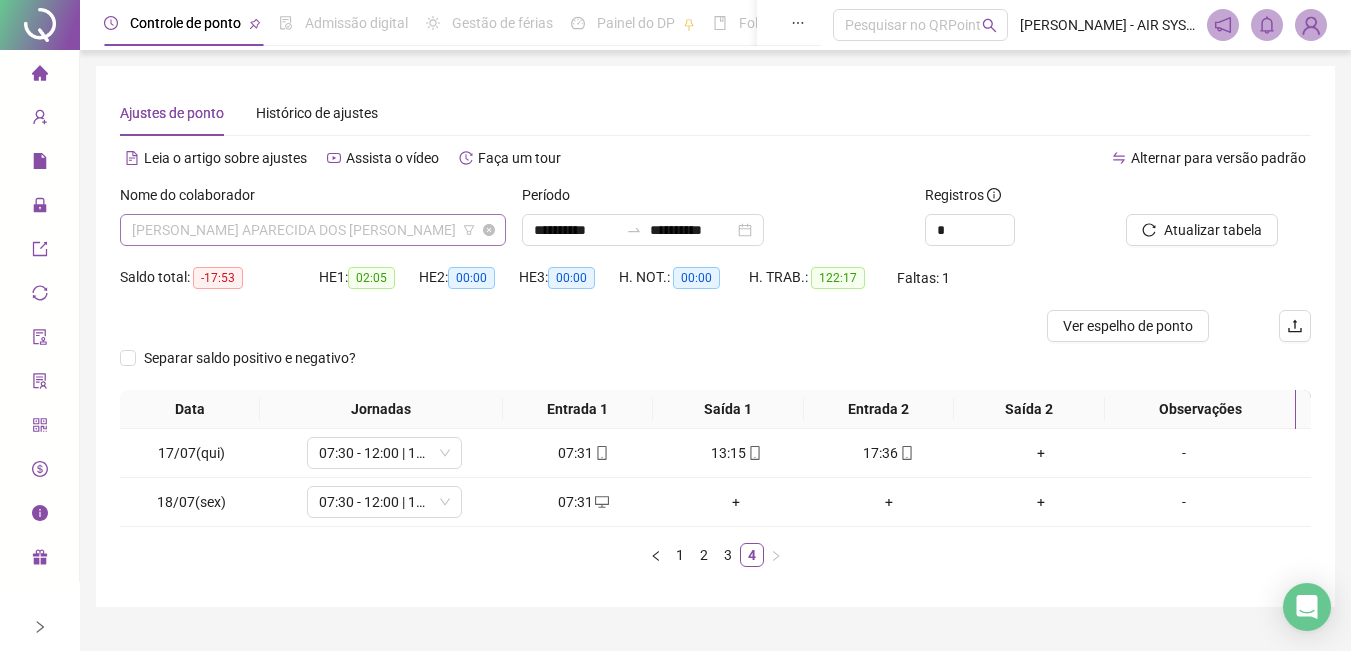 click on "[PERSON_NAME] APARECIDA DOS [PERSON_NAME]" at bounding box center [313, 230] 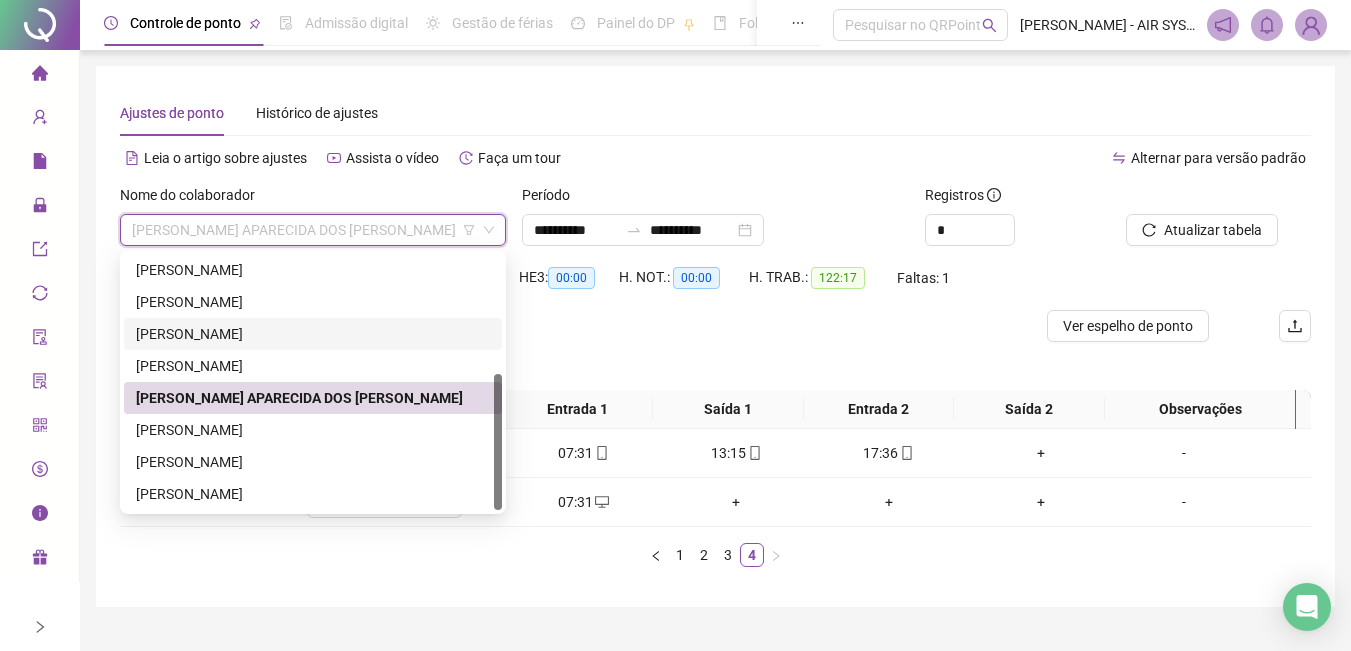 scroll, scrollTop: 42, scrollLeft: 0, axis: vertical 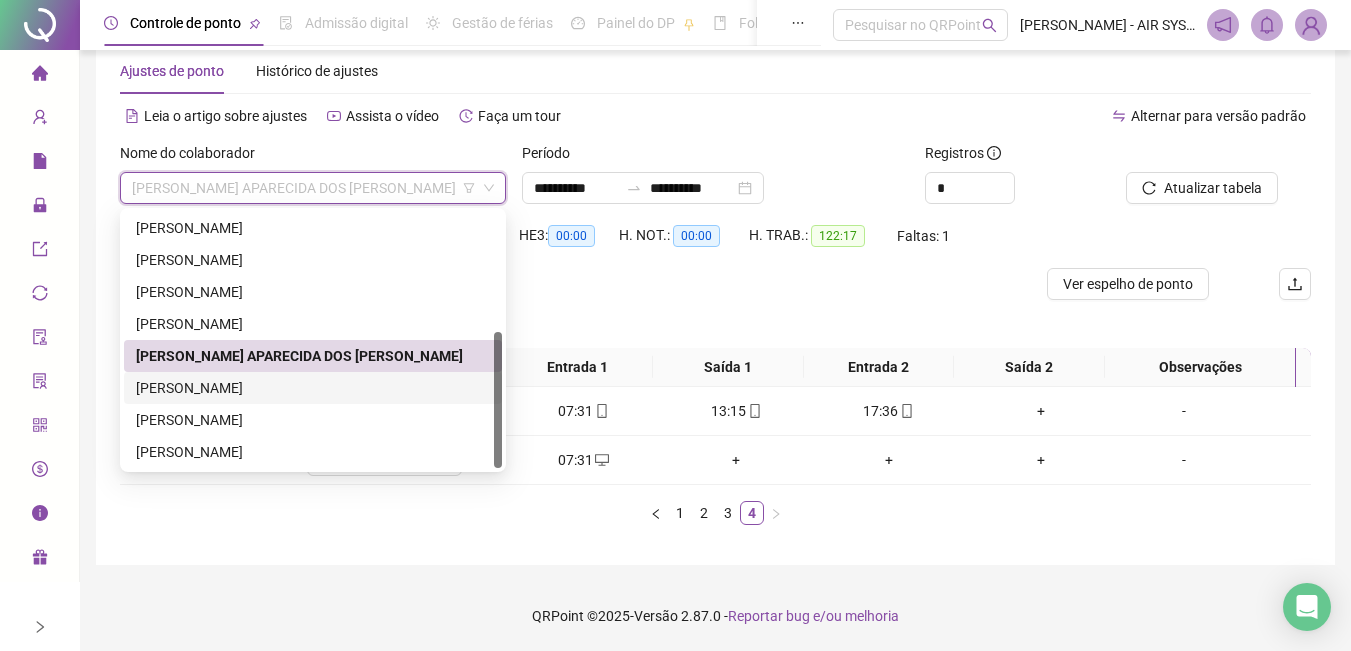 click on "[PERSON_NAME]" at bounding box center (313, 388) 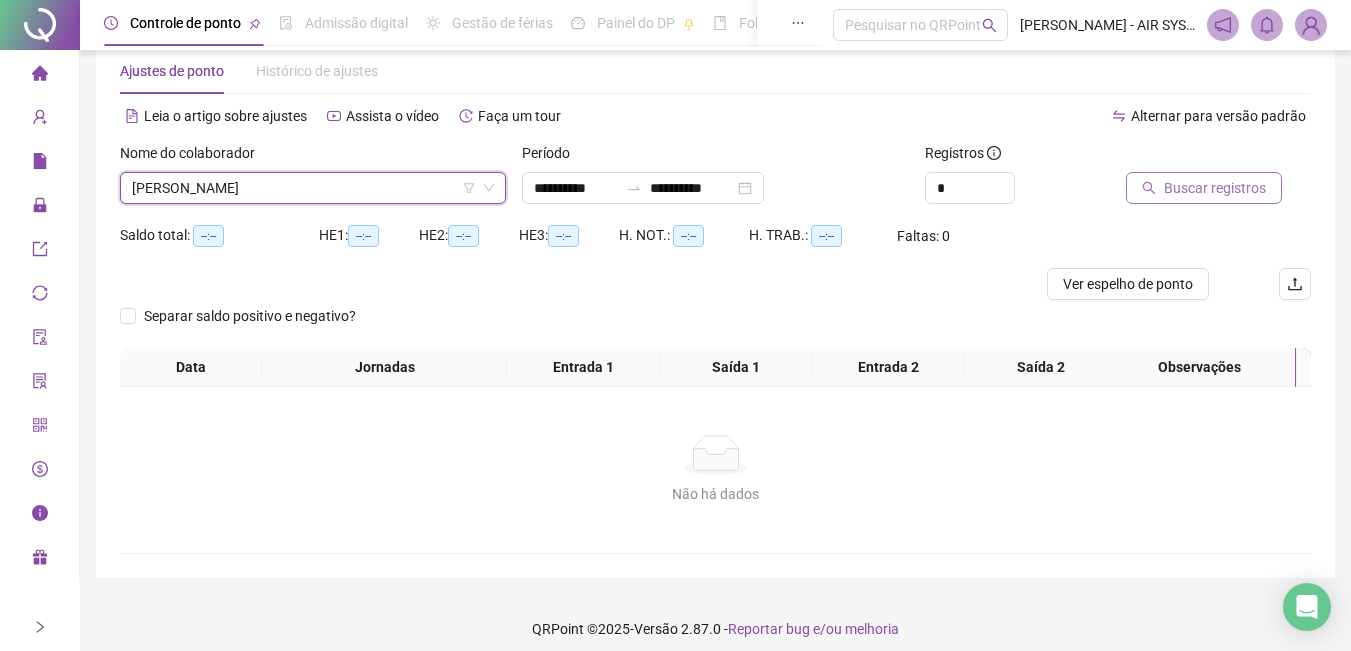 click 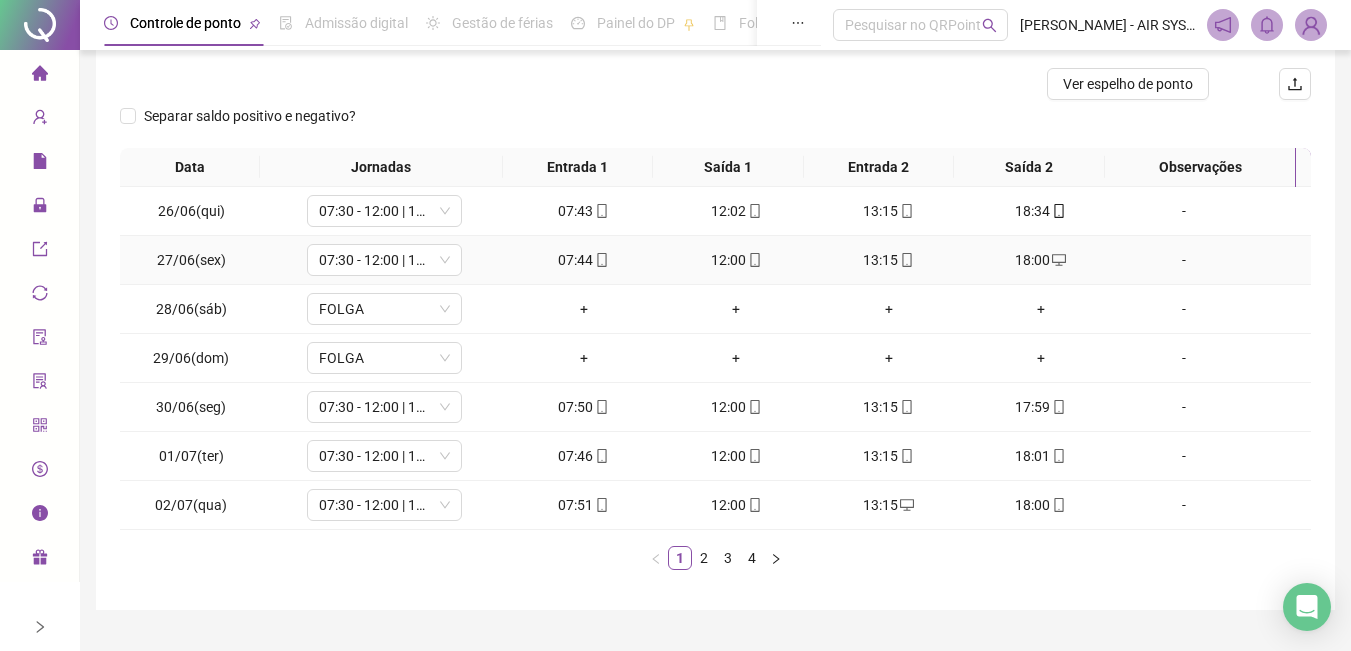 scroll, scrollTop: 287, scrollLeft: 0, axis: vertical 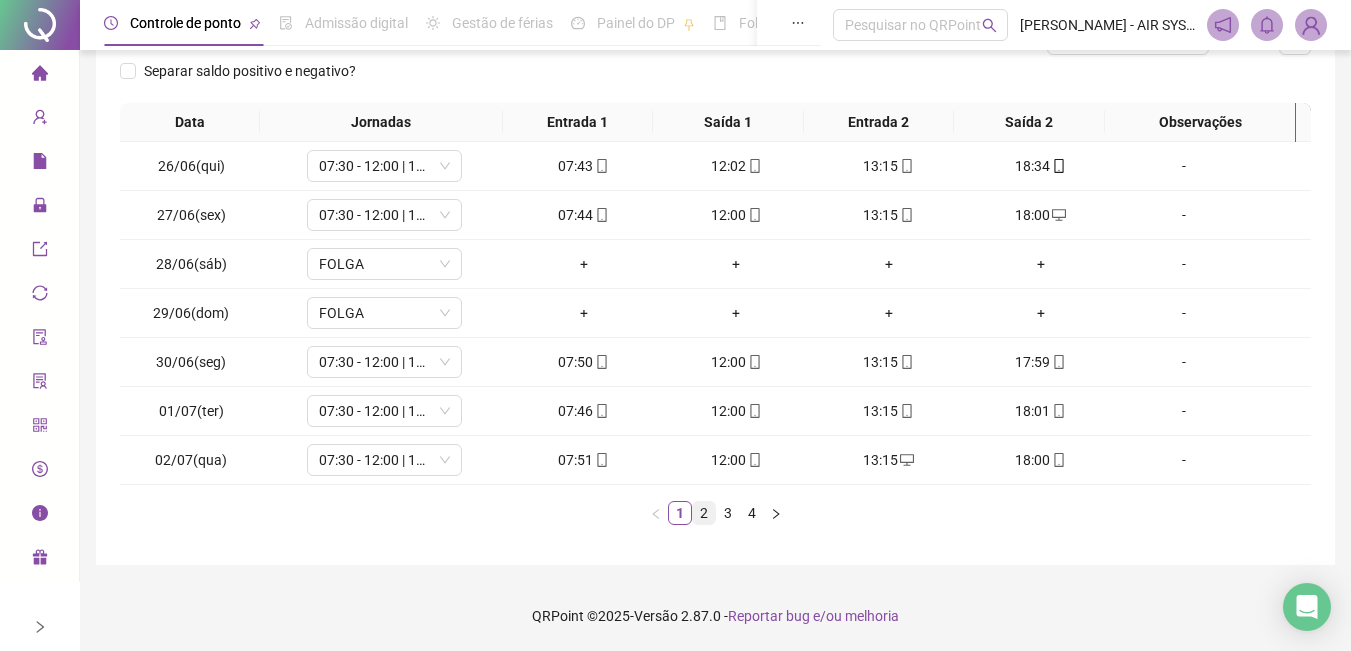 click on "2" at bounding box center (704, 513) 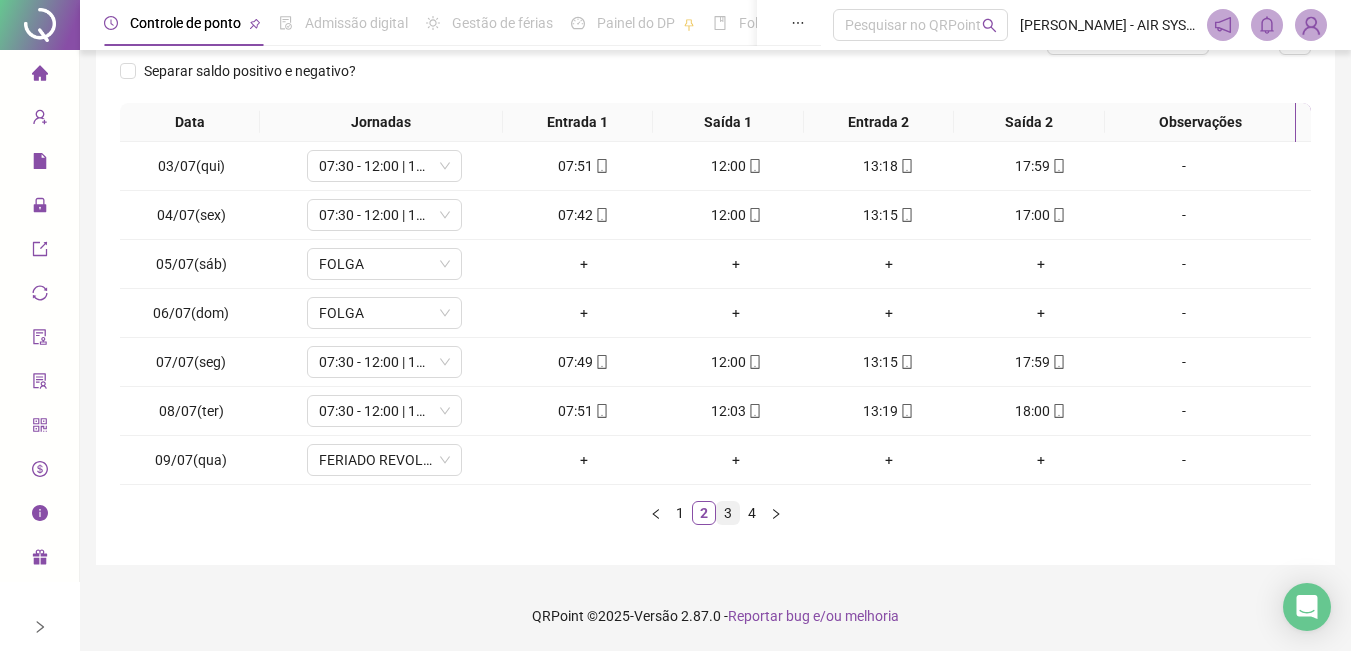 click on "3" at bounding box center [728, 513] 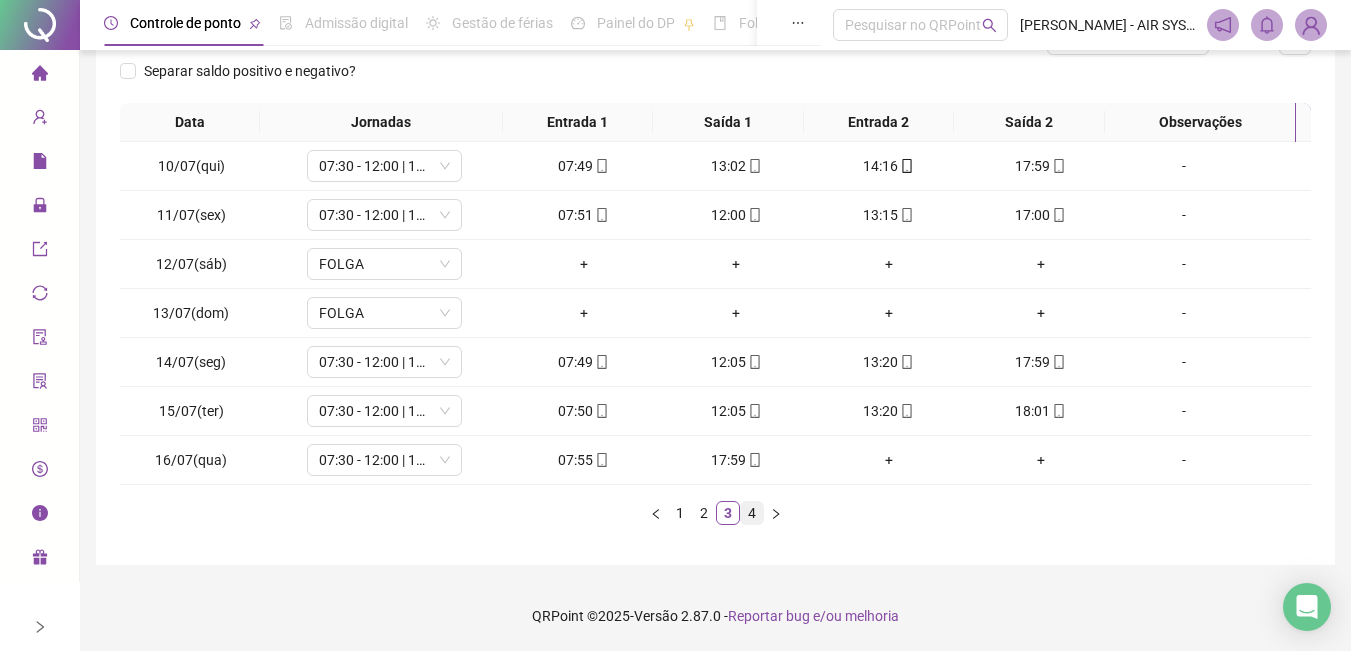 click on "4" at bounding box center [752, 513] 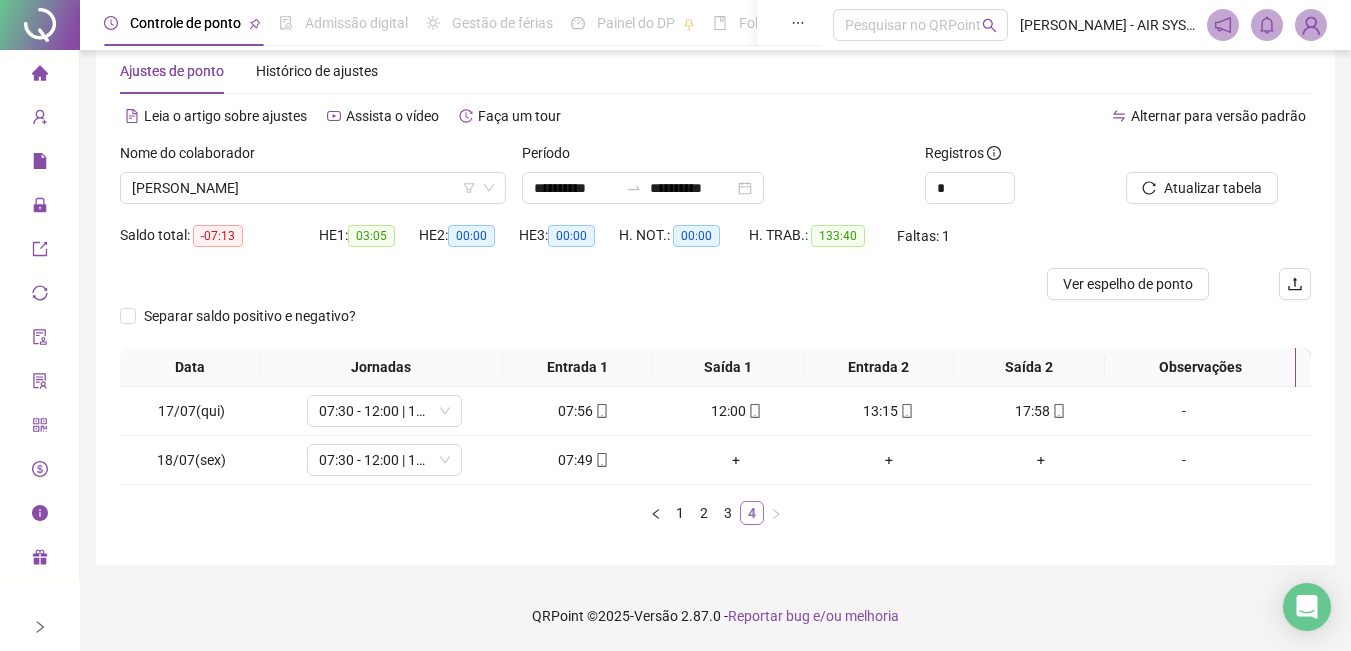 scroll, scrollTop: 42, scrollLeft: 0, axis: vertical 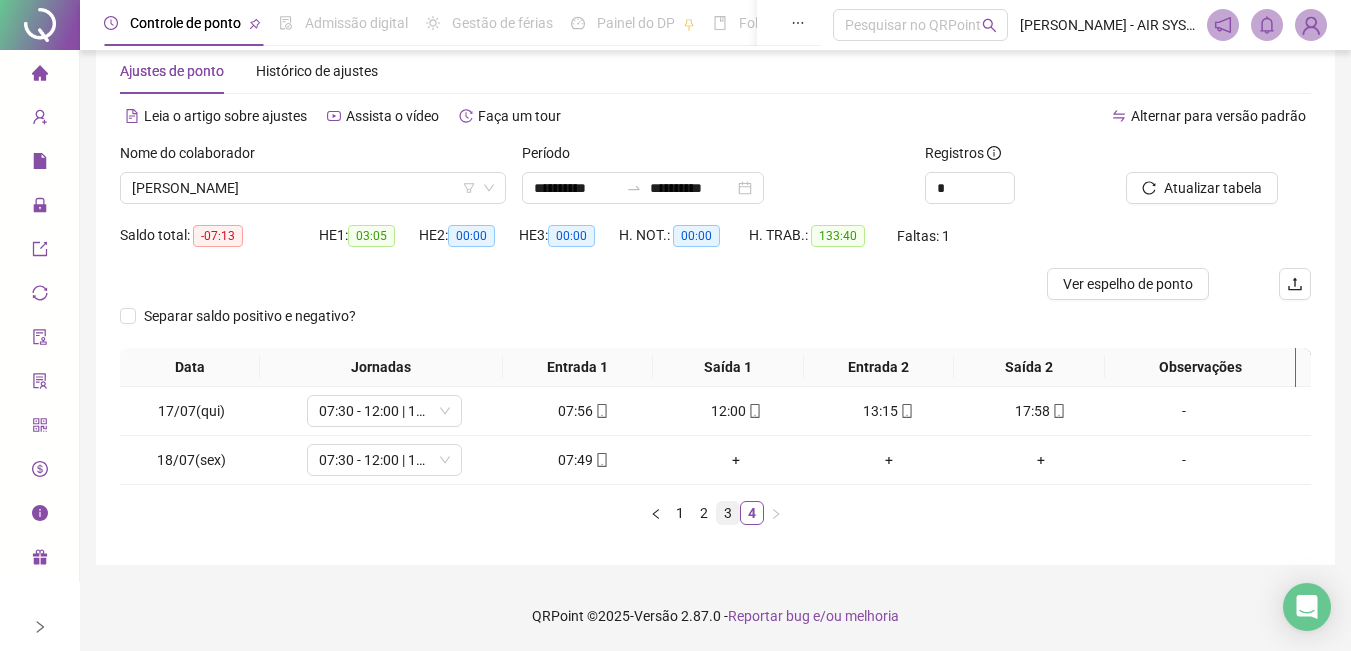 click on "3" at bounding box center (728, 513) 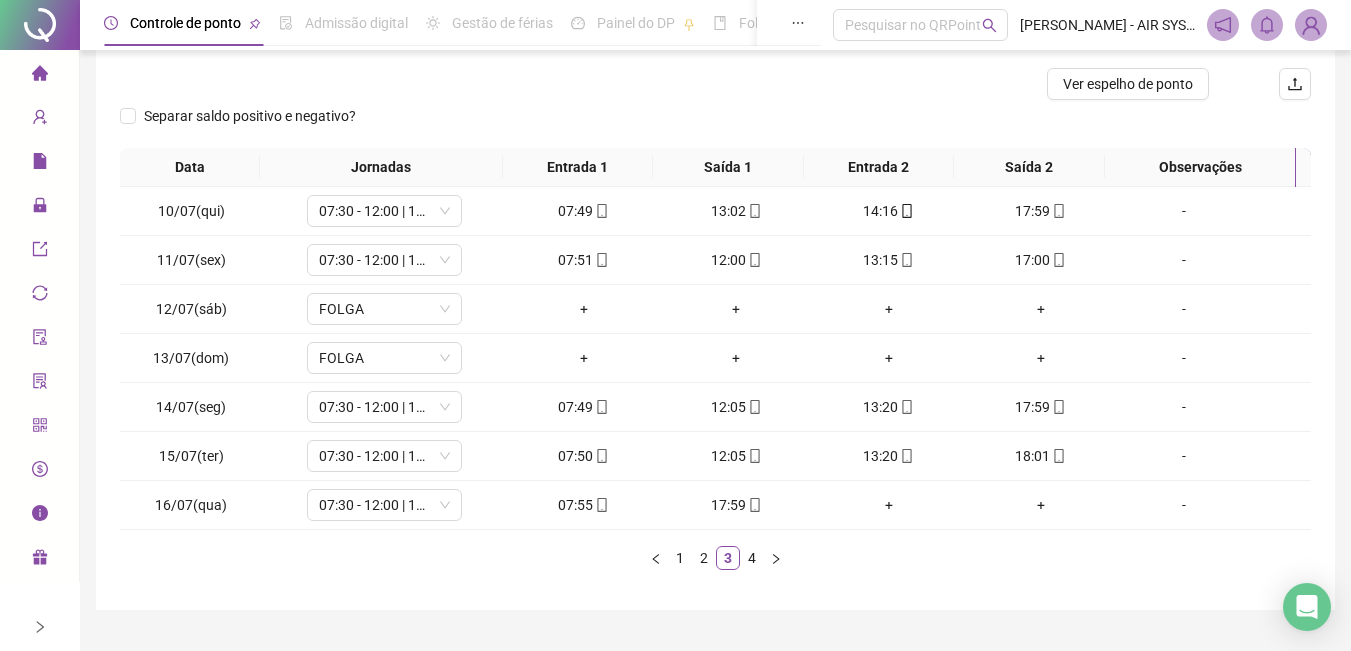 scroll, scrollTop: 42, scrollLeft: 0, axis: vertical 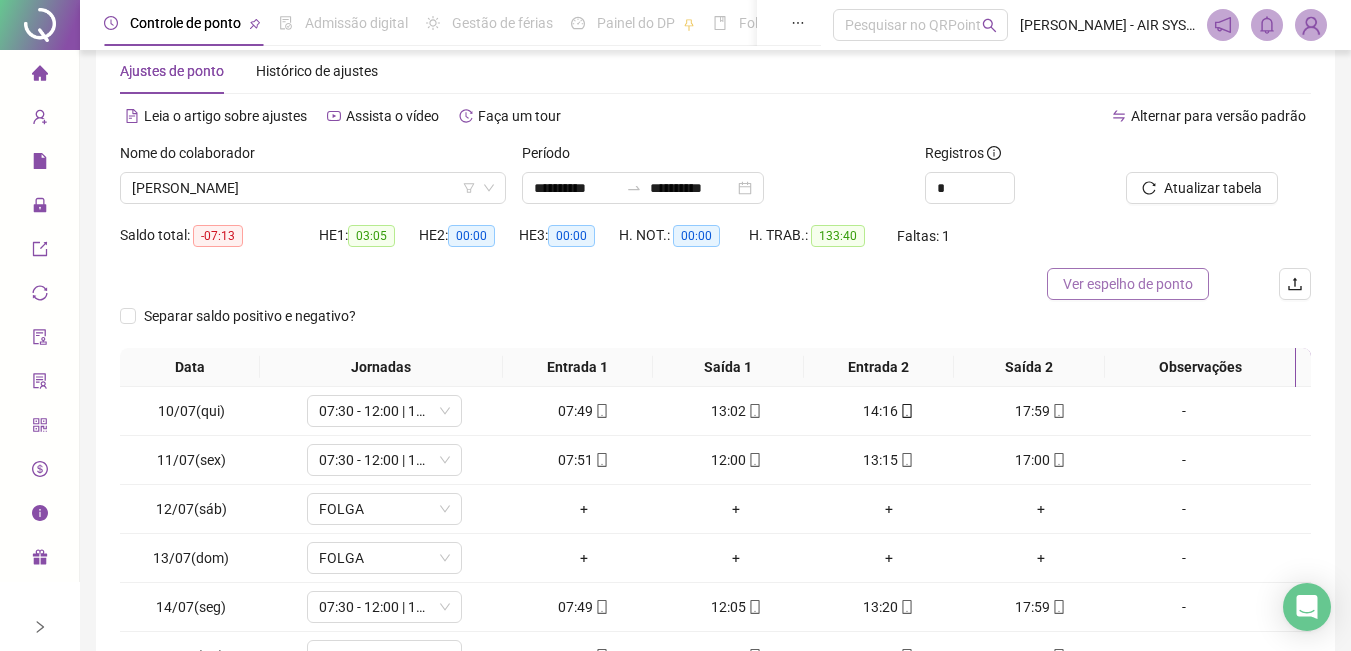 click on "Ver espelho de ponto" at bounding box center [1128, 284] 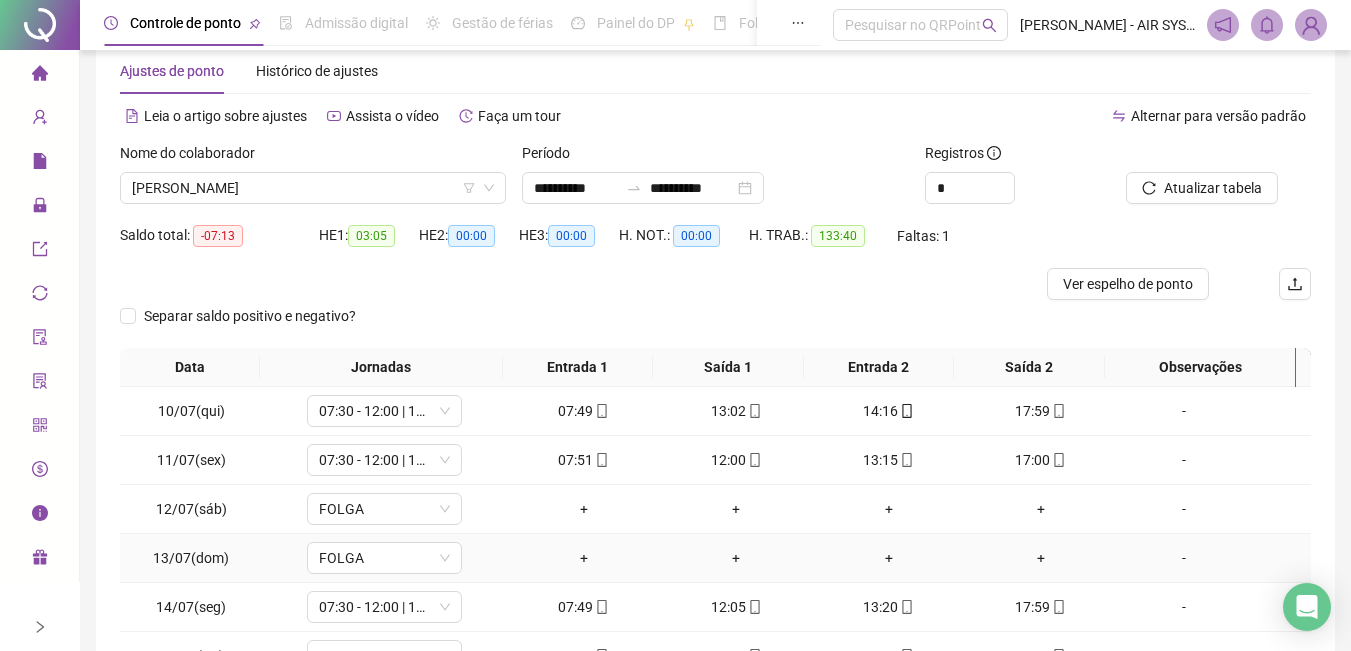 scroll, scrollTop: 287, scrollLeft: 0, axis: vertical 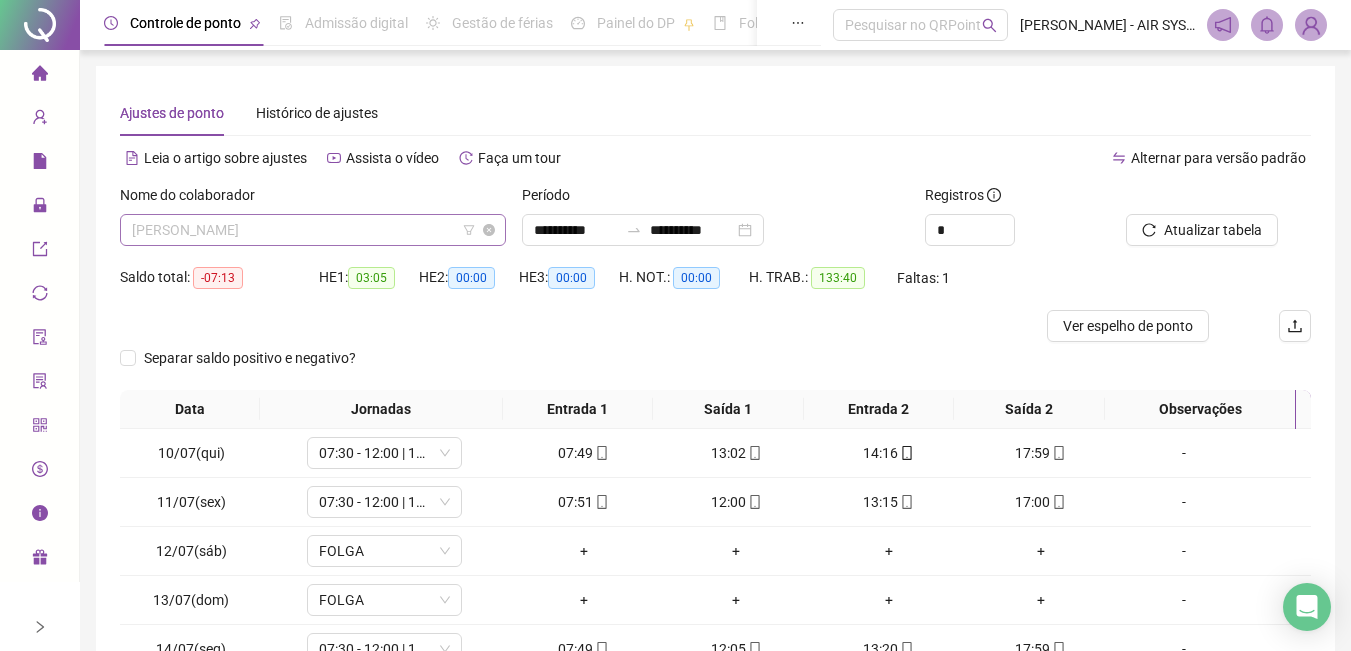 click on "[PERSON_NAME]" at bounding box center [313, 230] 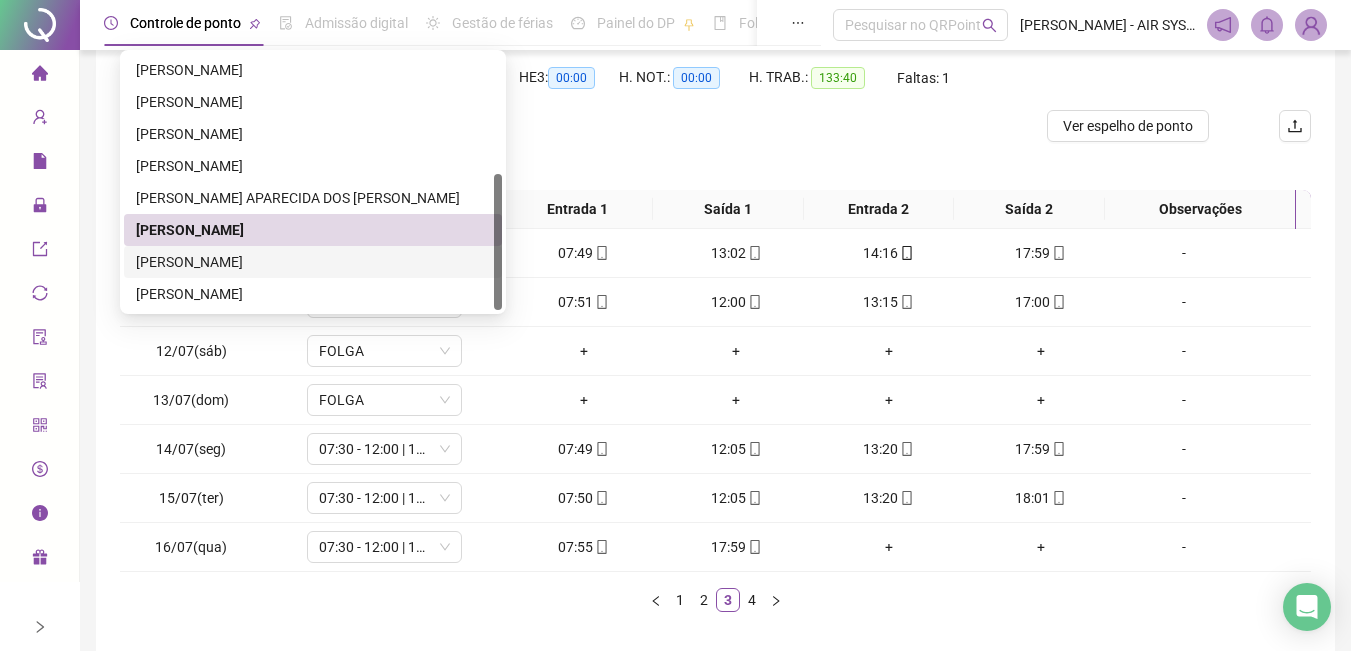 click on "[PERSON_NAME]" at bounding box center (313, 262) 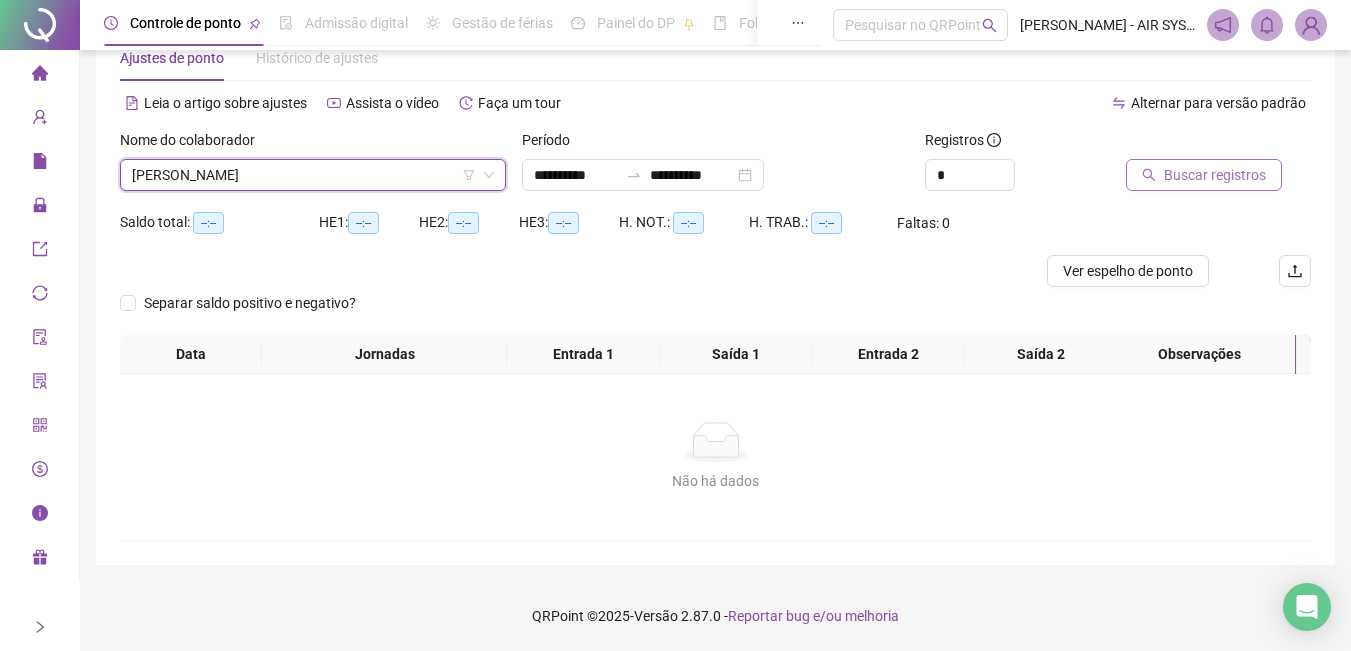 click on "Buscar registros" at bounding box center [1215, 175] 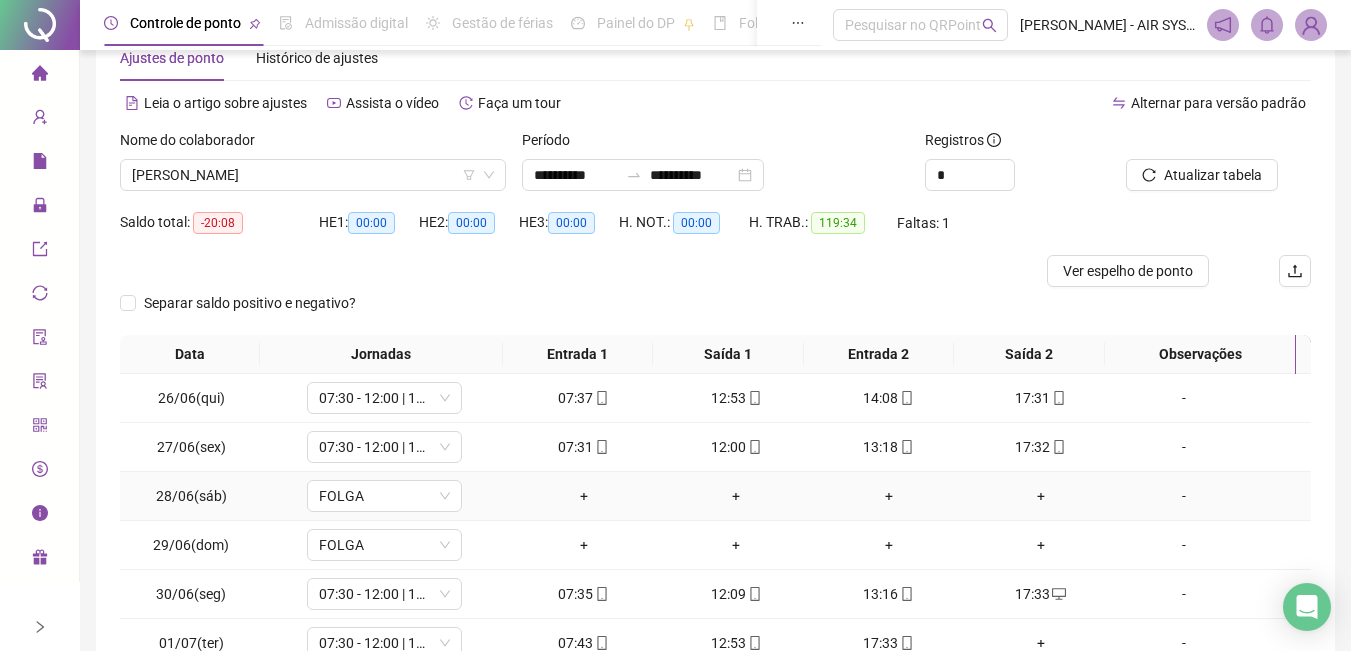 scroll, scrollTop: 287, scrollLeft: 0, axis: vertical 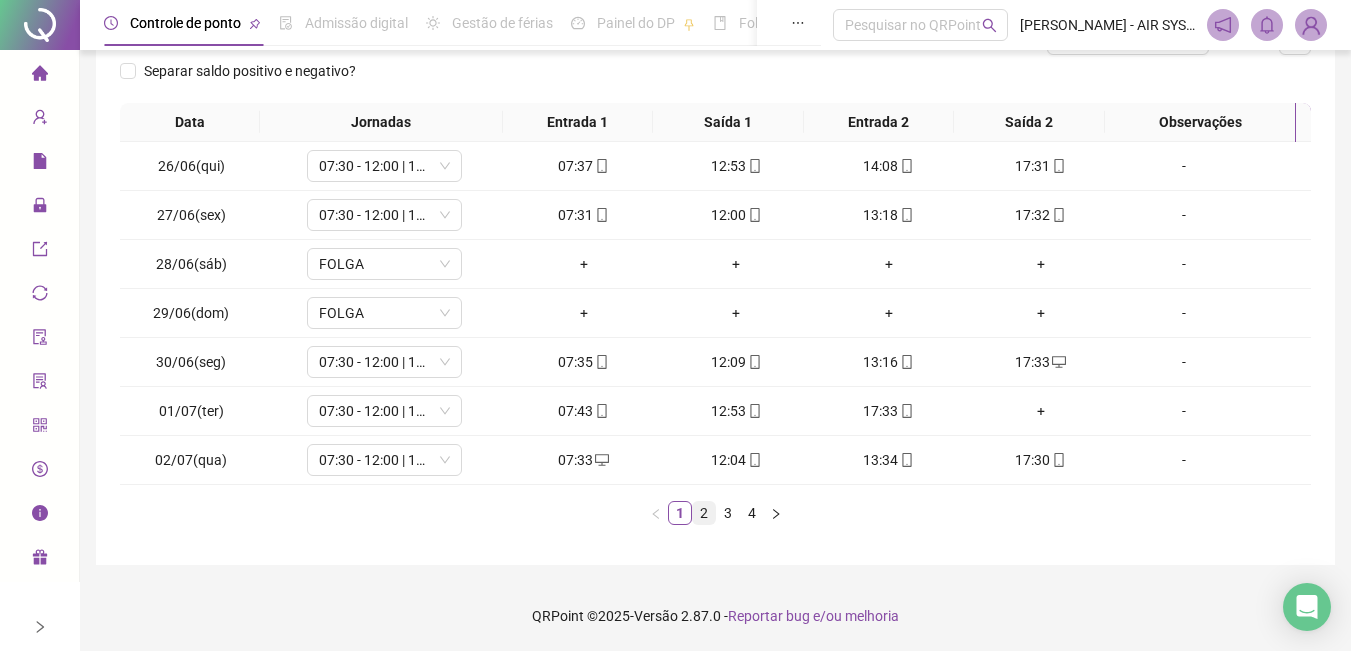 click on "2" at bounding box center [704, 513] 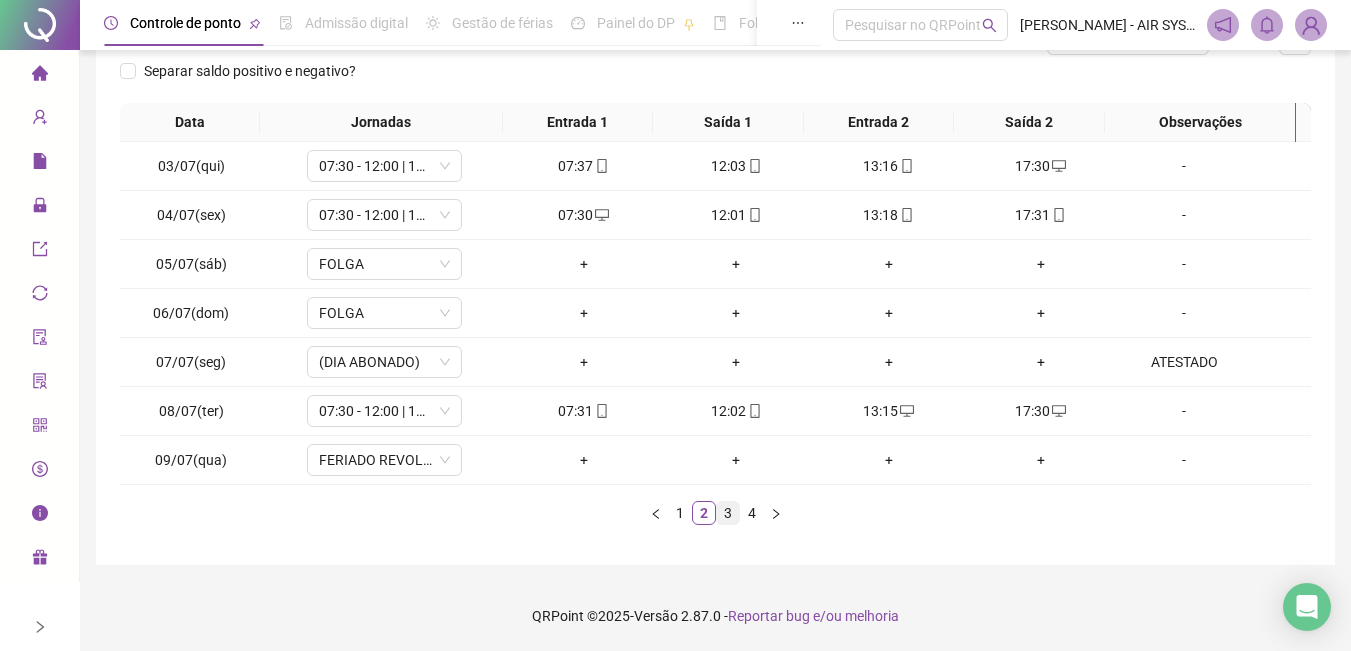 click on "3" at bounding box center [728, 513] 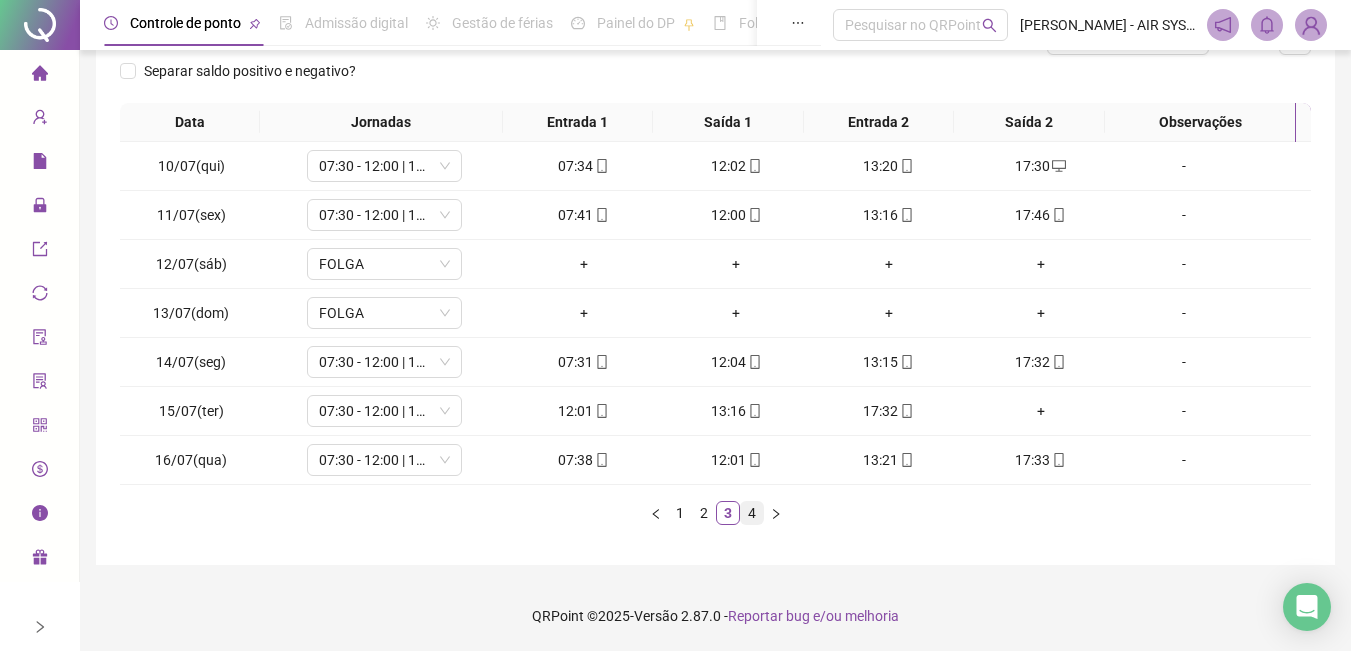 click on "4" at bounding box center [752, 513] 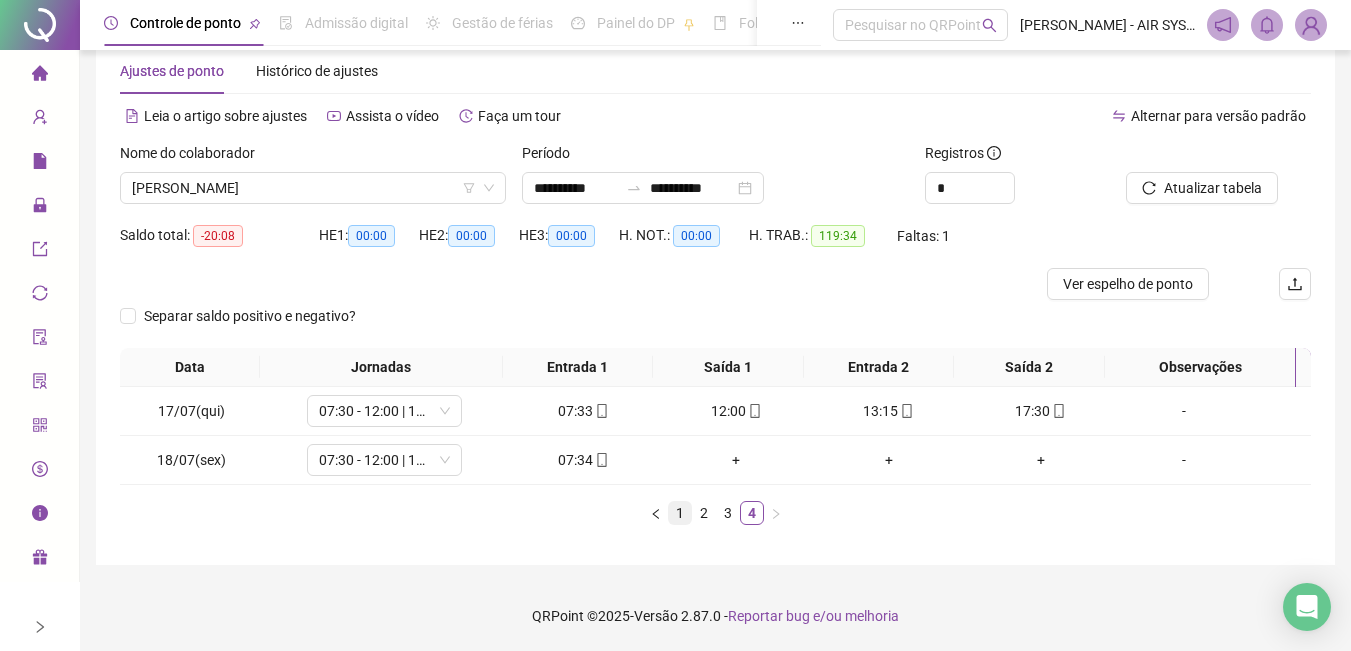 click on "1" at bounding box center [680, 513] 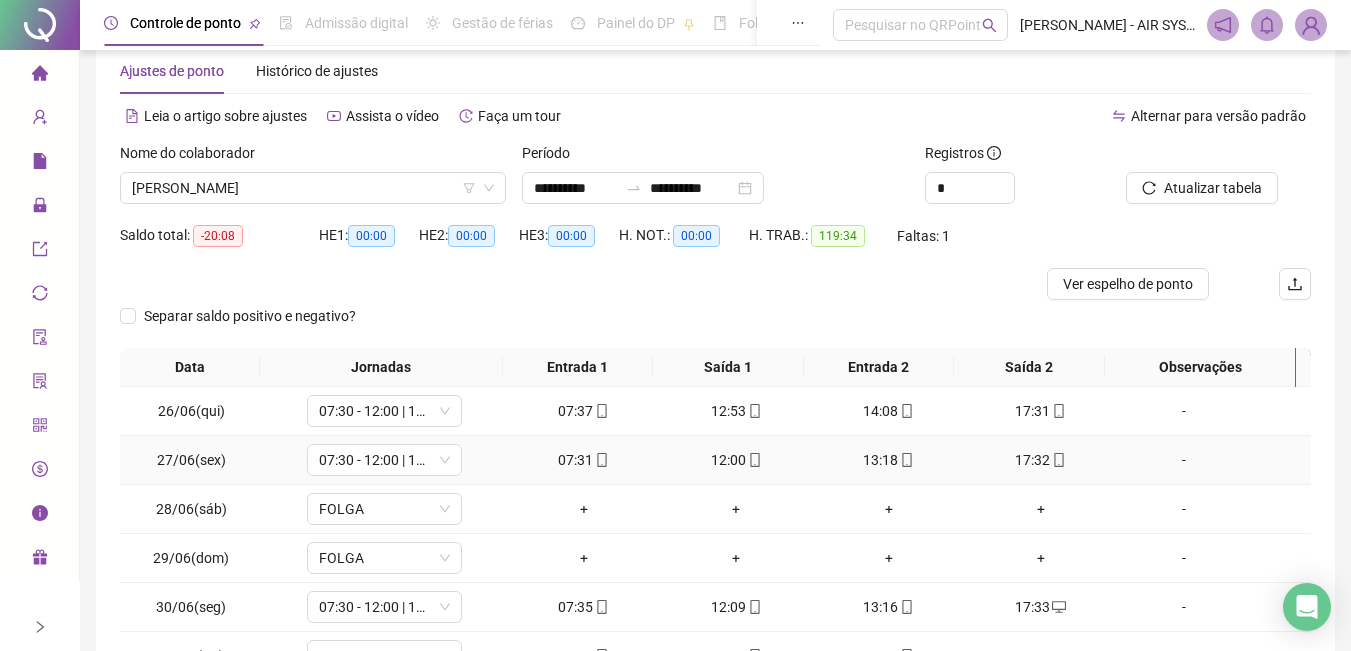scroll, scrollTop: 287, scrollLeft: 0, axis: vertical 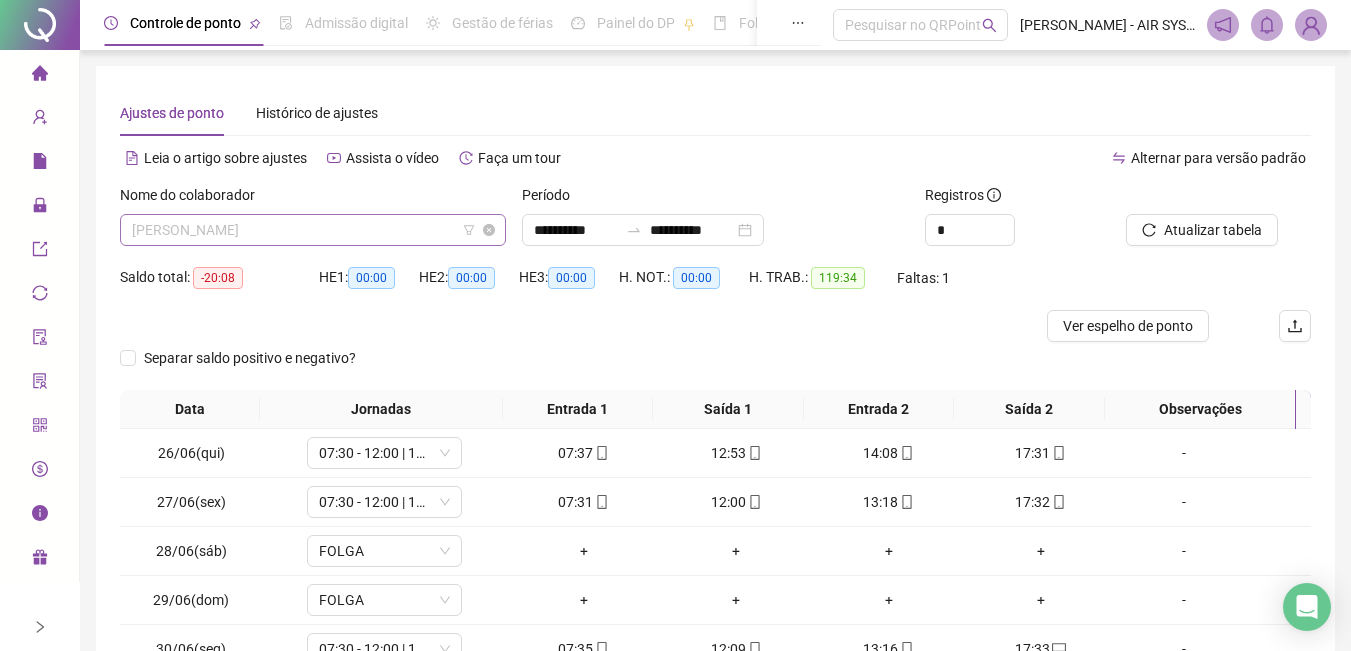click on "[PERSON_NAME]" at bounding box center [313, 230] 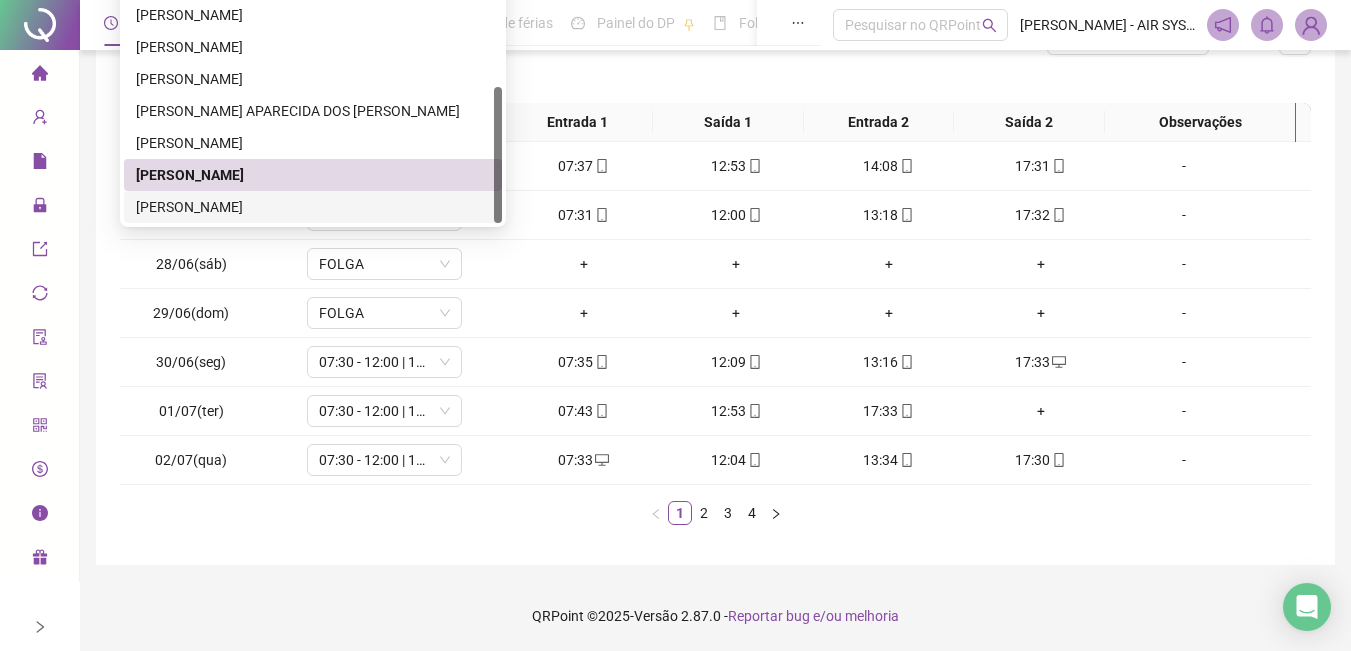 click on "[PERSON_NAME]" at bounding box center [313, 207] 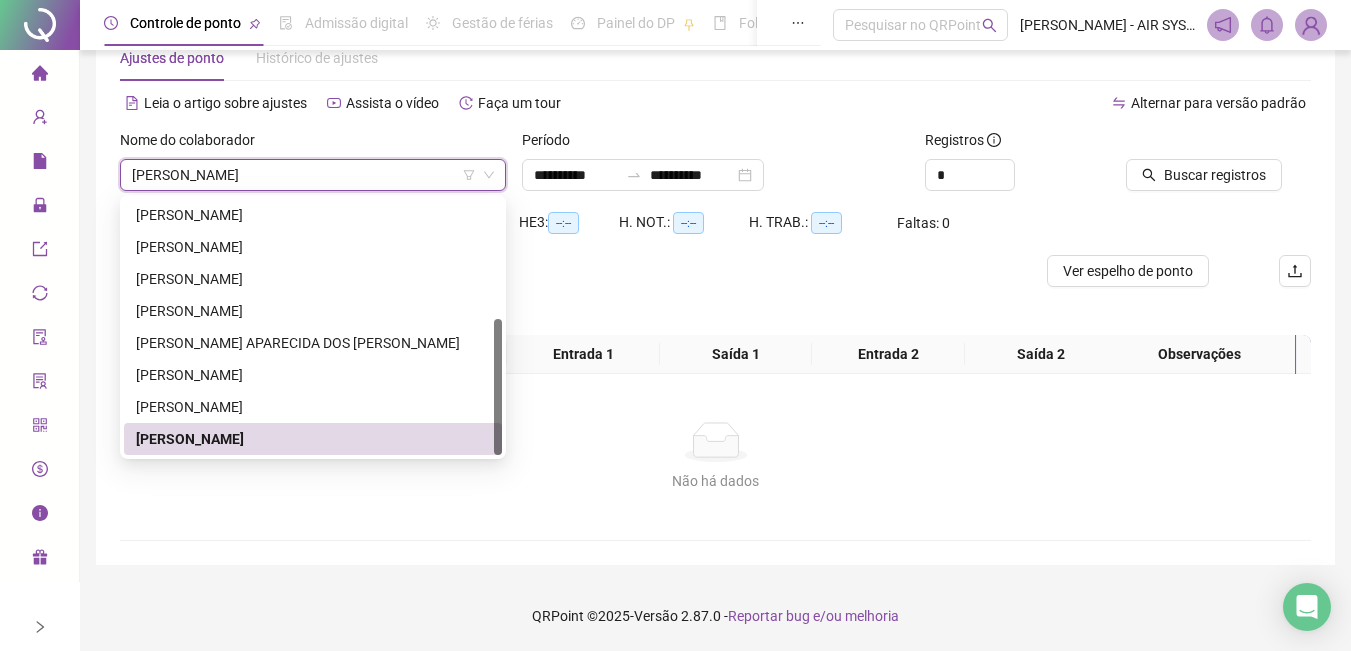 scroll, scrollTop: 55, scrollLeft: 0, axis: vertical 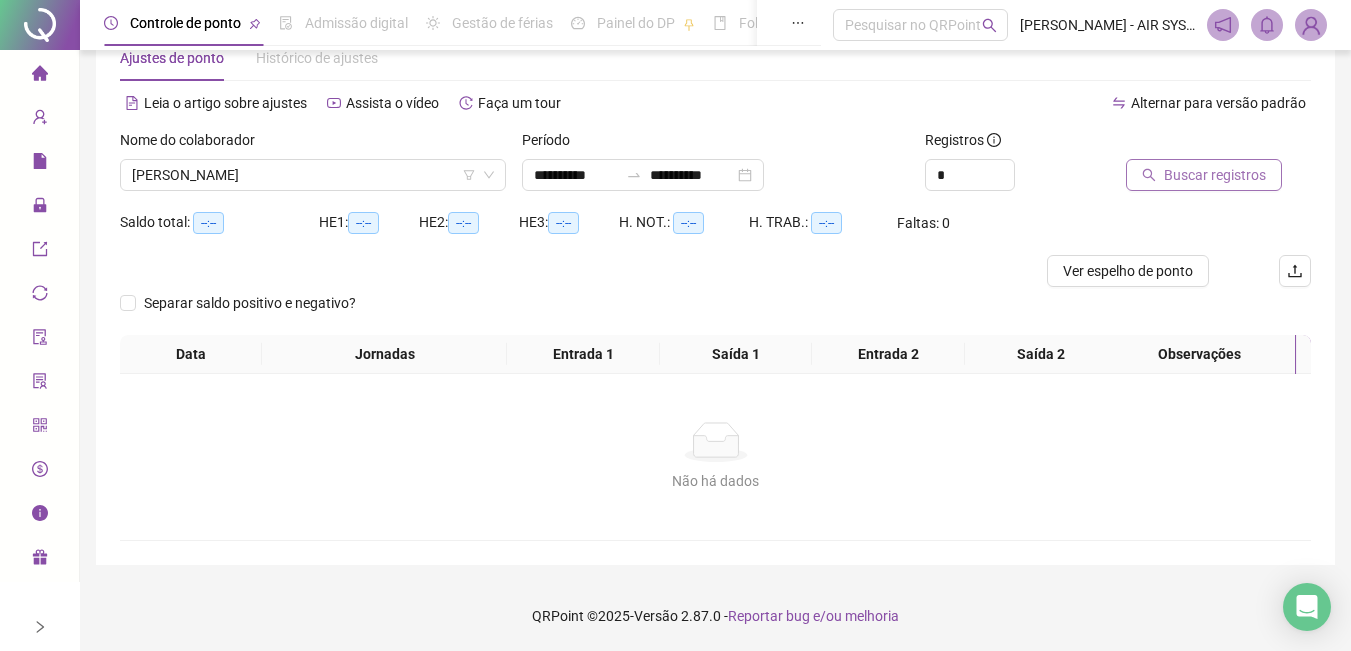 click on "Buscar registros" at bounding box center [1215, 175] 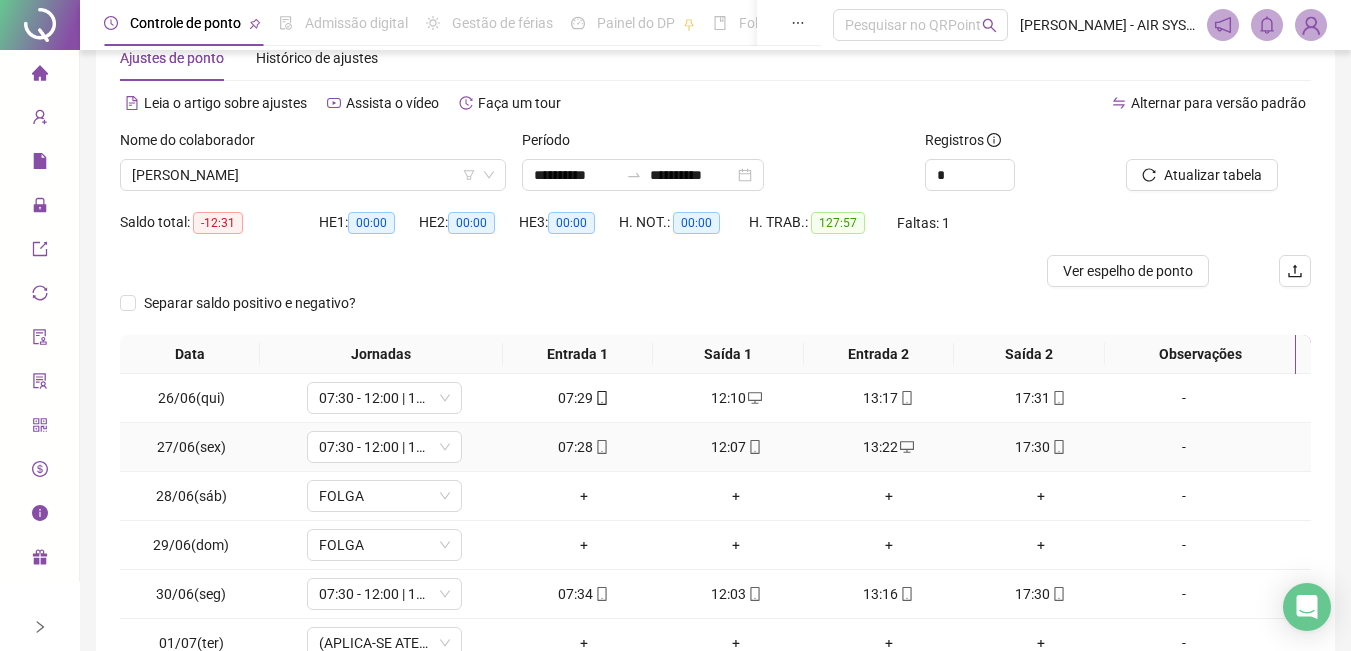 scroll, scrollTop: 255, scrollLeft: 0, axis: vertical 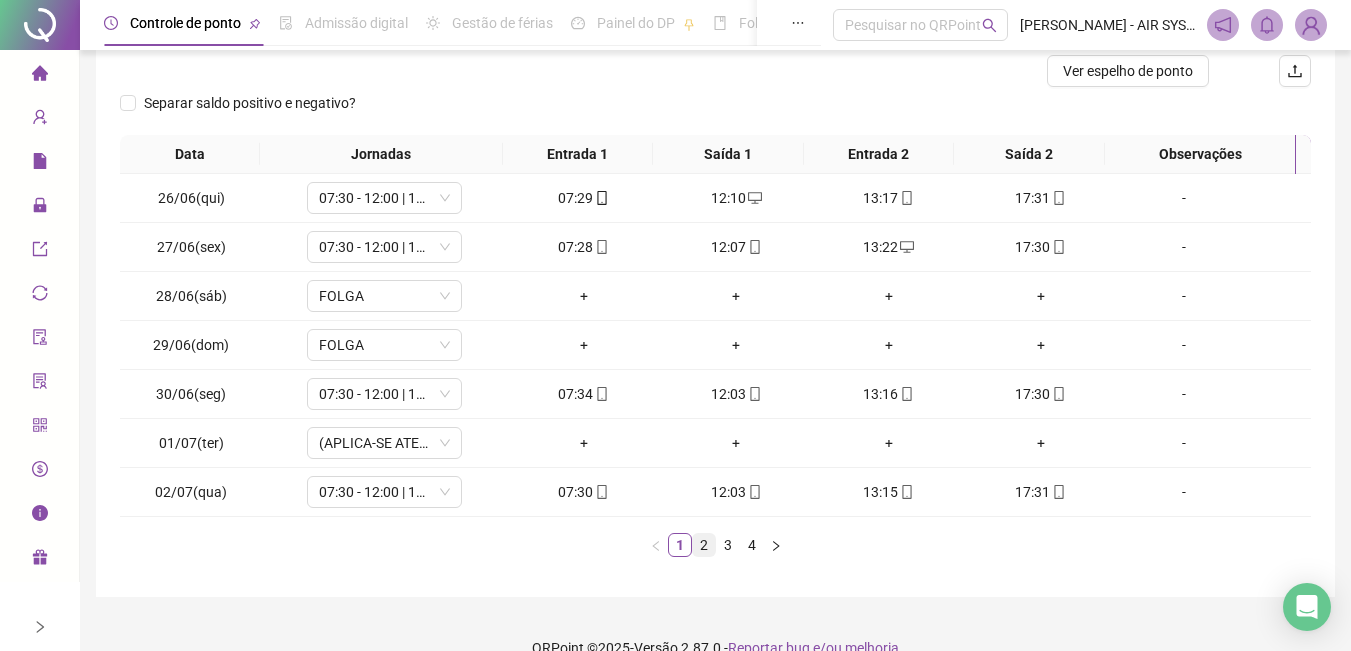 click on "2" at bounding box center (704, 545) 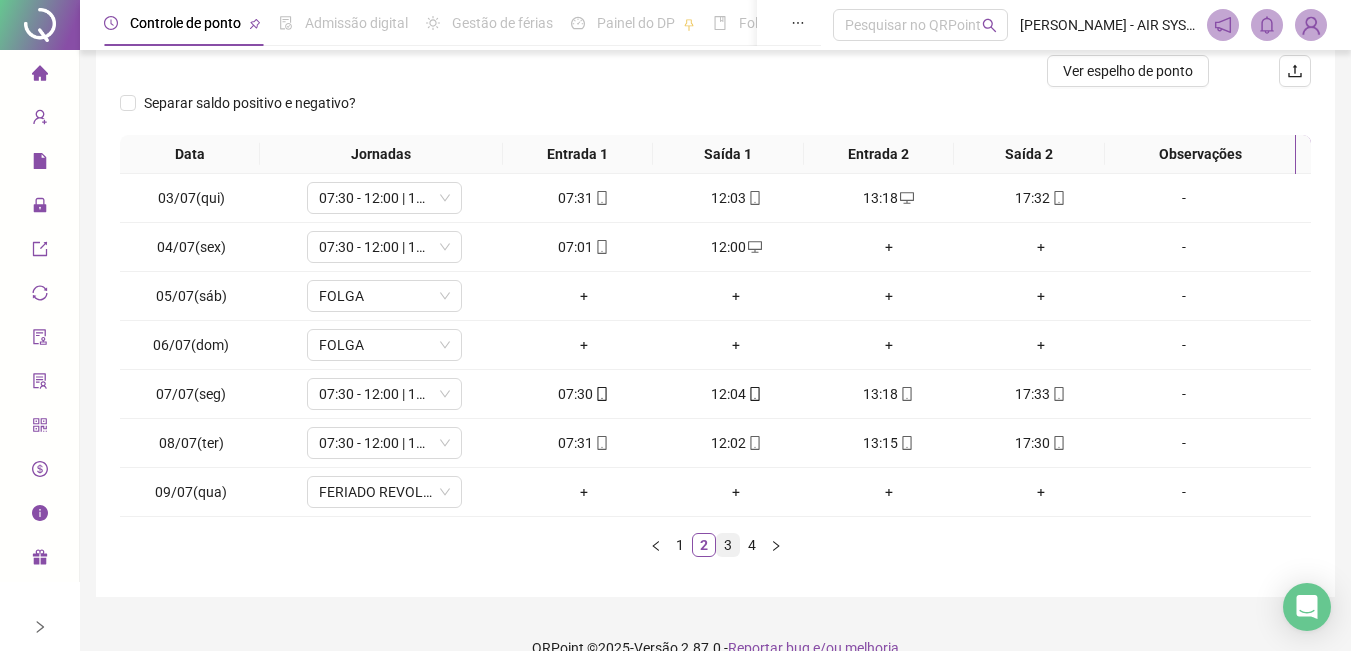 click on "3" at bounding box center (728, 545) 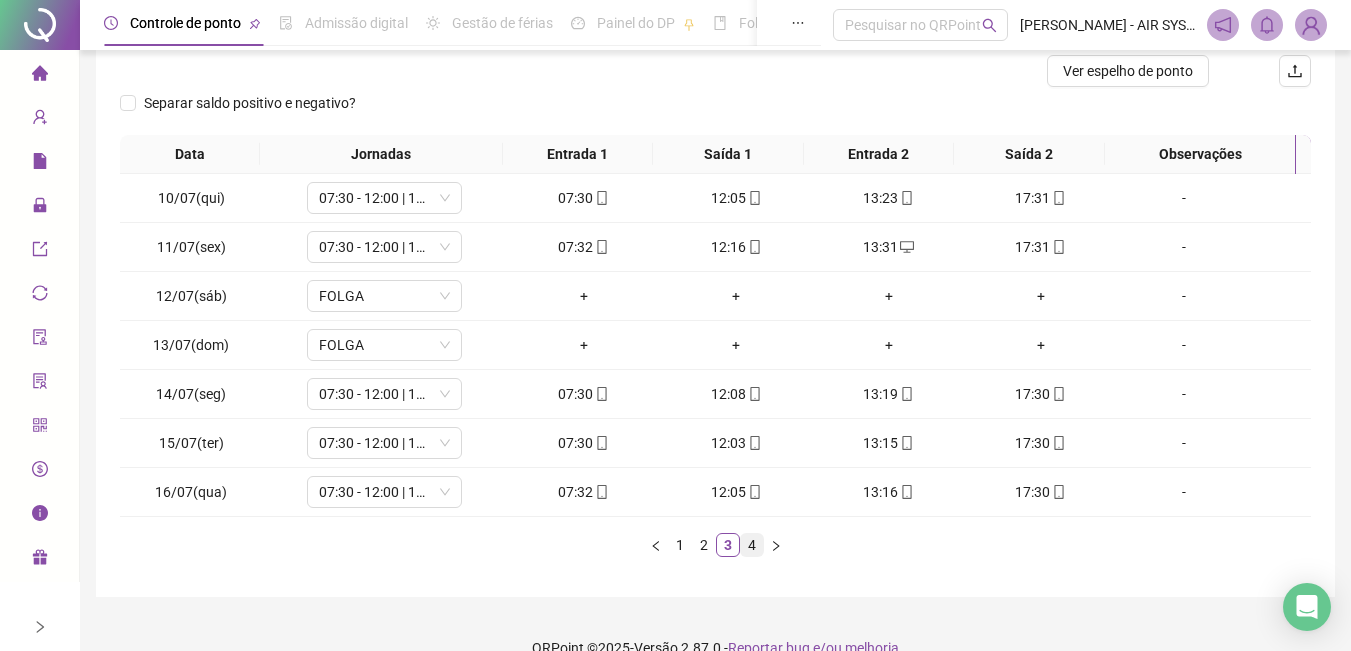 click on "4" at bounding box center (752, 545) 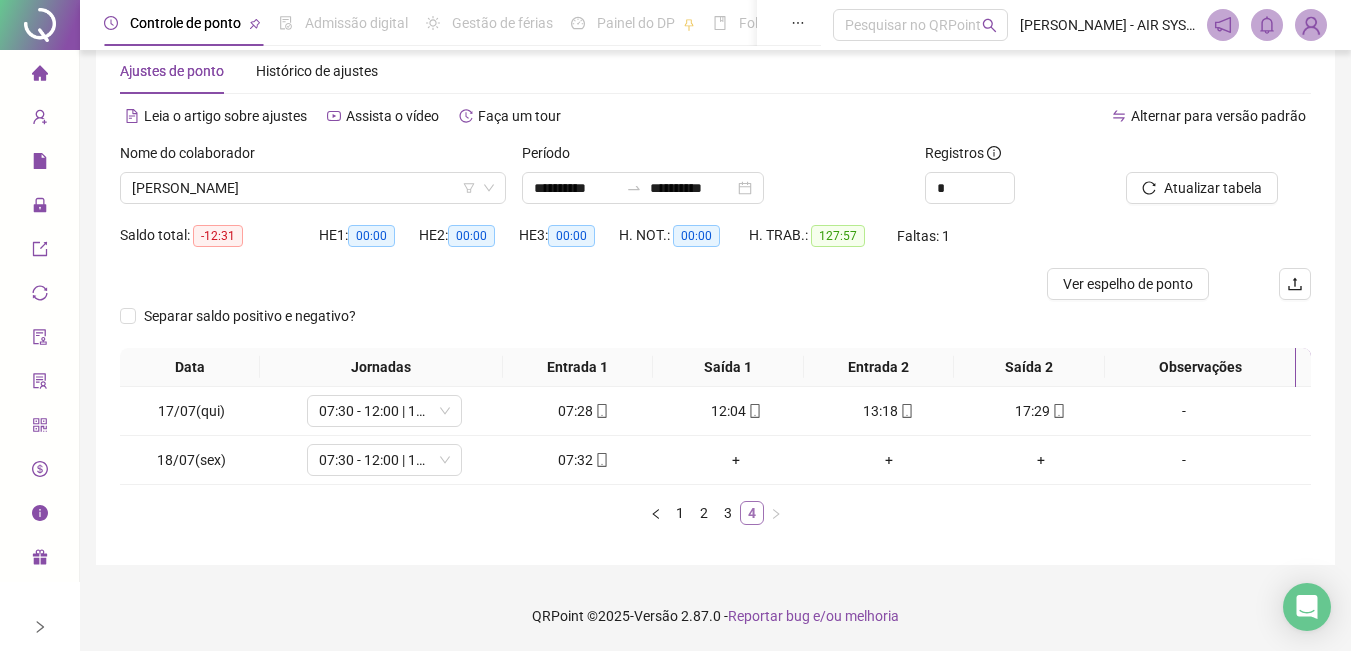scroll, scrollTop: 42, scrollLeft: 0, axis: vertical 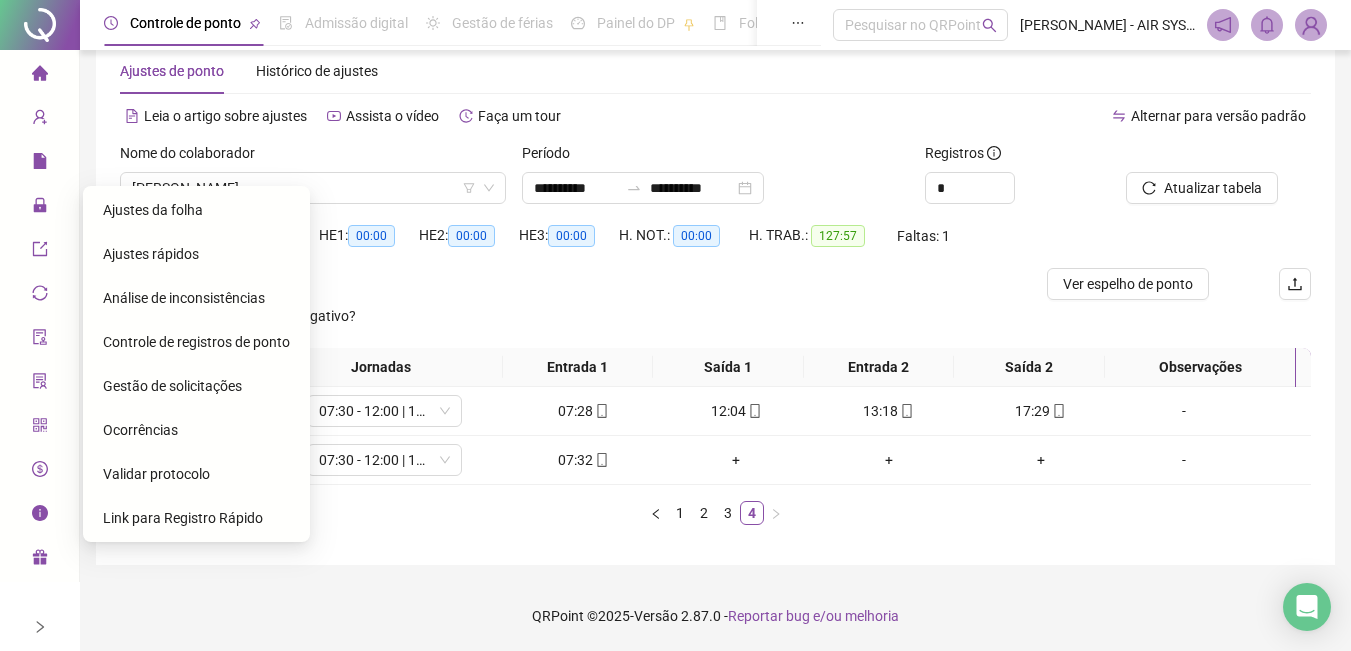 click on "Gestão de solicitações" at bounding box center [196, 386] 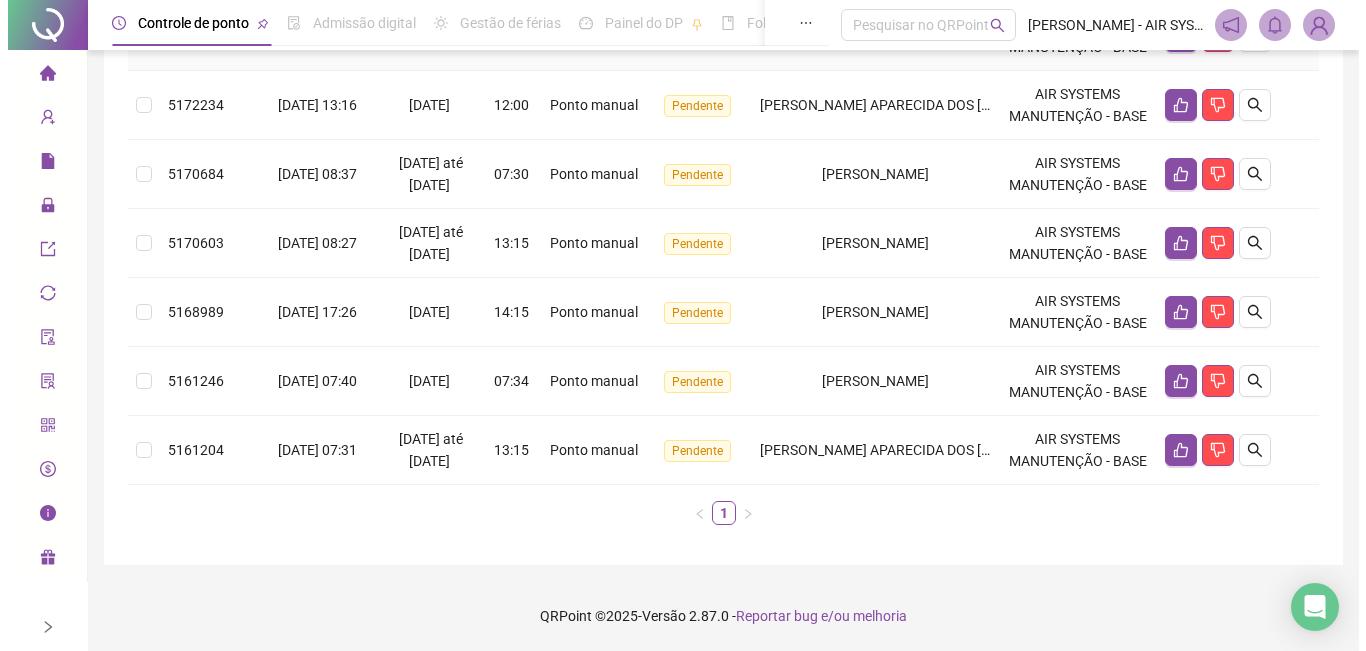 scroll, scrollTop: 476, scrollLeft: 0, axis: vertical 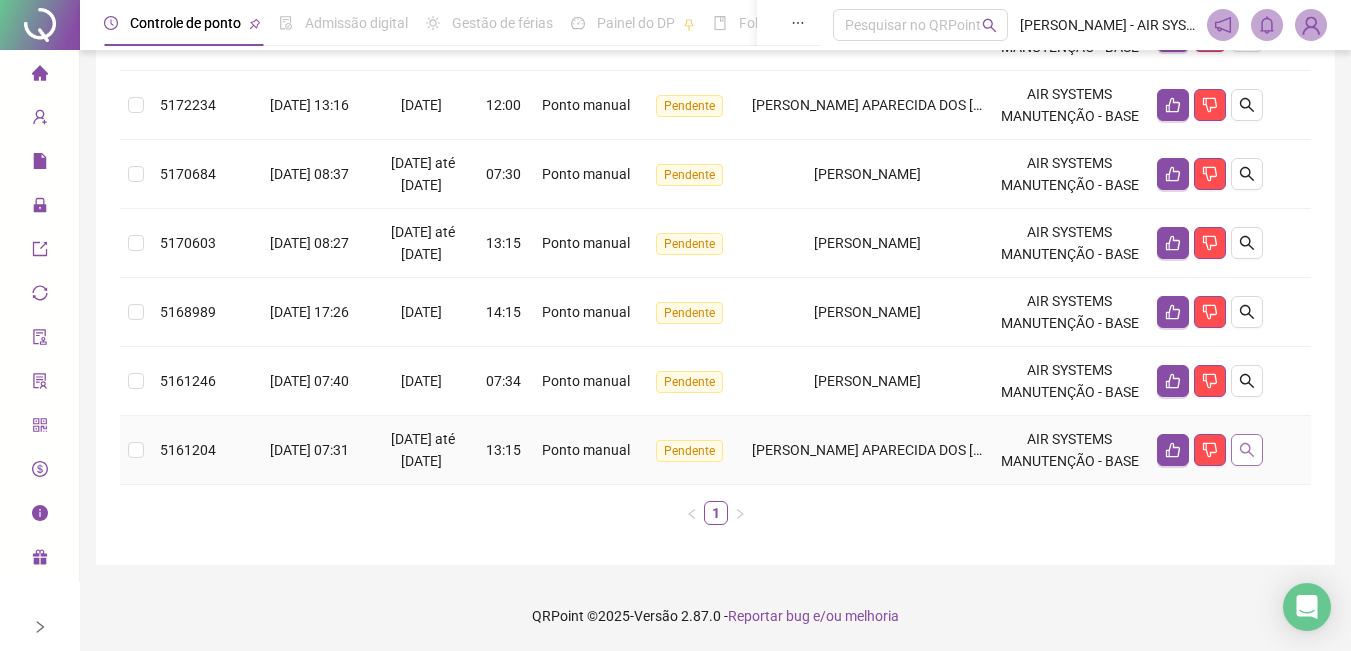 click at bounding box center [1247, 450] 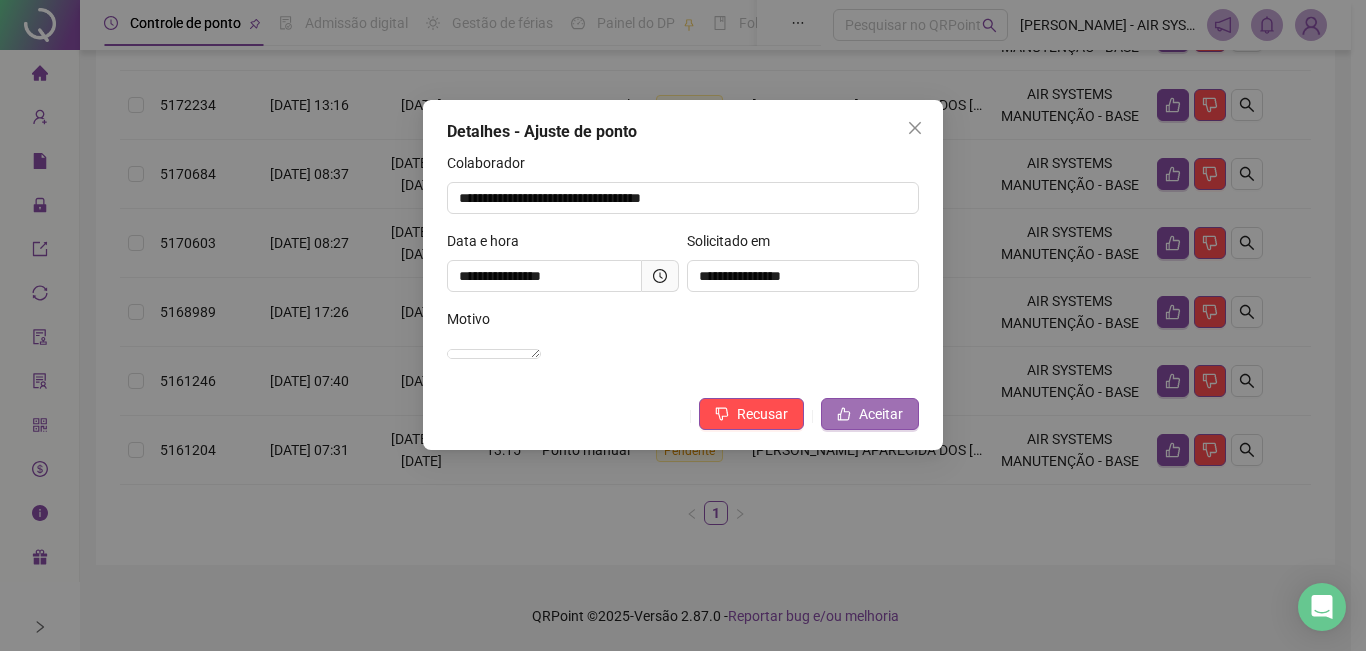 click 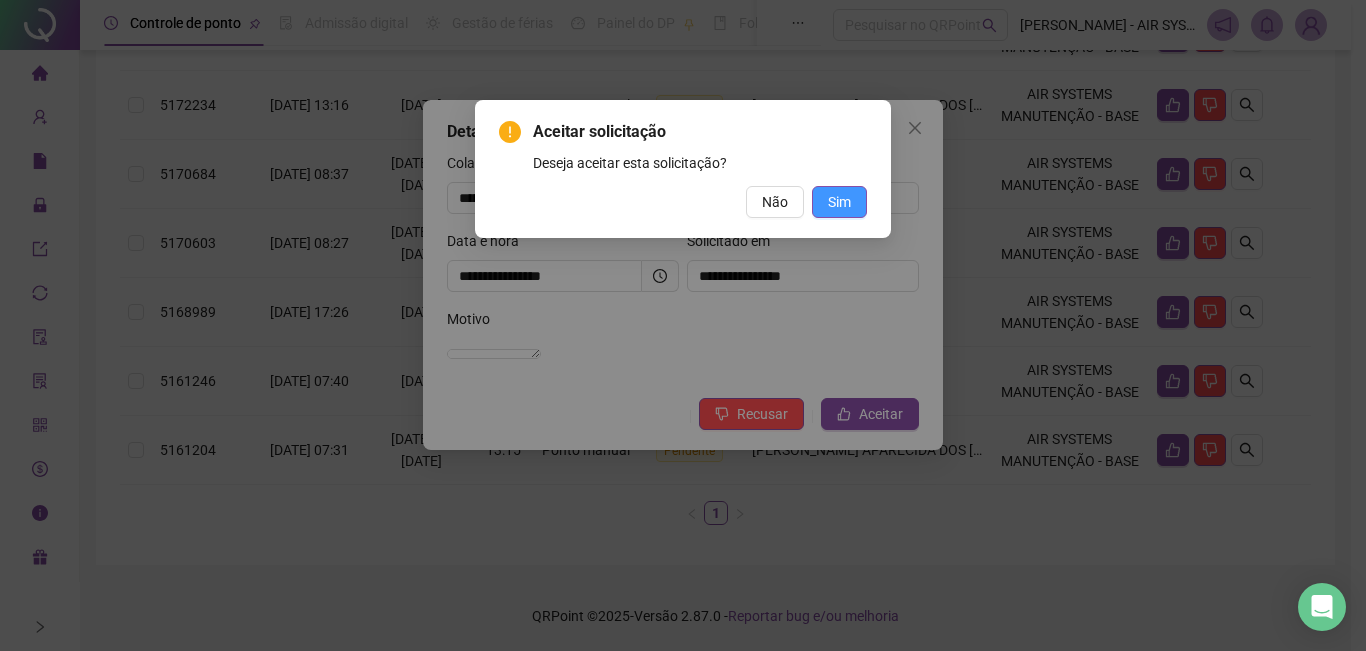 click on "Sim" at bounding box center [839, 202] 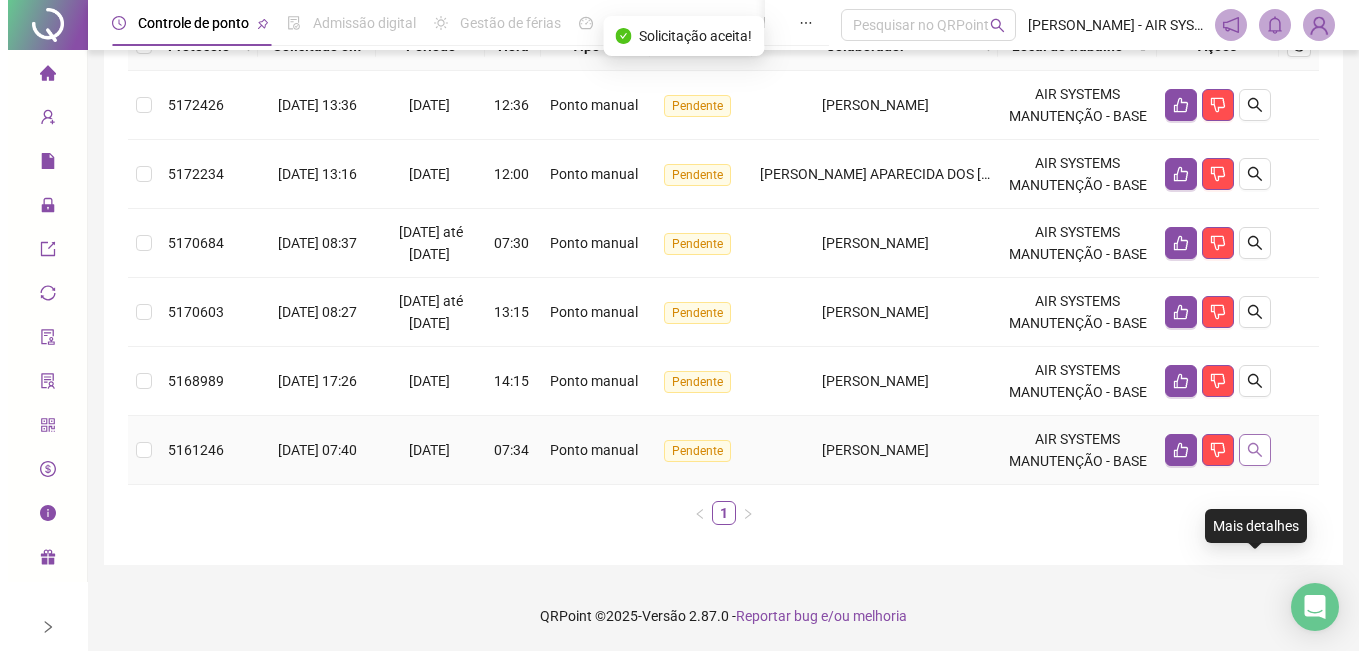 scroll, scrollTop: 385, scrollLeft: 0, axis: vertical 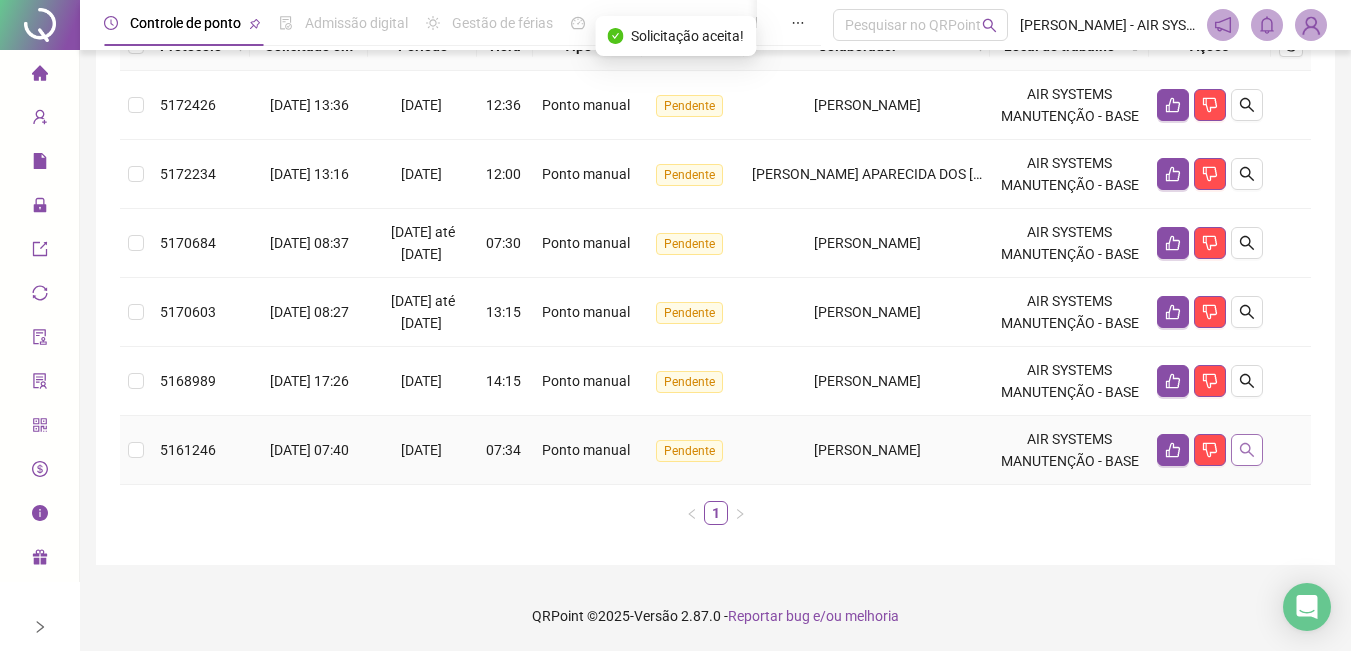 click 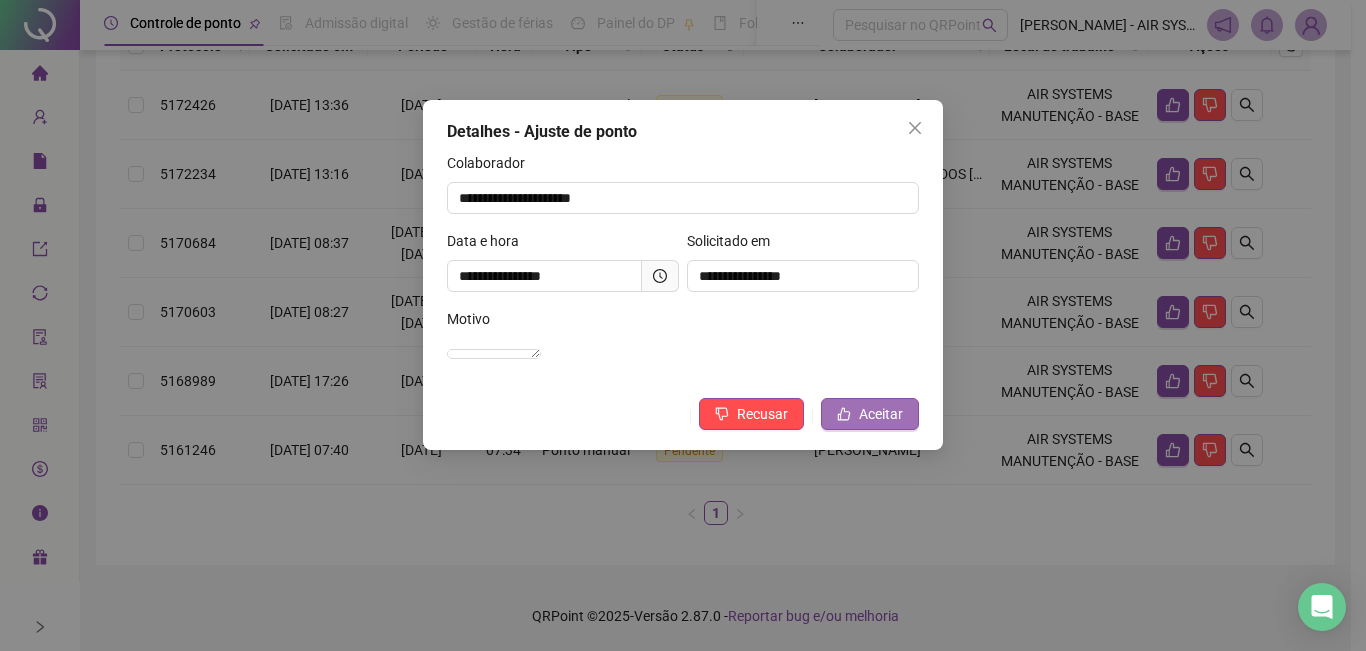 click on "Aceitar" at bounding box center [881, 414] 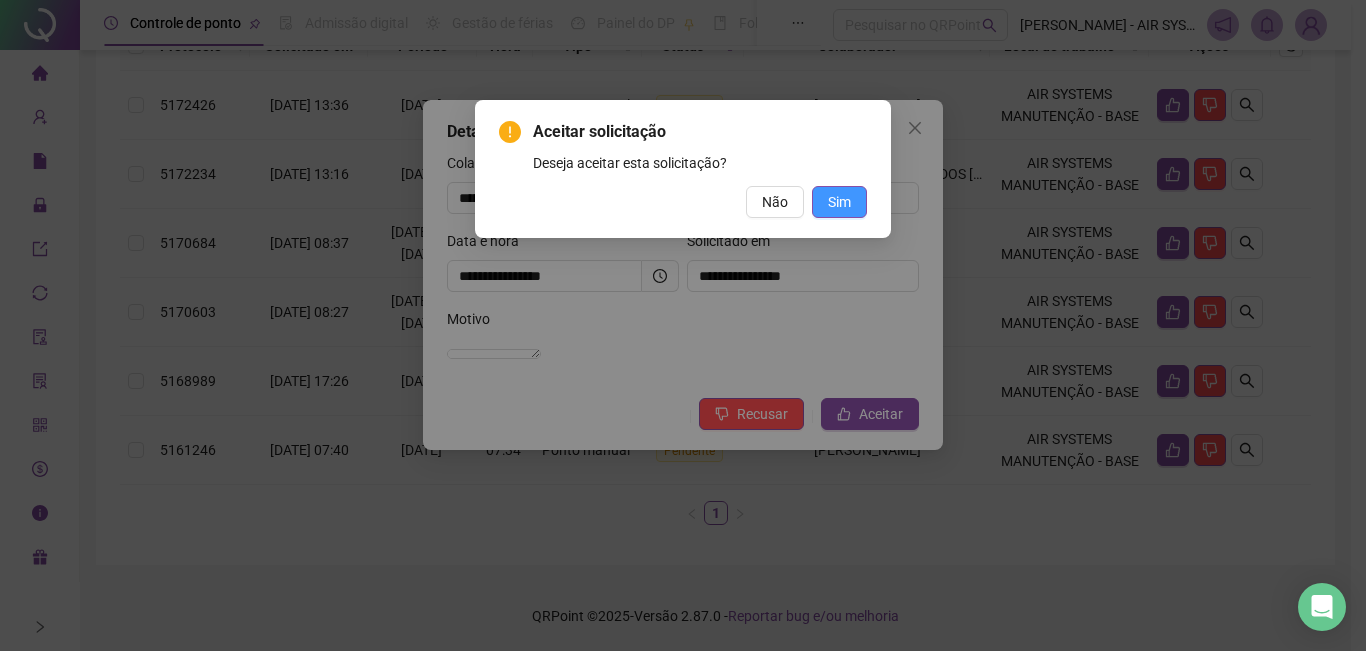 click on "Sim" at bounding box center (839, 202) 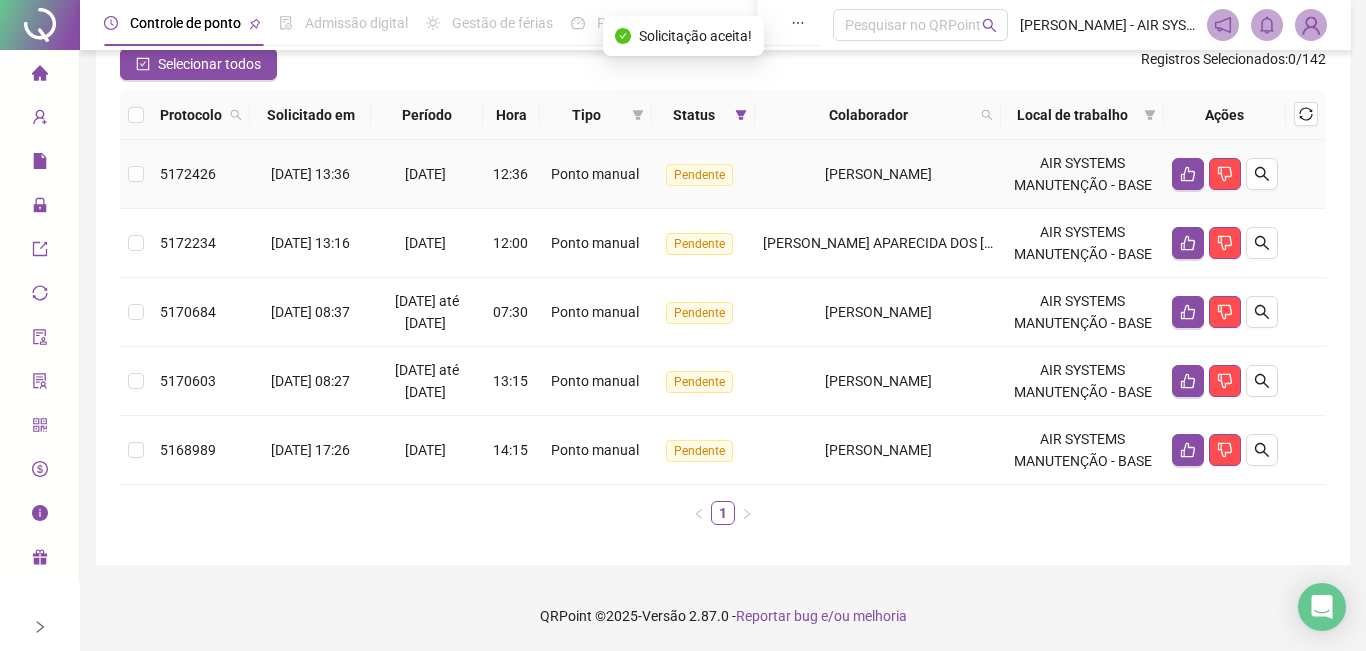 scroll, scrollTop: 184, scrollLeft: 0, axis: vertical 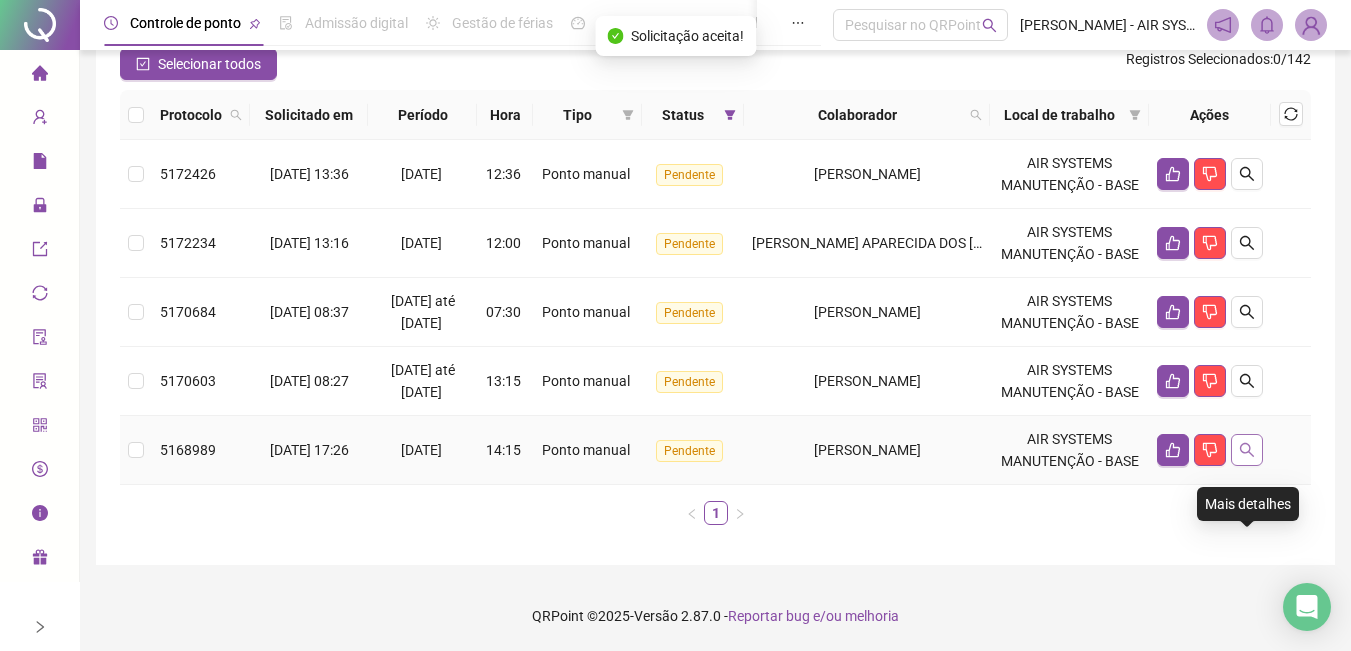 click 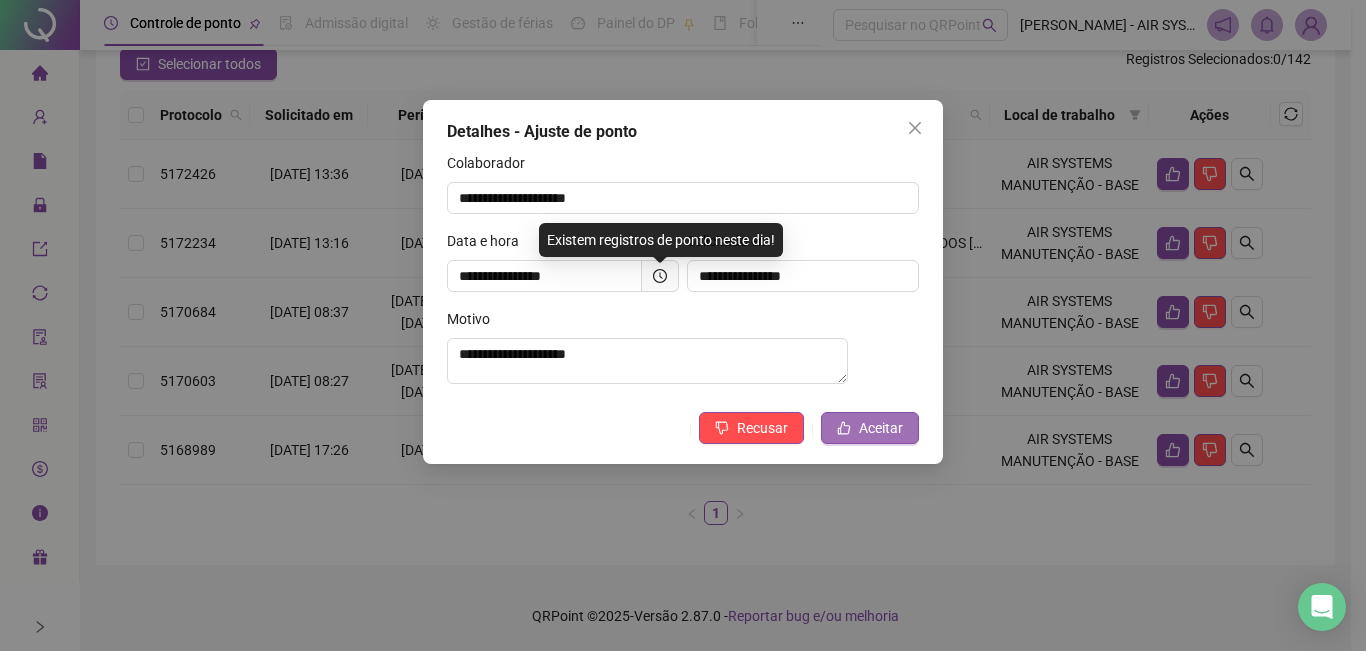 click on "Aceitar" at bounding box center [870, 428] 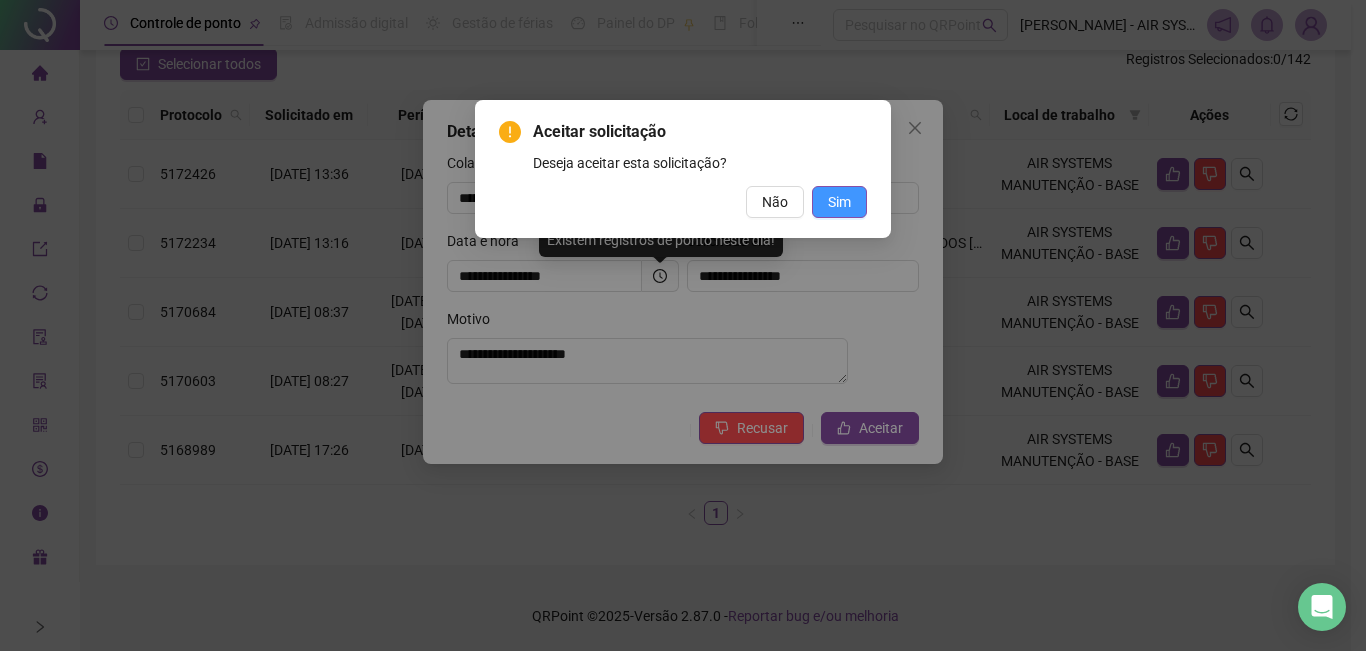 click on "Sim" at bounding box center [839, 202] 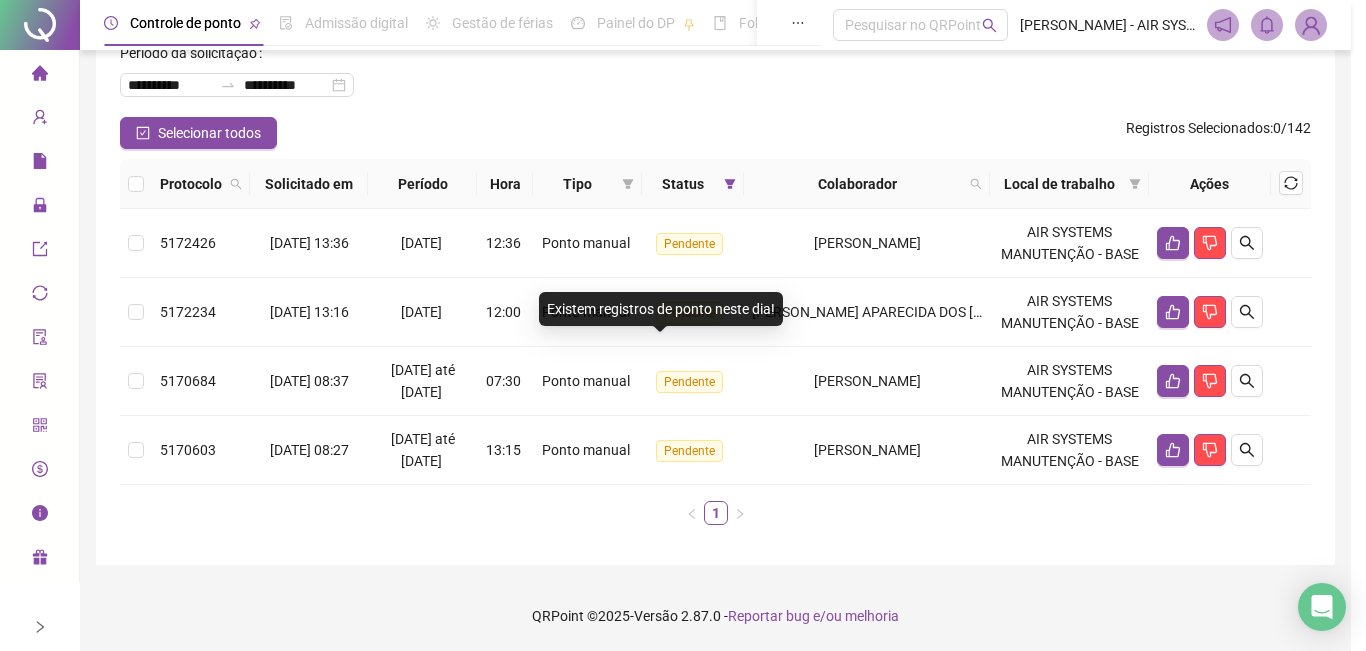 scroll, scrollTop: 115, scrollLeft: 0, axis: vertical 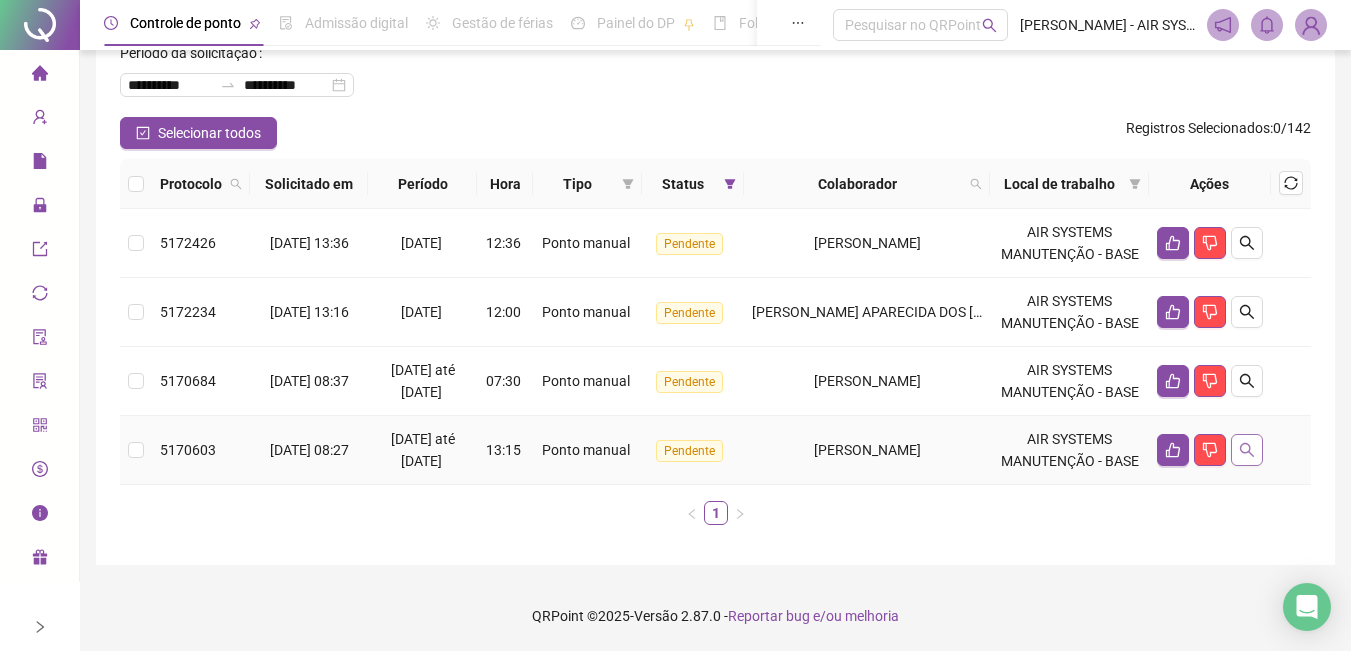 click 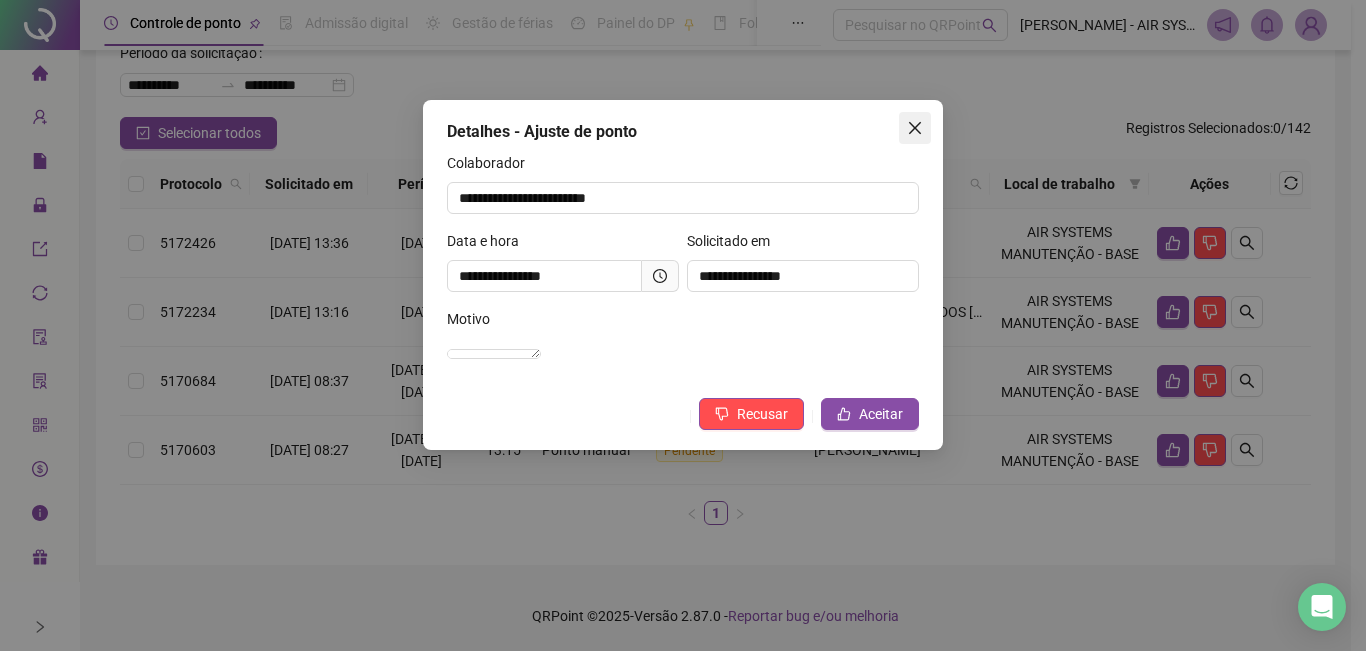 click 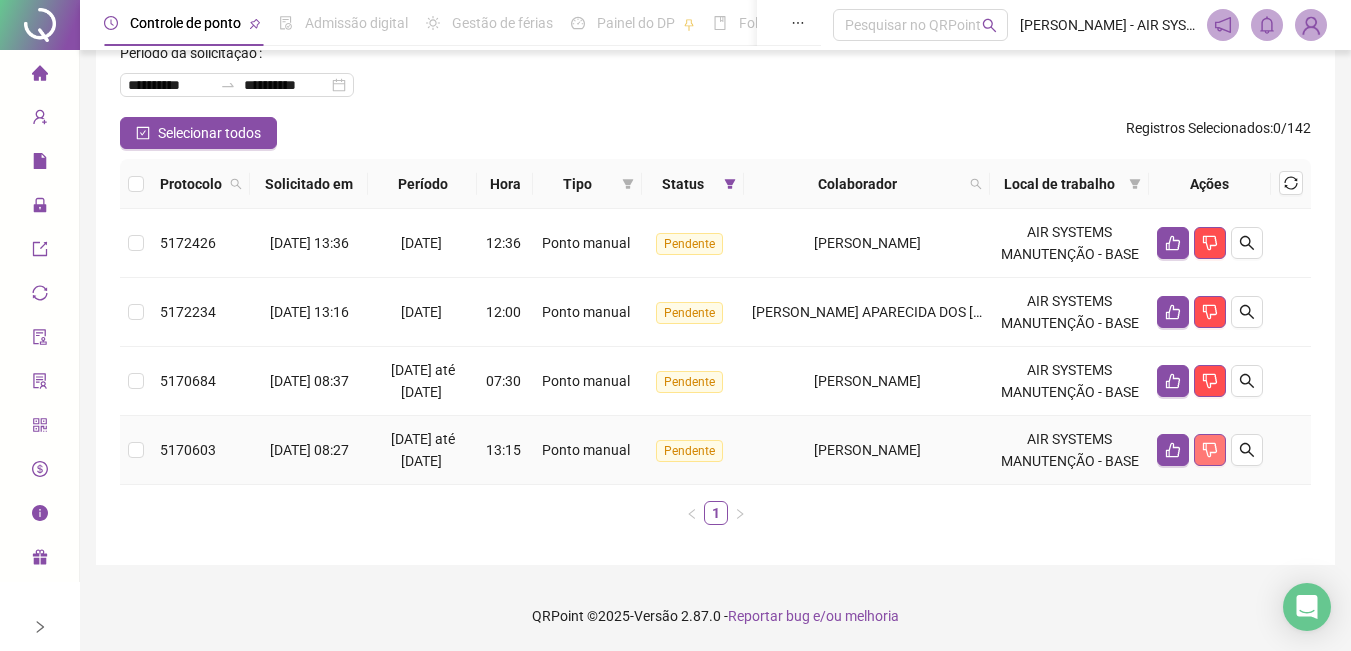 click 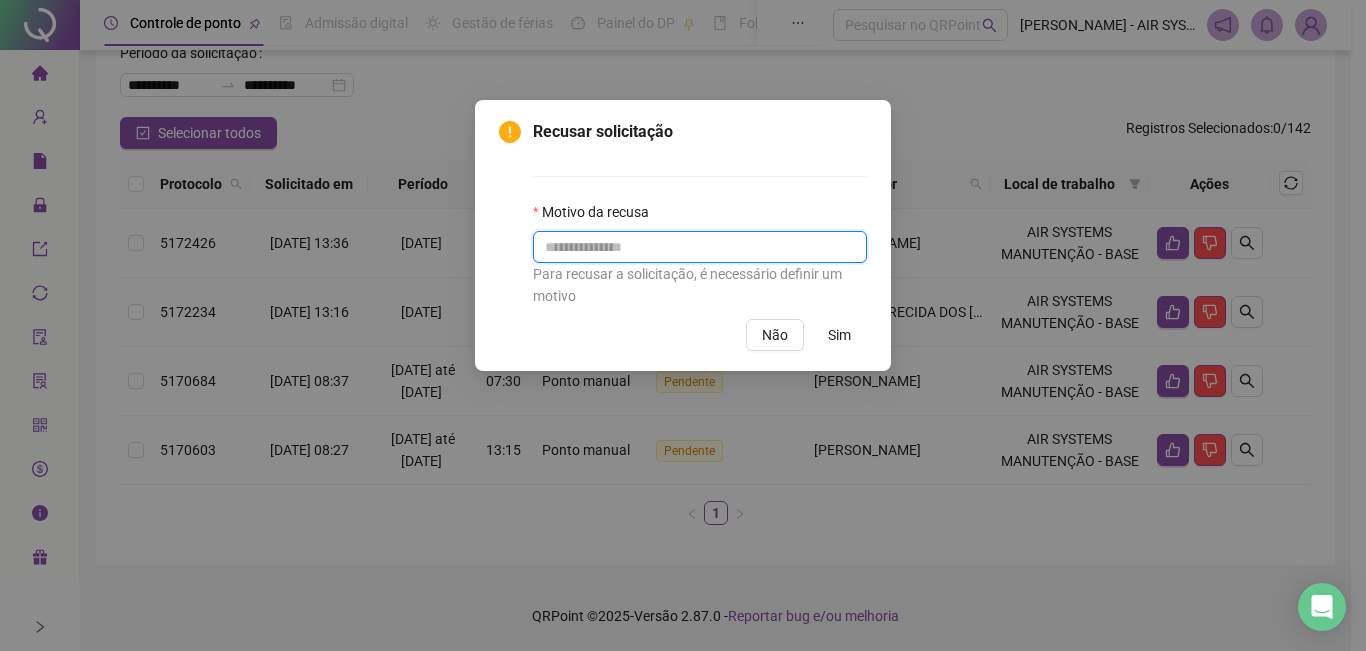 click at bounding box center [700, 247] 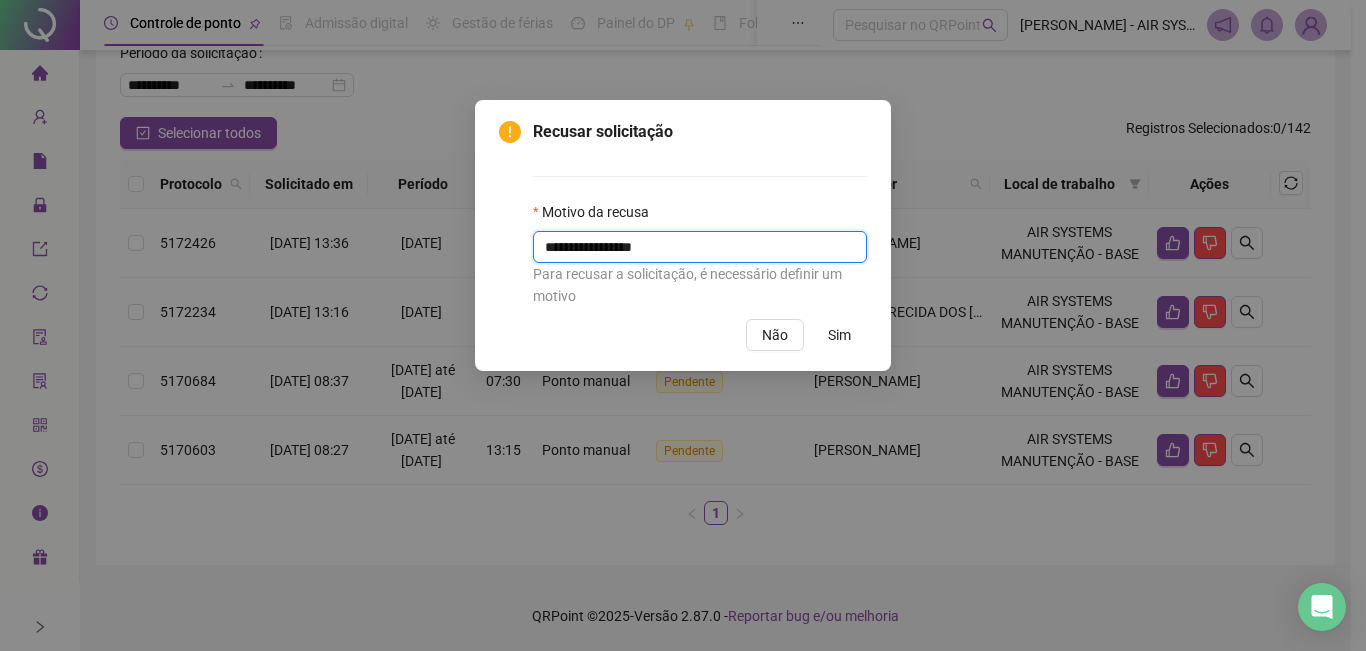 type on "**********" 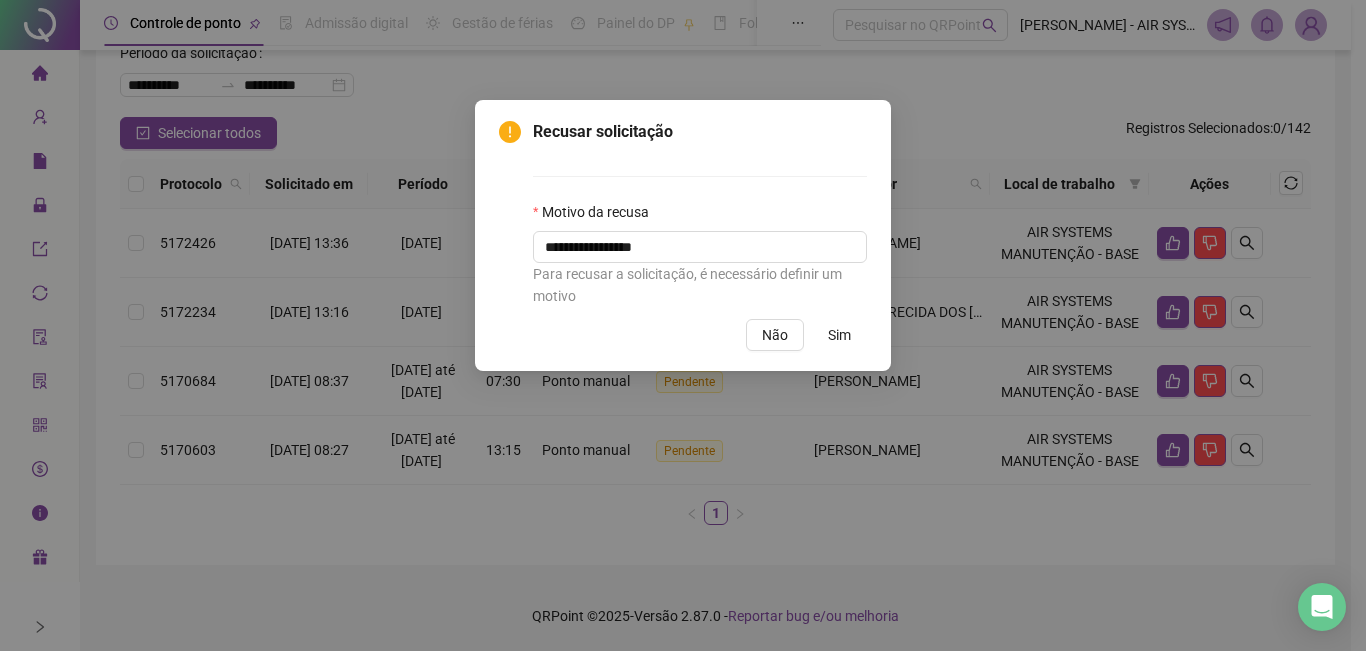 click on "Sim" at bounding box center [839, 335] 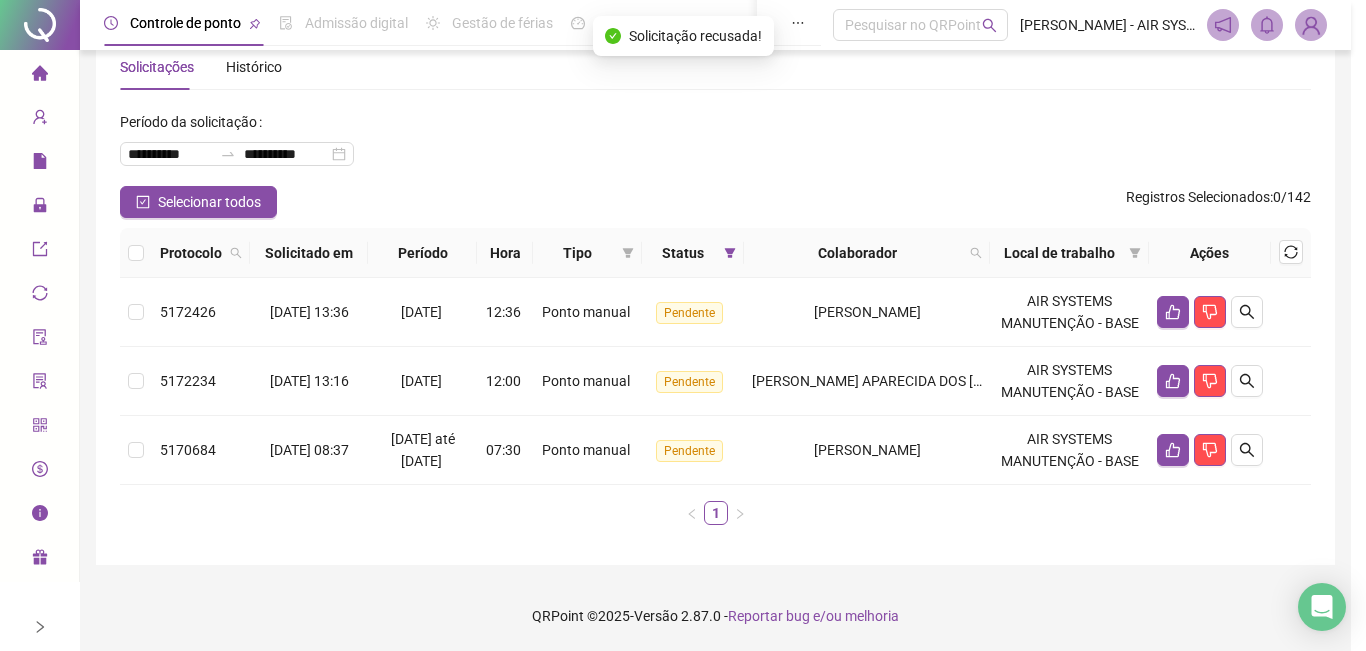 scroll, scrollTop: 46, scrollLeft: 0, axis: vertical 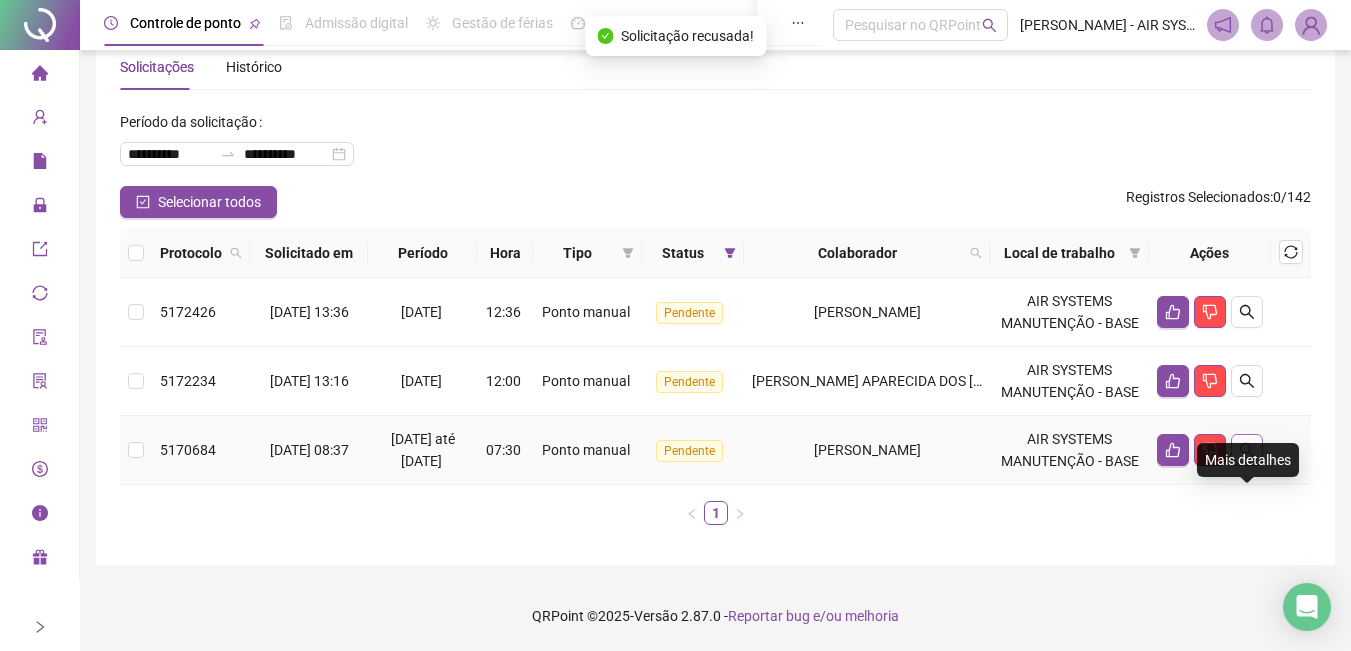 click 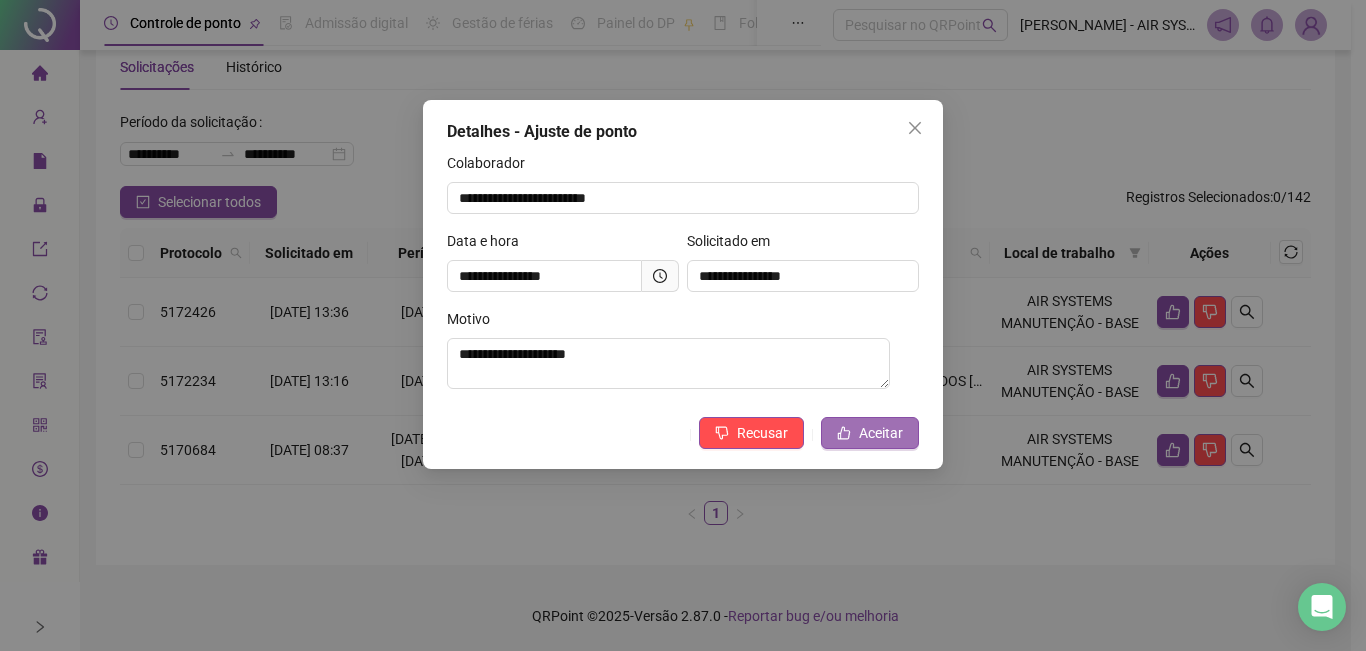 click 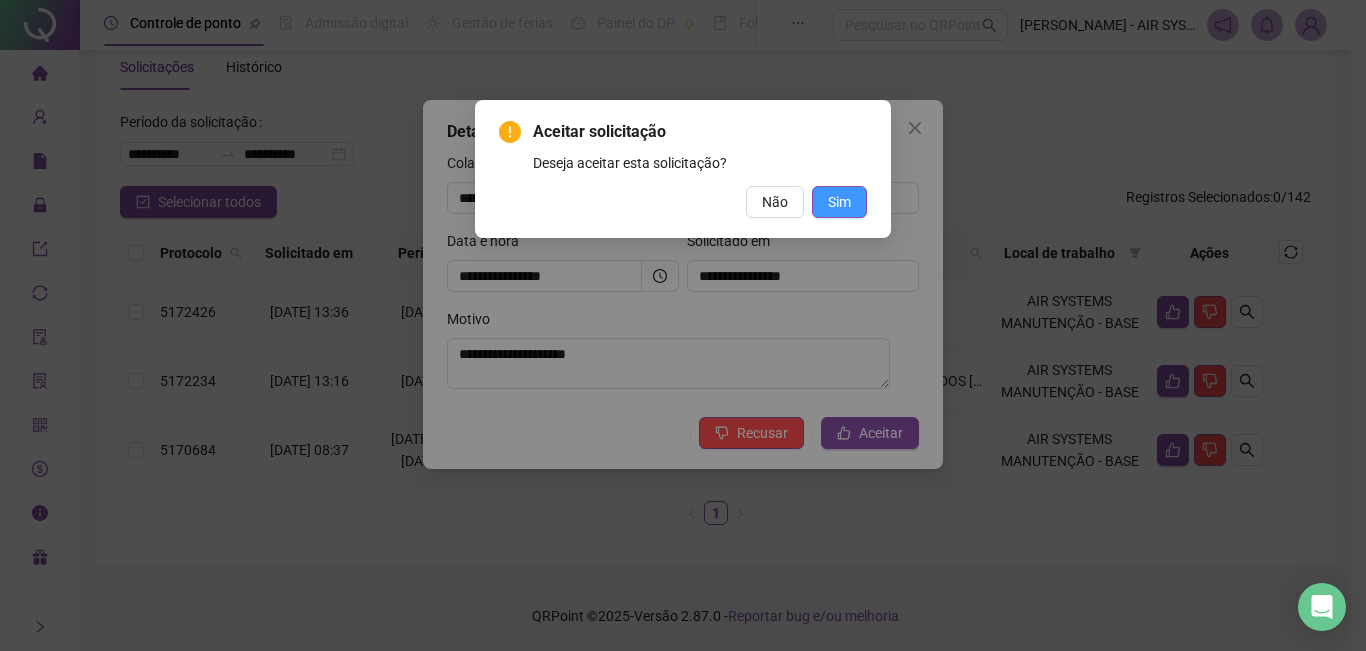 click on "Sim" at bounding box center [839, 202] 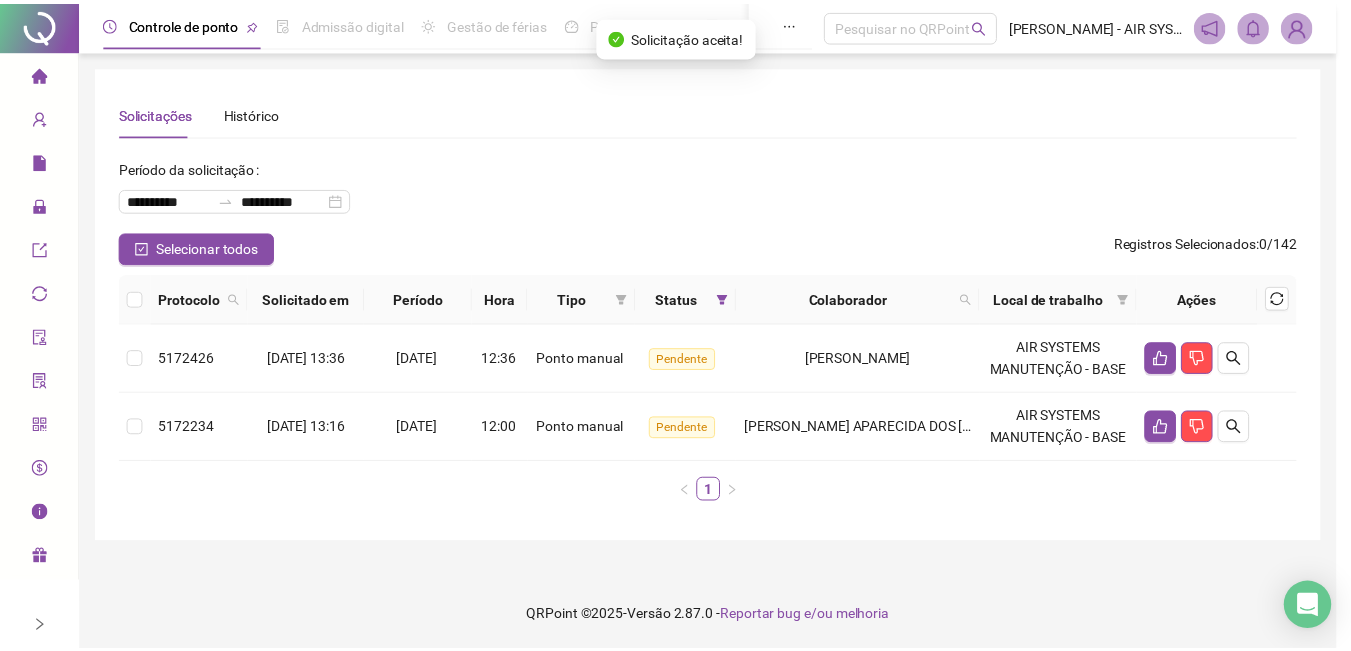 scroll, scrollTop: 0, scrollLeft: 0, axis: both 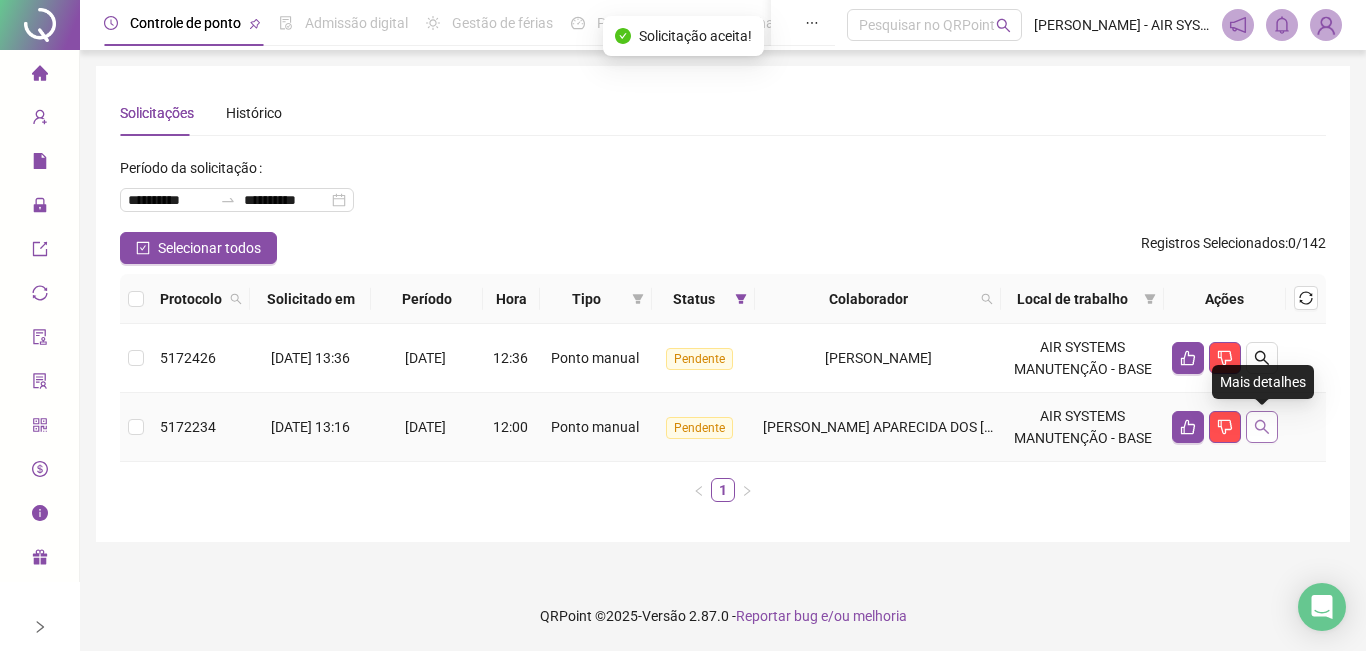 click 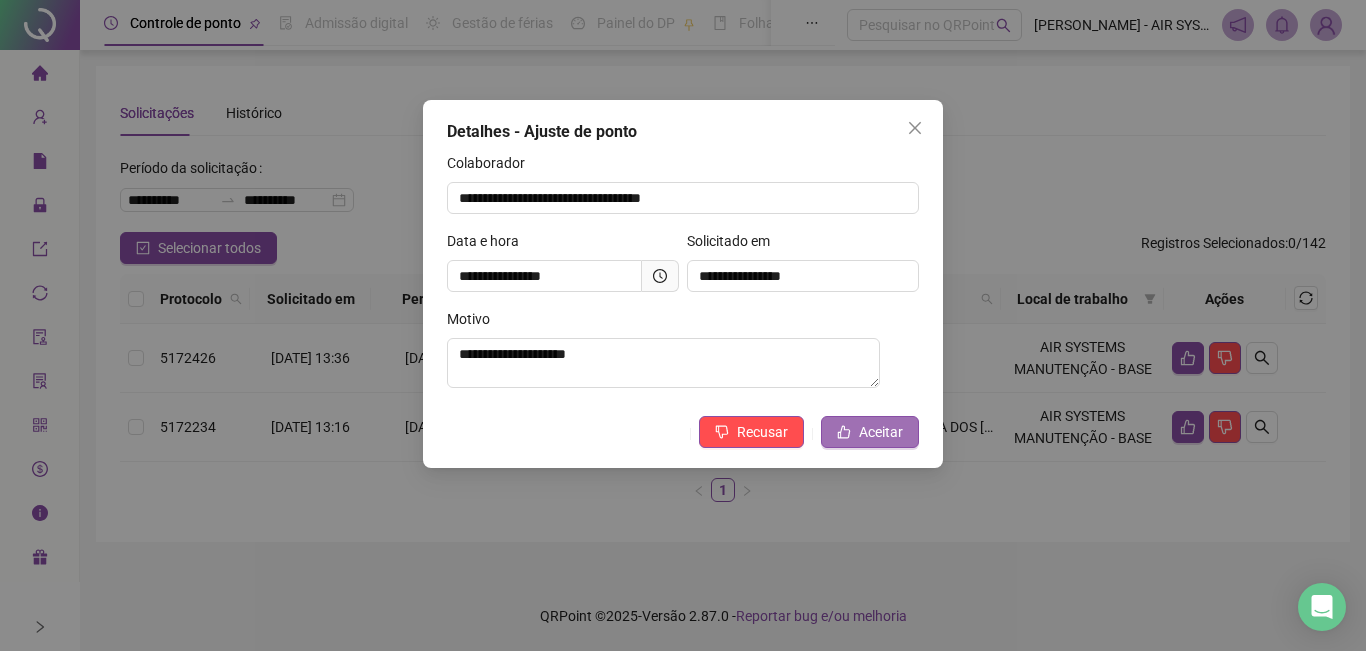 click on "Aceitar" at bounding box center (881, 432) 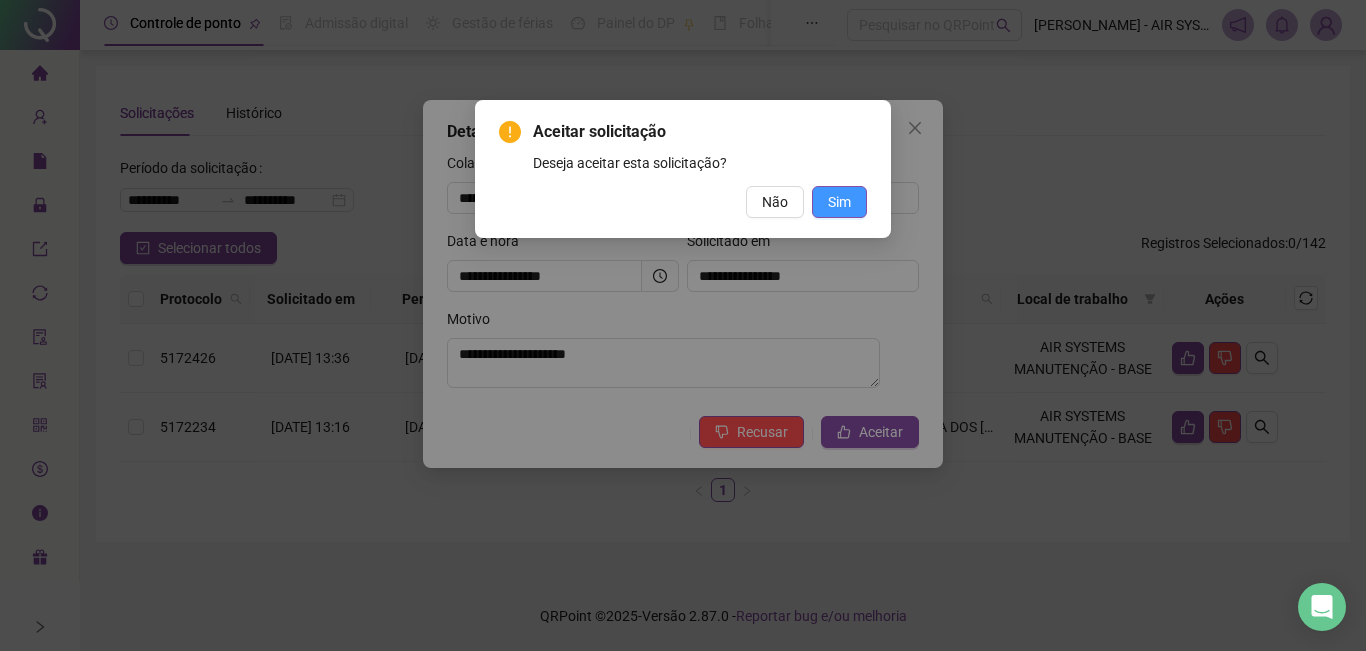 click on "Sim" at bounding box center [839, 202] 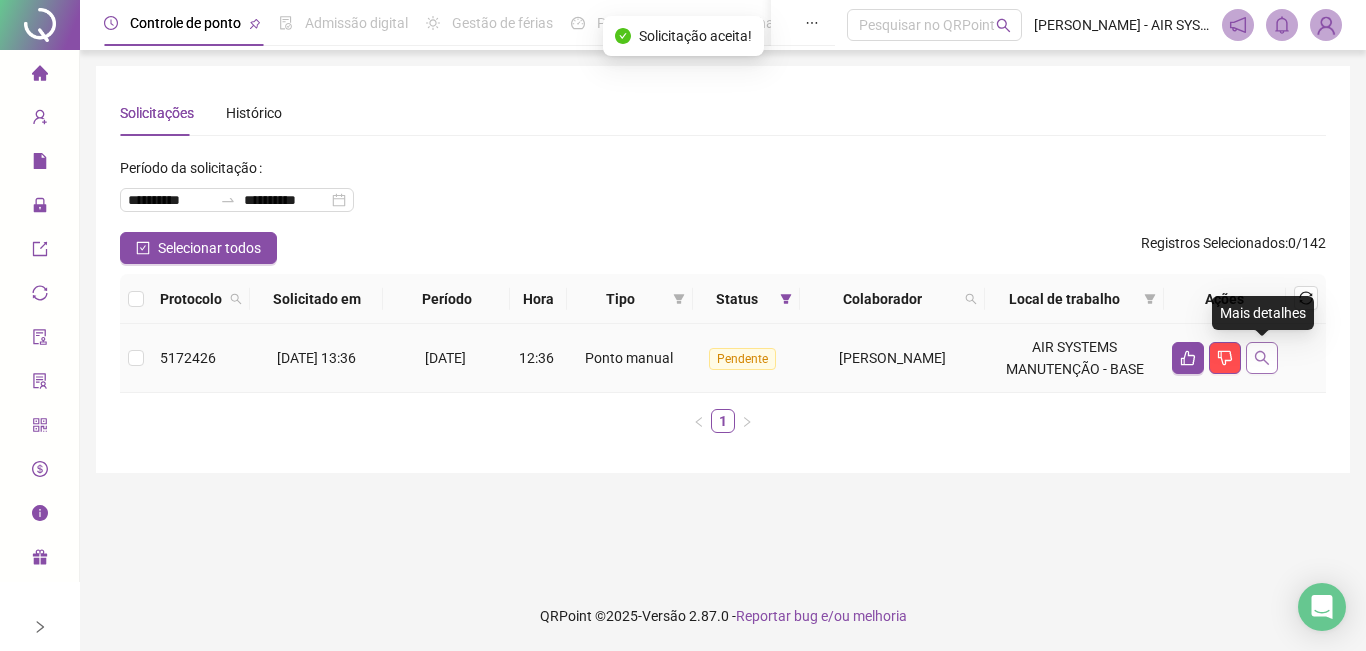 click at bounding box center [1262, 358] 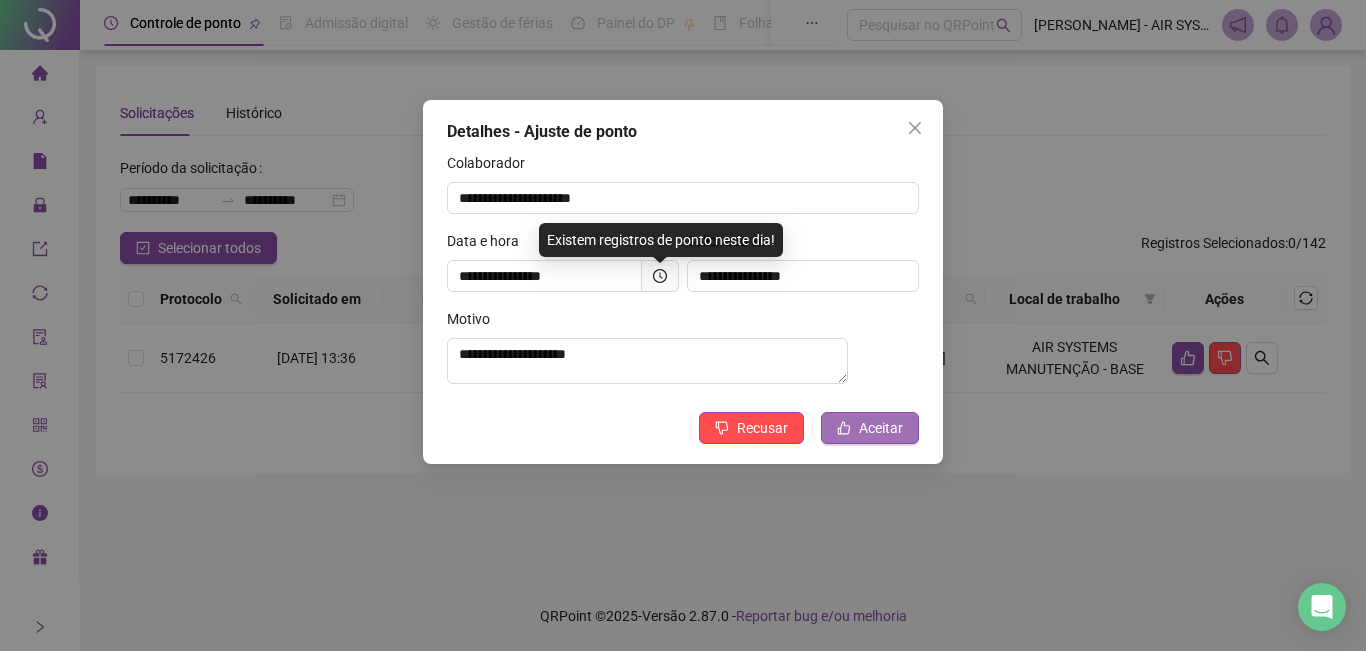 click on "Aceitar" at bounding box center (870, 428) 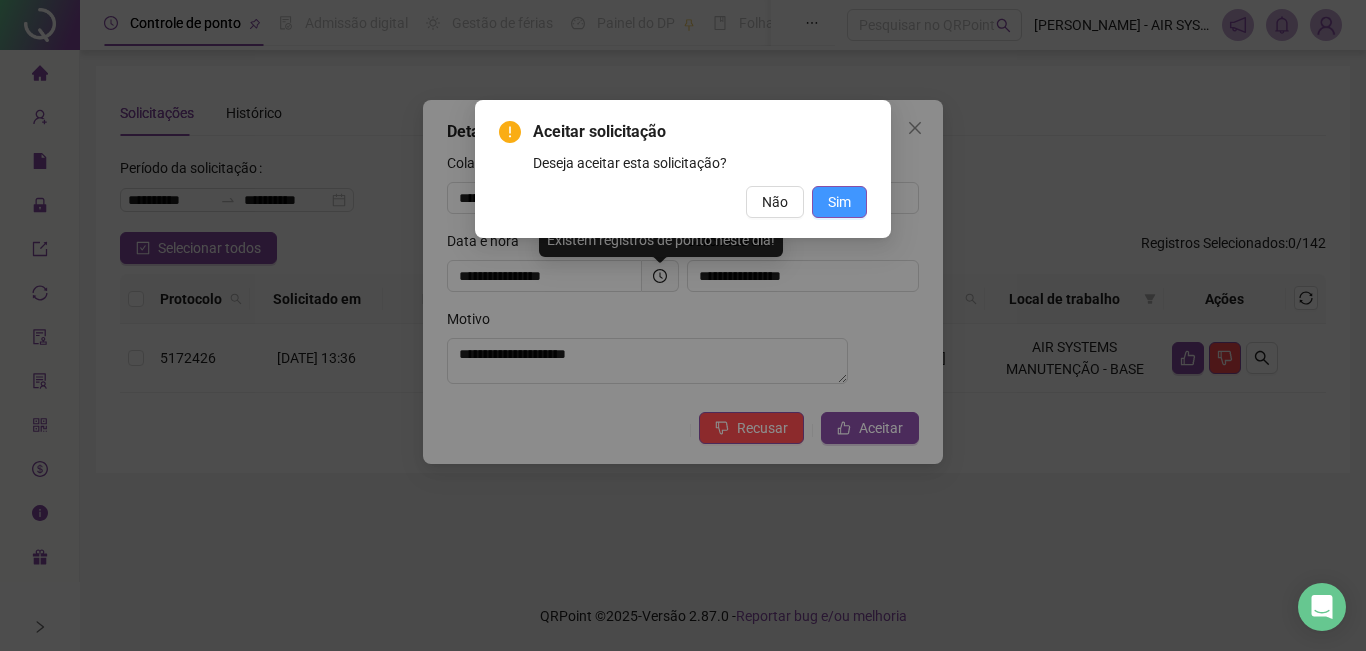 click on "Sim" at bounding box center (839, 202) 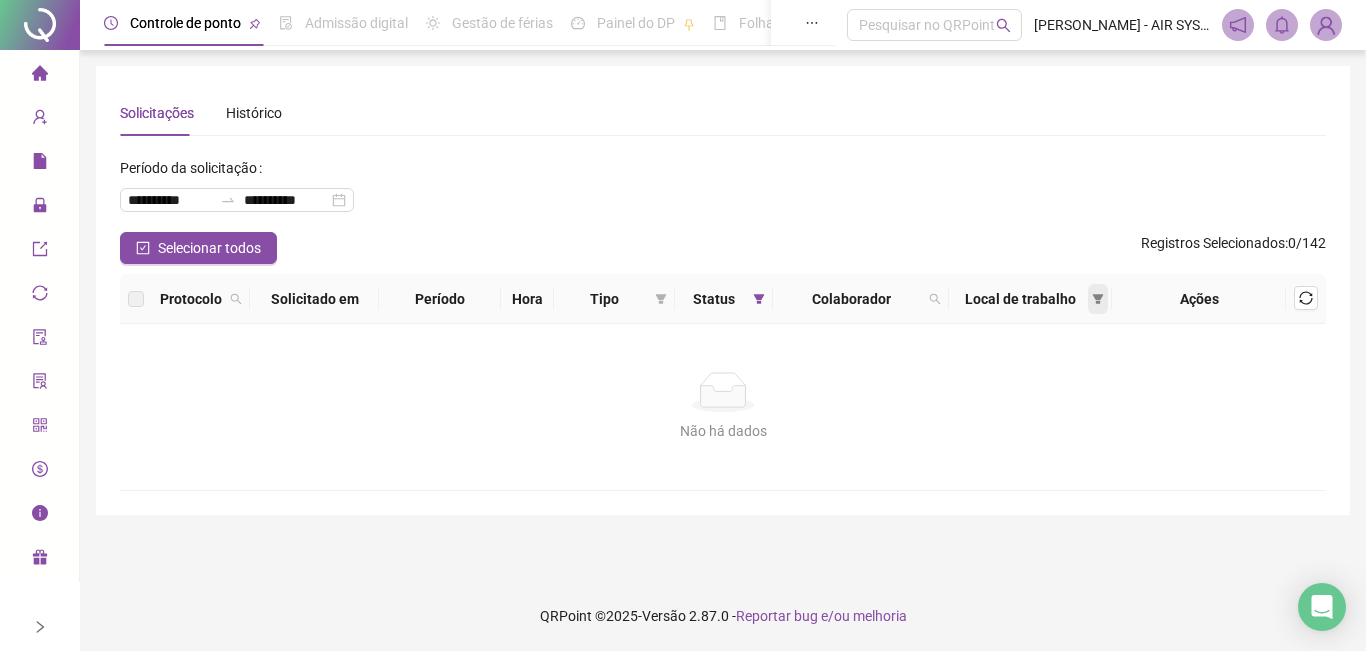 click 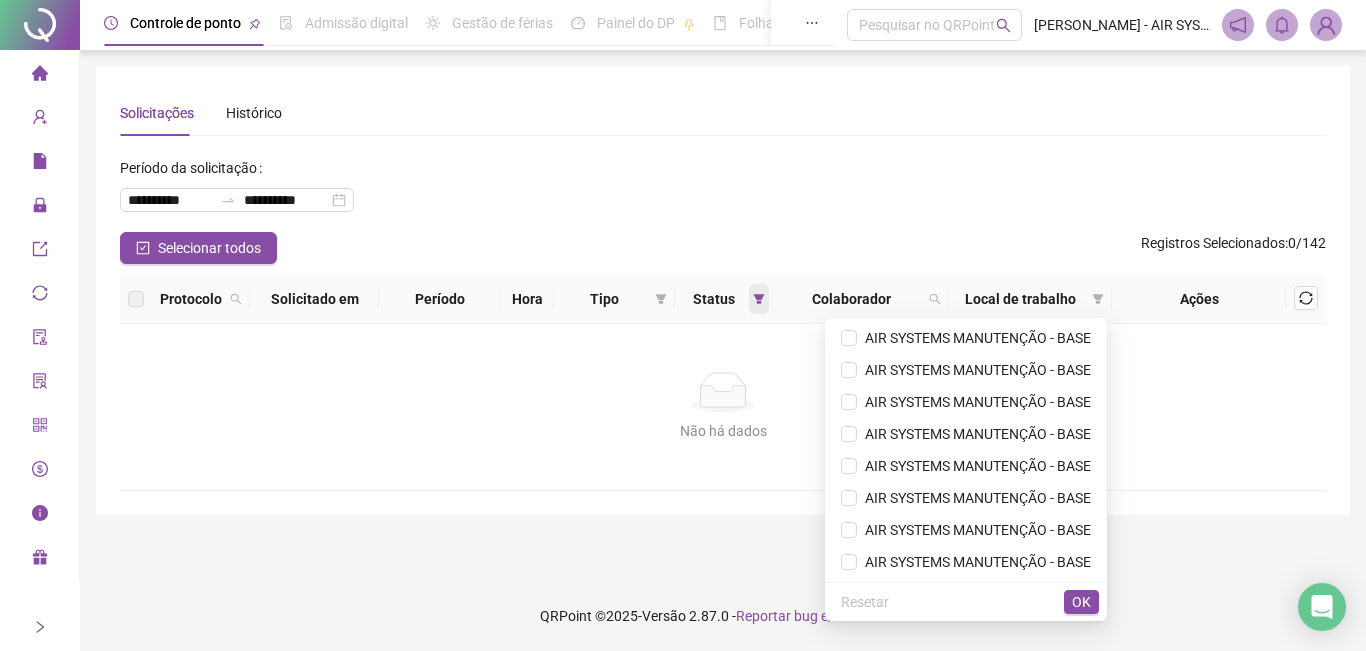 click at bounding box center (759, 299) 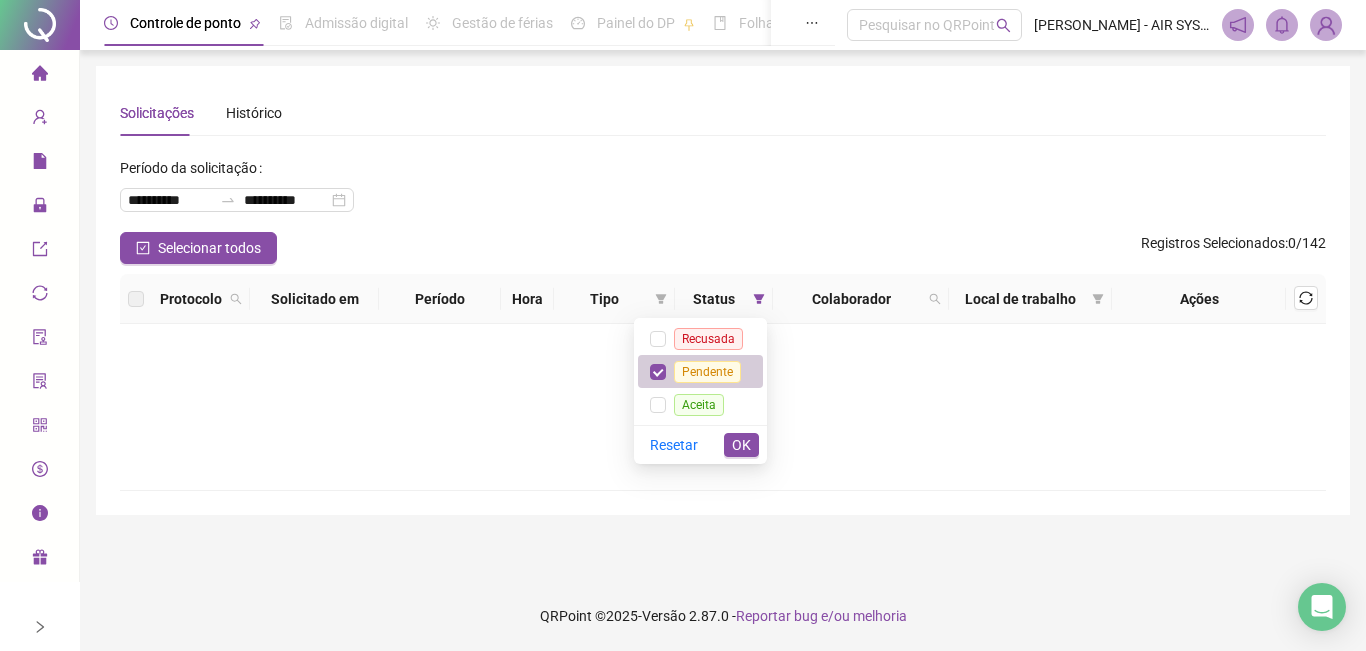 click on "Pendente" at bounding box center (700, 371) 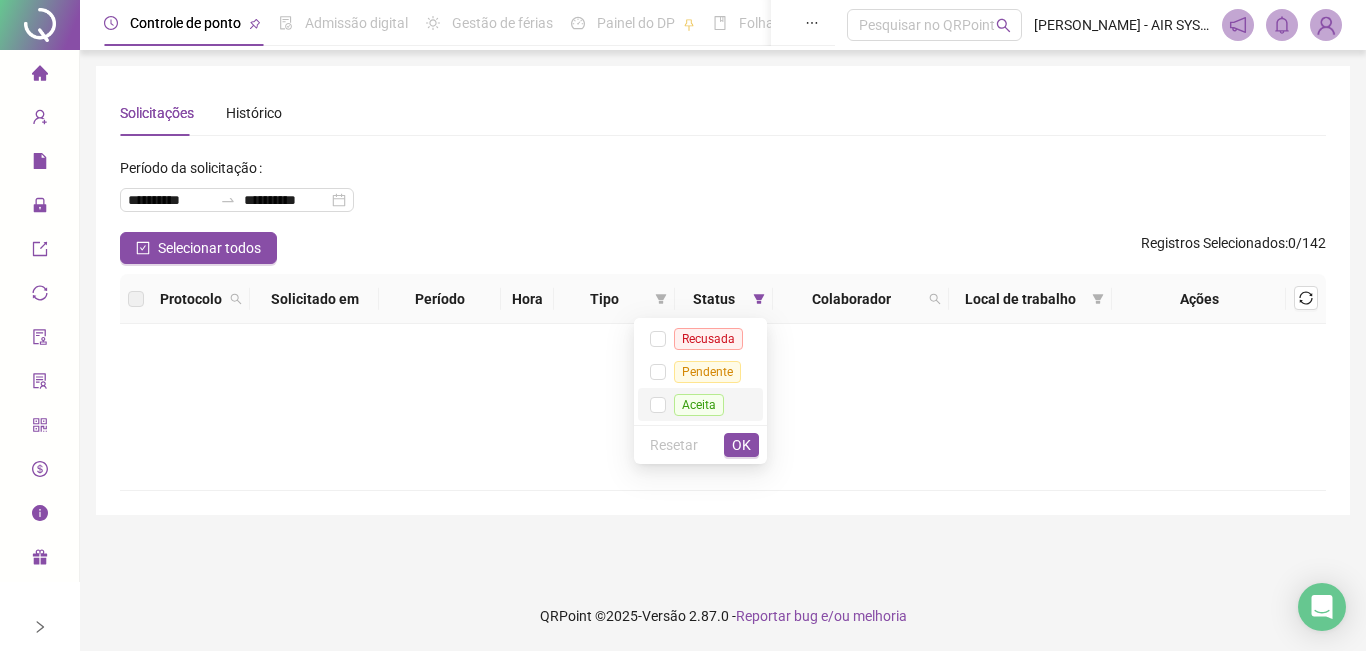 click on "Aceita" at bounding box center [699, 404] 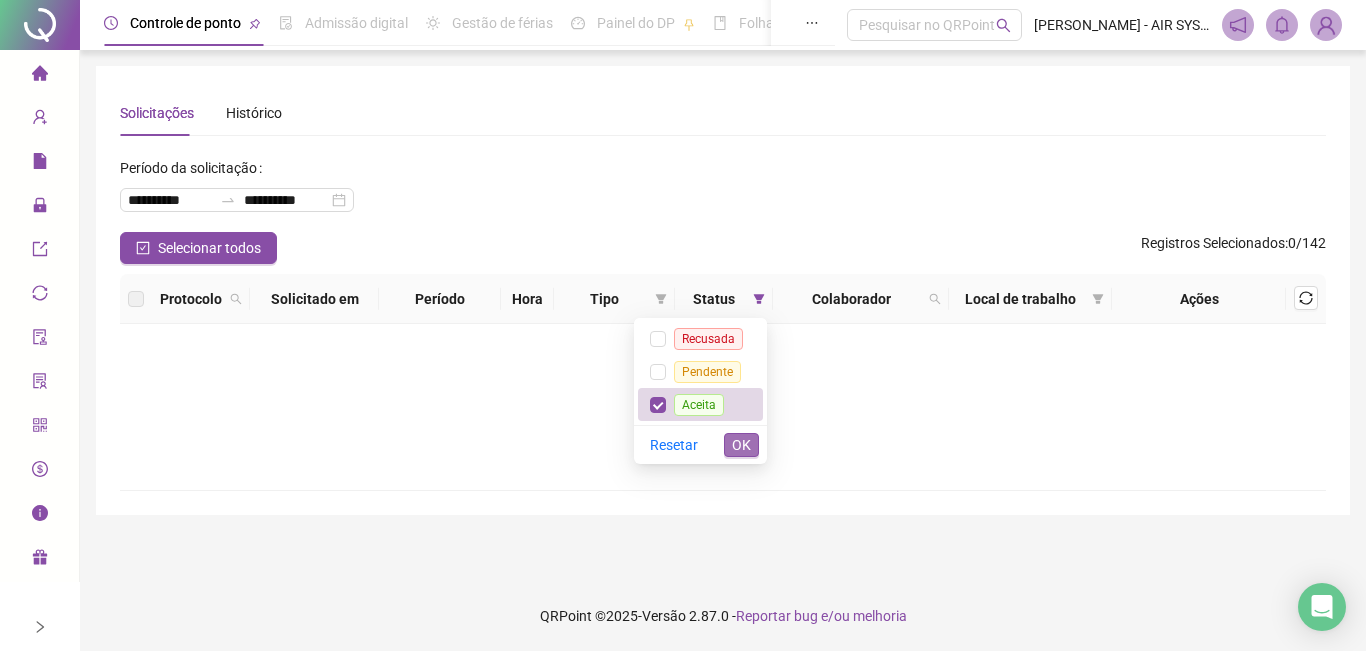 click on "OK" at bounding box center (741, 445) 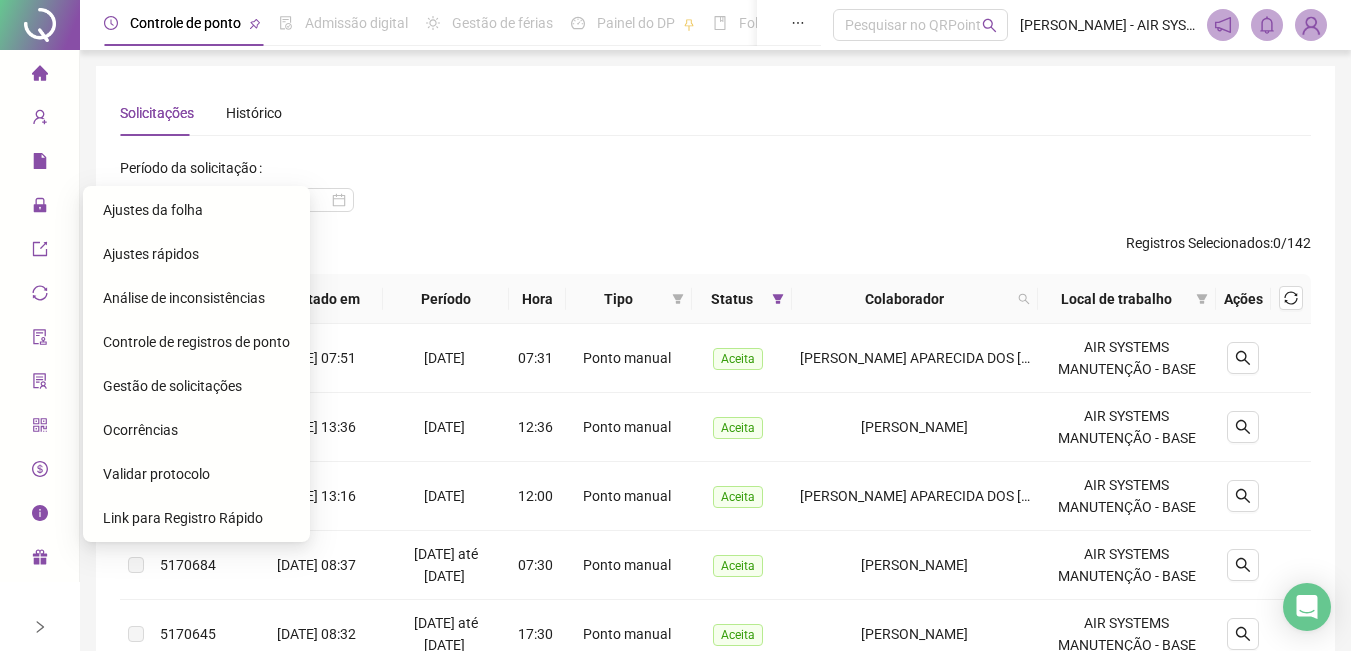 click on "Ajustes da folha" at bounding box center (153, 210) 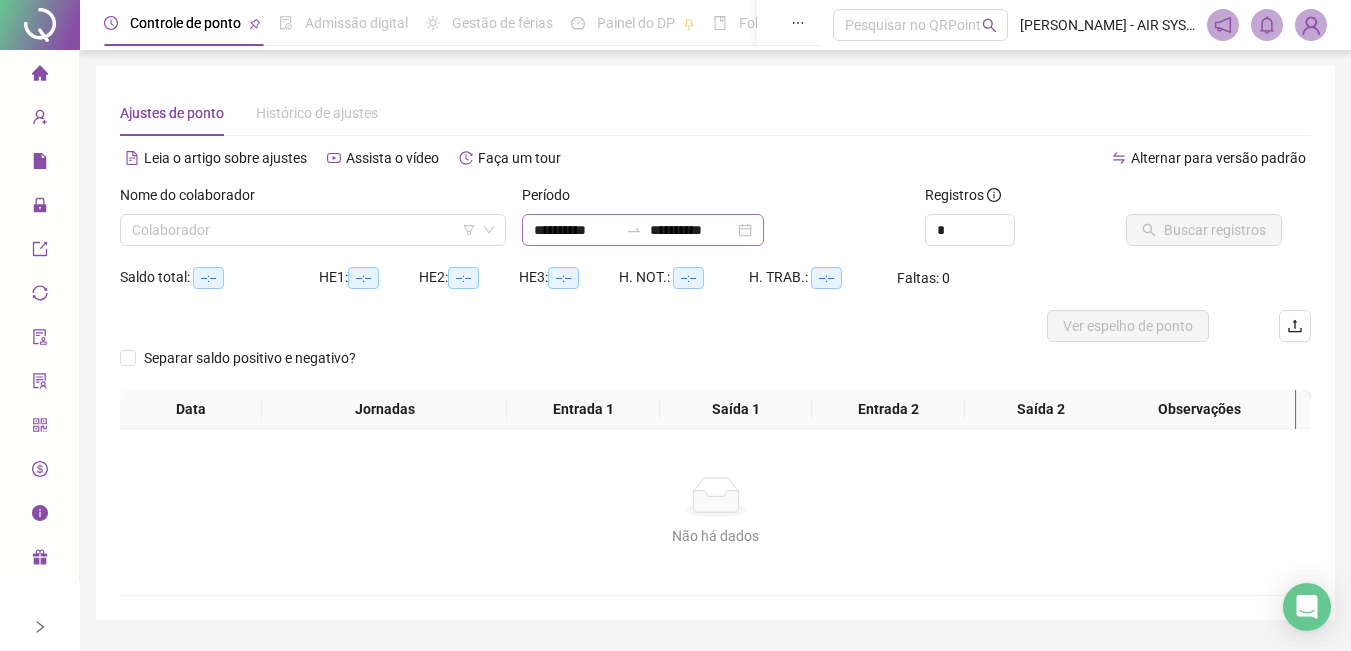 click on "**********" at bounding box center (643, 230) 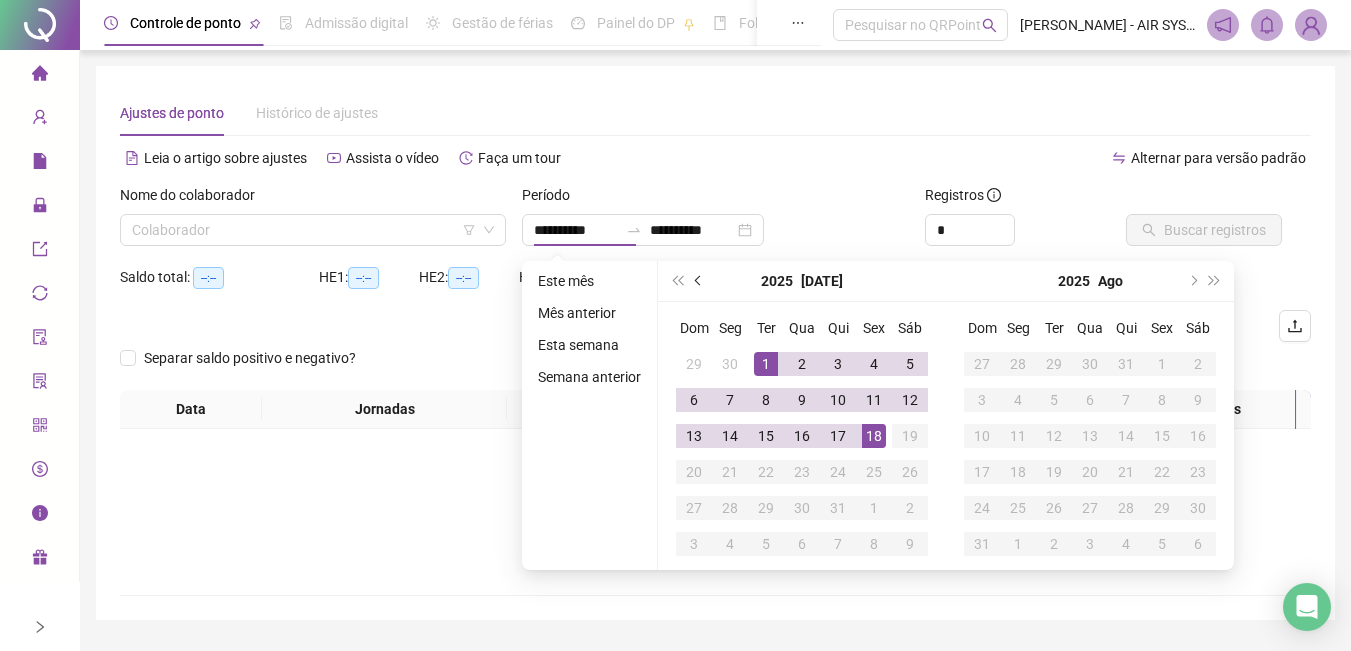 click at bounding box center (699, 281) 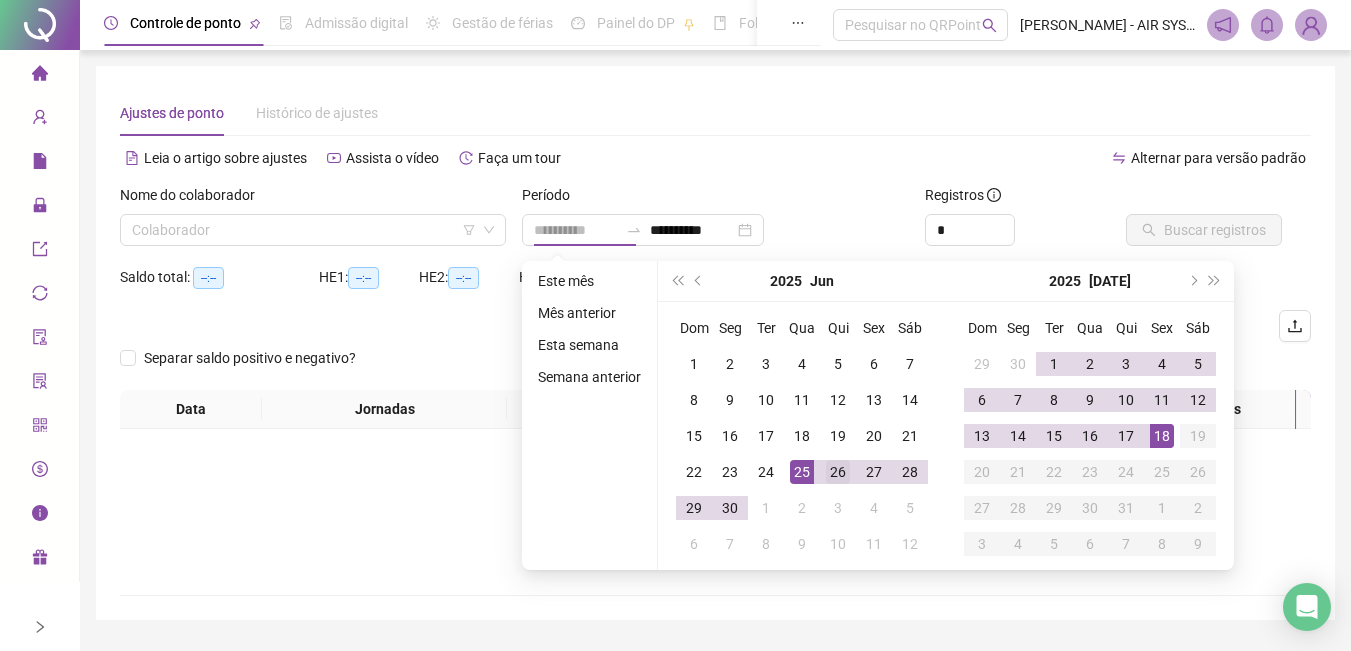 type on "**********" 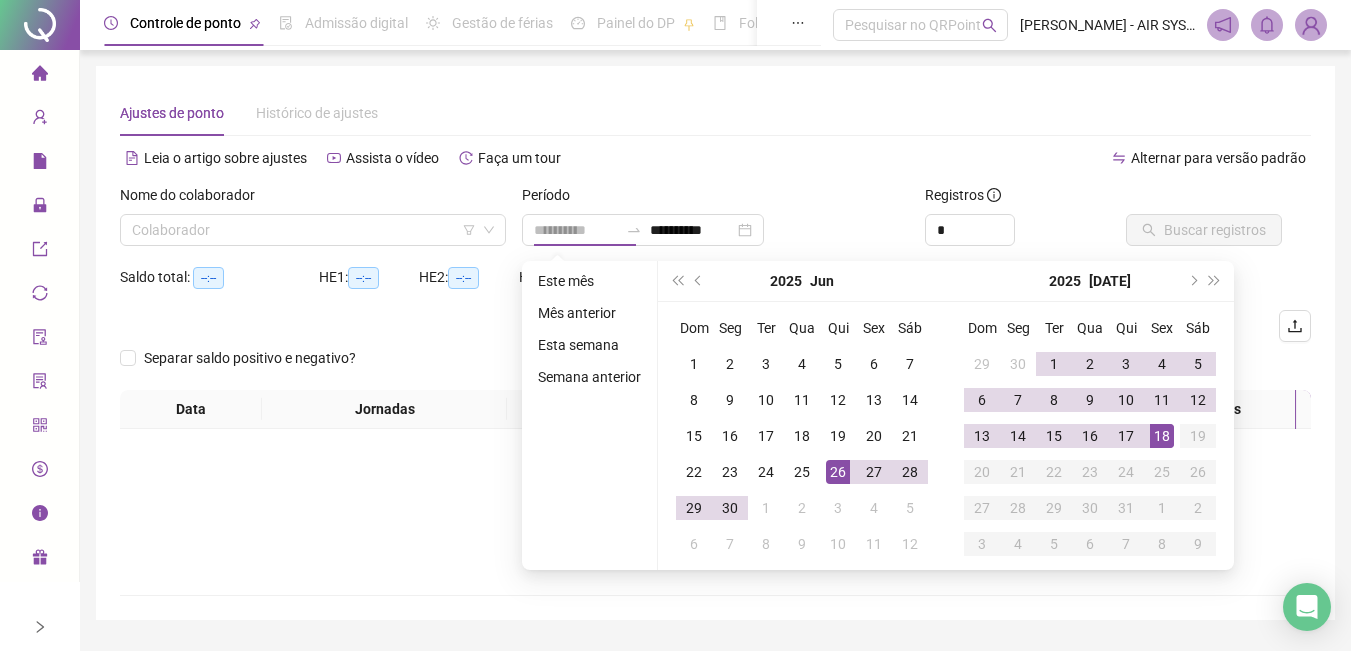 click on "26" at bounding box center [838, 472] 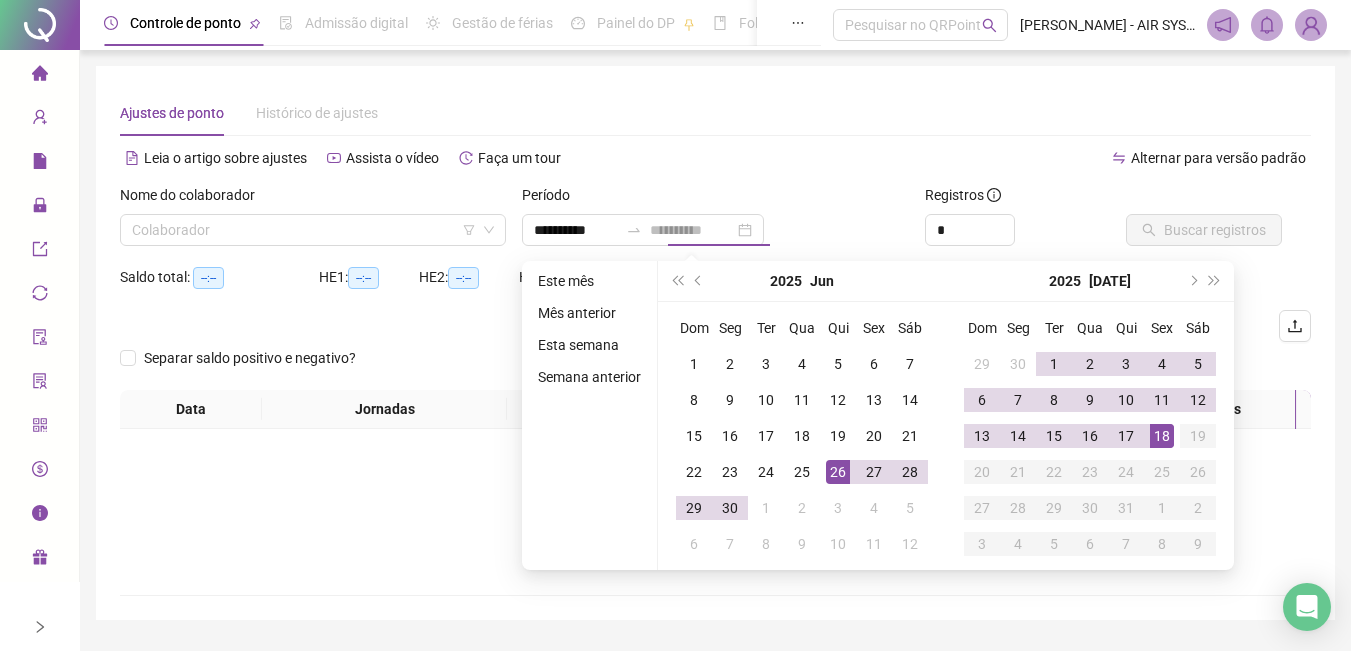 click on "18" at bounding box center (1162, 436) 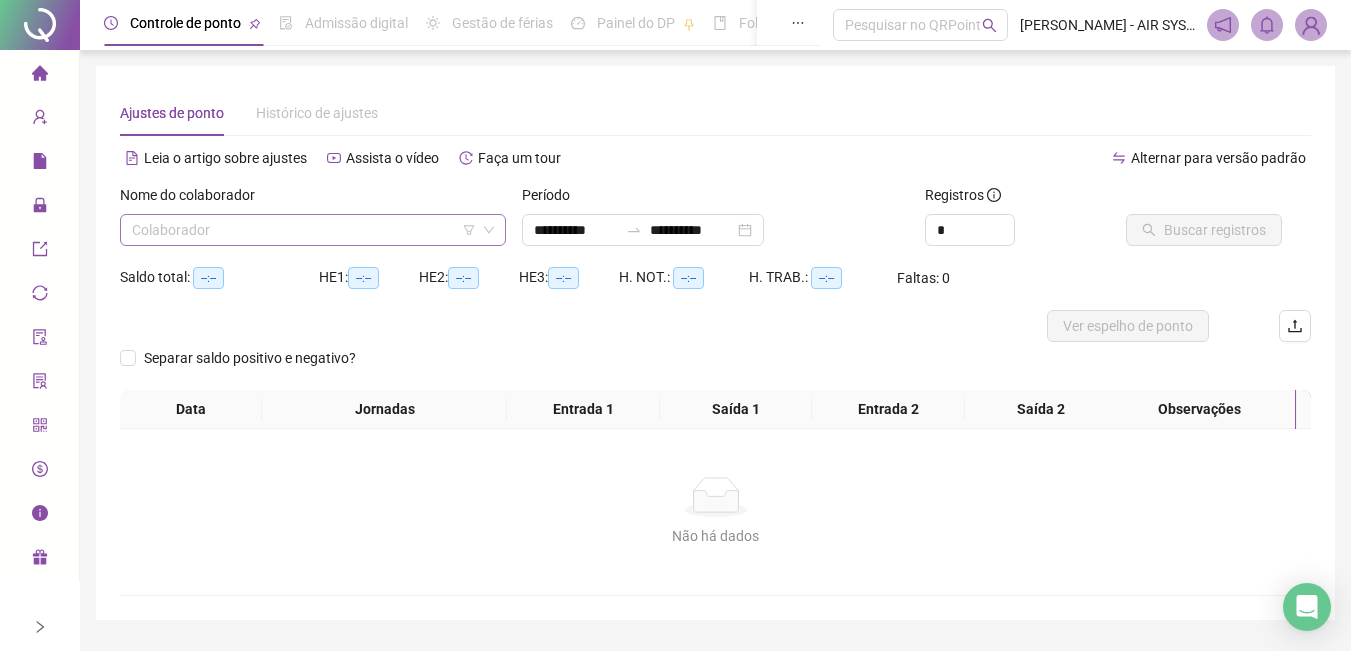 click at bounding box center (307, 230) 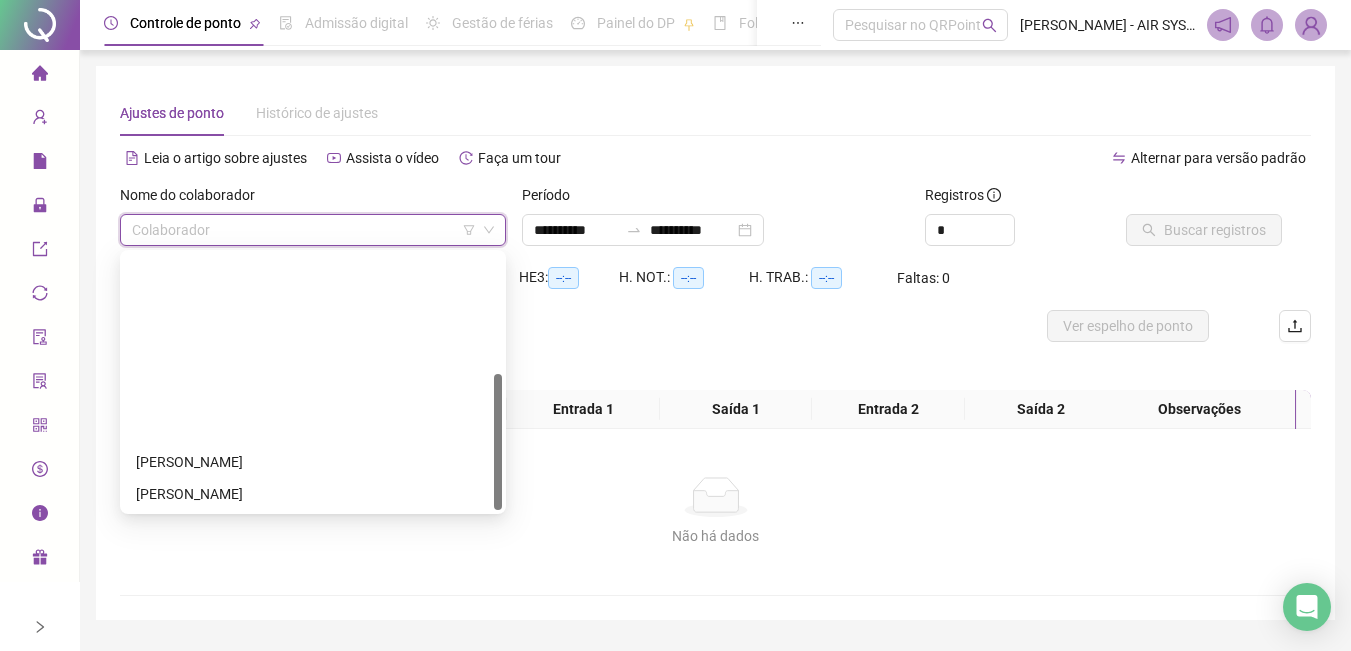 scroll, scrollTop: 224, scrollLeft: 0, axis: vertical 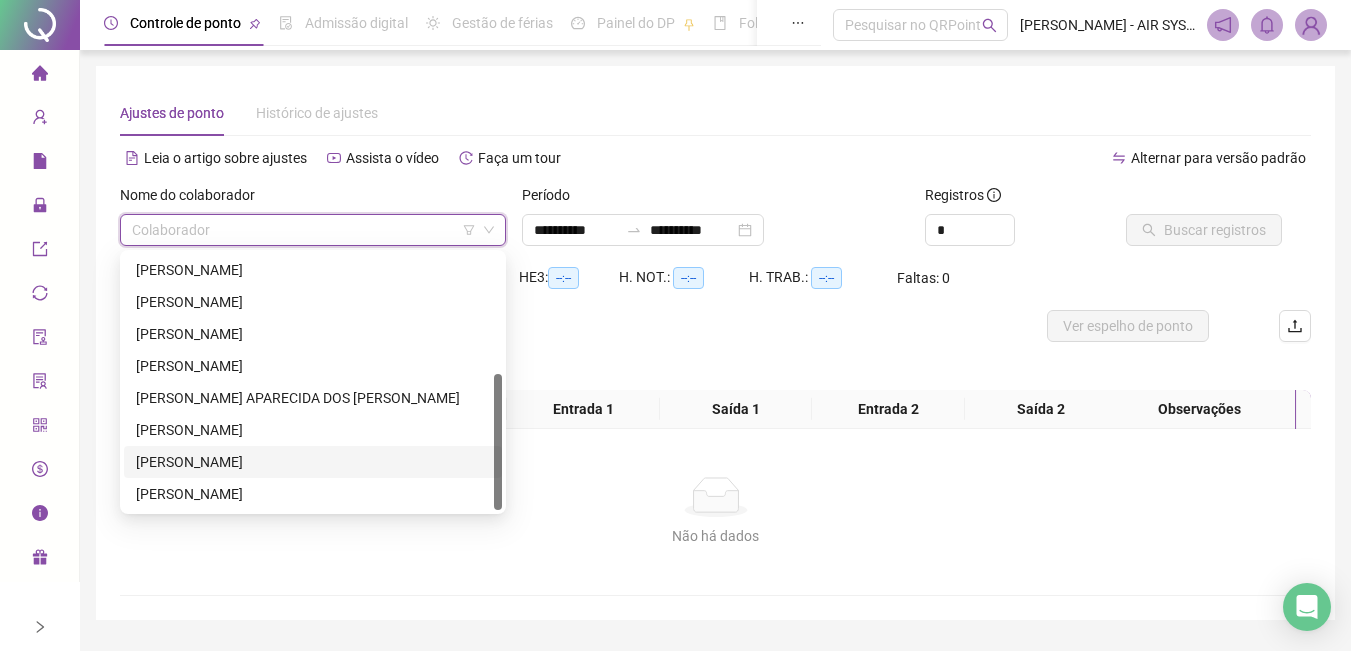click on "[PERSON_NAME]" at bounding box center (313, 462) 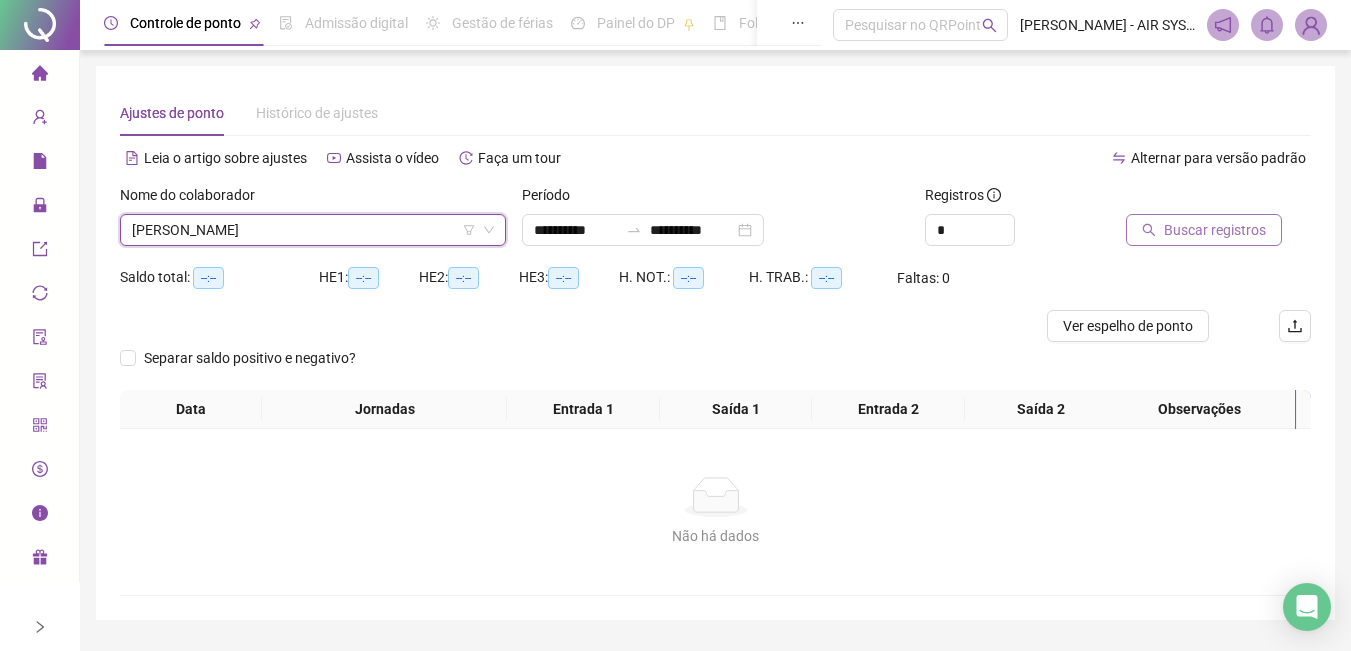 click on "Buscar registros" at bounding box center (1215, 230) 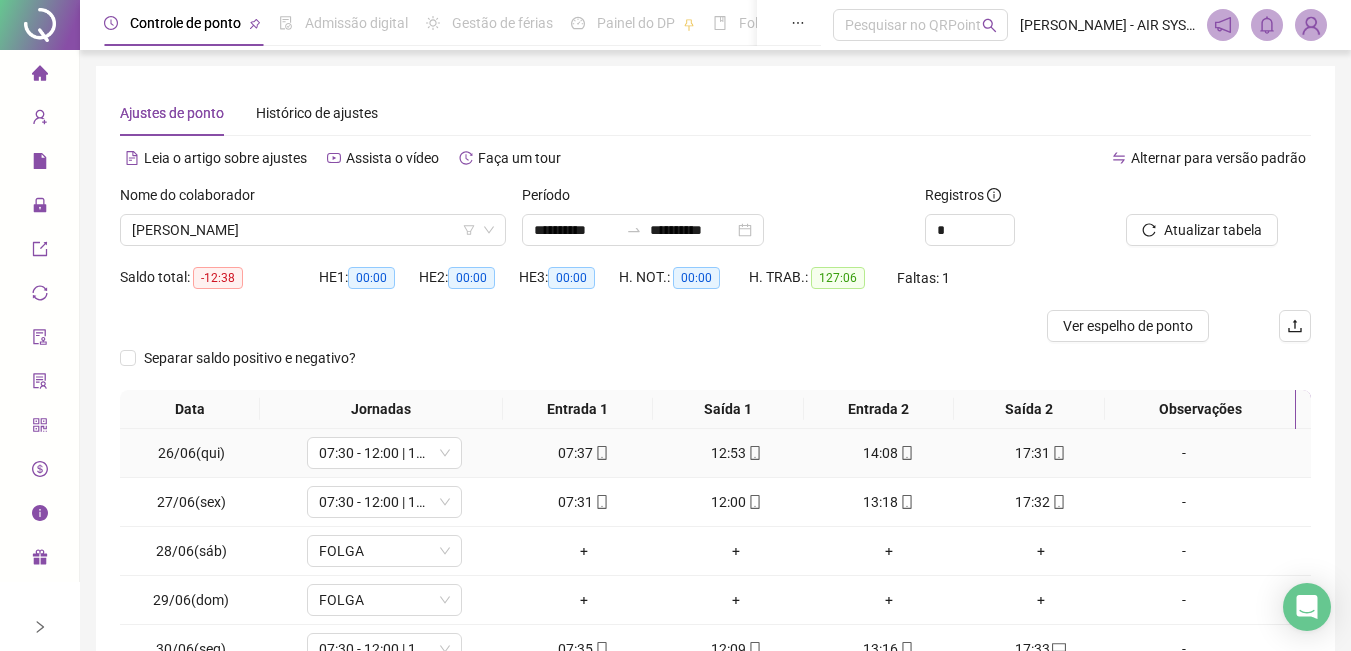 scroll, scrollTop: 287, scrollLeft: 0, axis: vertical 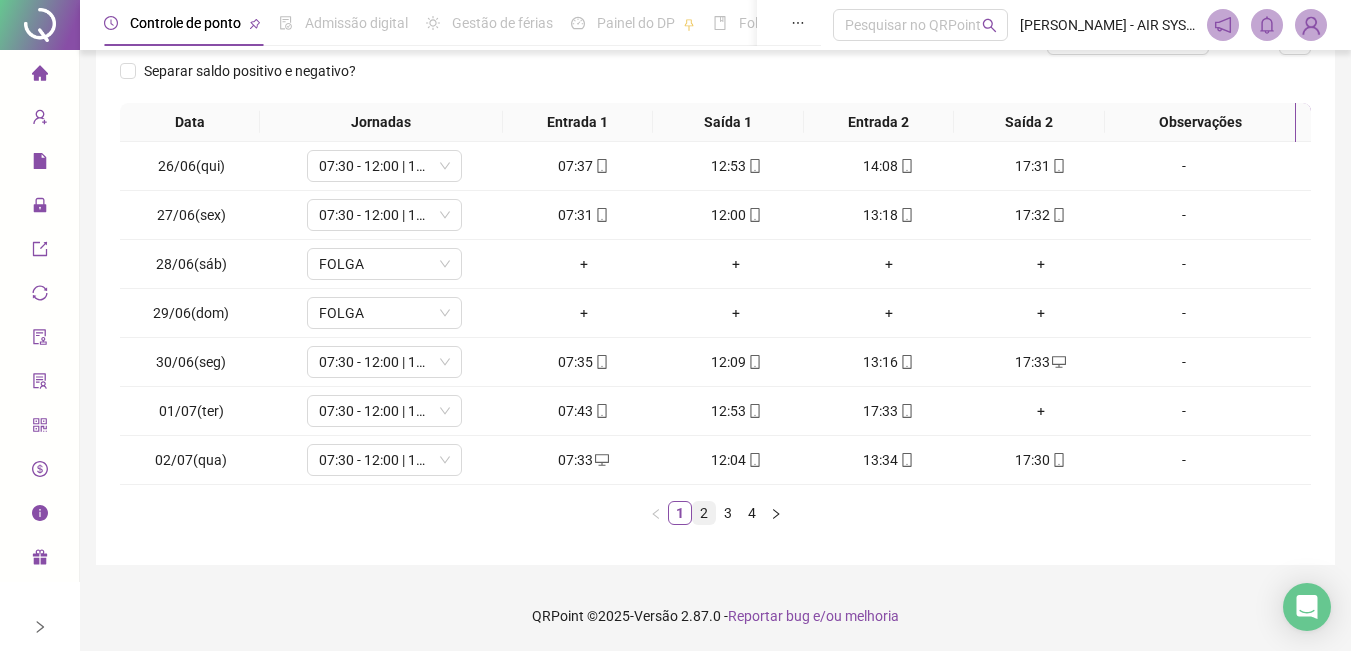 click on "2" at bounding box center [704, 513] 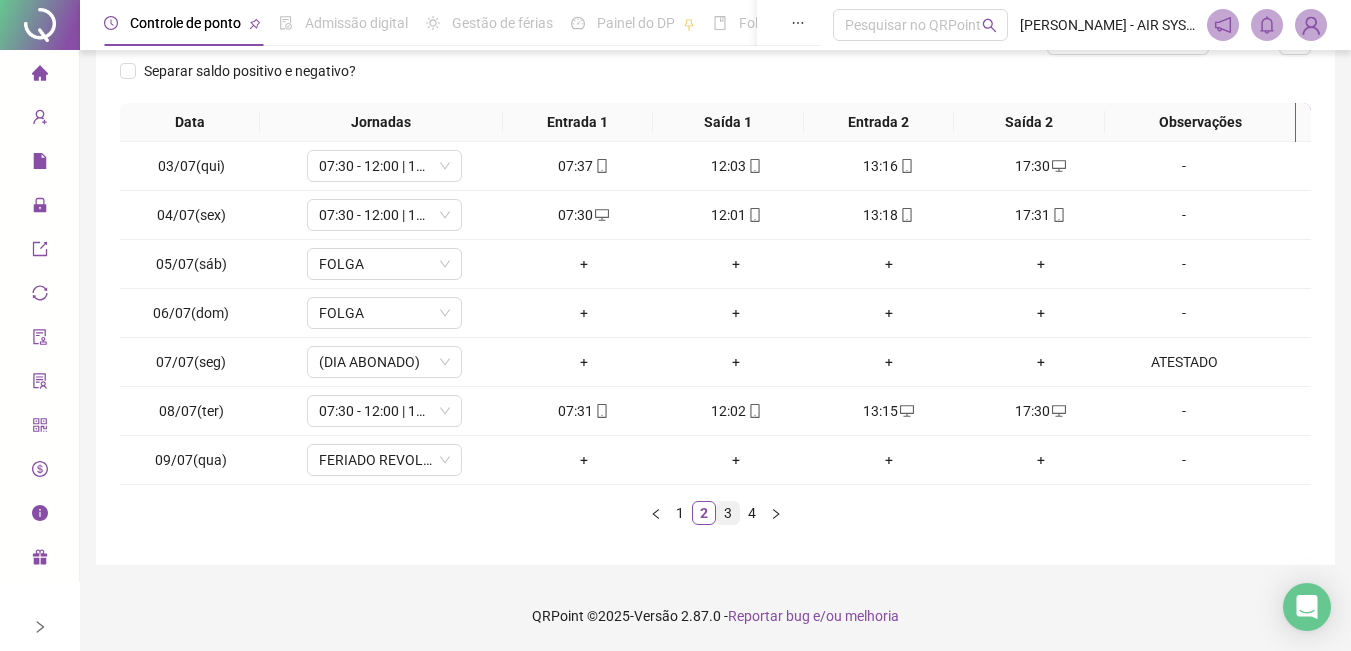 click on "3" at bounding box center (728, 513) 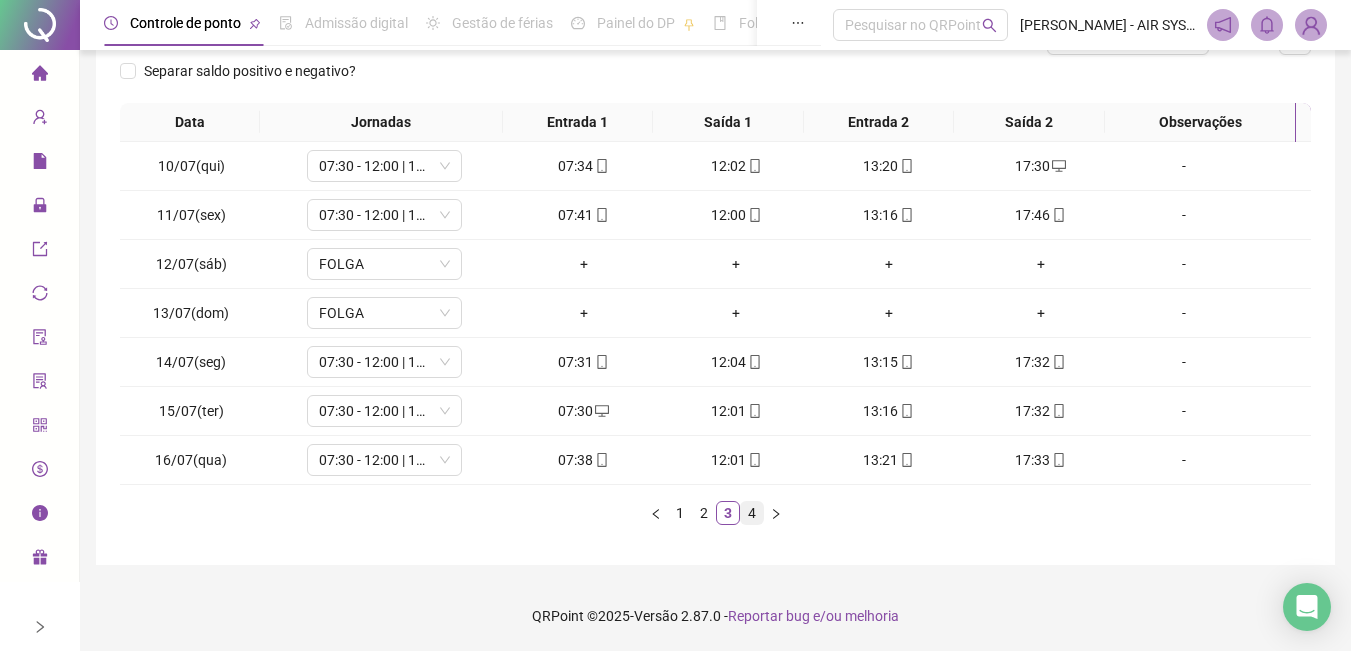 click on "4" at bounding box center [752, 513] 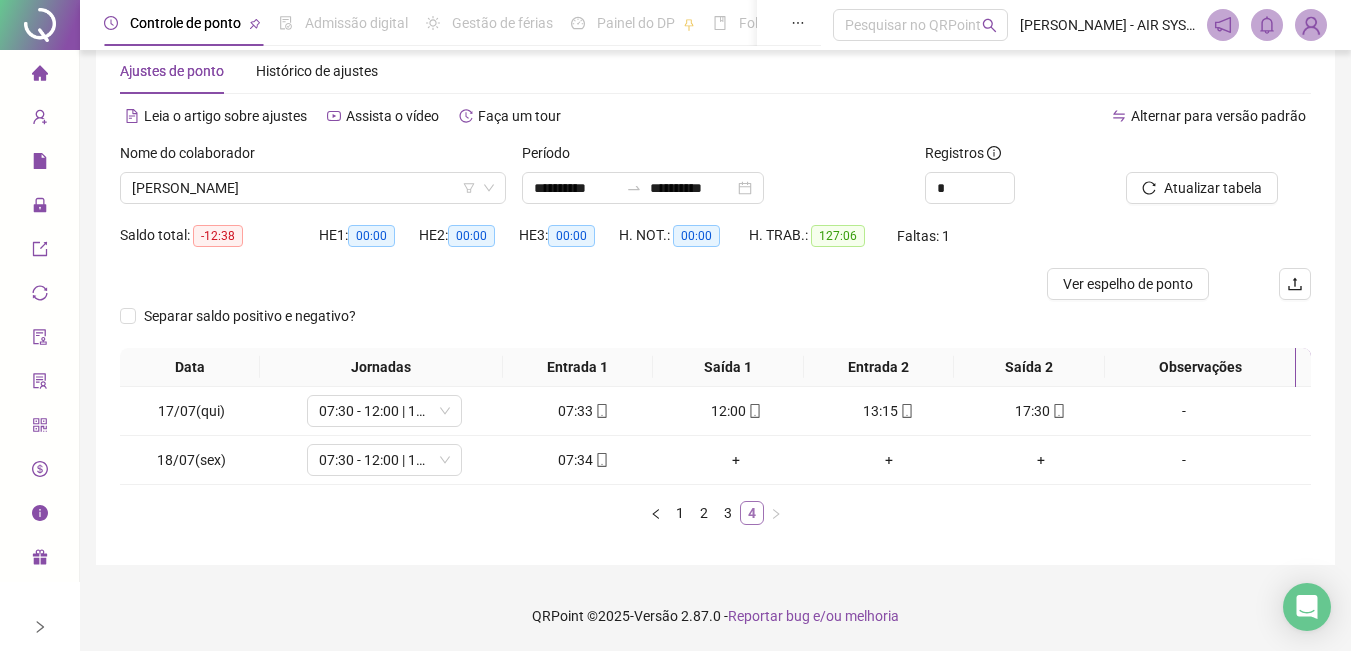 scroll, scrollTop: 42, scrollLeft: 0, axis: vertical 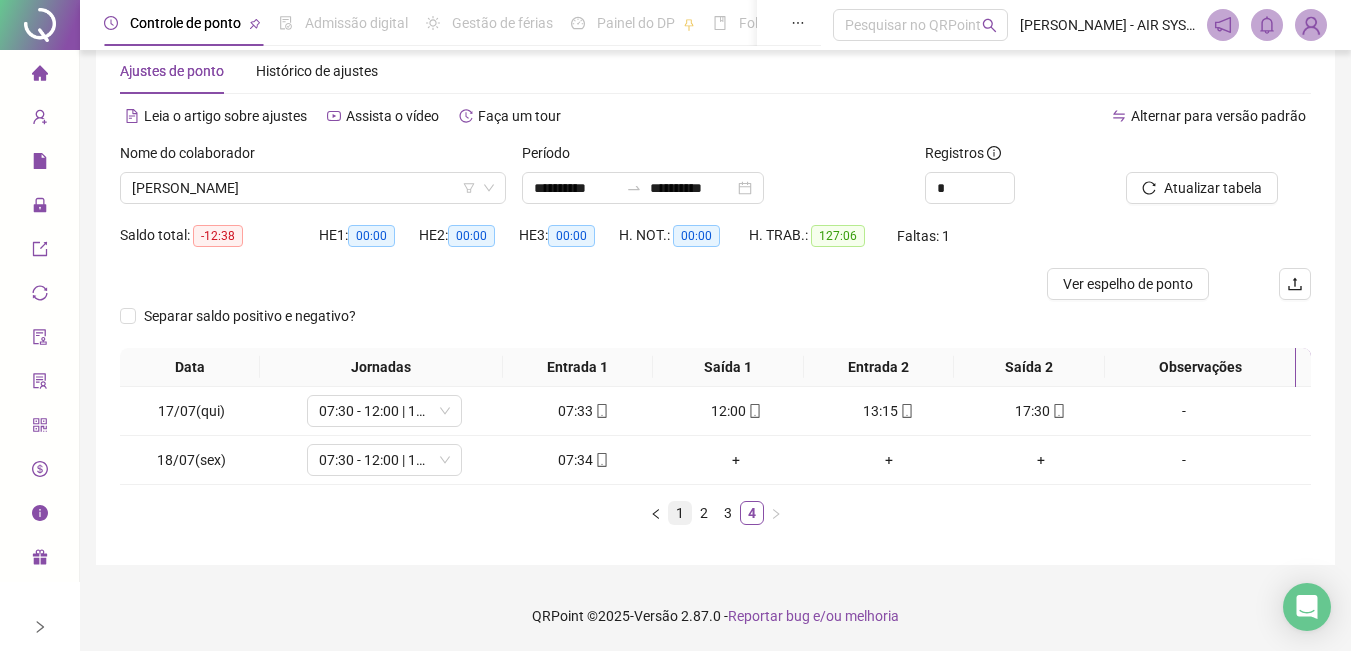 click on "1" at bounding box center [680, 513] 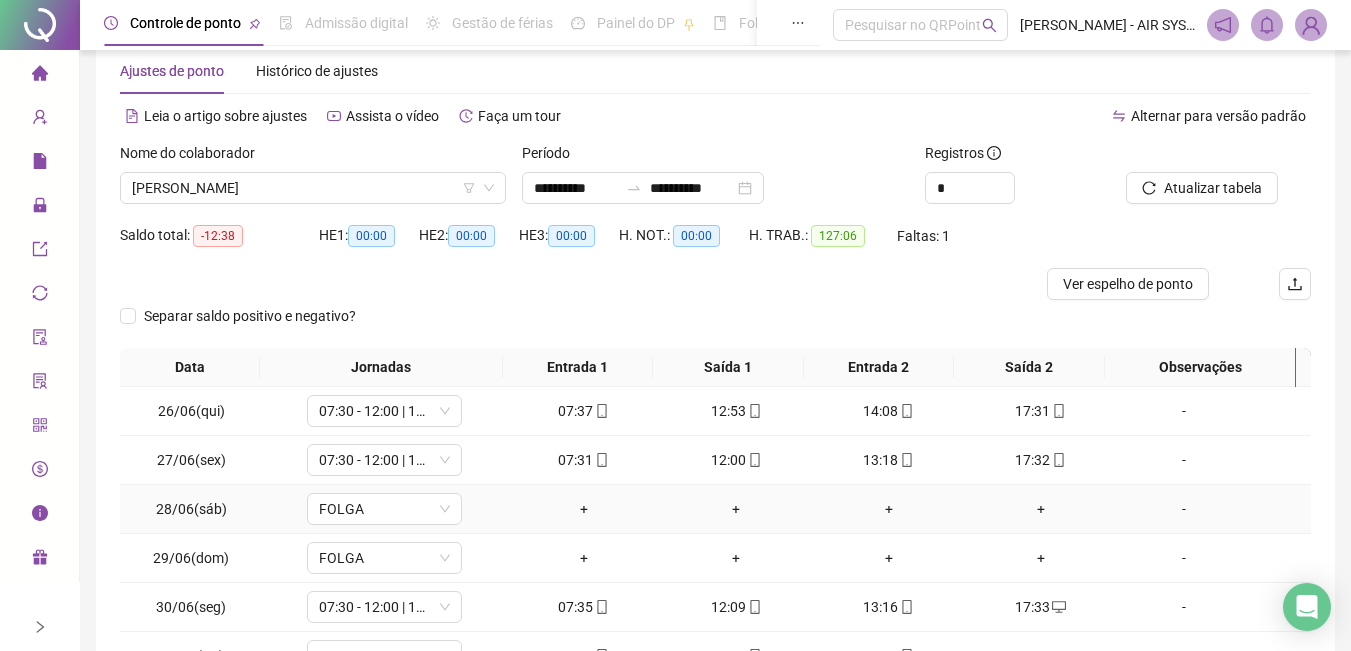 scroll, scrollTop: 242, scrollLeft: 0, axis: vertical 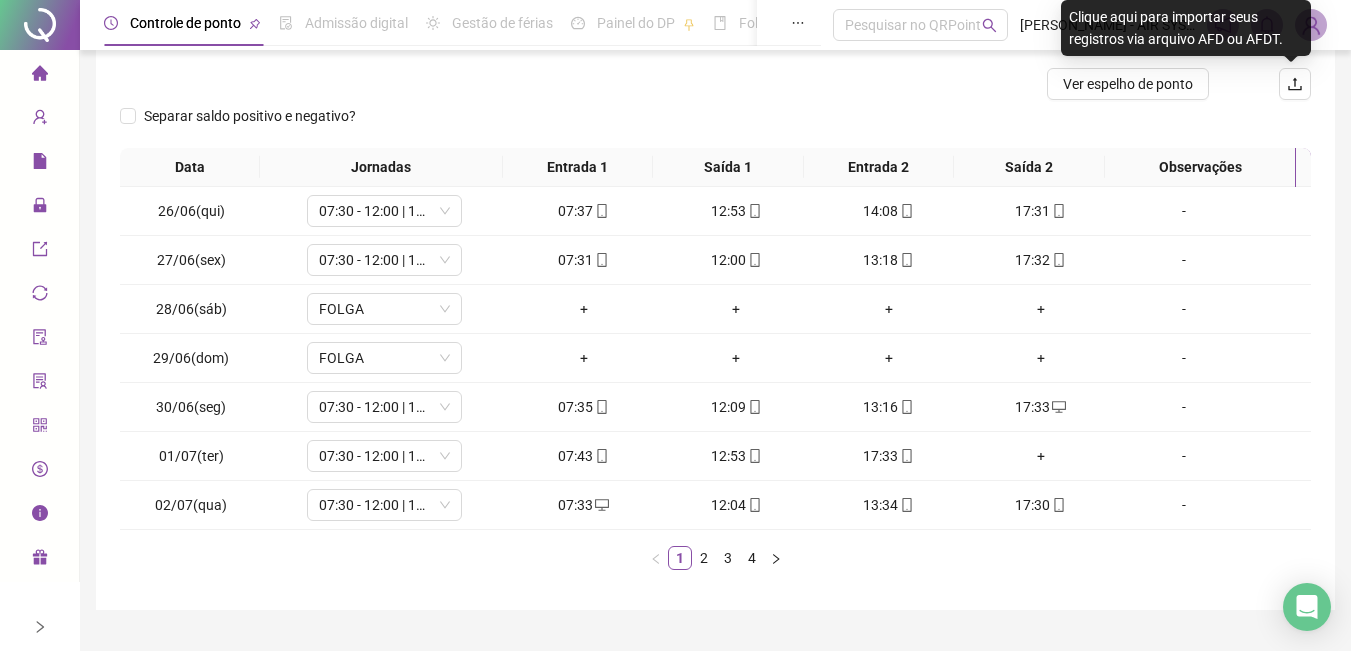 click on "Clique aqui para importar seus registros via arquivo AFD ou AFDT." at bounding box center (1186, 28) 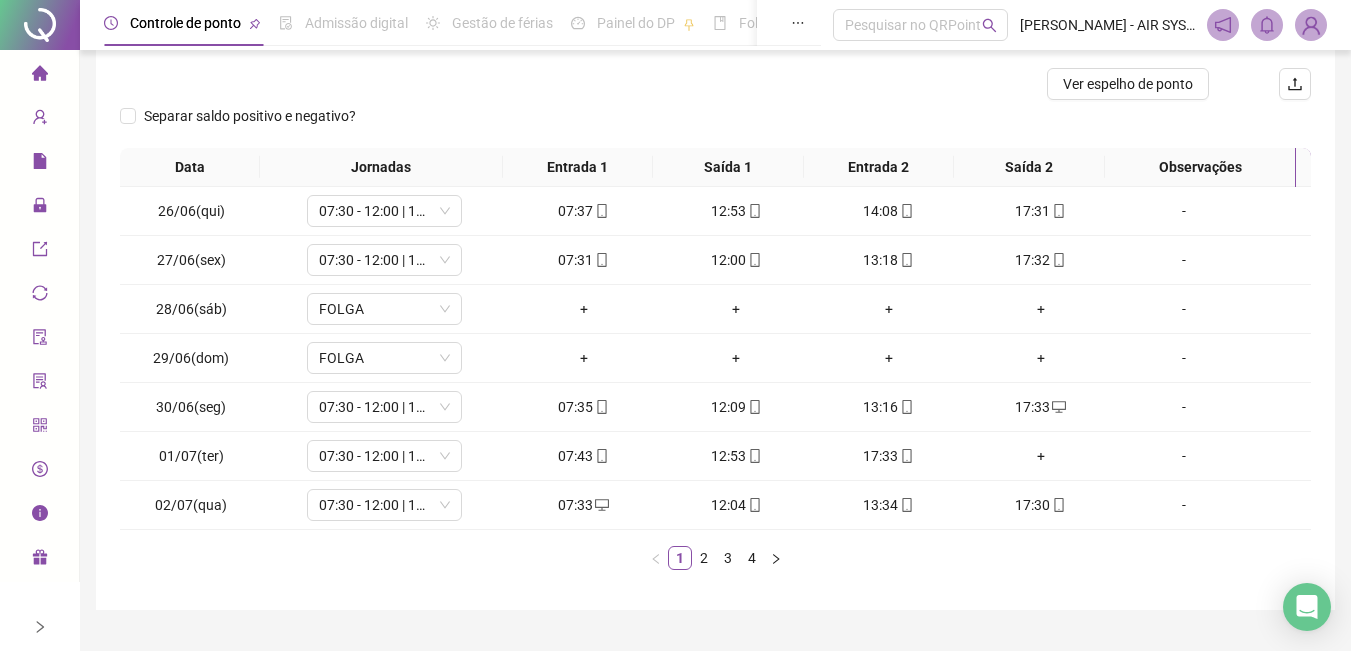 click at bounding box center (1311, 25) 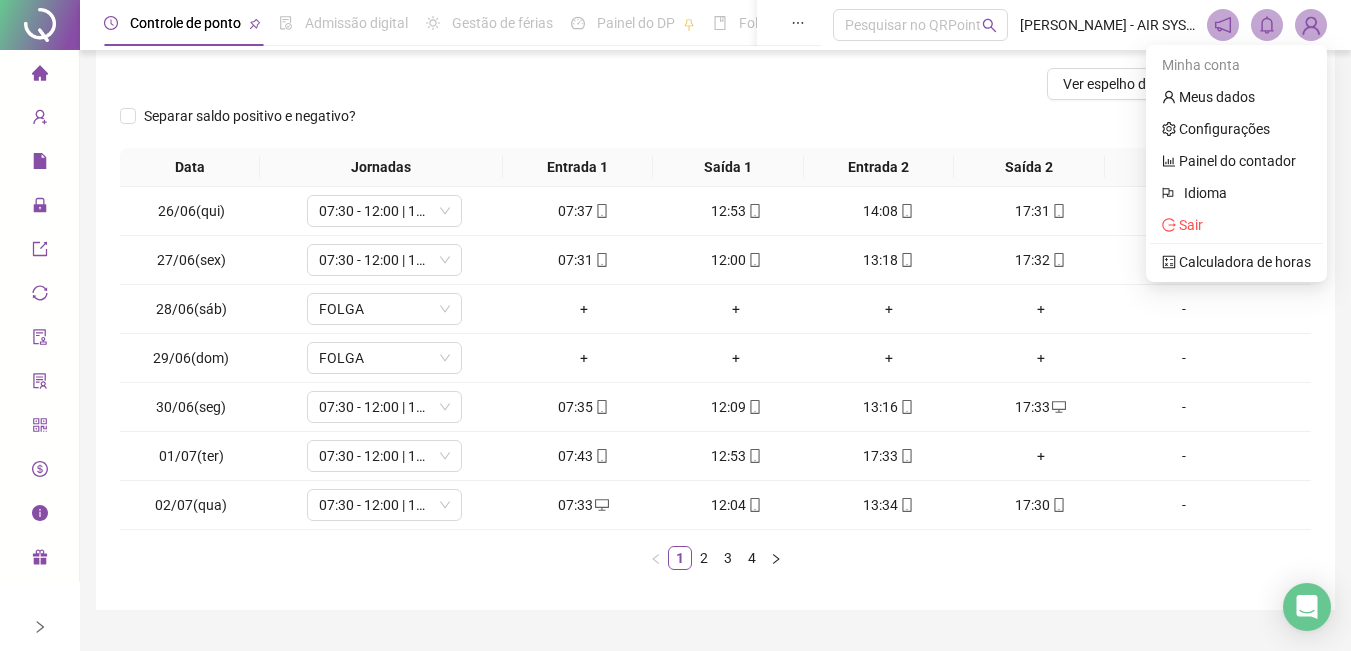 click on "-" at bounding box center [1214, 260] 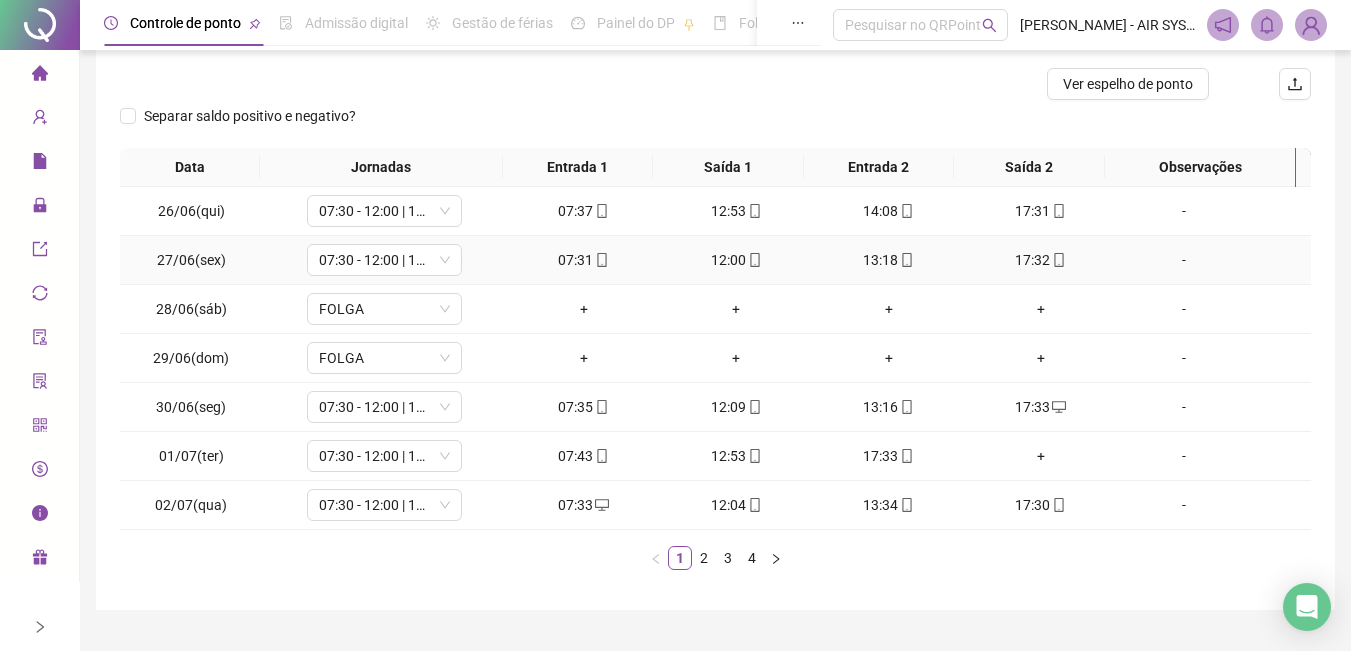 click on "-" at bounding box center [1184, 260] 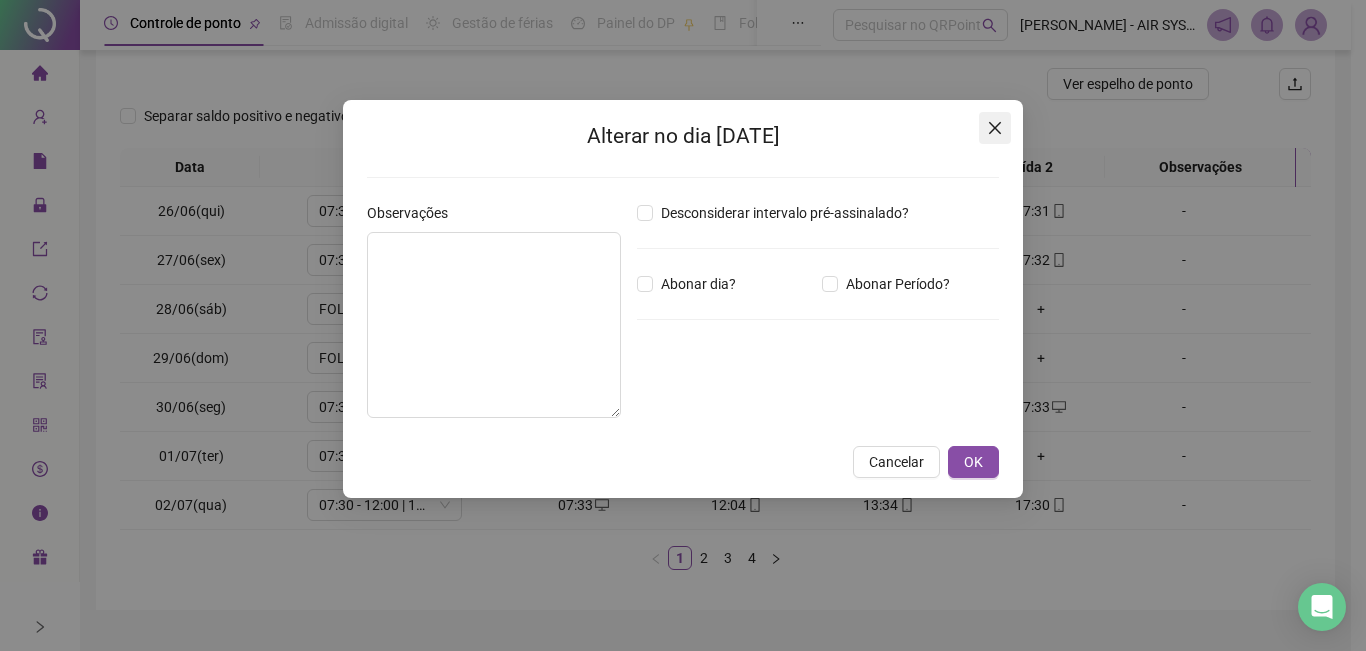 drag, startPoint x: 993, startPoint y: 134, endPoint x: 1188, endPoint y: 57, distance: 209.6521 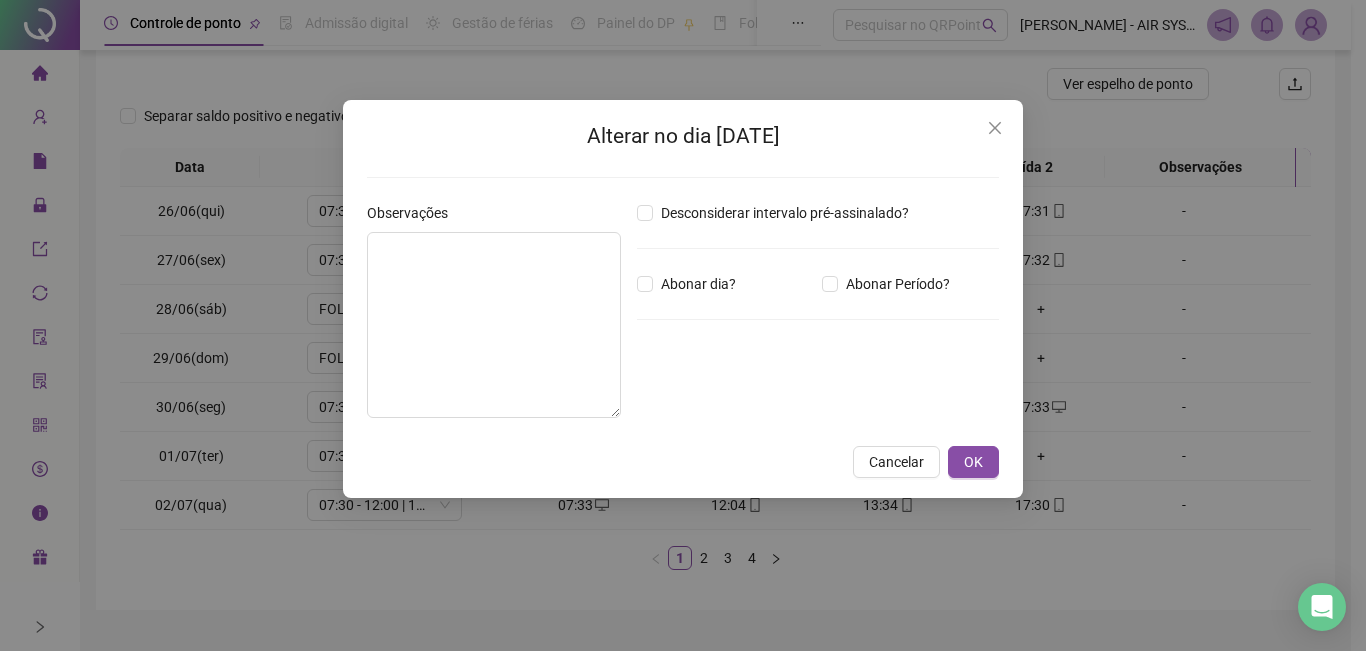 click 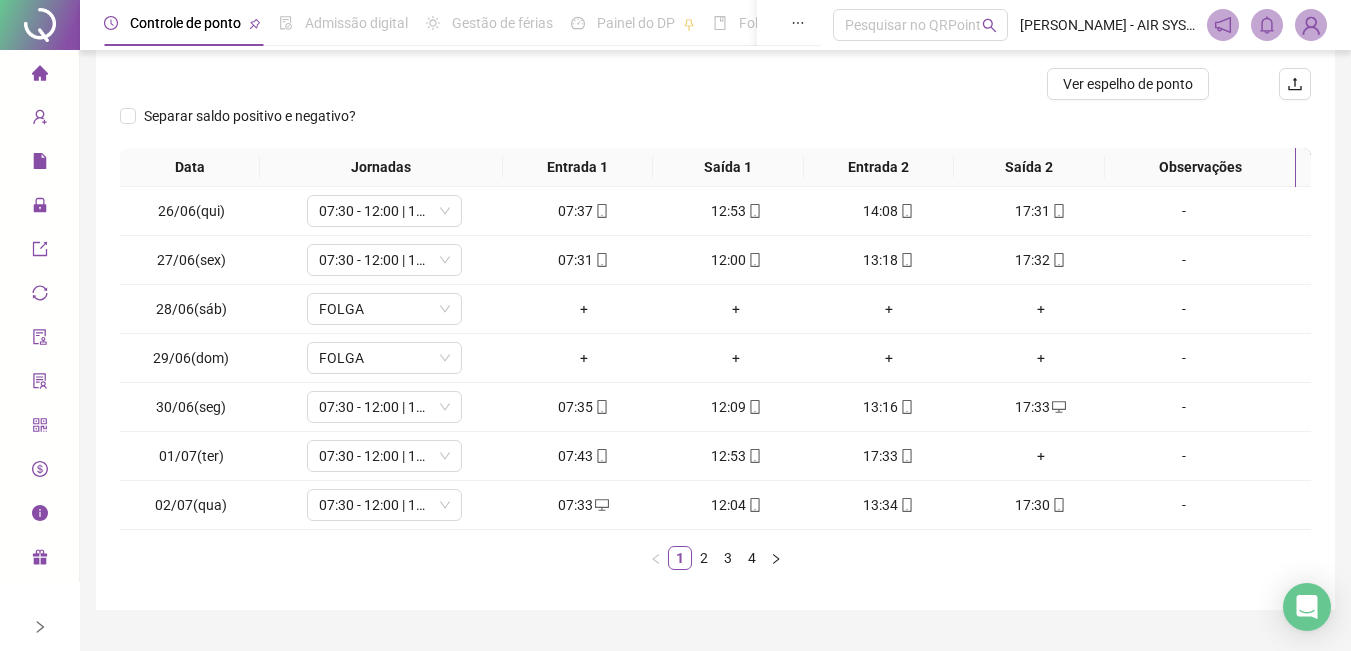 click on "Controle de ponto Admissão digital Gestão de férias Painel do DP Folha de pagamento   Pesquisar no QRPoint [PERSON_NAME] - AIR SYSTEMS MANUTENÇÃO" at bounding box center (715, 25) 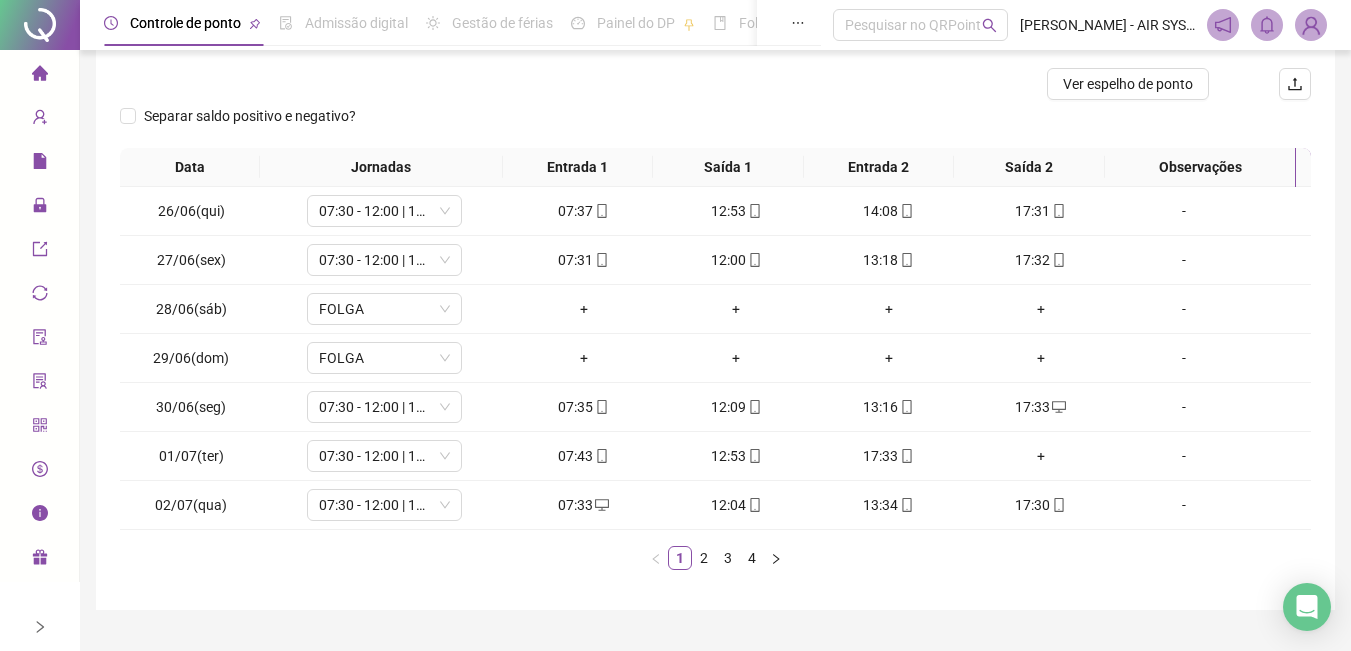 click at bounding box center [1311, 25] 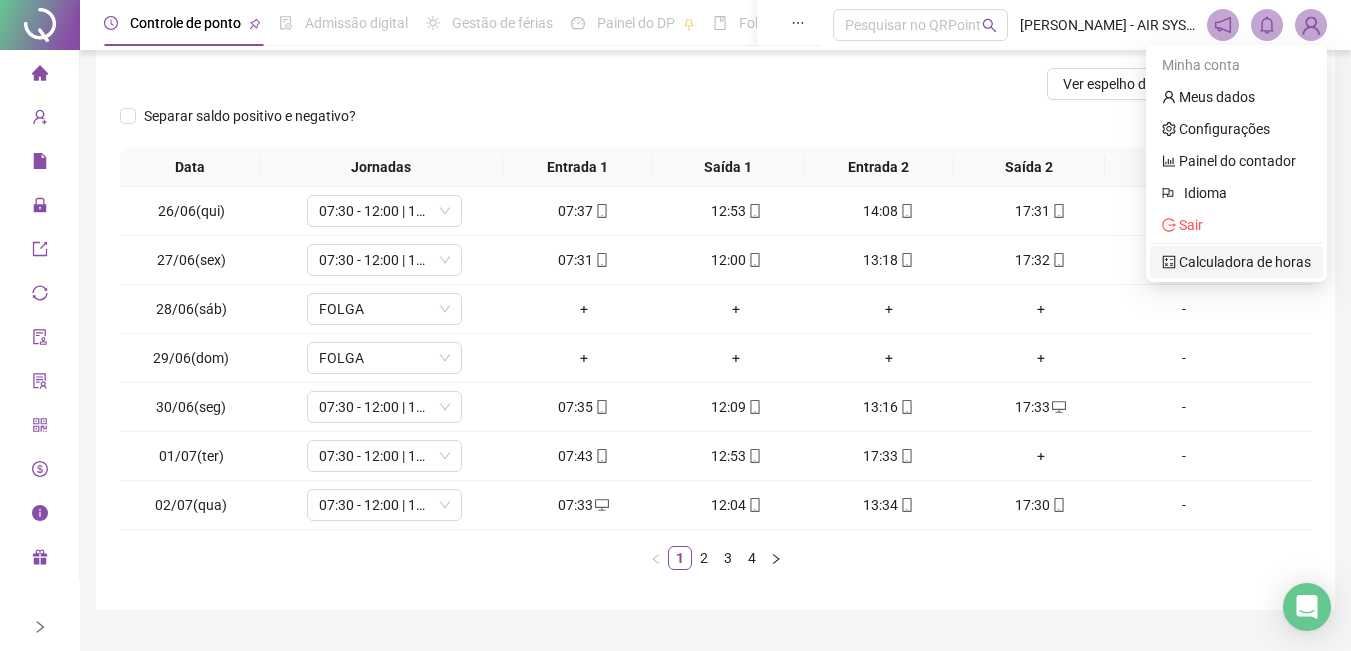 click on "Calculadora de horas" at bounding box center (1236, 262) 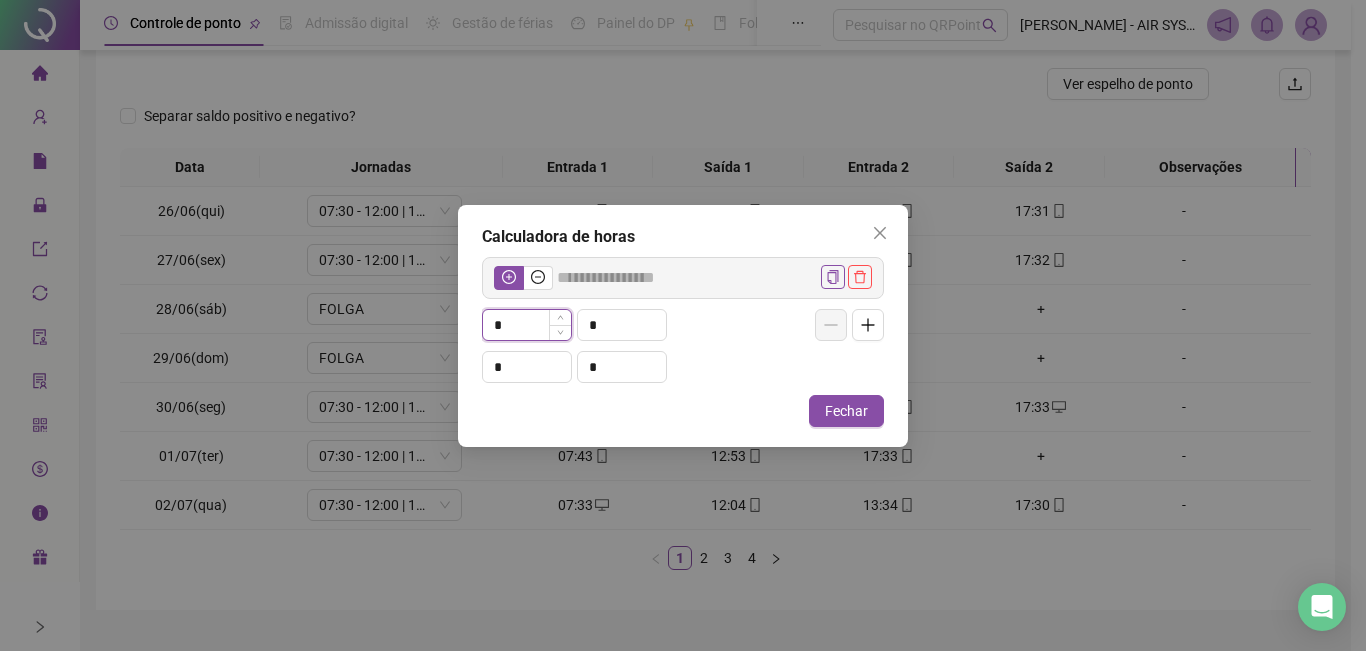 click on "*" at bounding box center [527, 325] 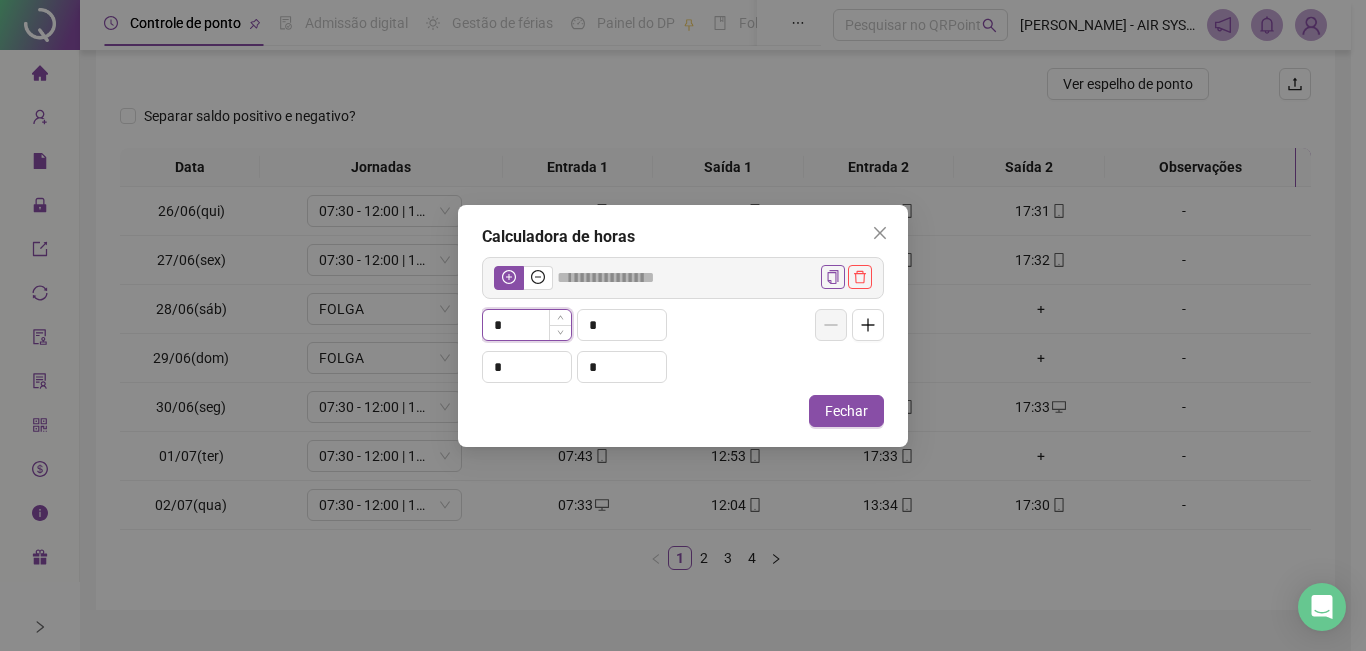 type on "*****" 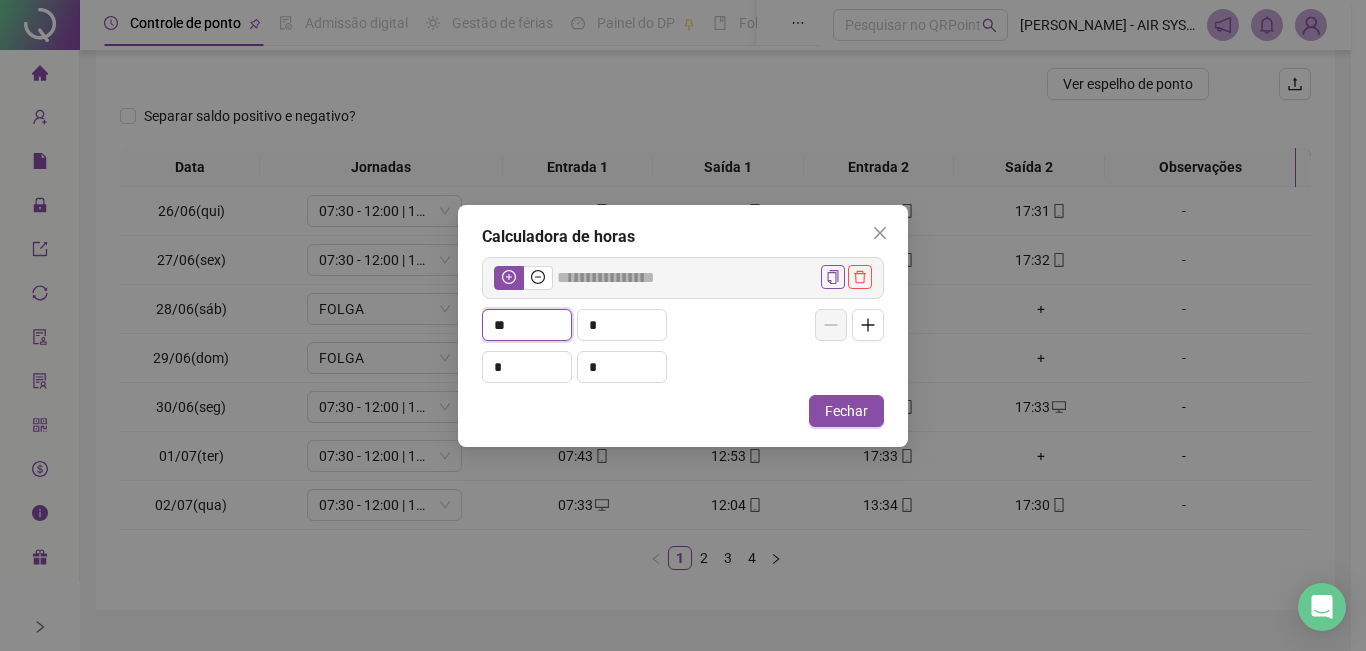 type on "*****" 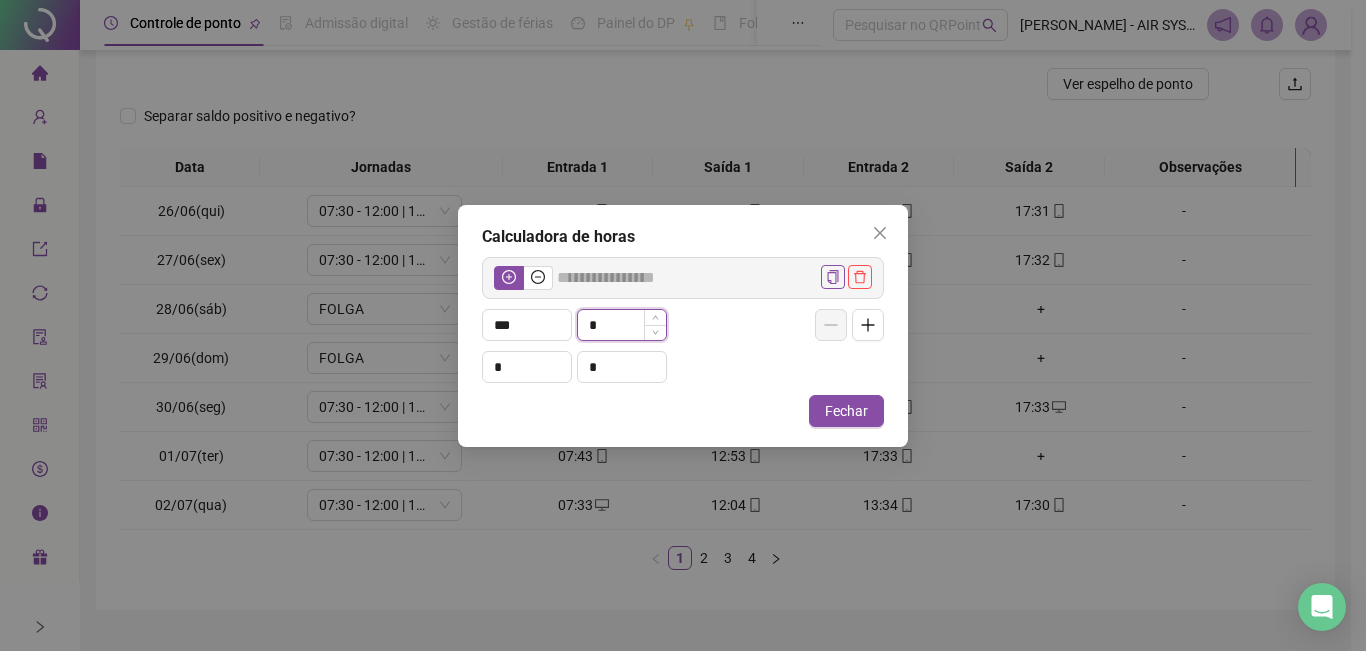 type on "**" 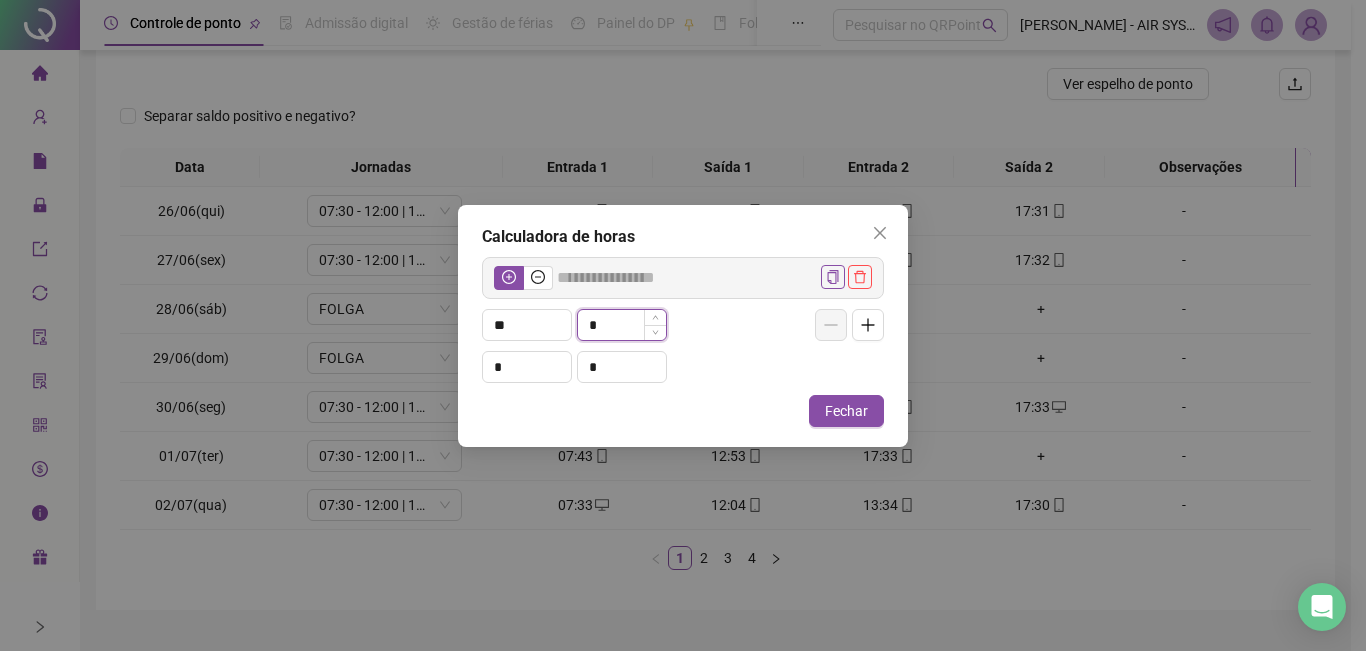 click on "*" at bounding box center (622, 325) 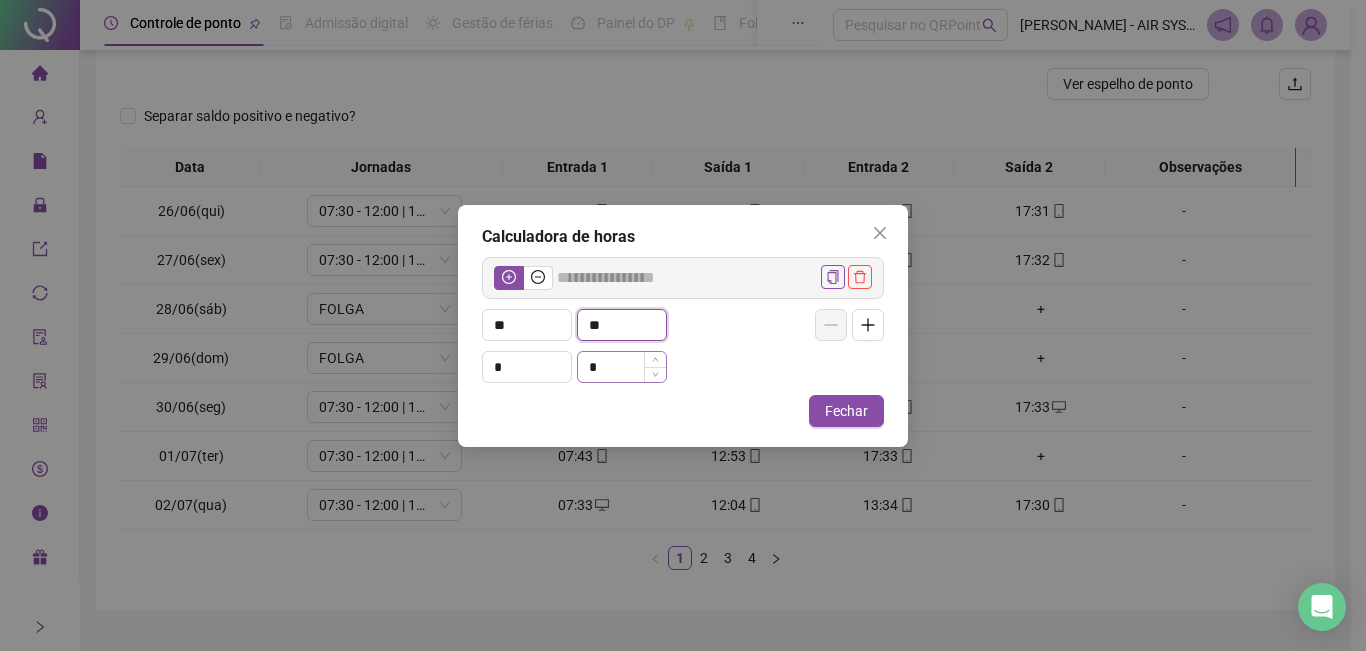 type on "*****" 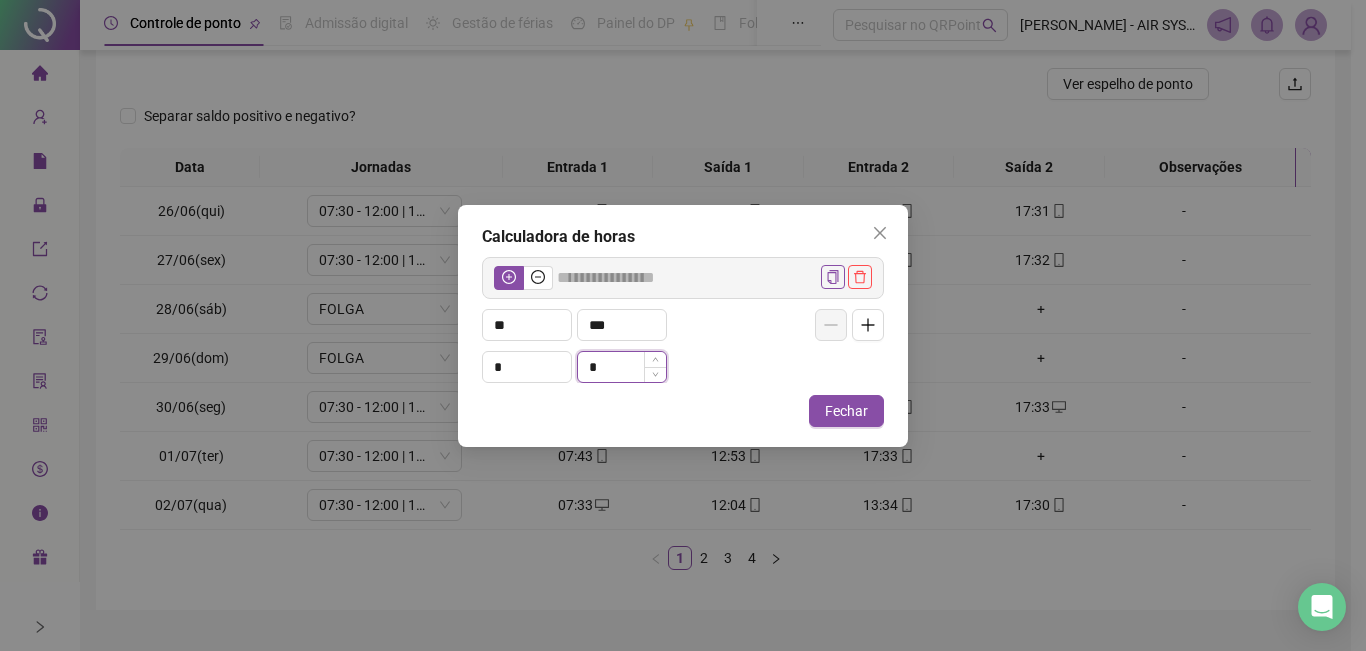 type on "**" 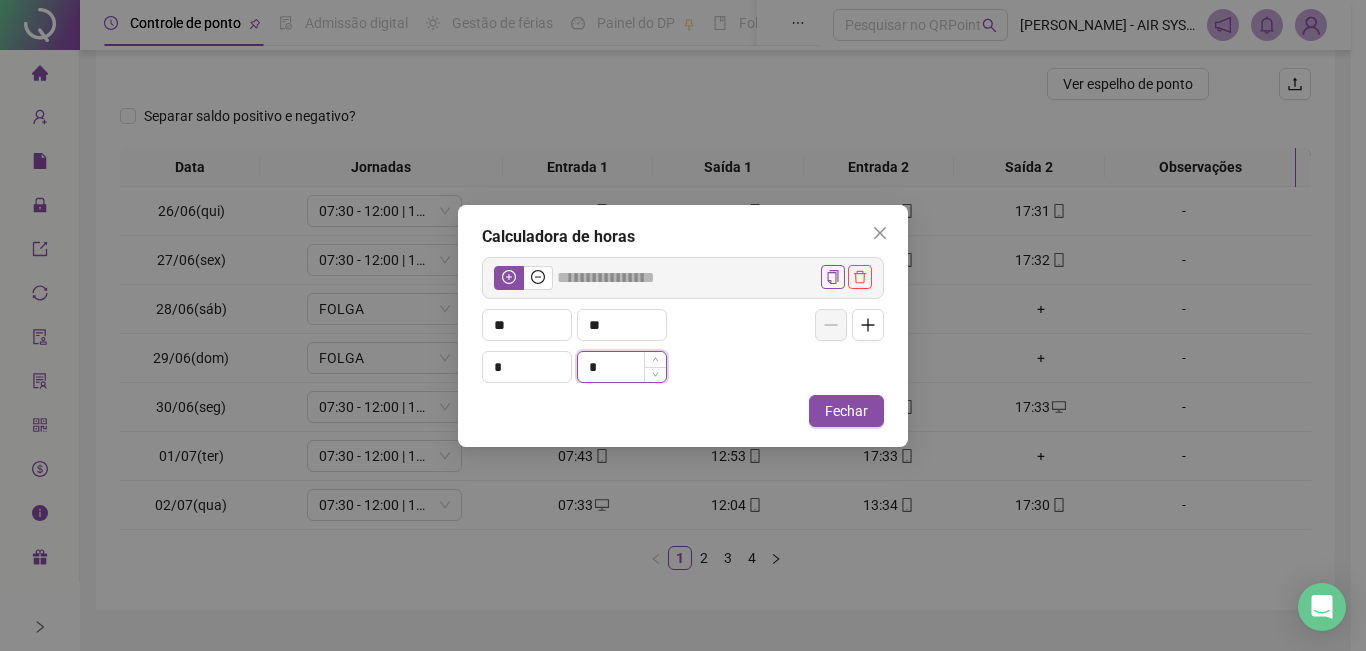 click on "*" at bounding box center (622, 367) 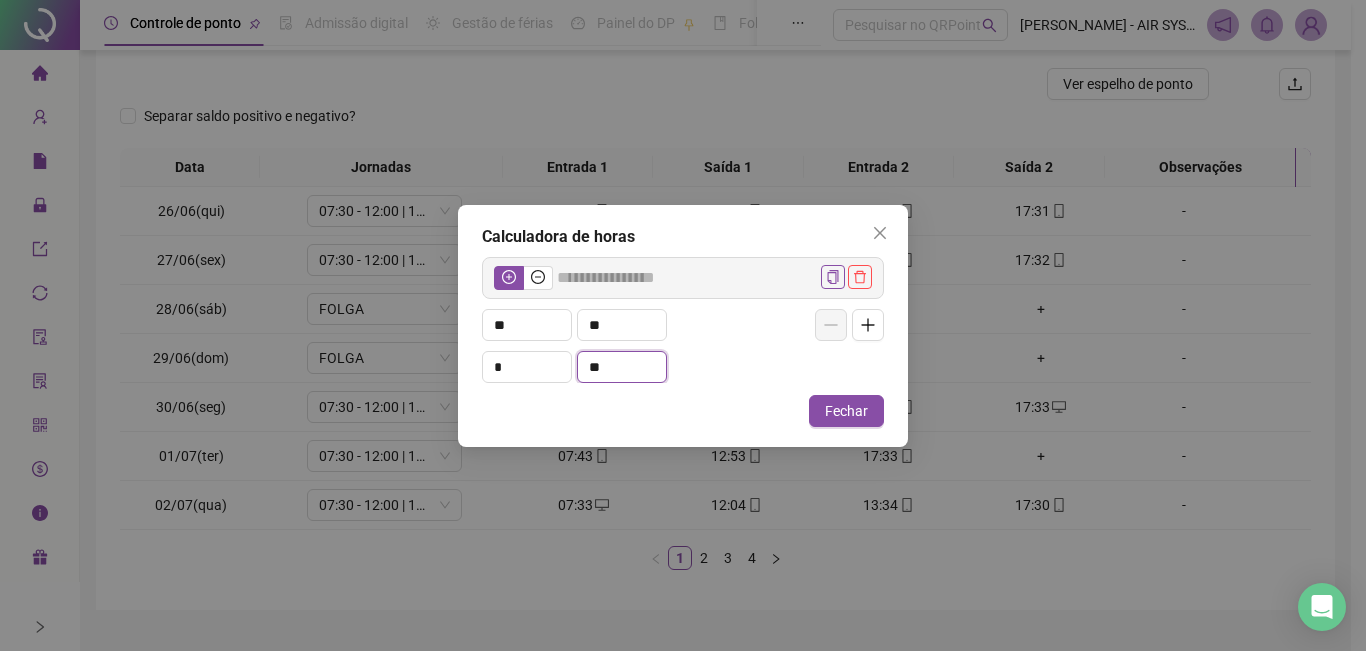 type on "*****" 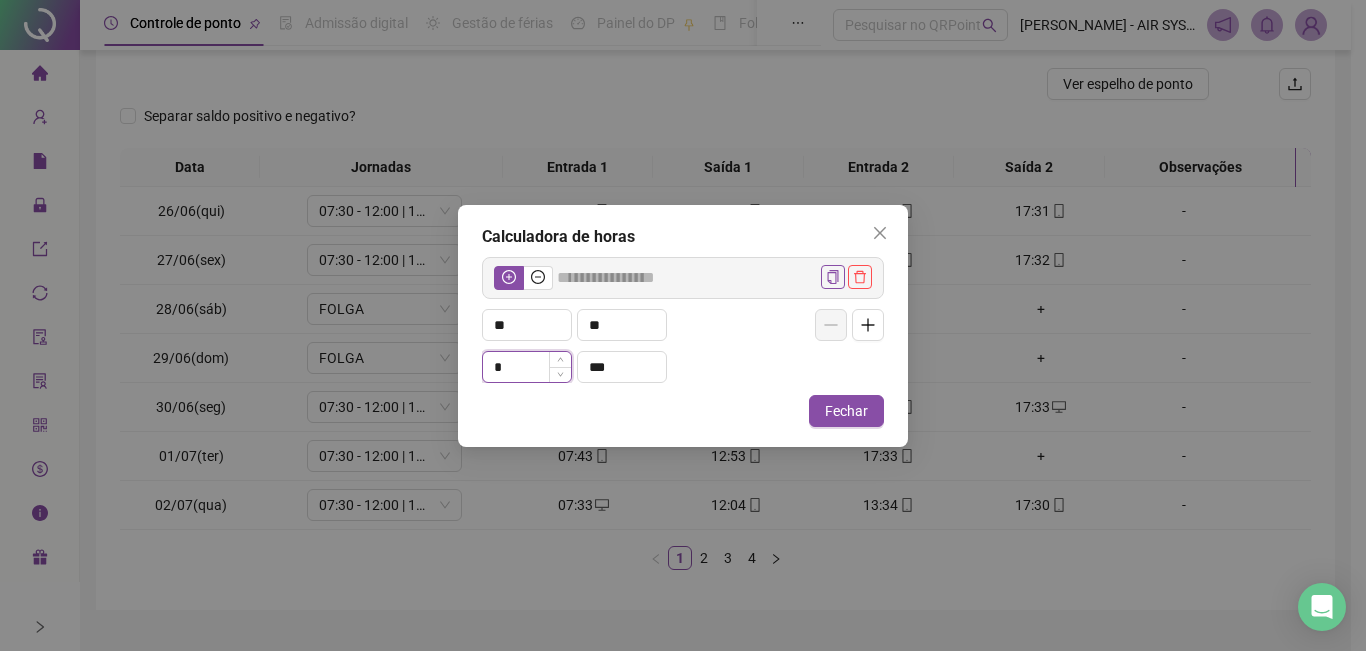 type on "**" 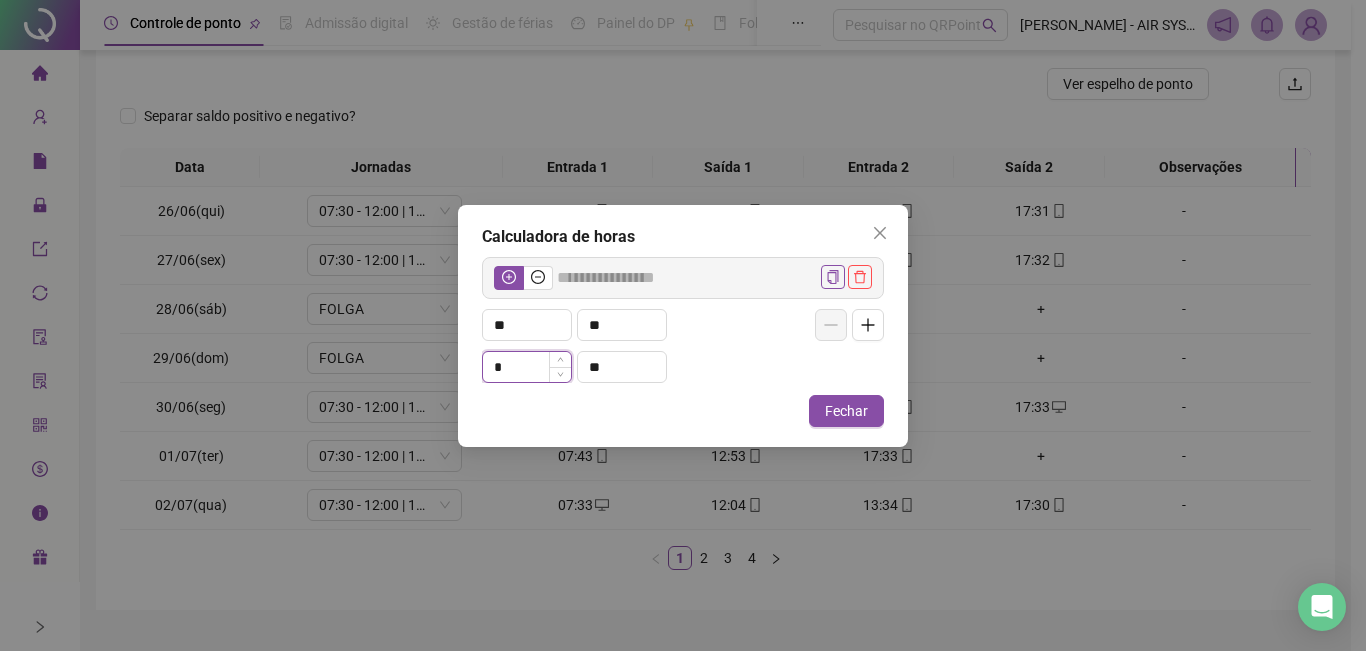 click on "*" at bounding box center [527, 367] 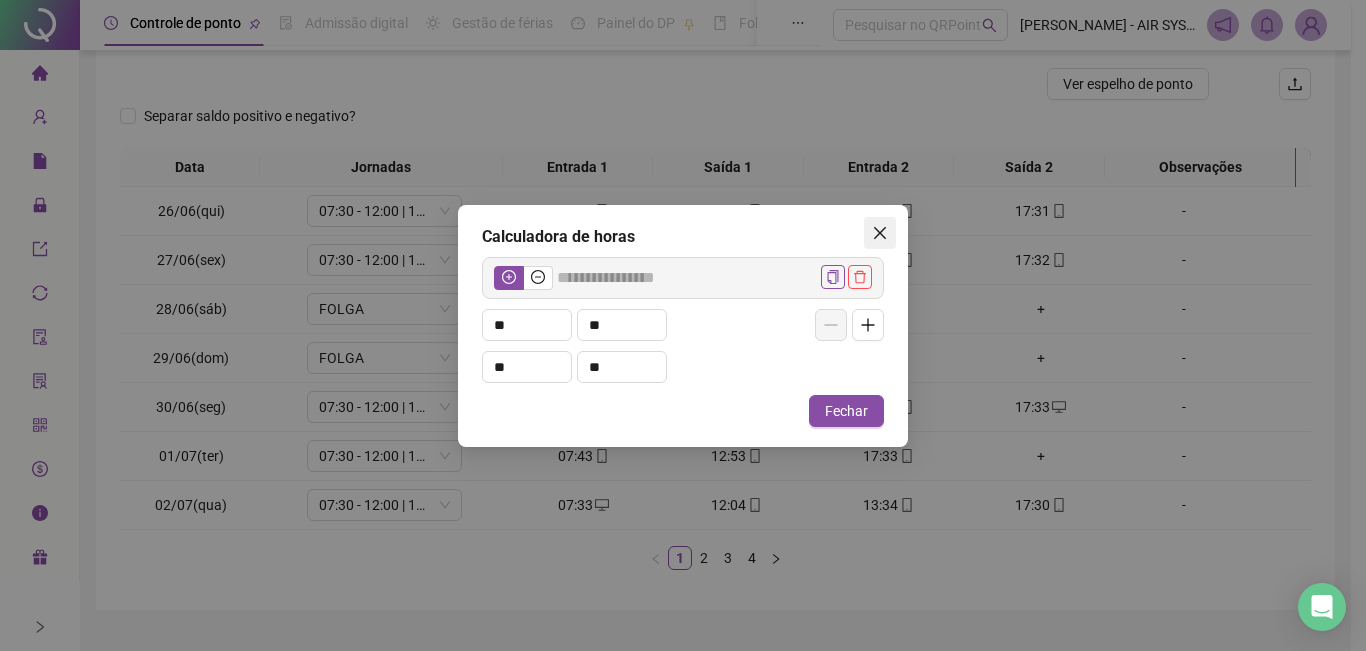 type on "*" 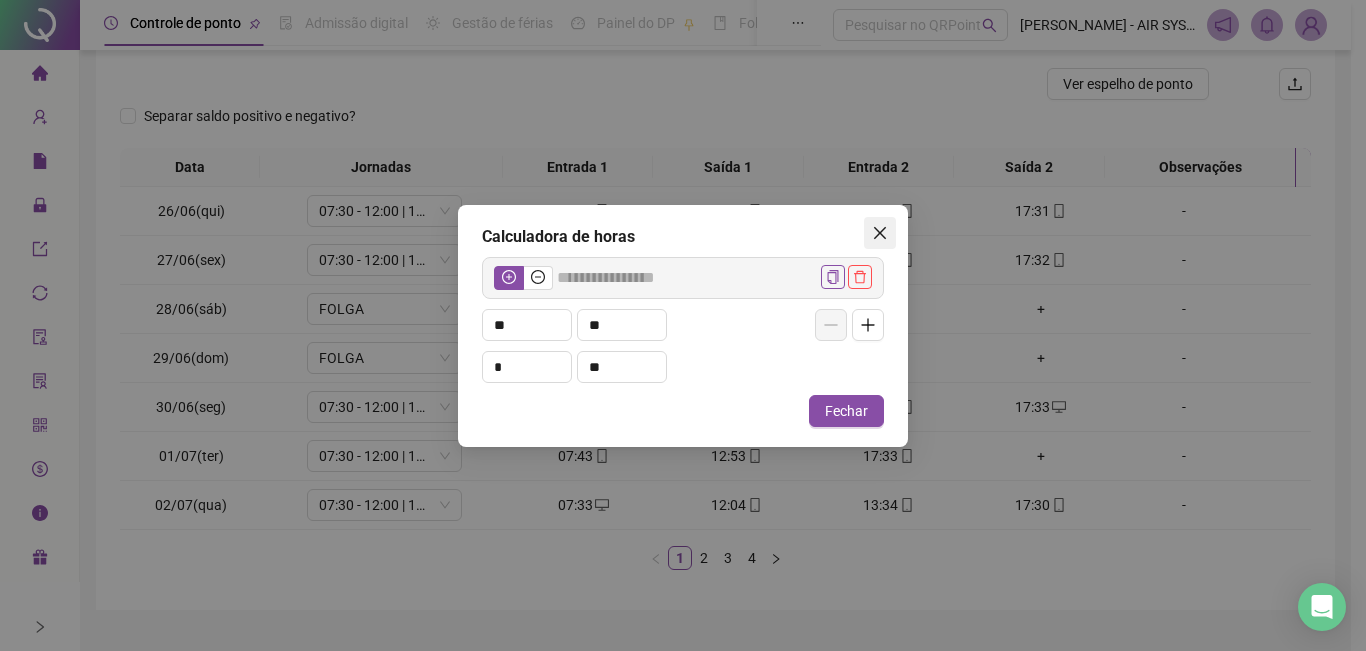 click 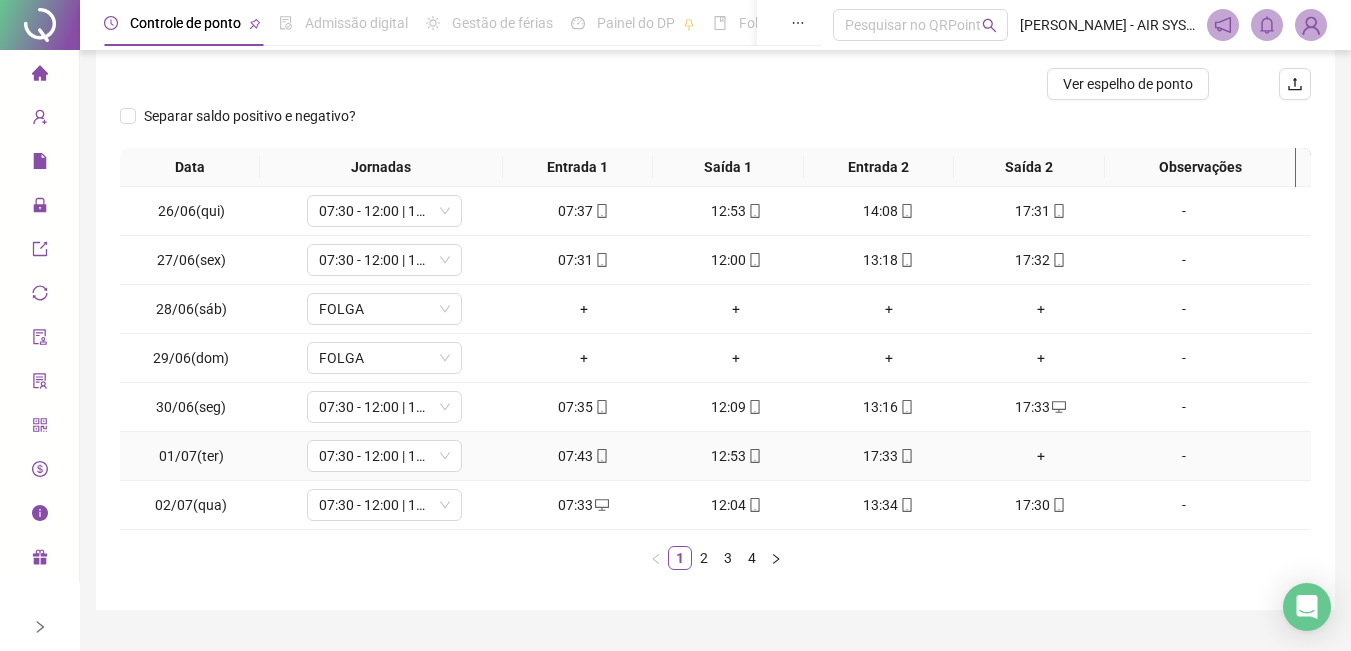 click on "+" at bounding box center (1041, 456) 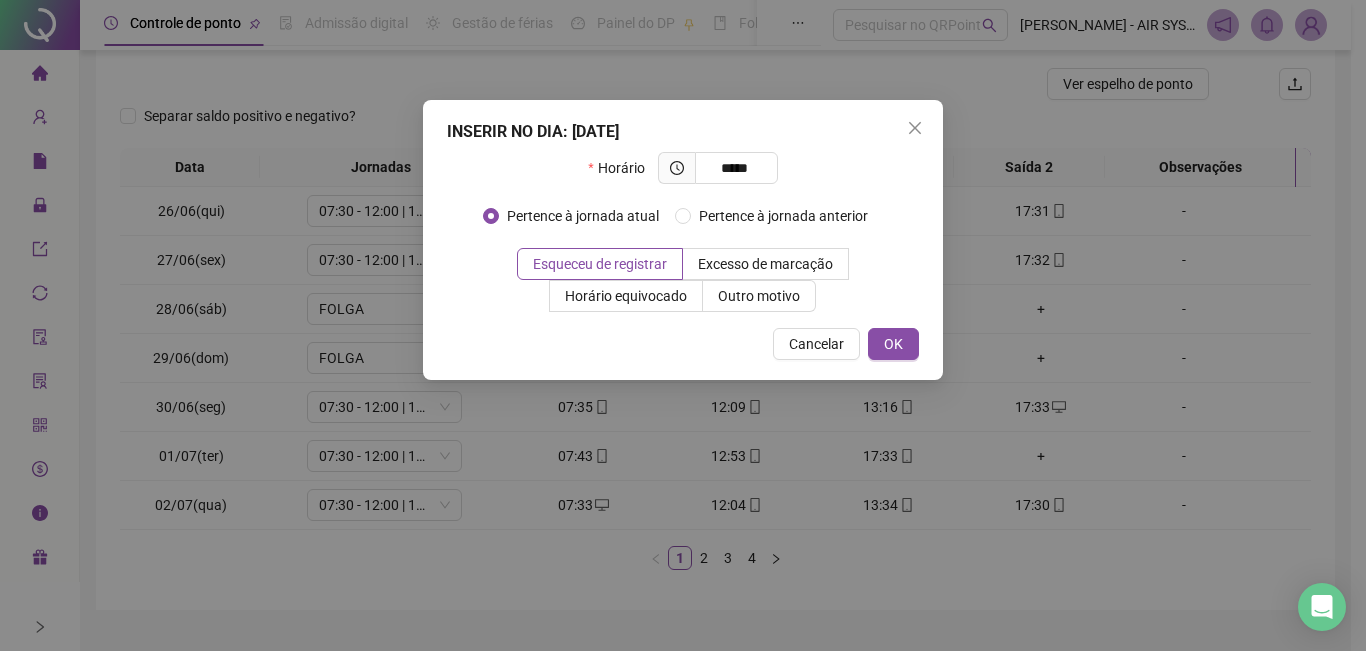type on "*****" 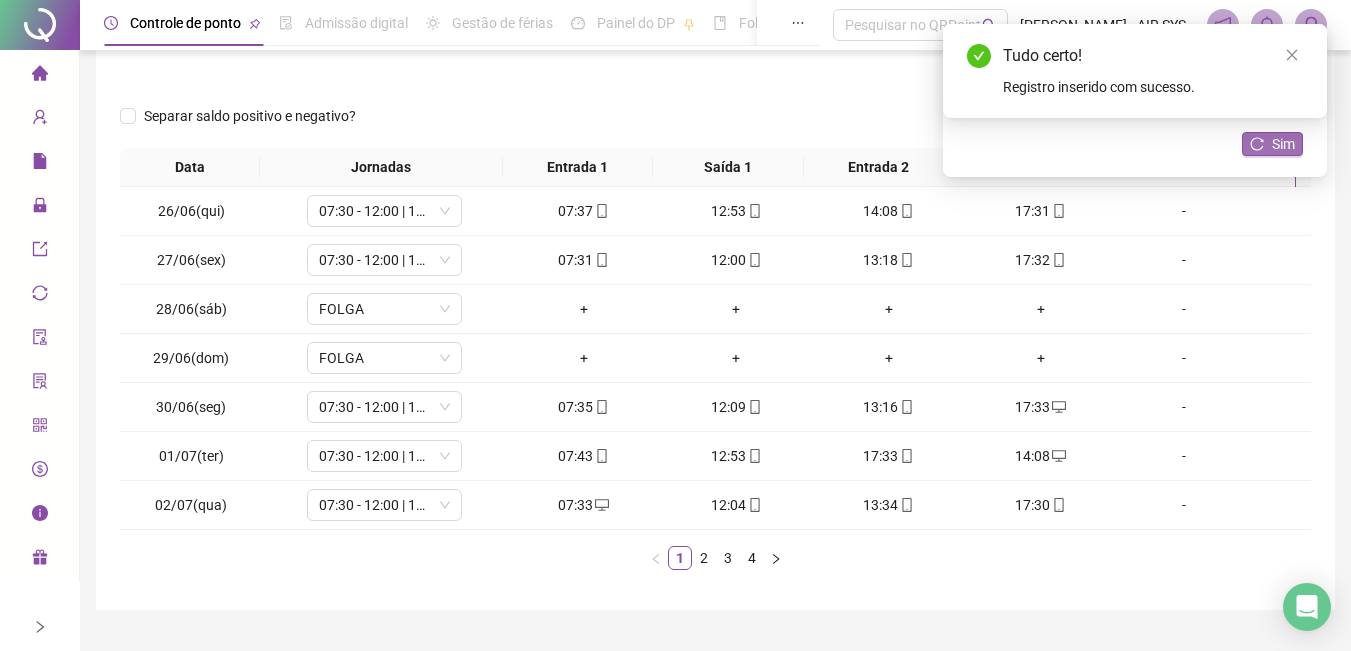 click on "Sim" at bounding box center [1283, 144] 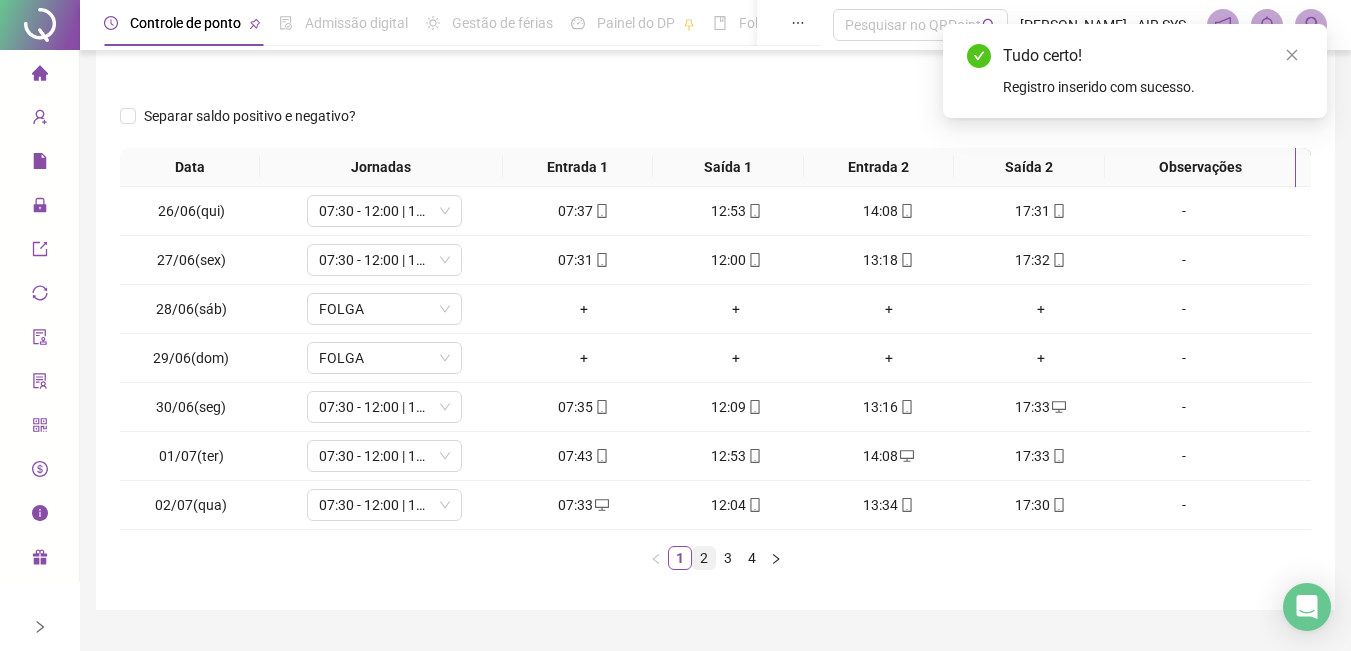 click on "2" at bounding box center (704, 558) 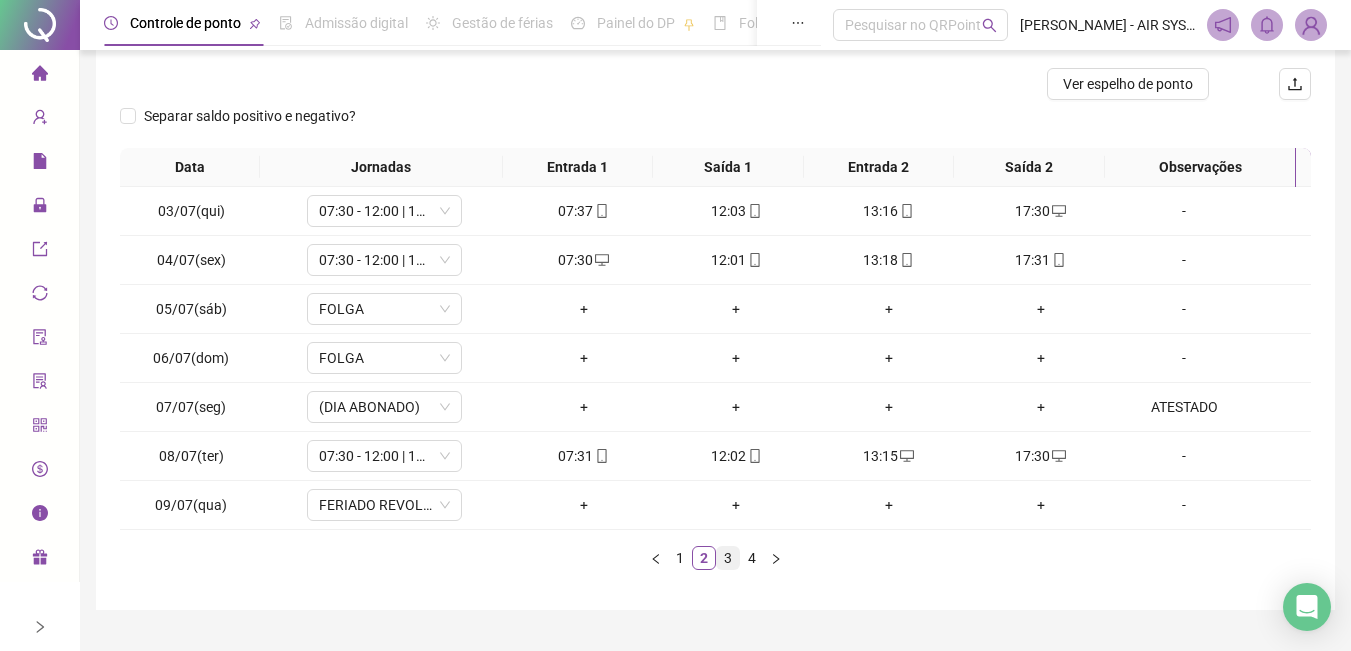 click on "3" at bounding box center (728, 558) 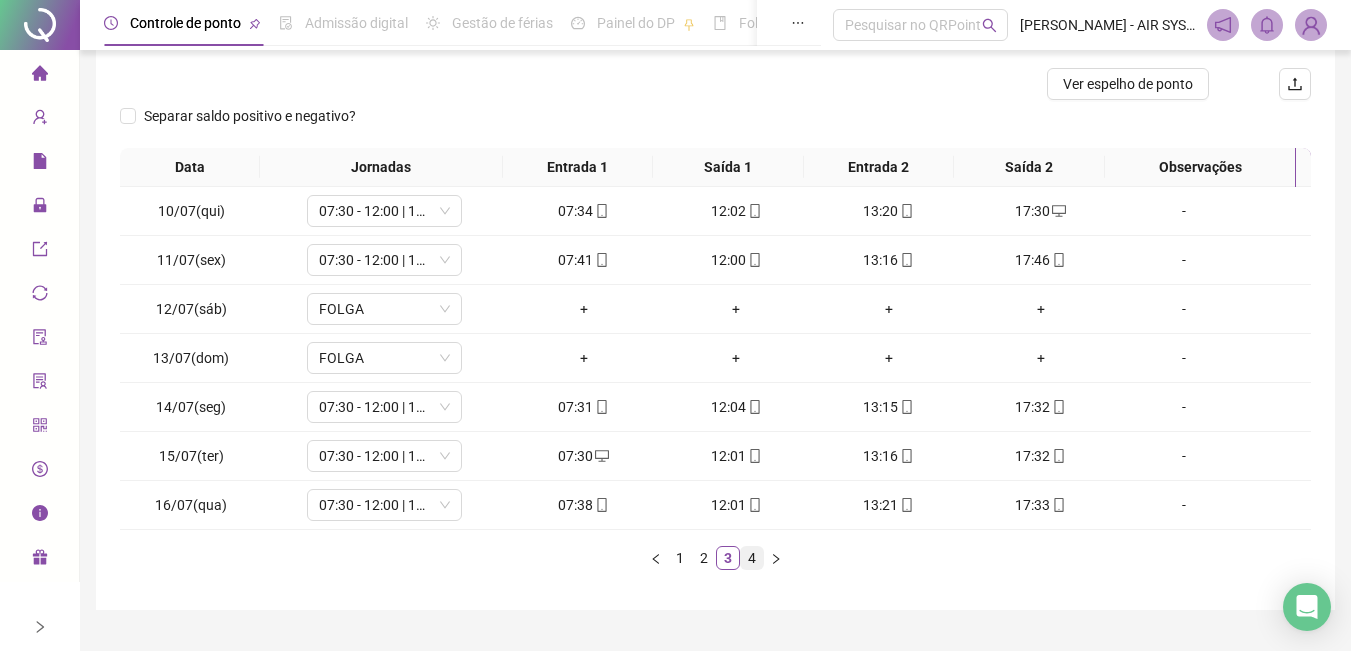 click on "4" at bounding box center (752, 558) 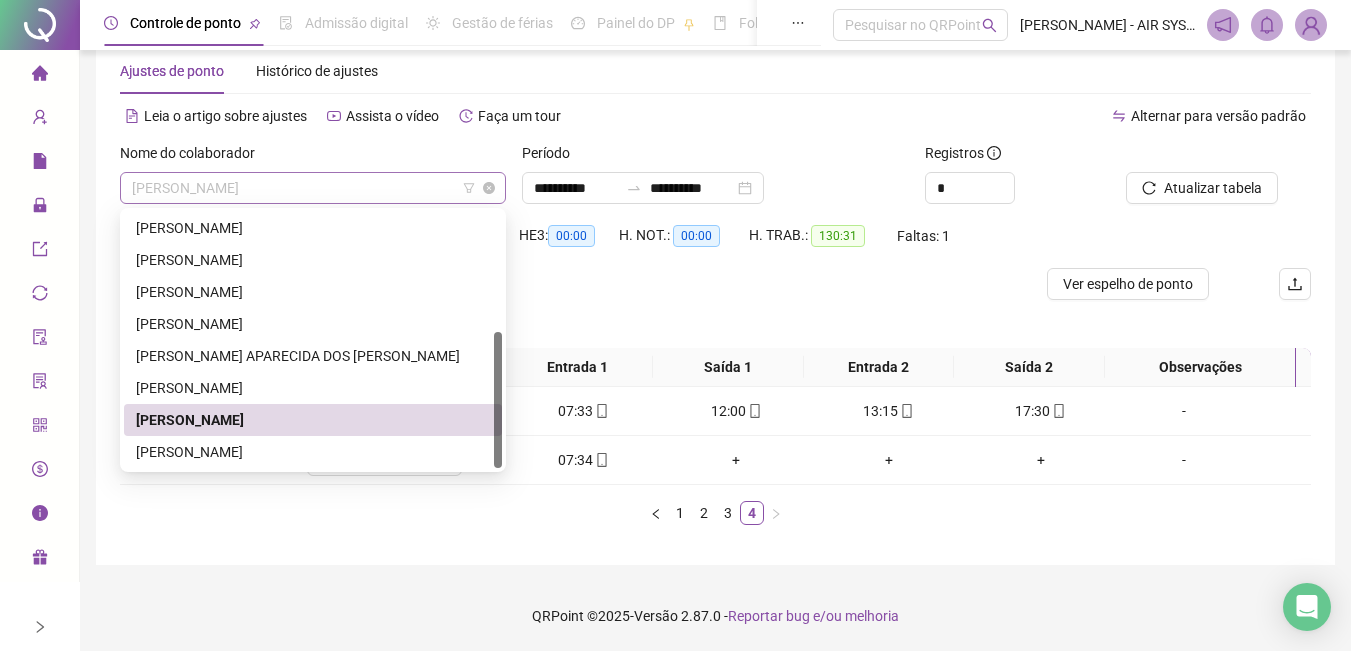 click on "[PERSON_NAME]" at bounding box center (313, 188) 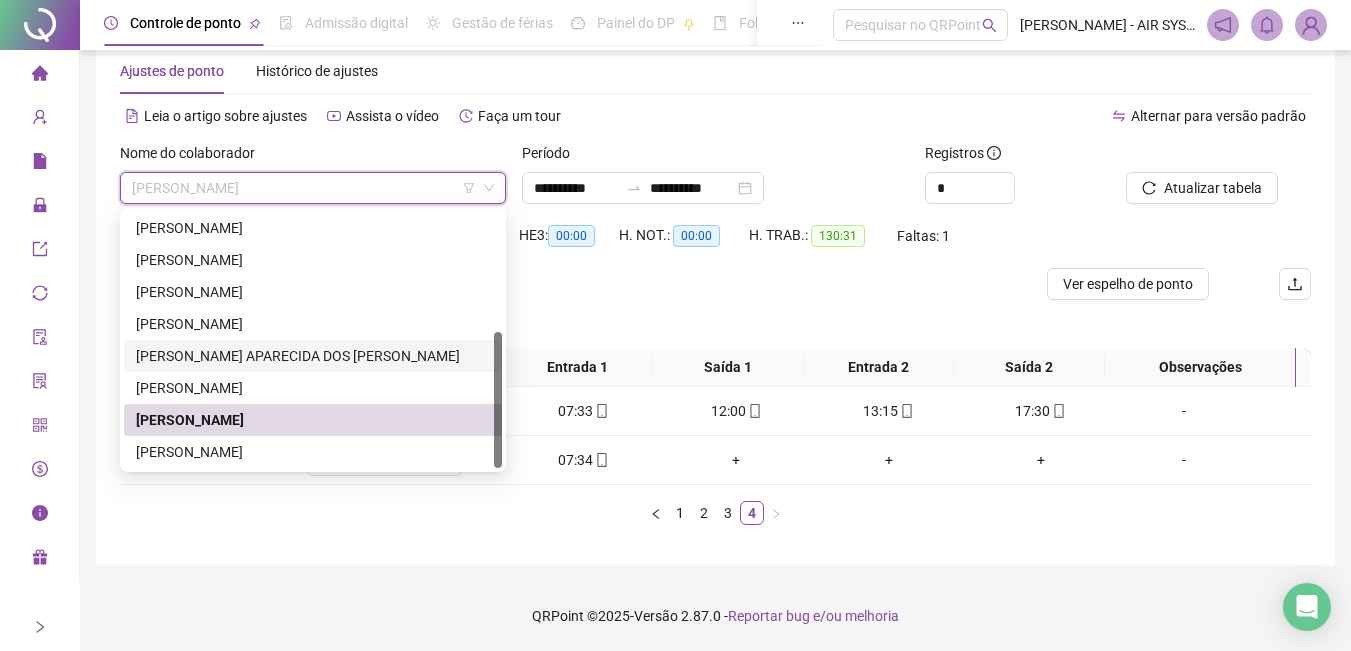 click on "[PERSON_NAME] APARECIDA DOS [PERSON_NAME]" at bounding box center (313, 356) 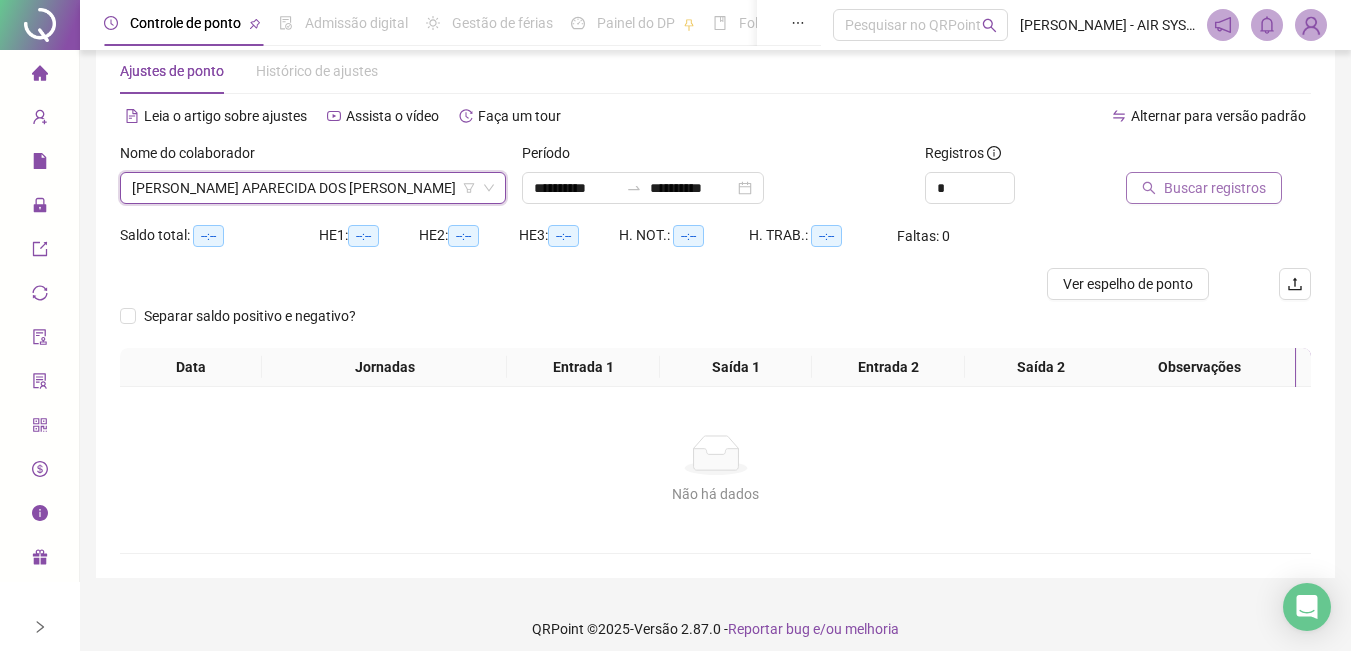 click on "Buscar registros" at bounding box center (1204, 188) 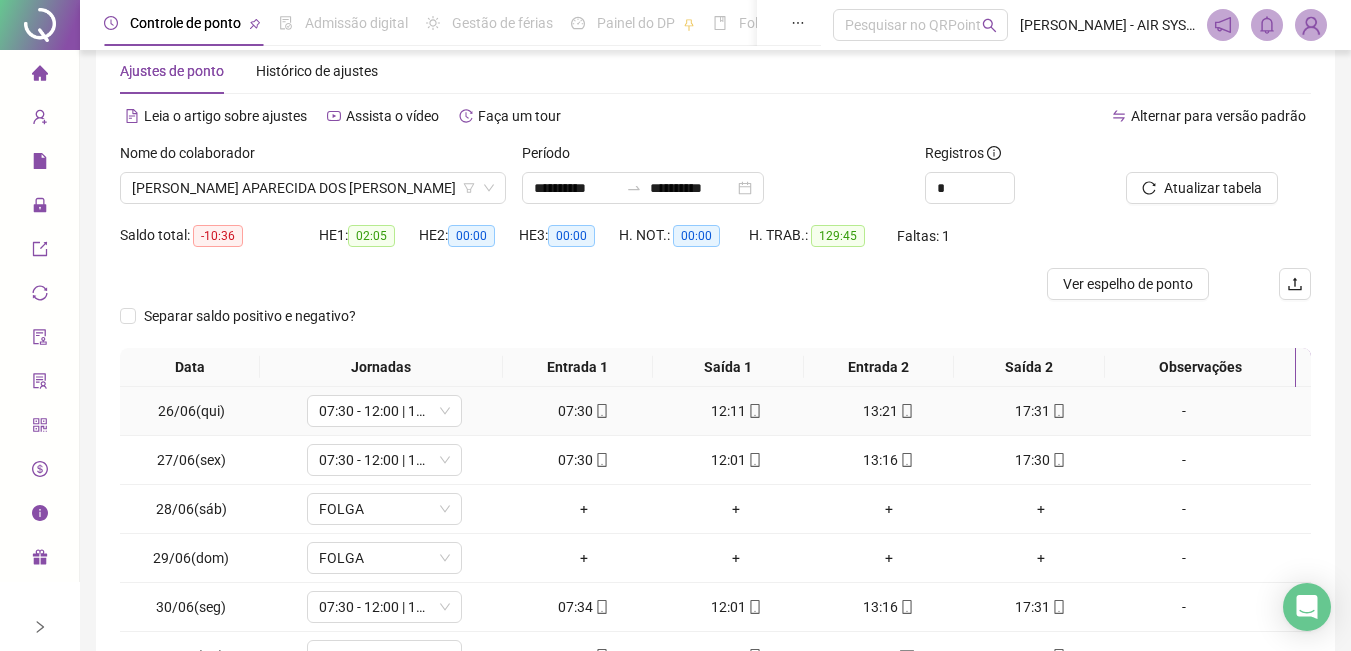 scroll, scrollTop: 287, scrollLeft: 0, axis: vertical 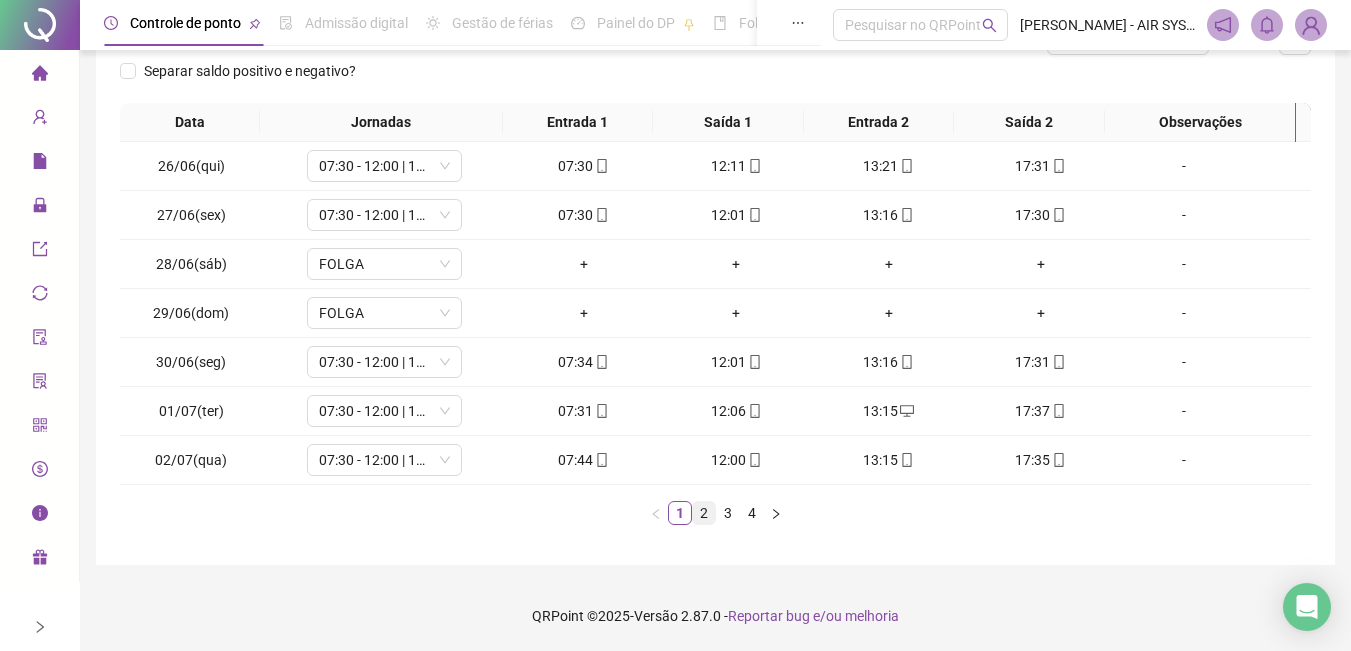 click on "2" at bounding box center [704, 513] 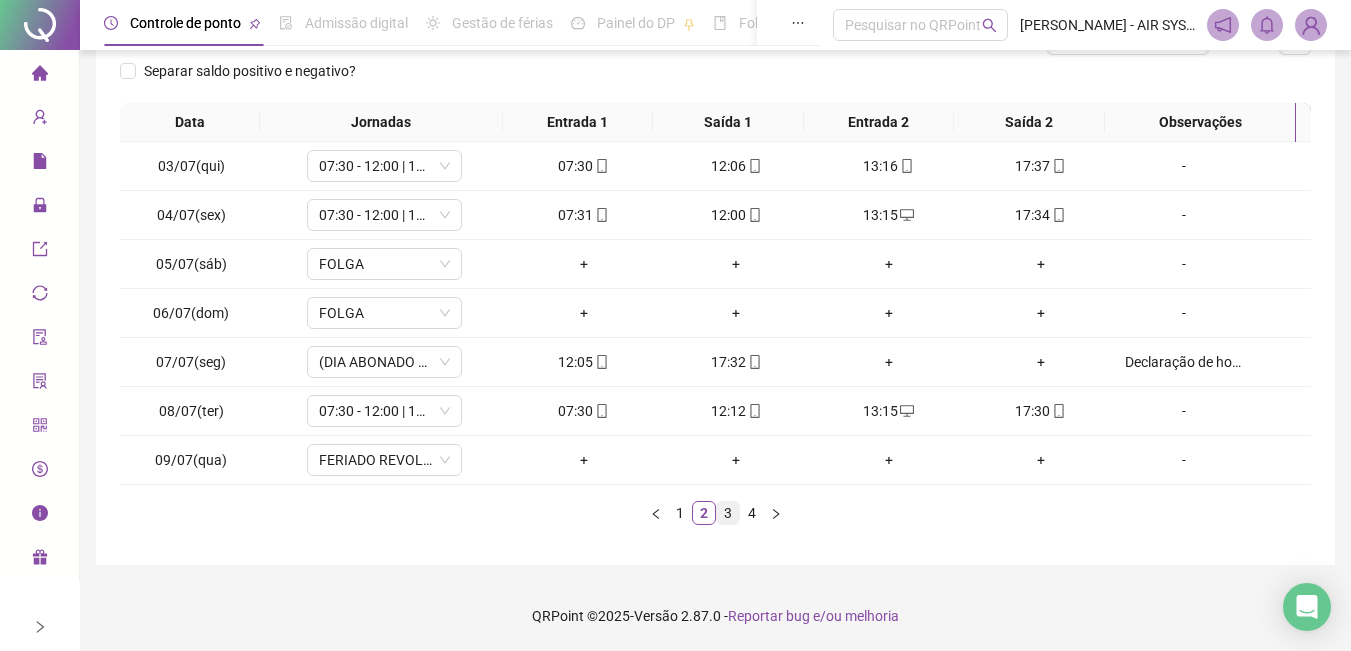 click on "3" at bounding box center (728, 513) 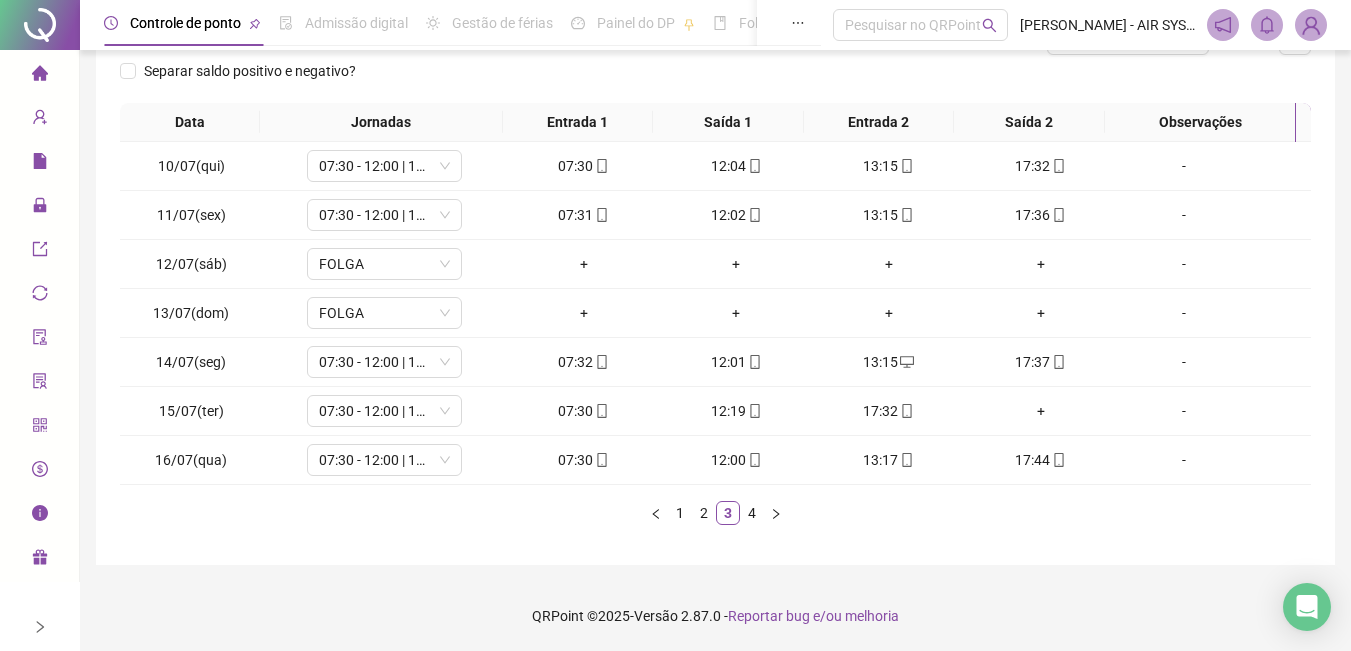 click on "Controle de ponto Admissão digital Gestão de férias Painel do DP Folha de pagamento   Pesquisar no QRPoint [PERSON_NAME] - AIR SYSTEMS MANUTENÇÃO" at bounding box center [715, 25] 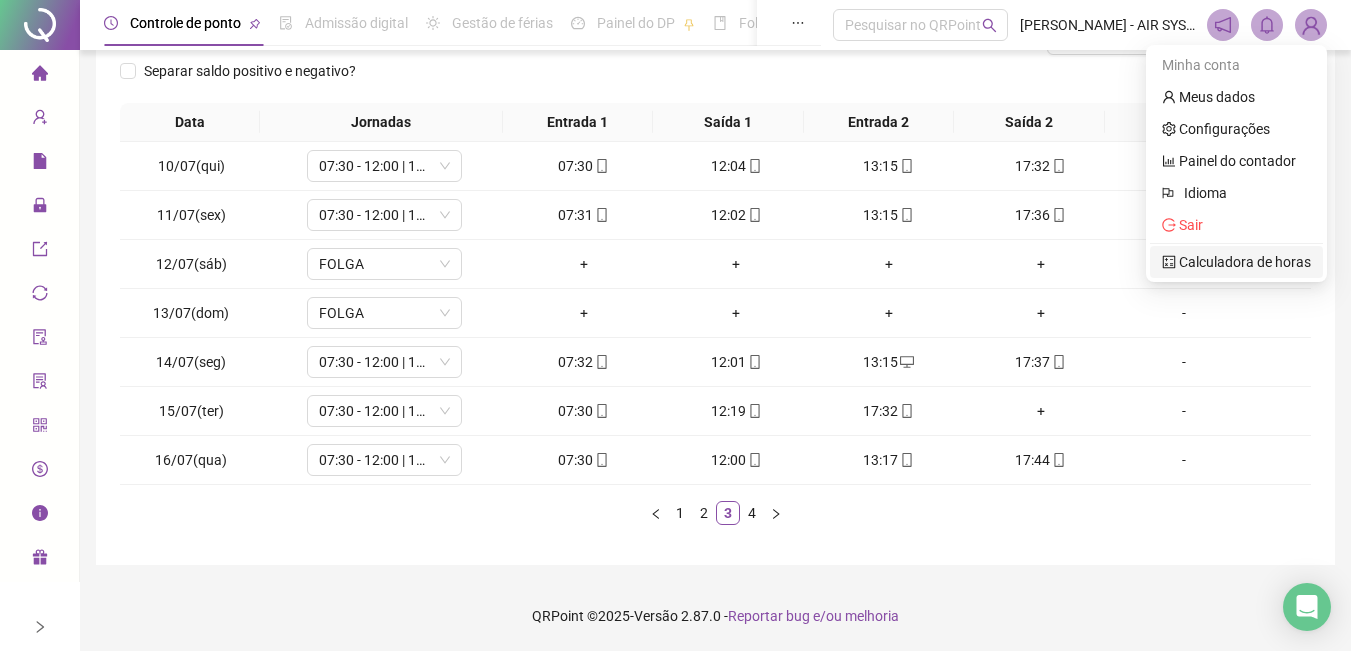 click on "Calculadora de horas" at bounding box center (1236, 262) 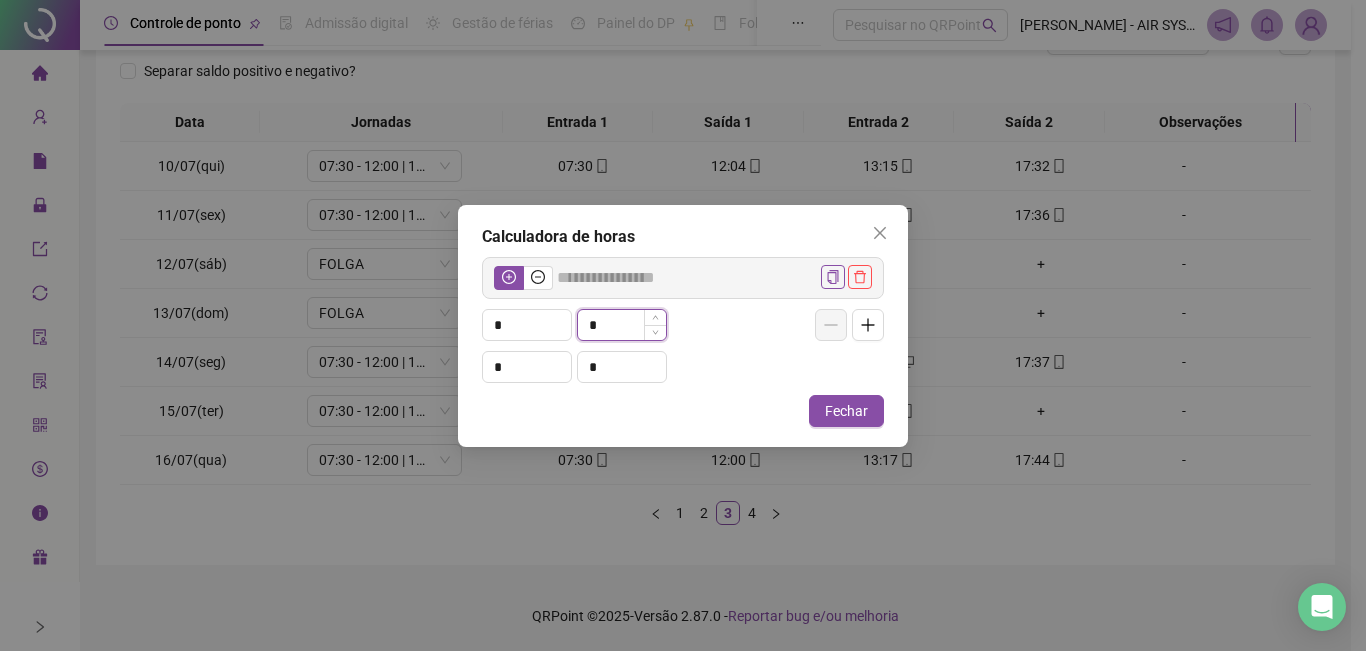 click on "*" at bounding box center (622, 325) 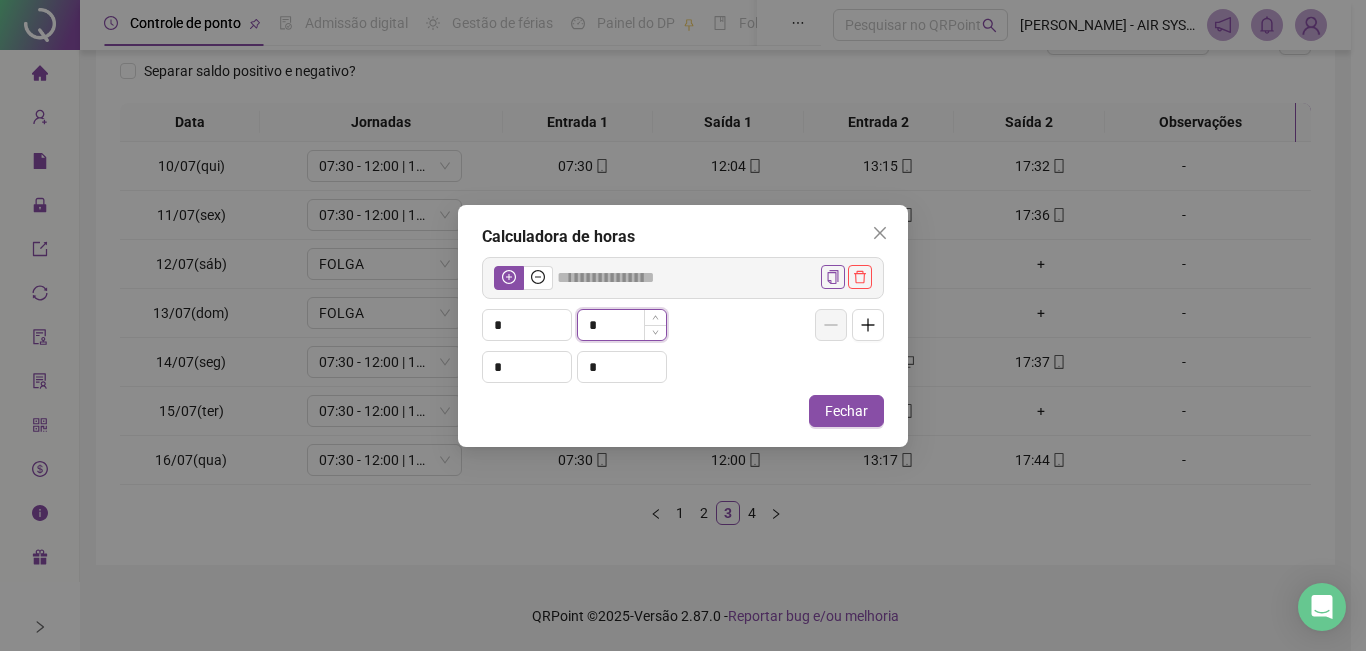 type on "*****" 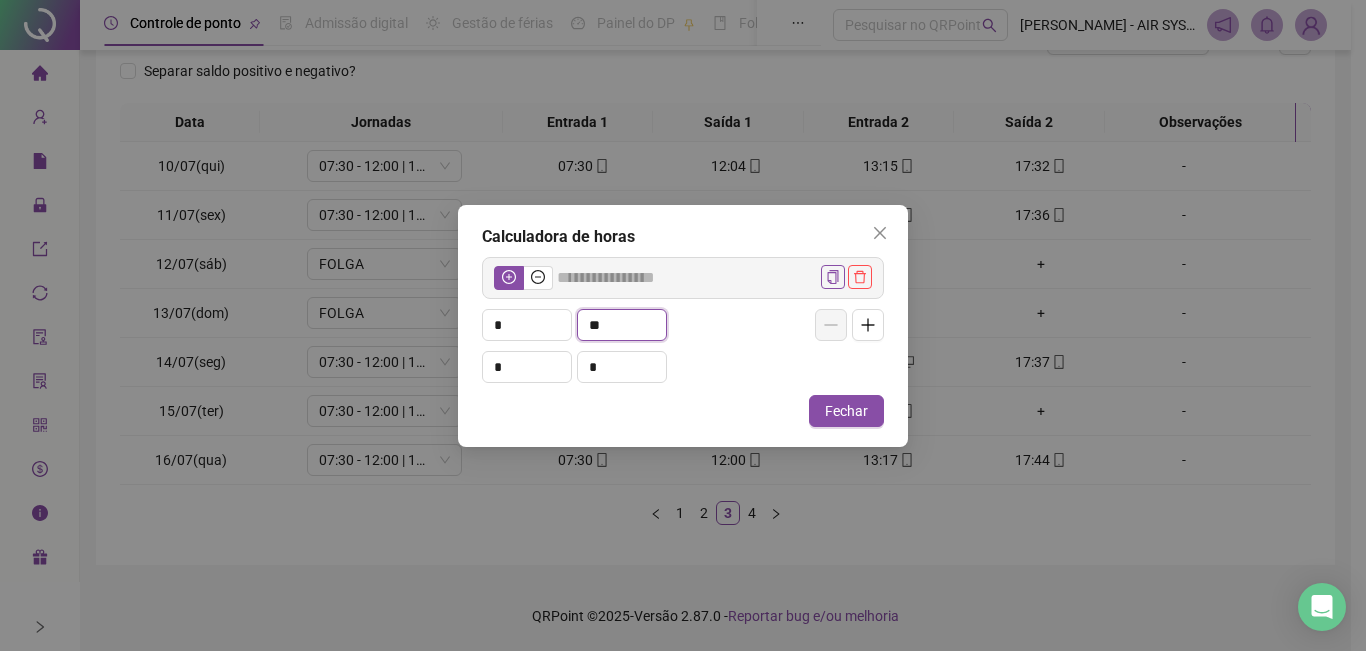 type on "*****" 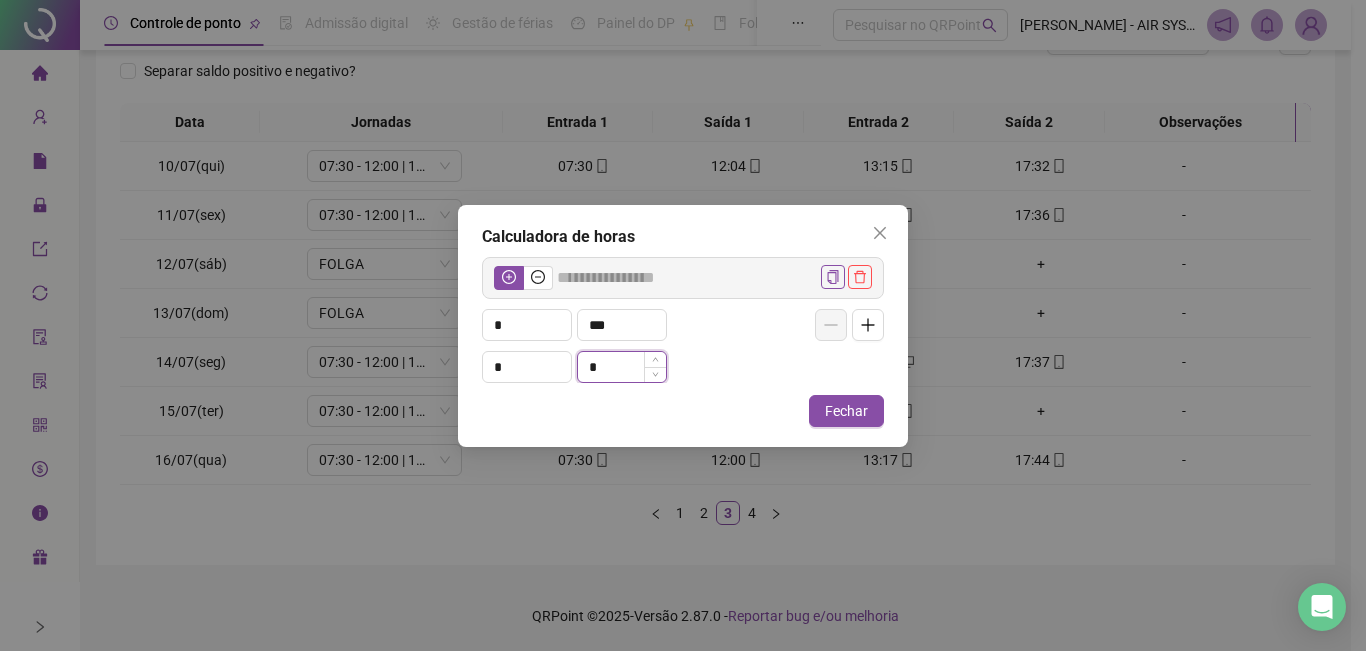 type on "**" 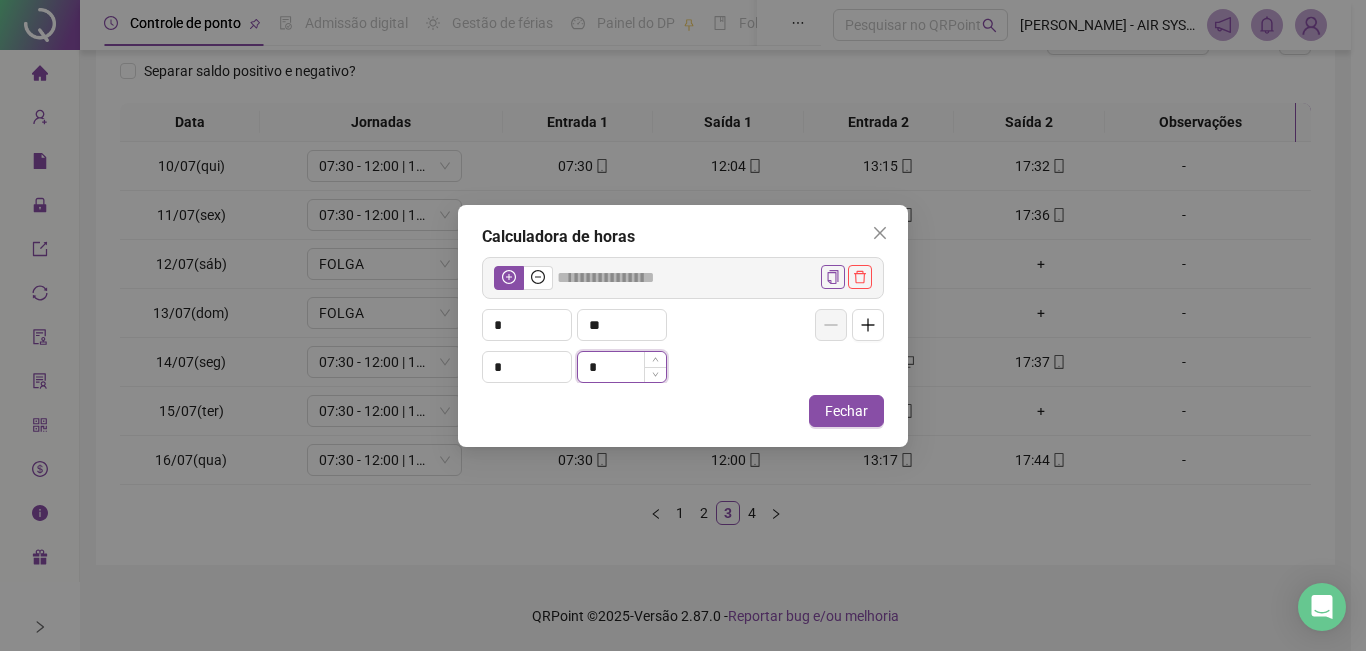 click on "*" at bounding box center [622, 367] 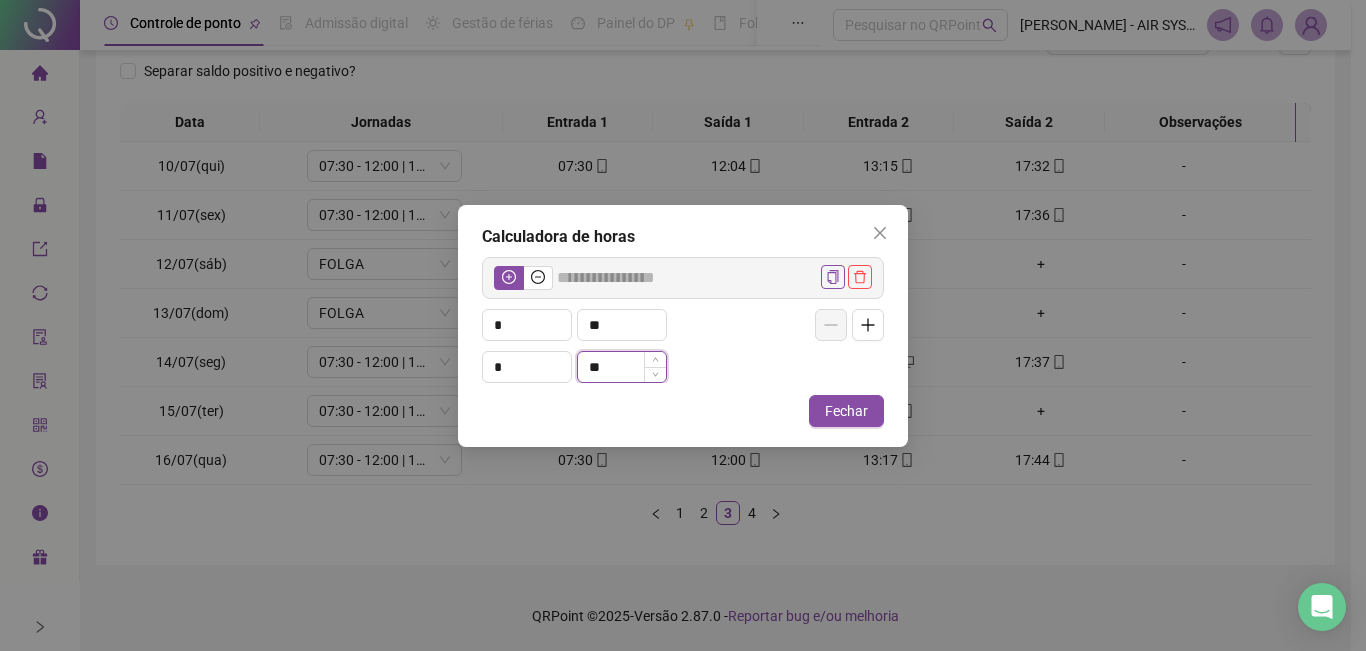type on "*****" 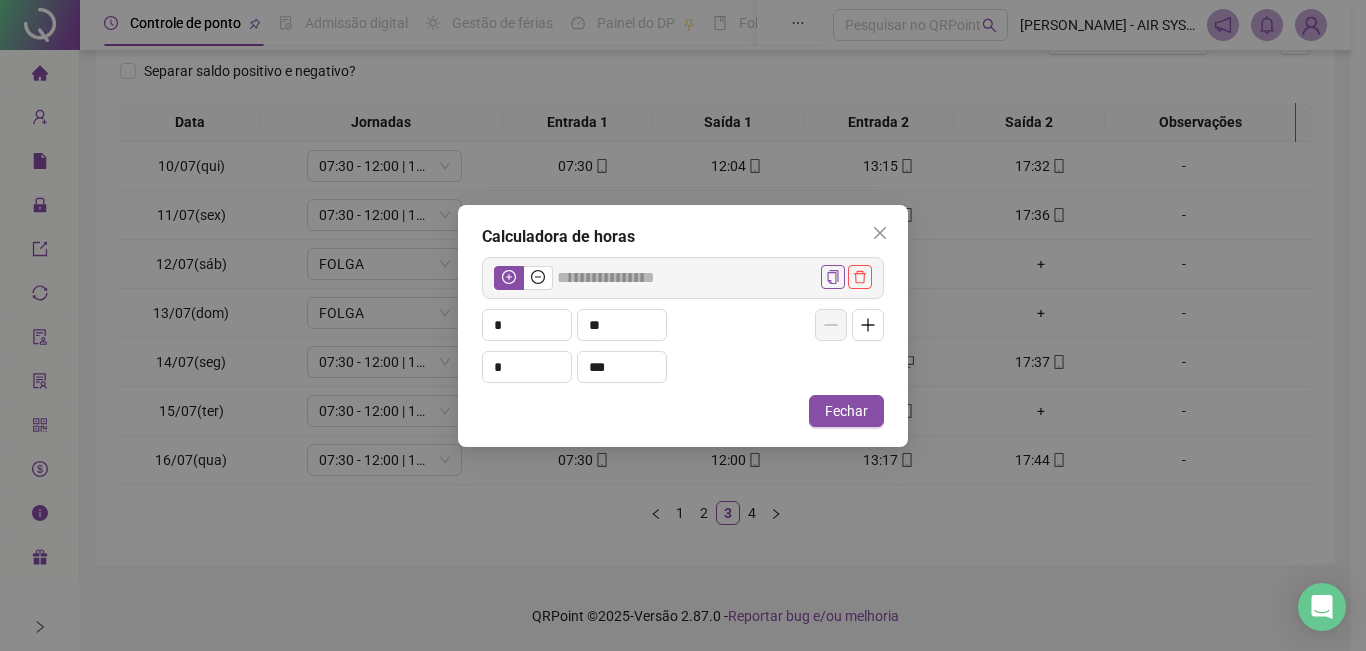 type on "**" 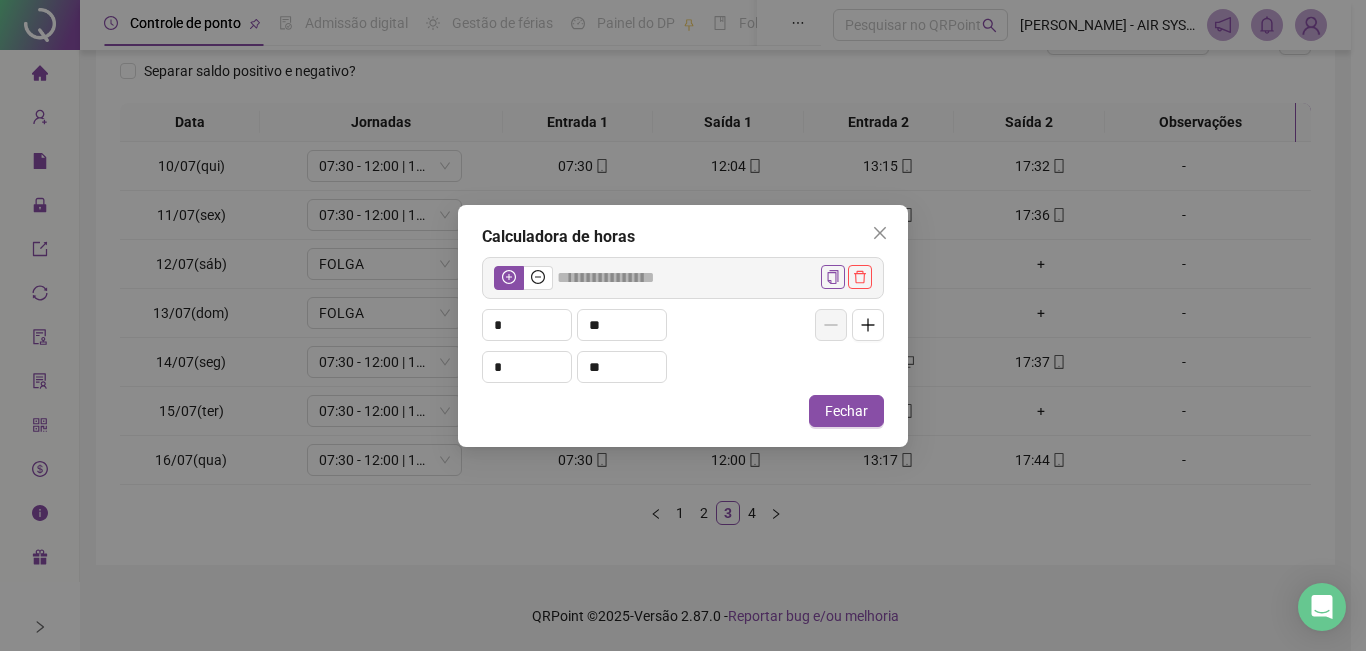 click at bounding box center (880, 233) 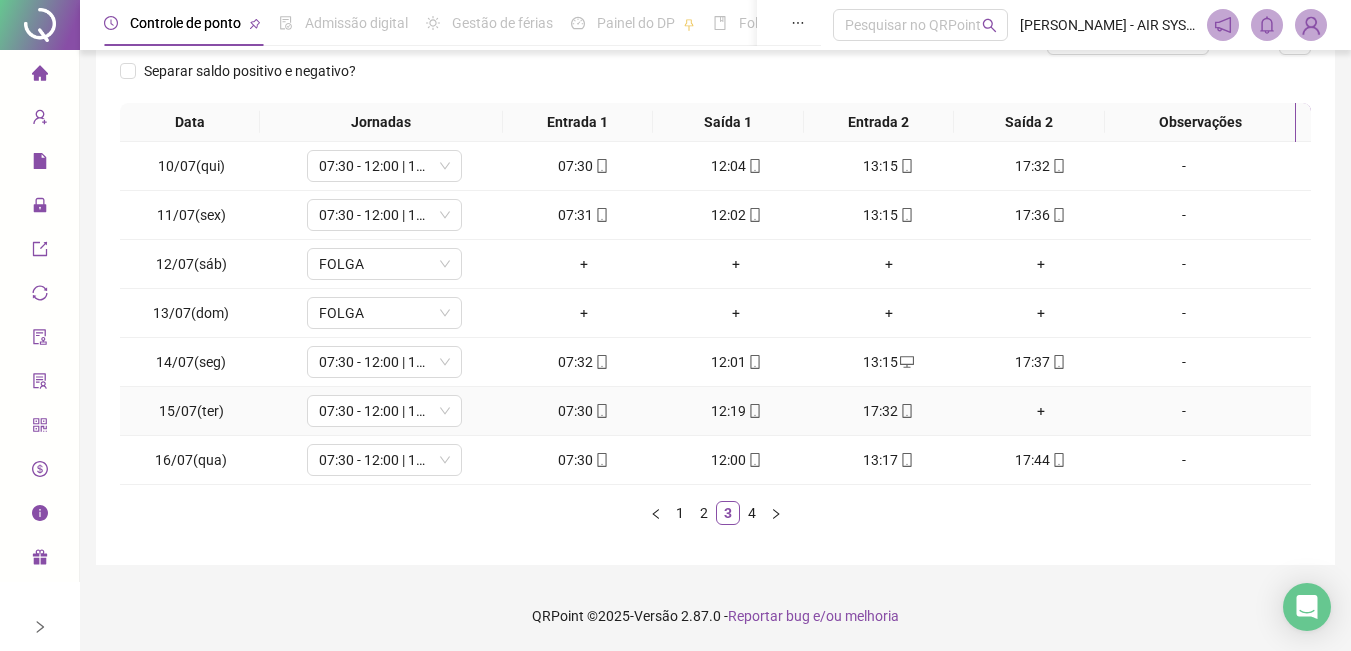 click on "+" at bounding box center [1041, 411] 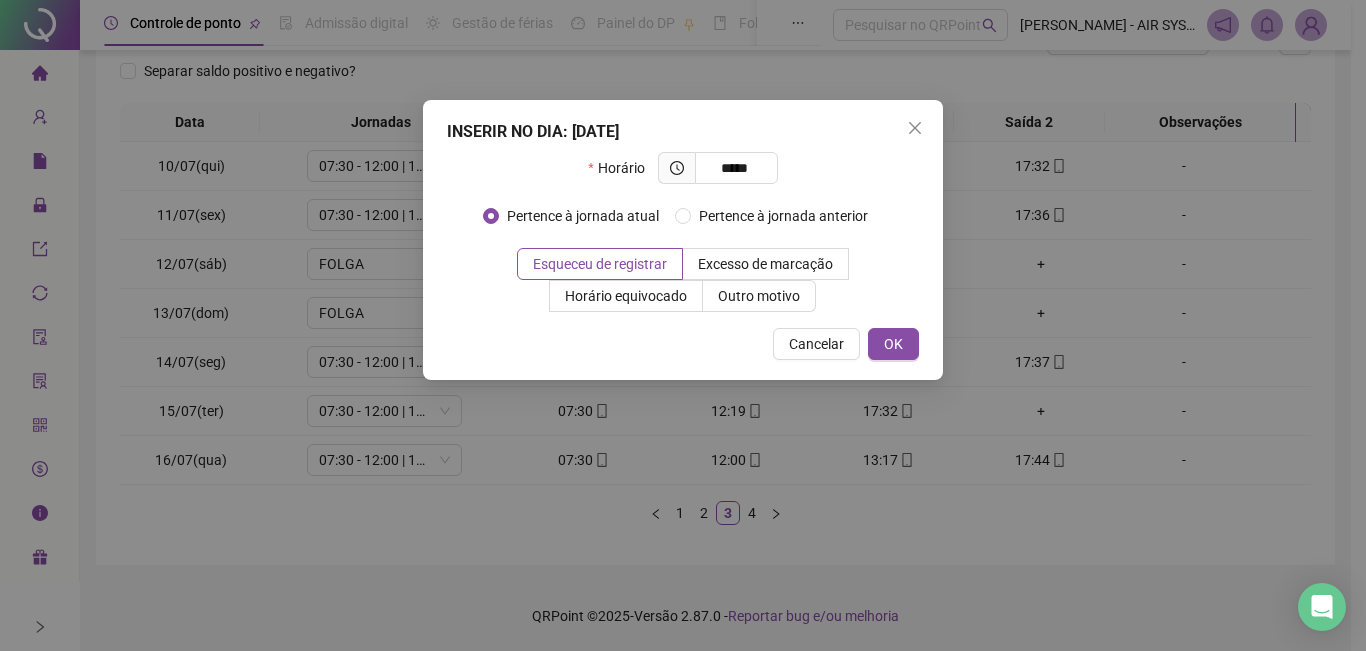 type on "*****" 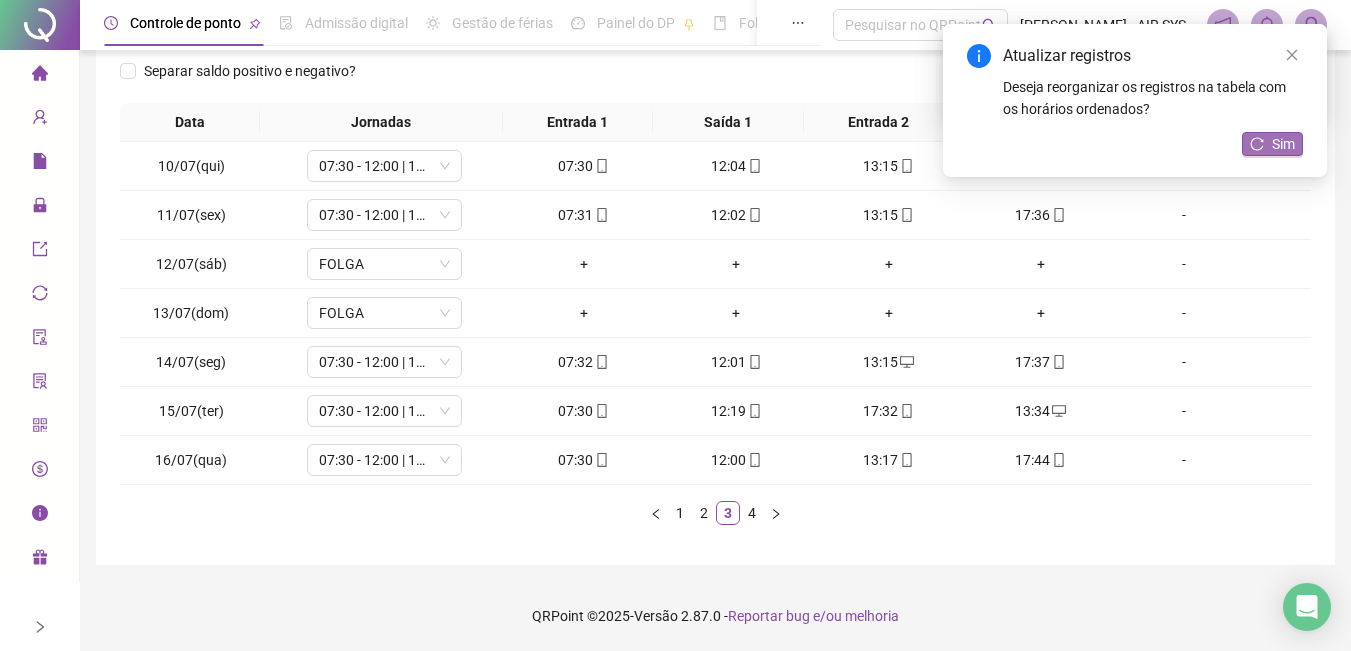 click 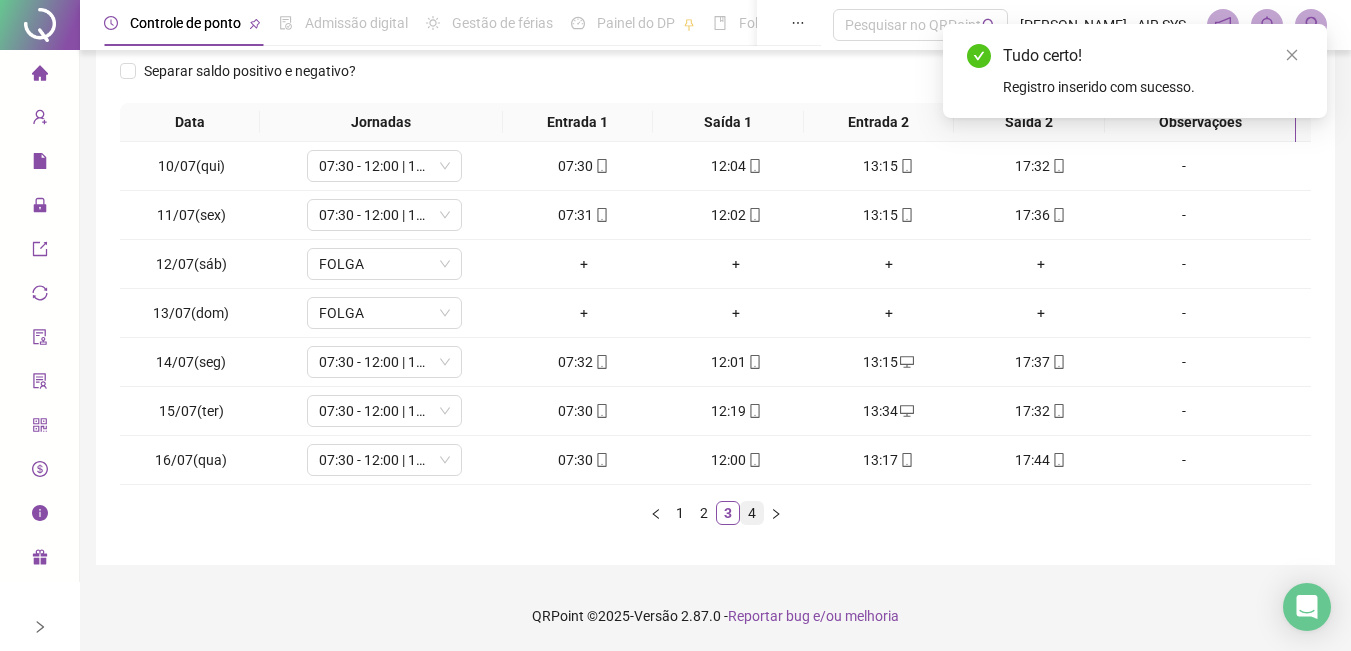 click on "4" at bounding box center [752, 513] 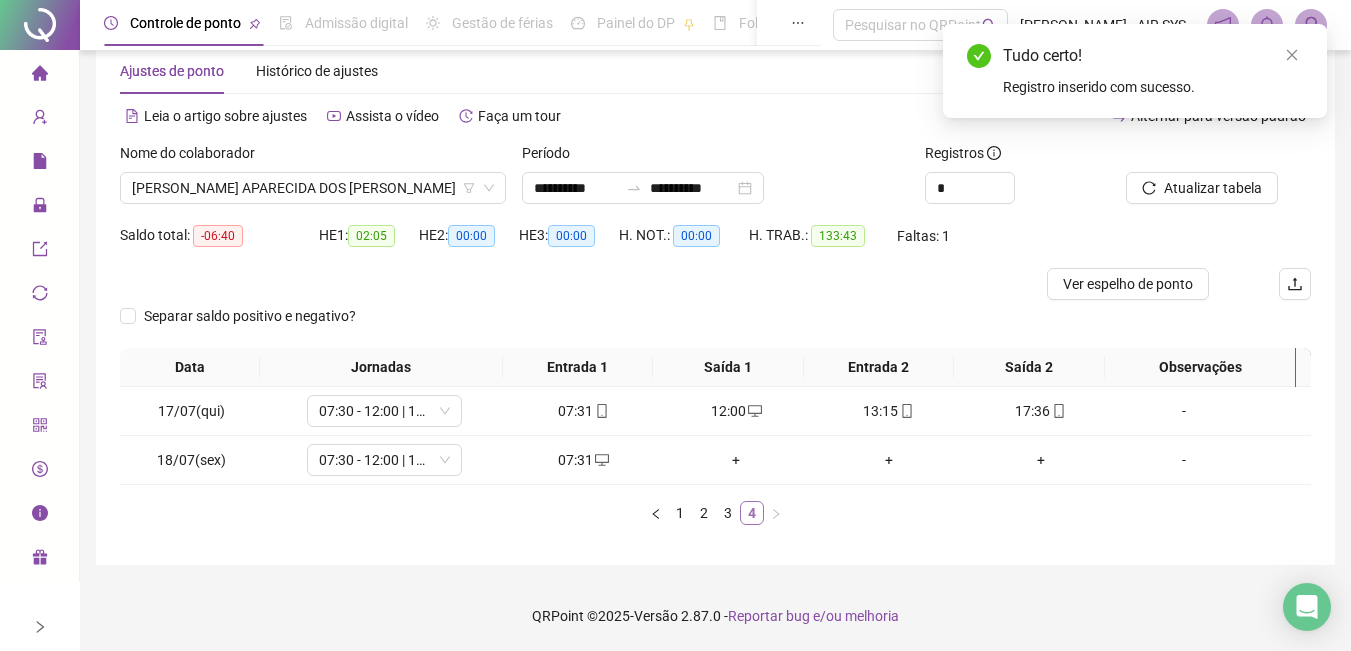 scroll, scrollTop: 42, scrollLeft: 0, axis: vertical 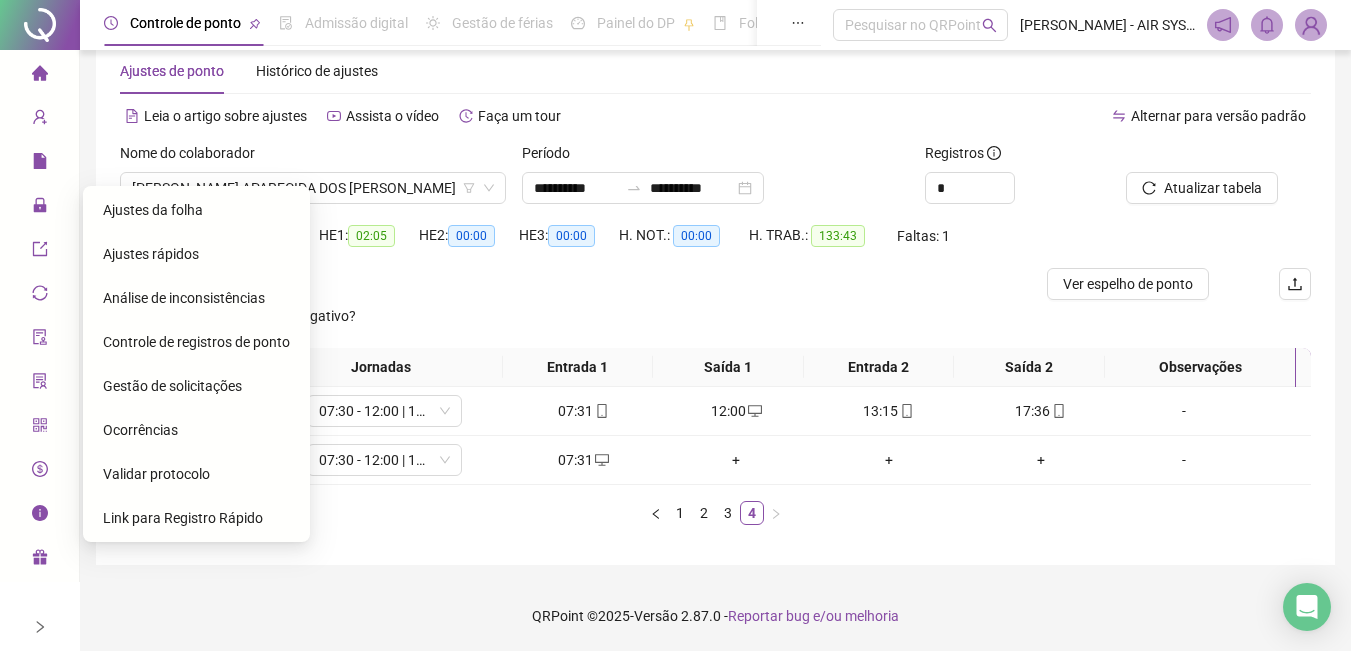 click on "Ajustes da folha" at bounding box center [153, 210] 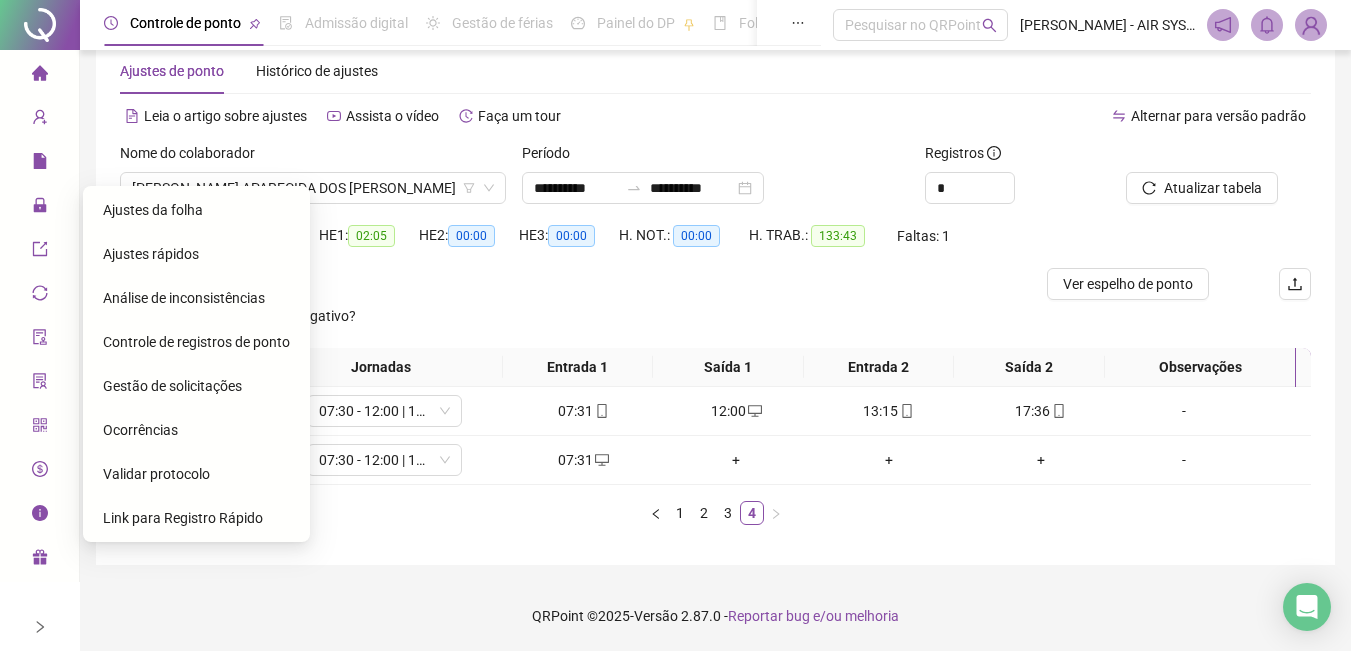 click on "Gestão de solicitações" at bounding box center [172, 386] 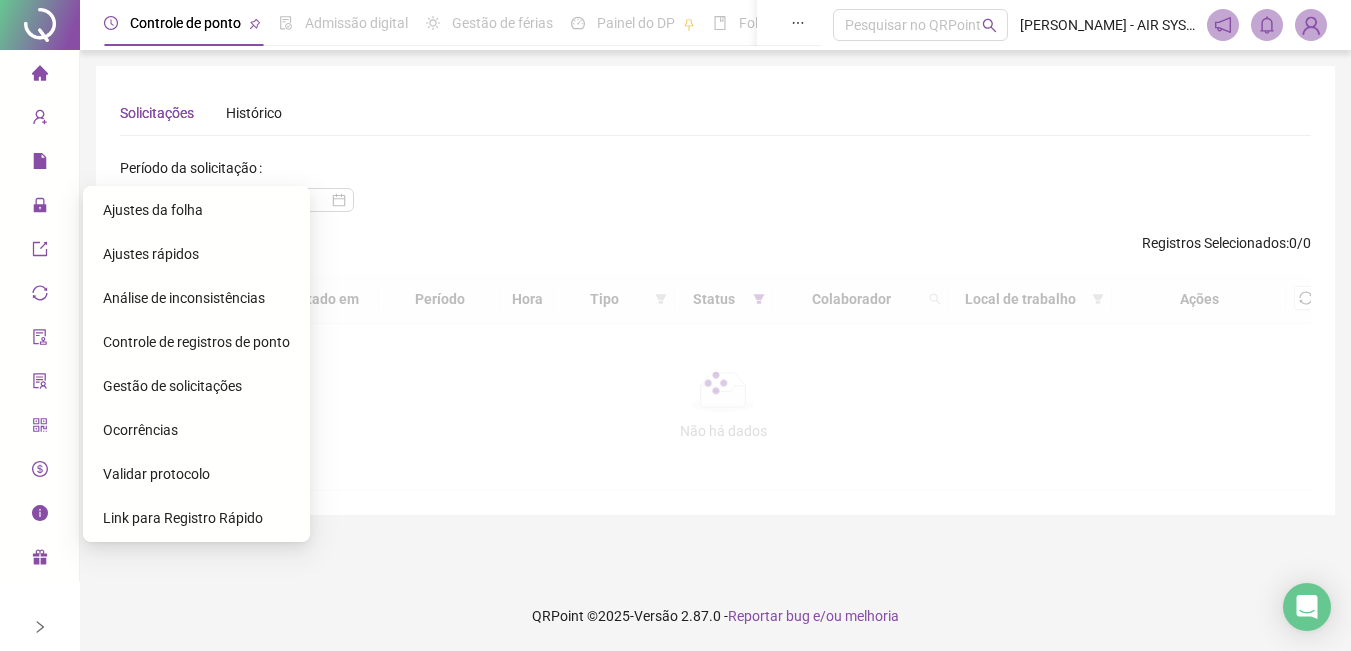 scroll, scrollTop: 0, scrollLeft: 0, axis: both 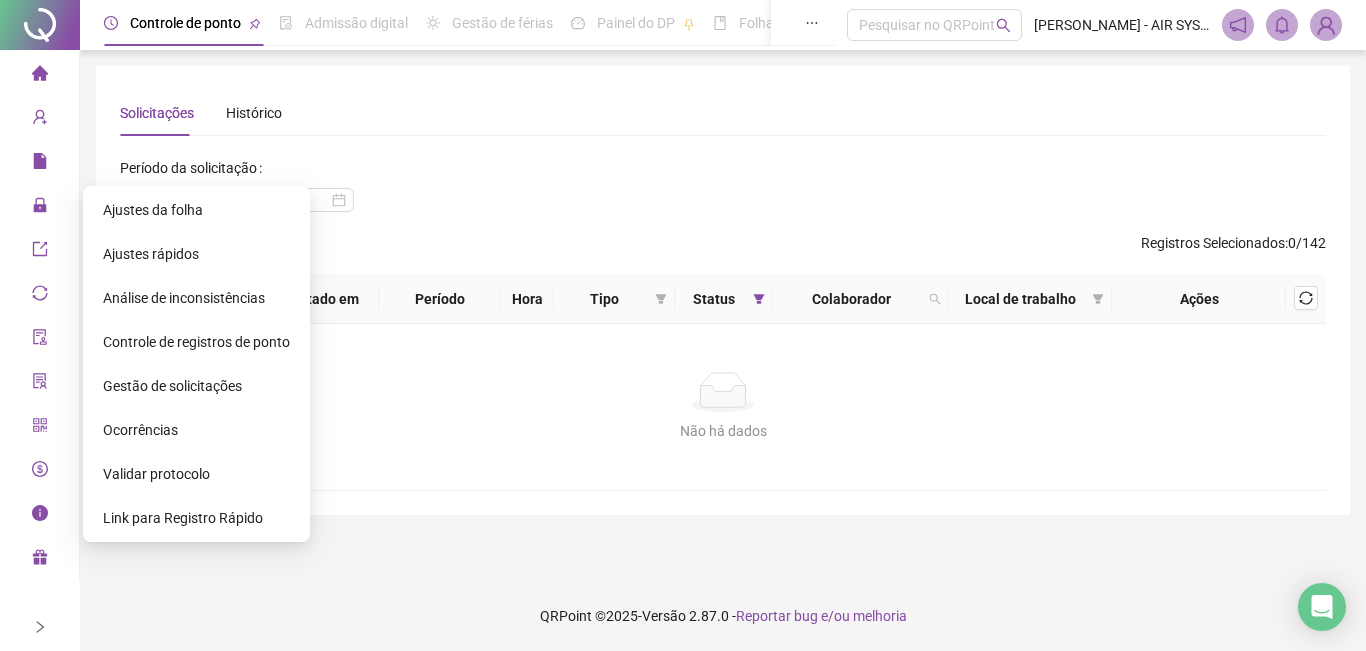 click on "Ajustes da folha" at bounding box center (153, 210) 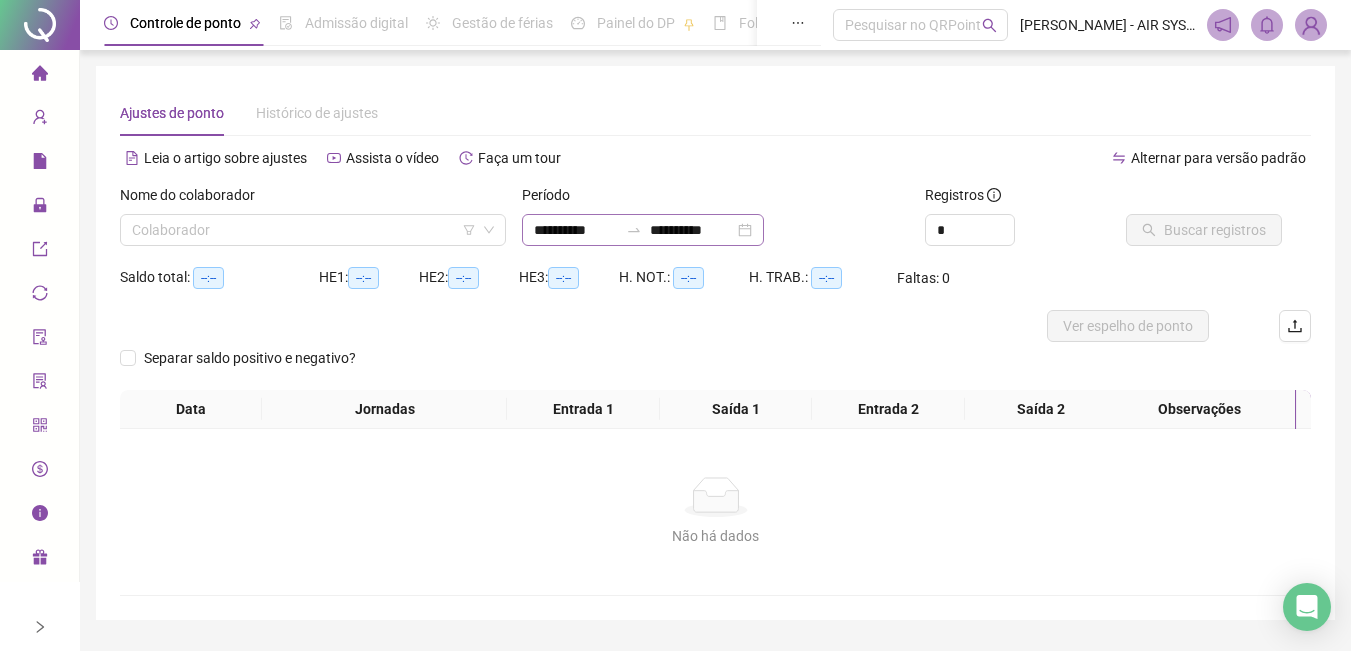 click at bounding box center [634, 230] 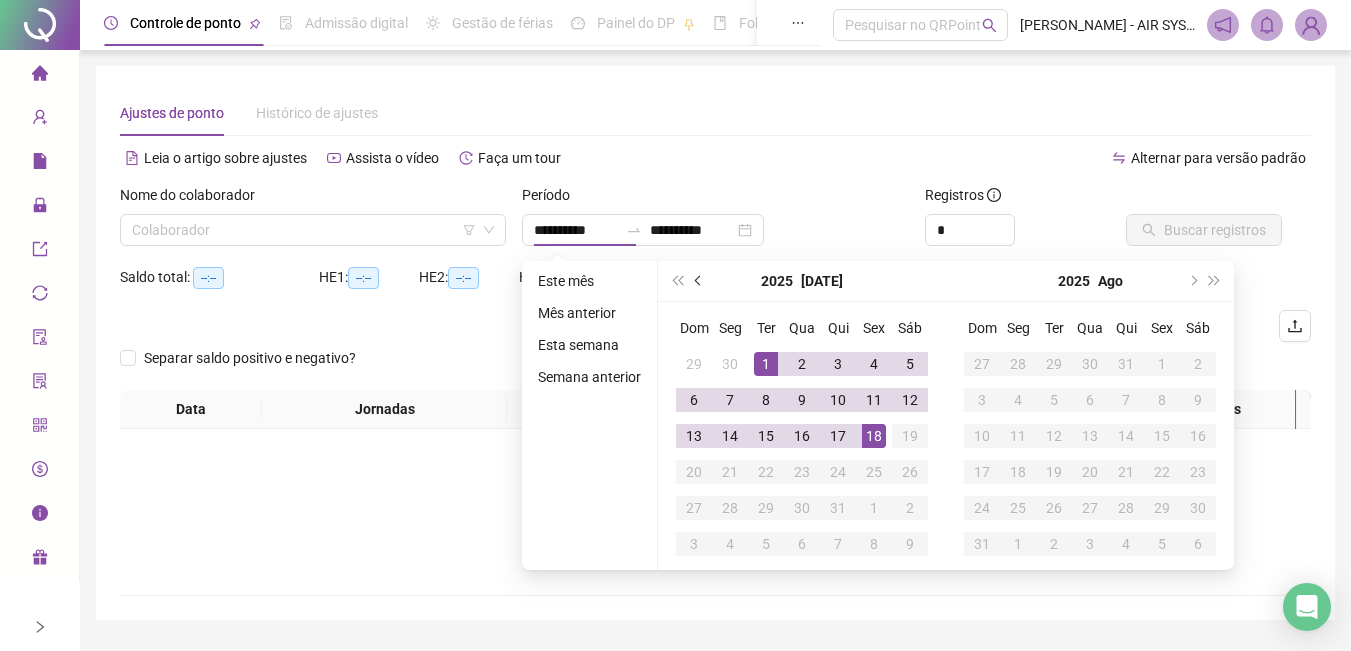 click at bounding box center (700, 281) 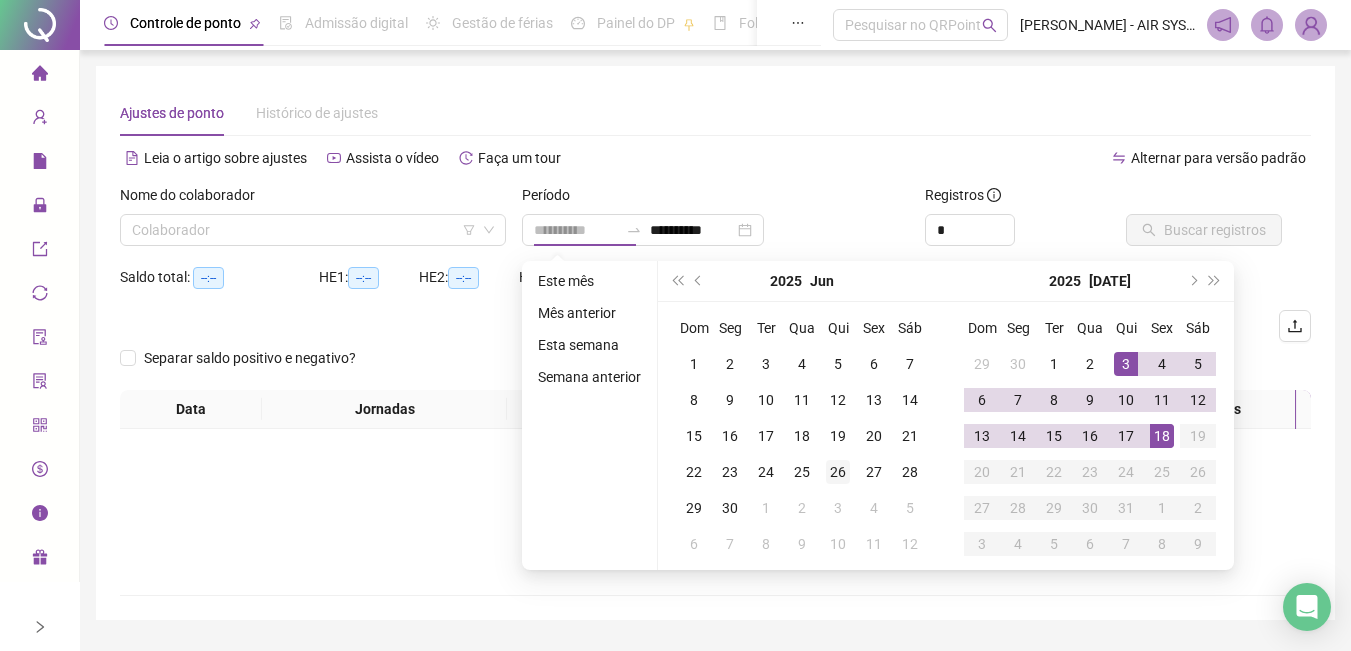 type on "**********" 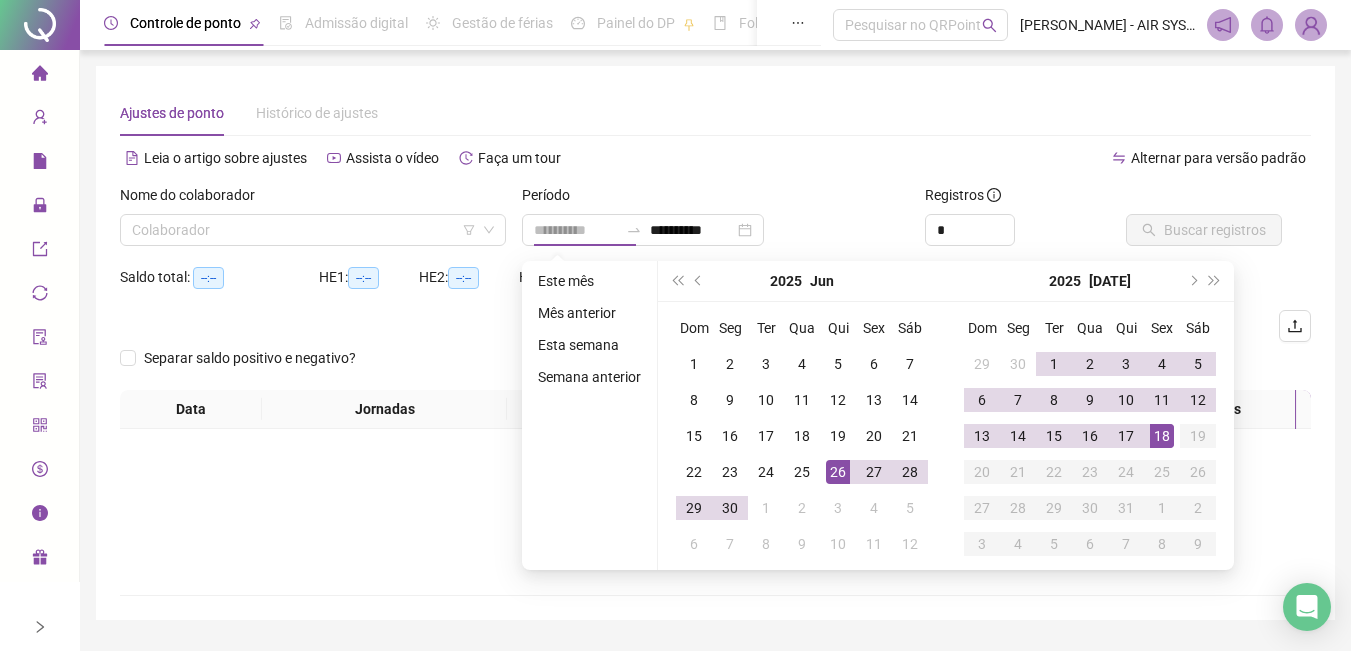 click on "26" at bounding box center (838, 472) 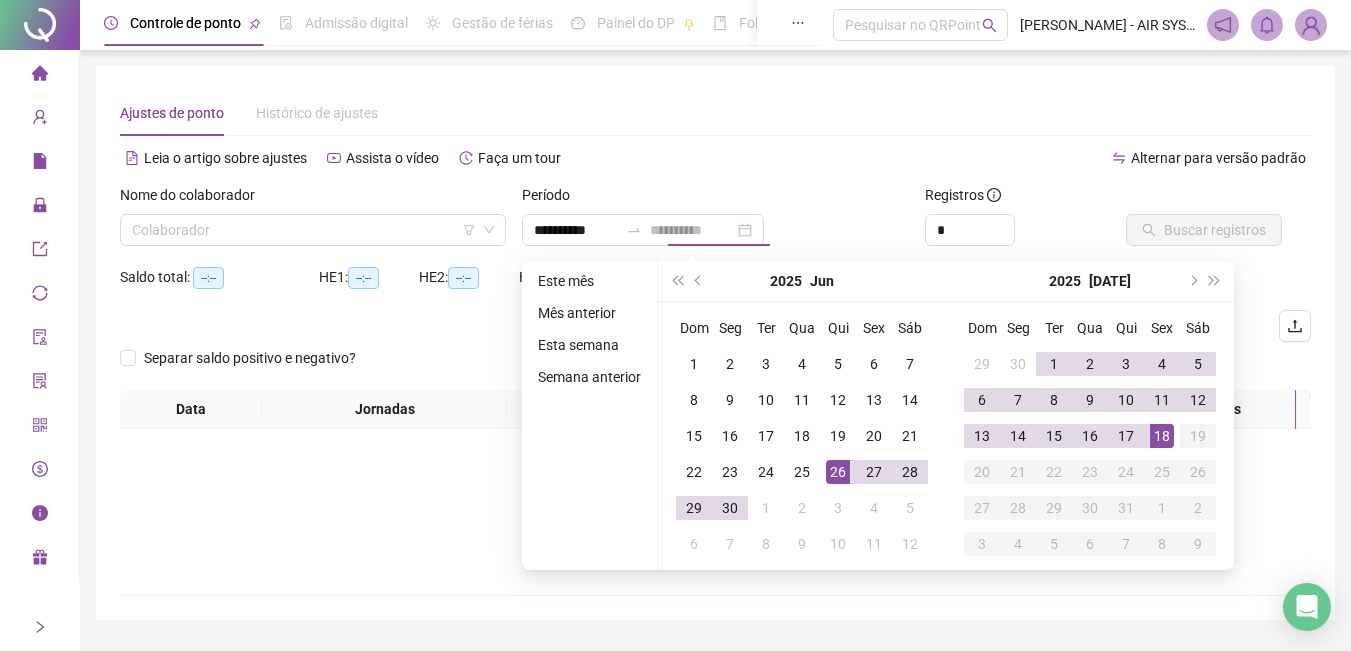 click on "18" at bounding box center (1162, 436) 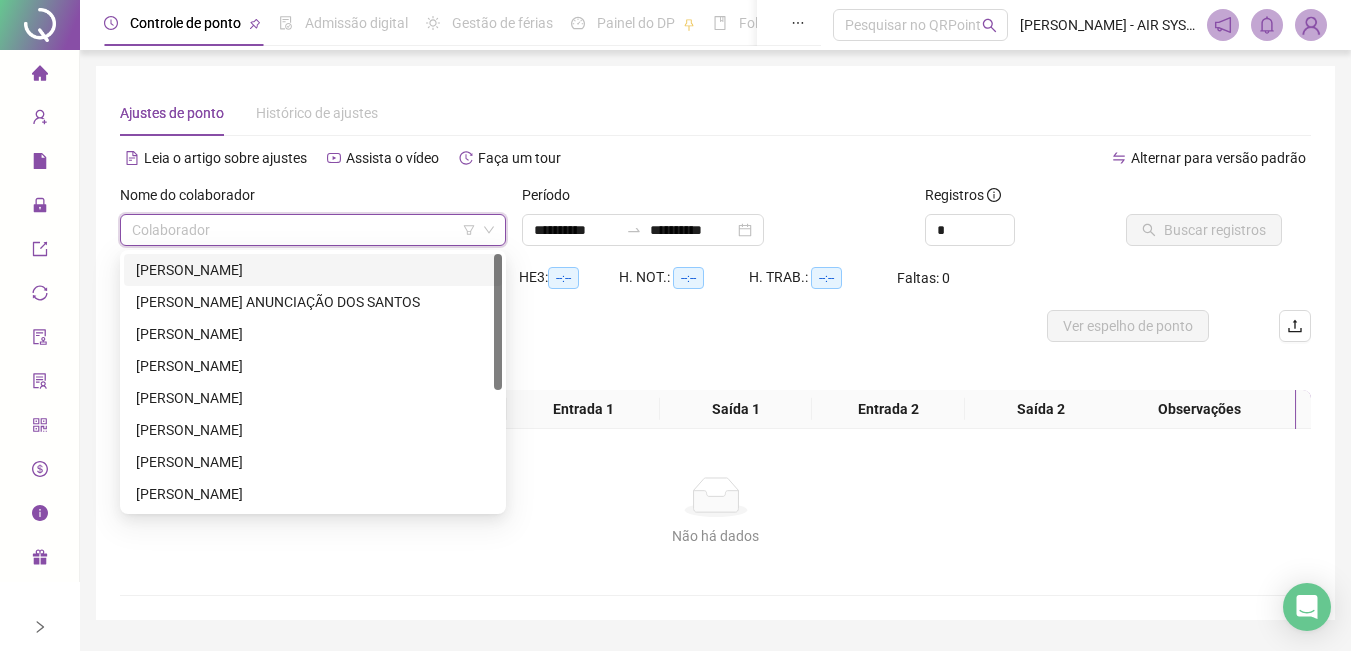 click at bounding box center (307, 230) 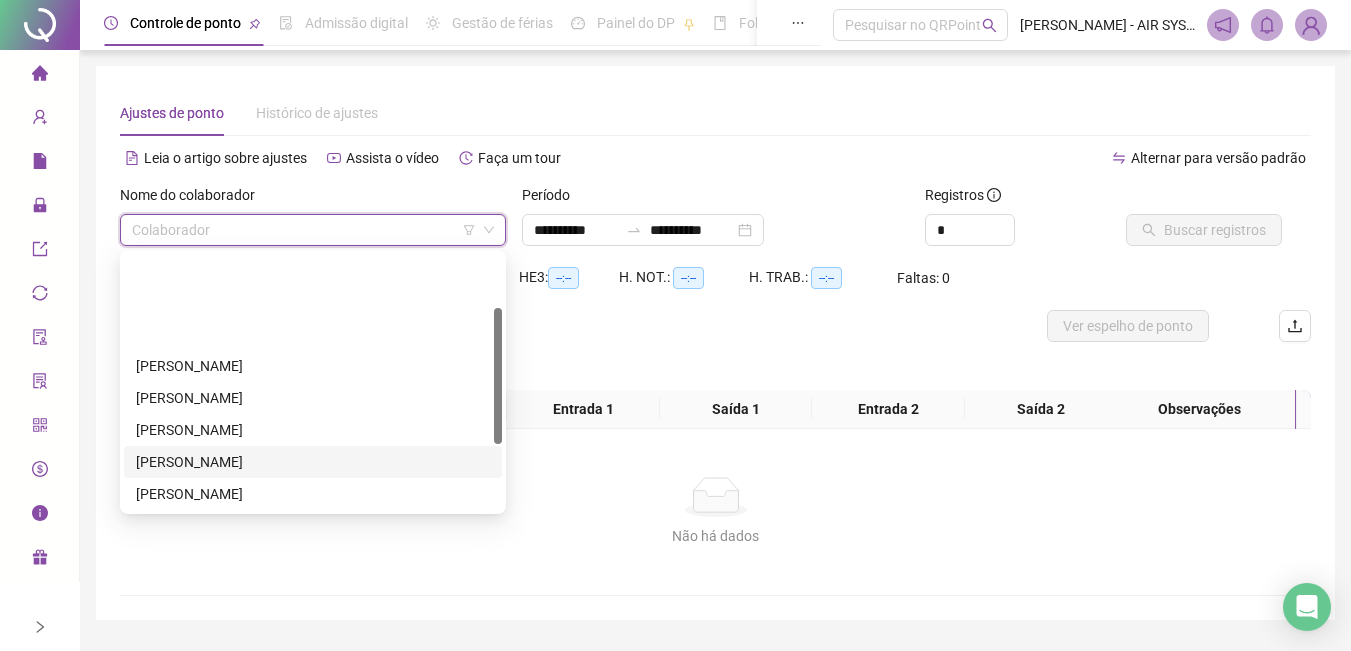 scroll, scrollTop: 100, scrollLeft: 0, axis: vertical 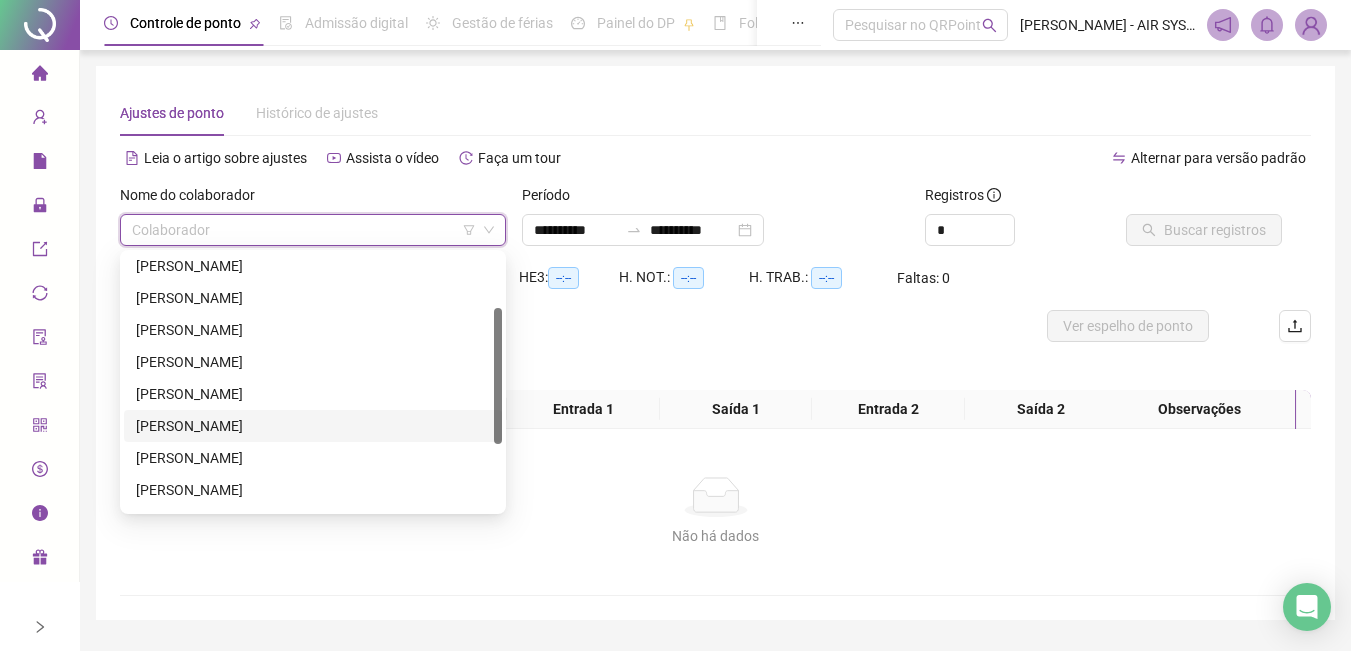 click on "[PERSON_NAME]" at bounding box center [313, 426] 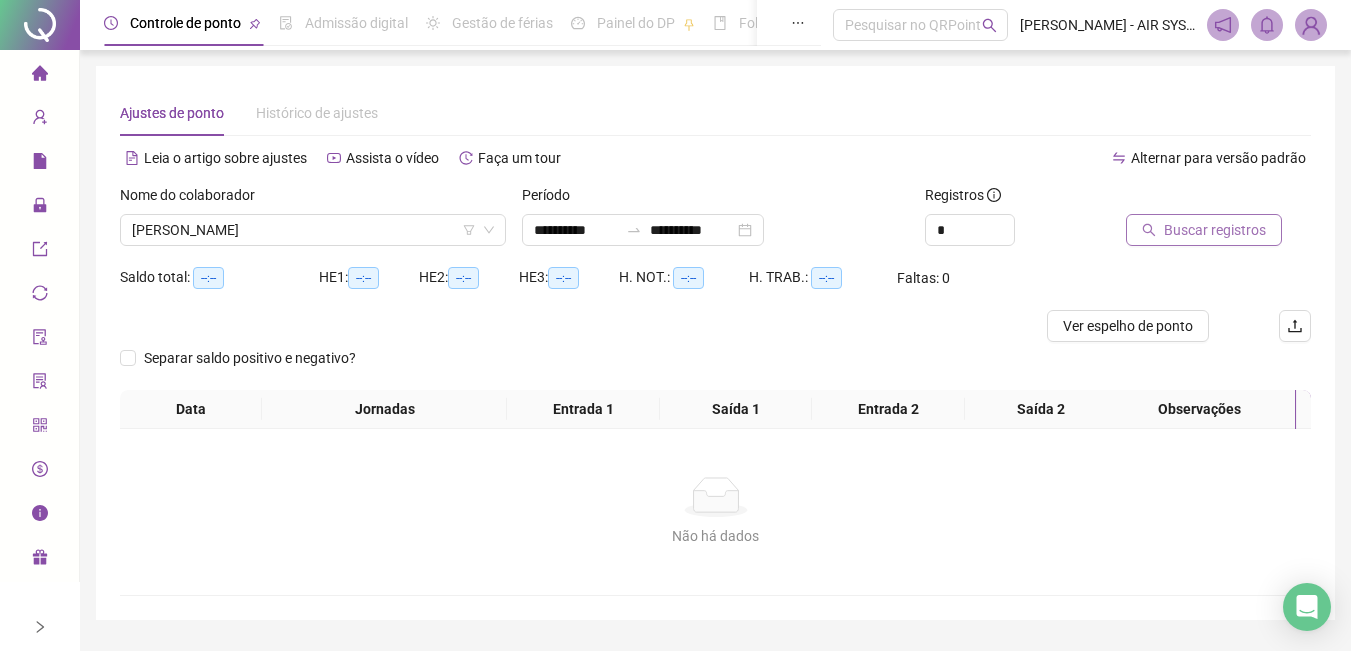 click on "Buscar registros" at bounding box center [1215, 230] 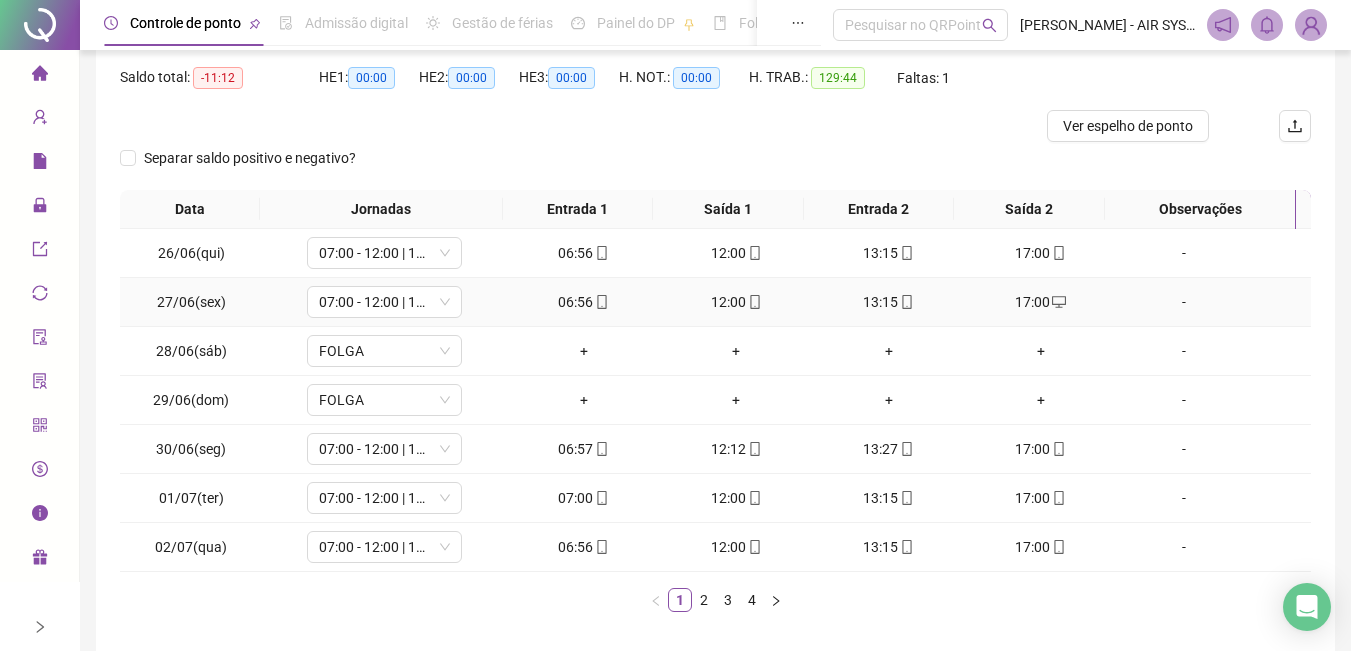 scroll, scrollTop: 287, scrollLeft: 0, axis: vertical 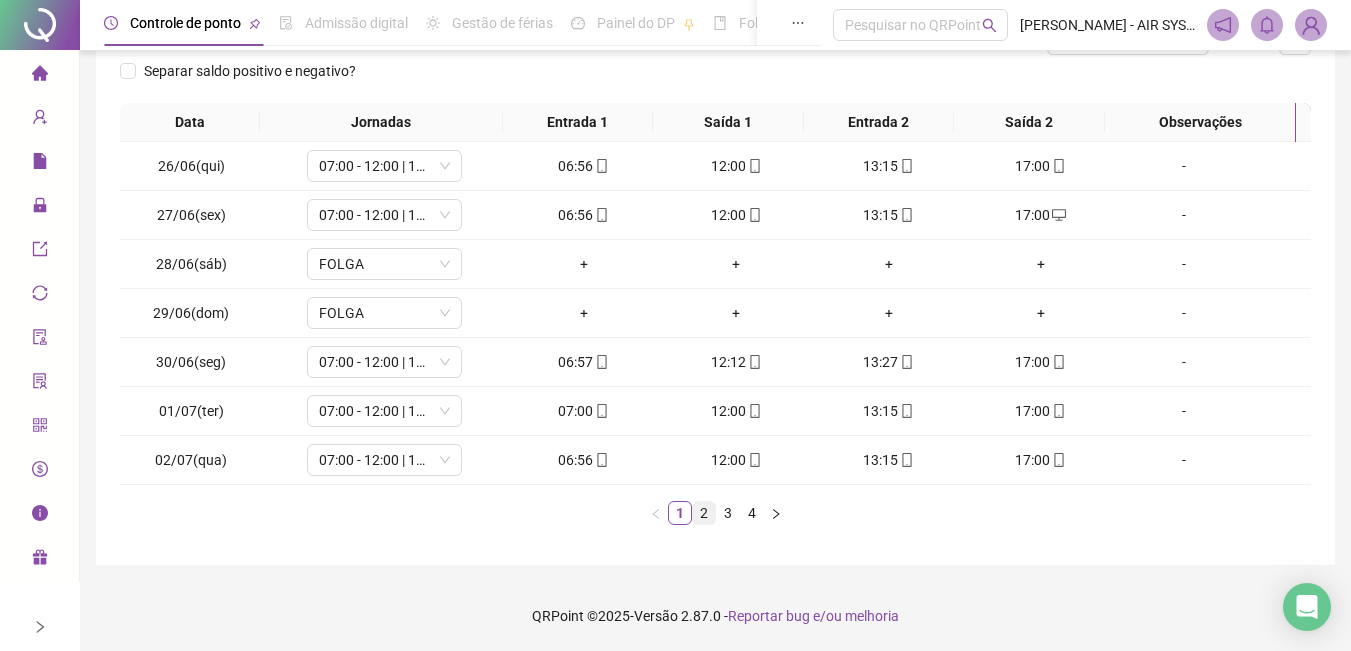 click on "2" at bounding box center (704, 513) 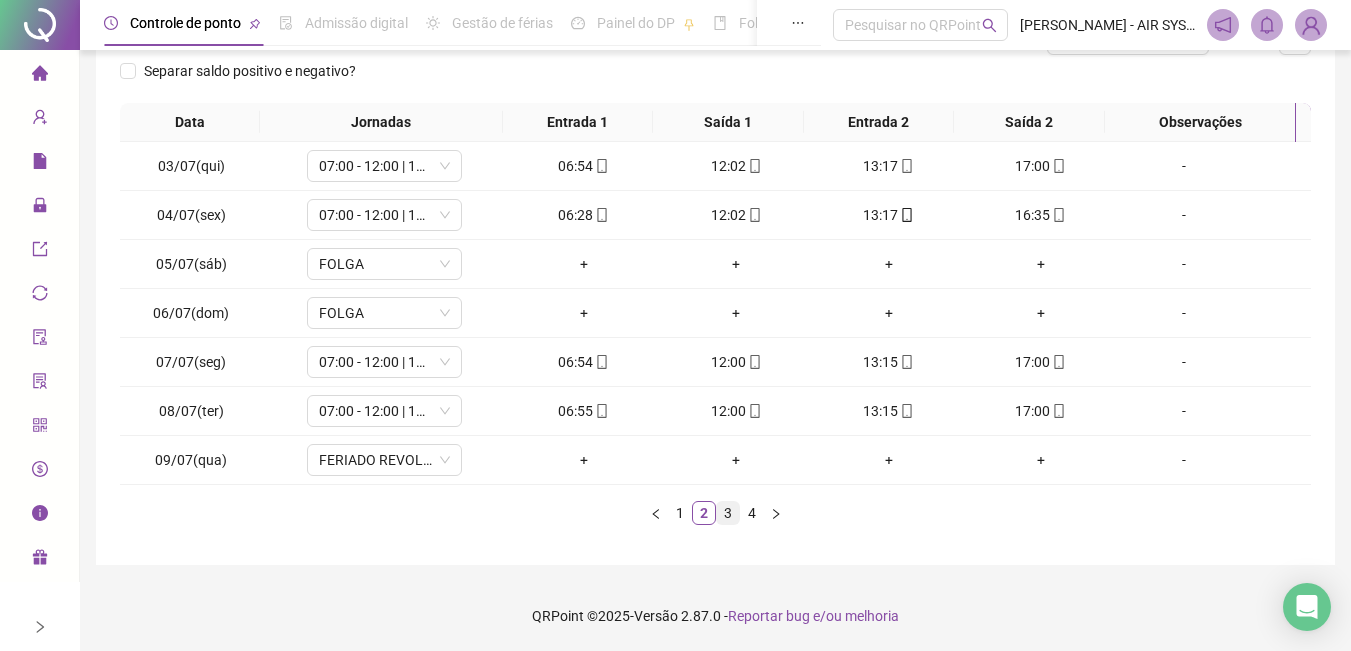click on "3" at bounding box center [728, 513] 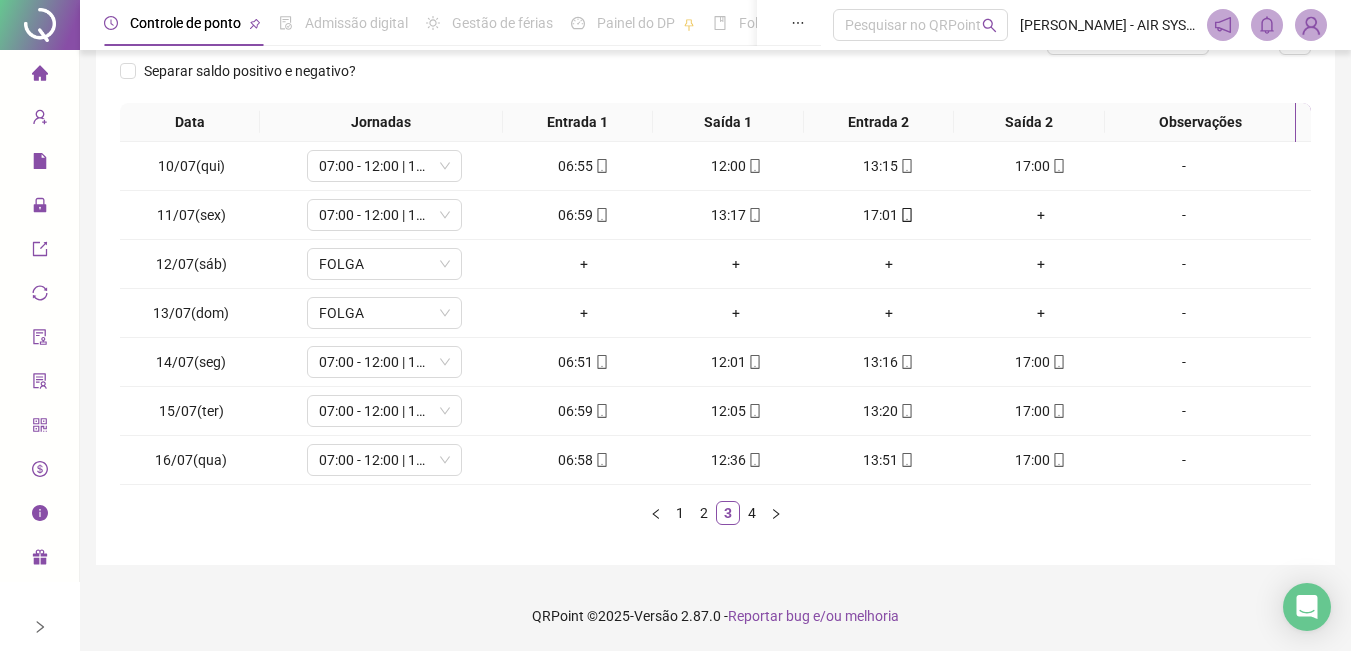 type 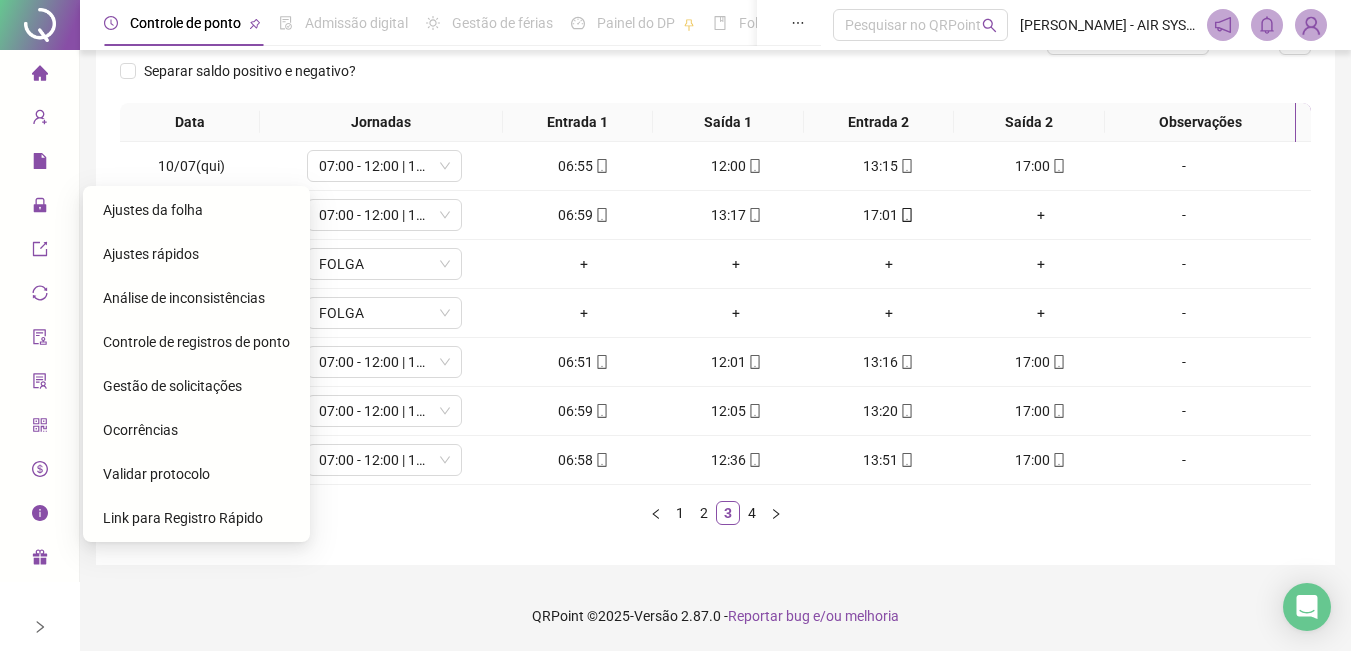 click on "Gestão de solicitações" at bounding box center [172, 386] 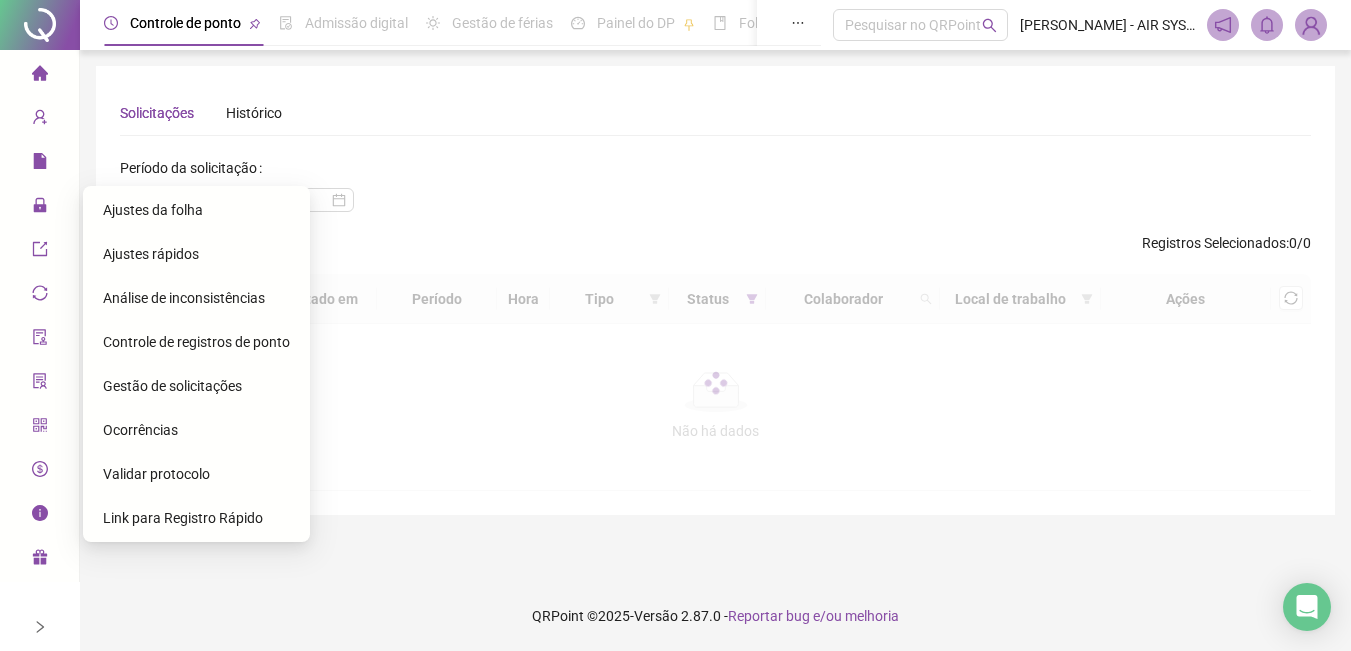 scroll, scrollTop: 0, scrollLeft: 0, axis: both 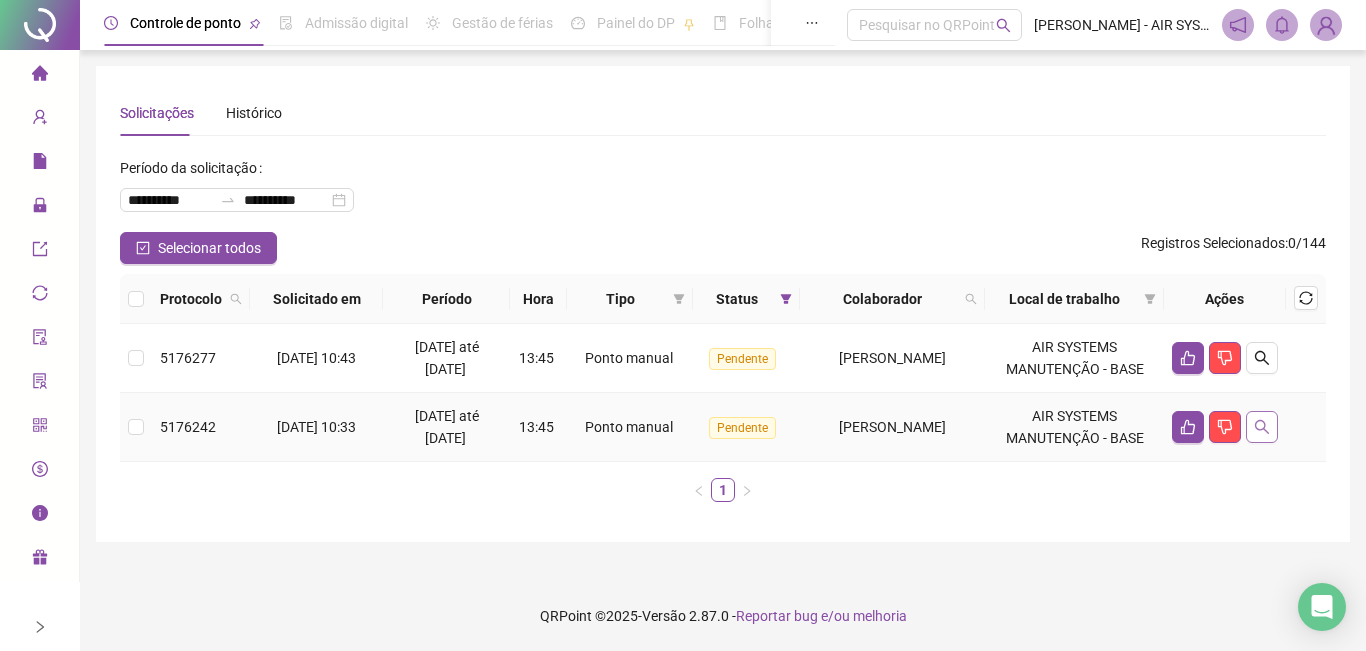 click at bounding box center [1262, 427] 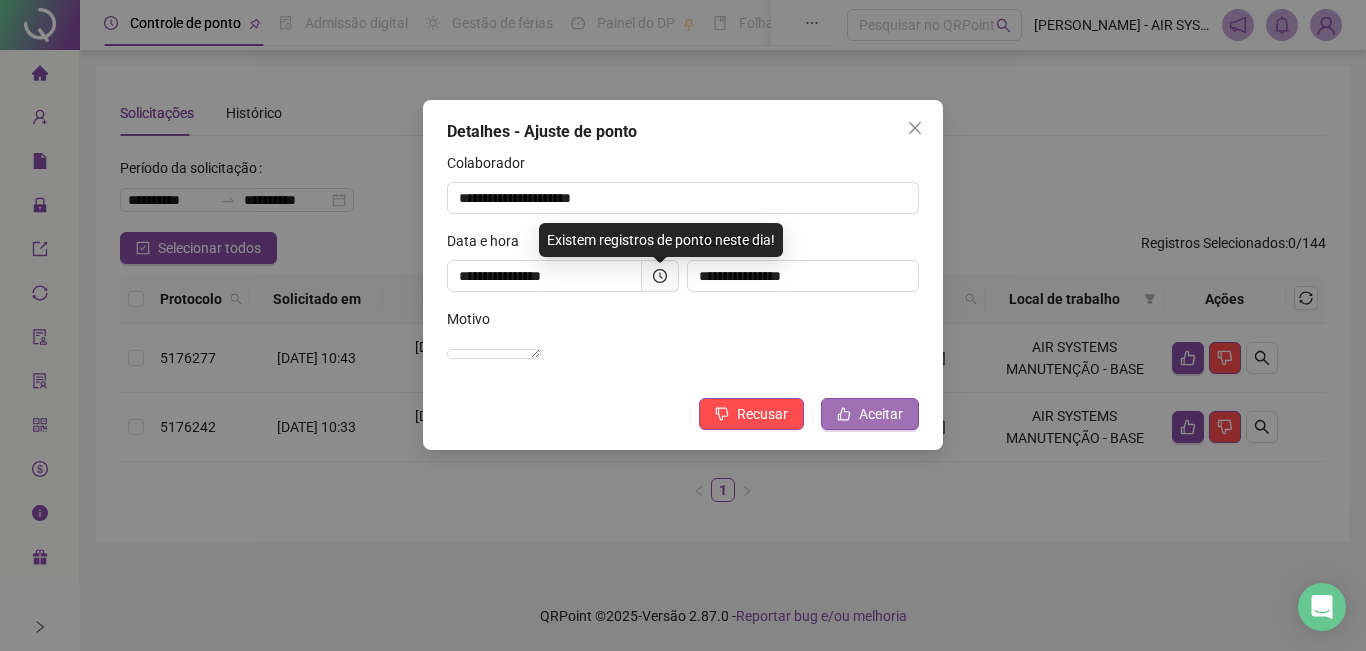 click on "Aceitar" at bounding box center (881, 414) 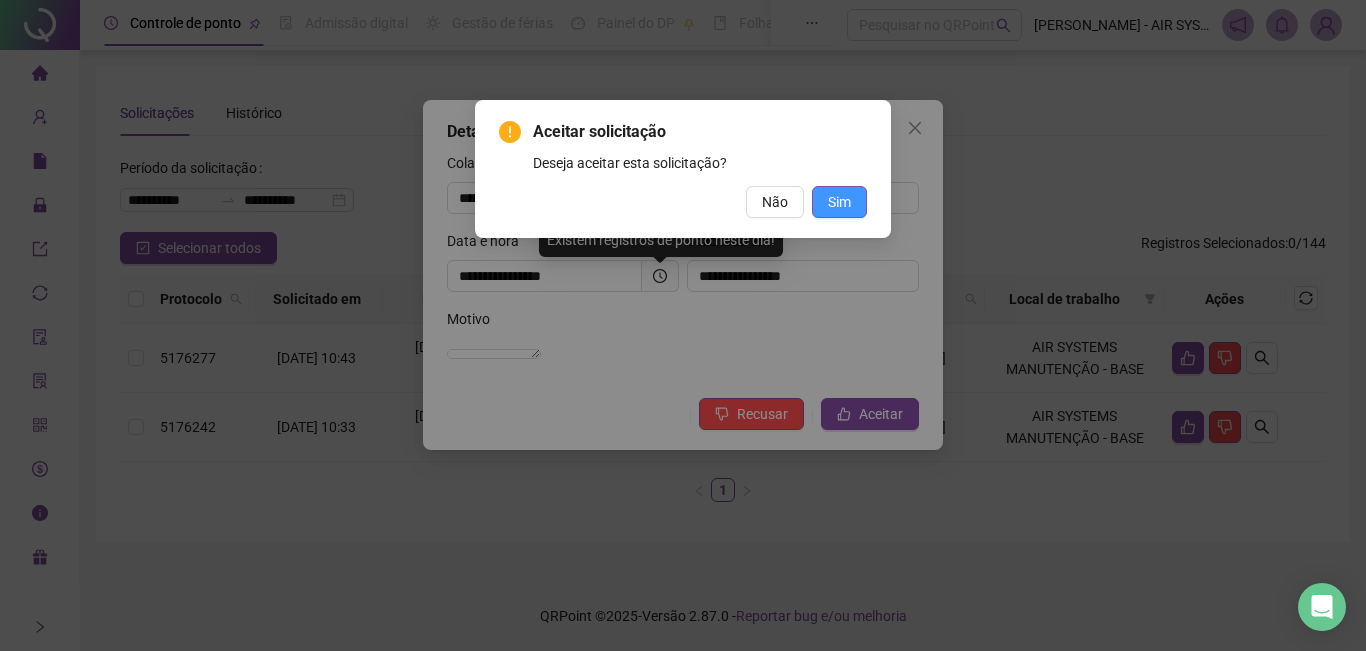 click on "Sim" at bounding box center (839, 202) 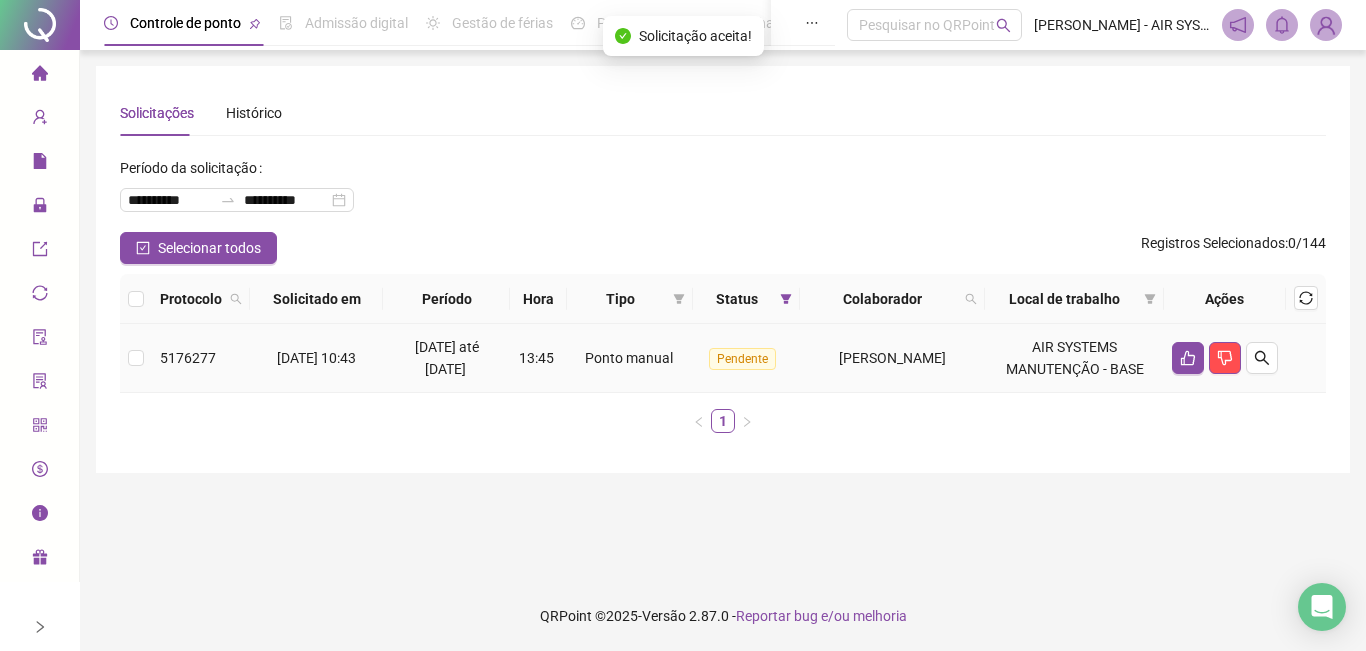 click 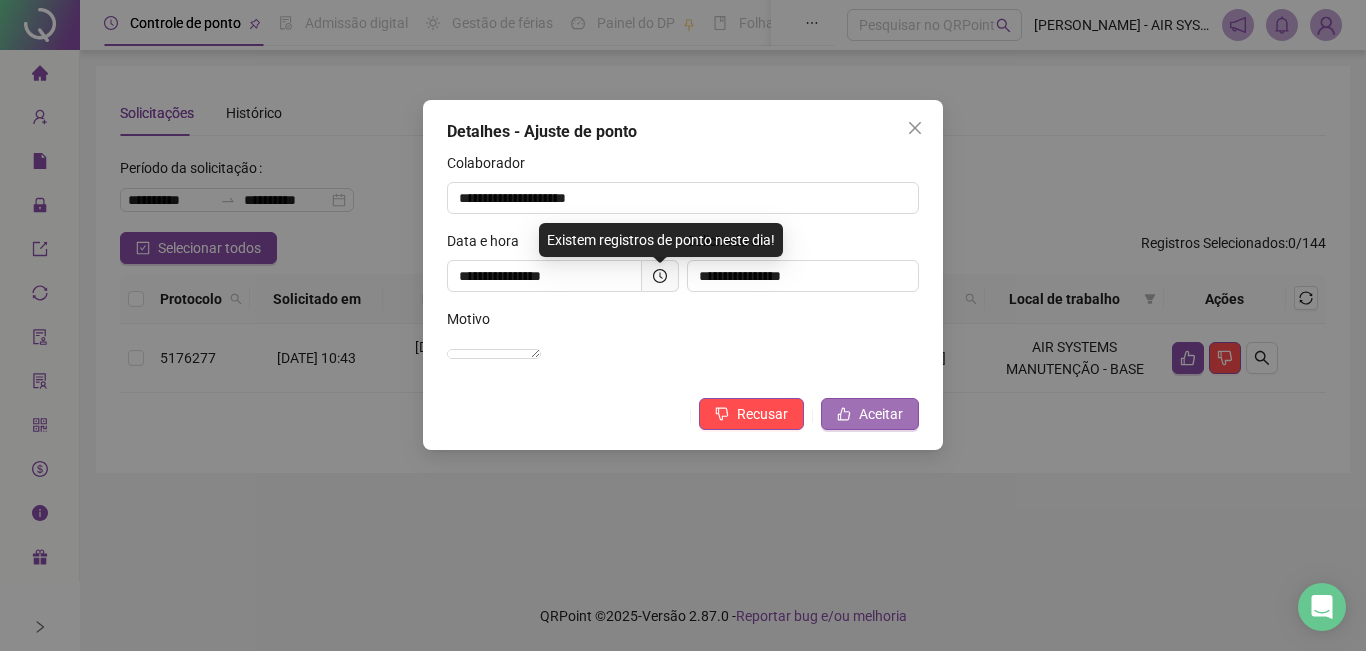 click 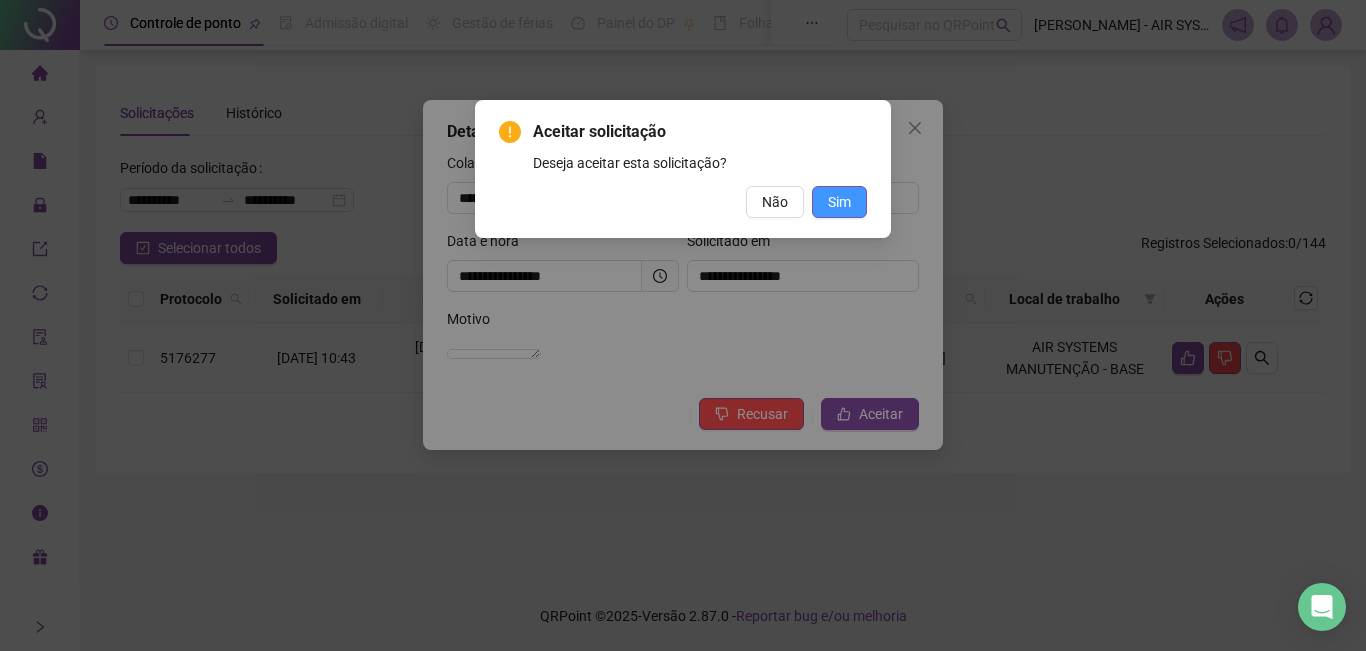 click on "Sim" at bounding box center [839, 202] 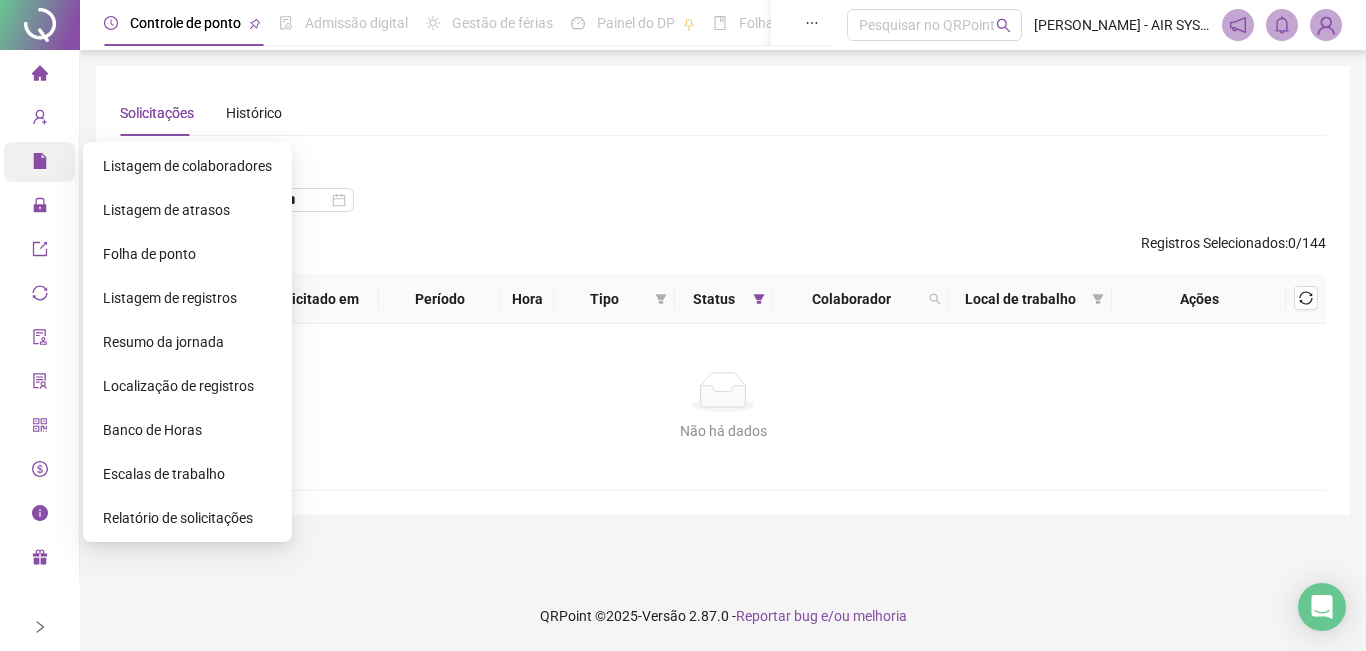 click at bounding box center [40, 164] 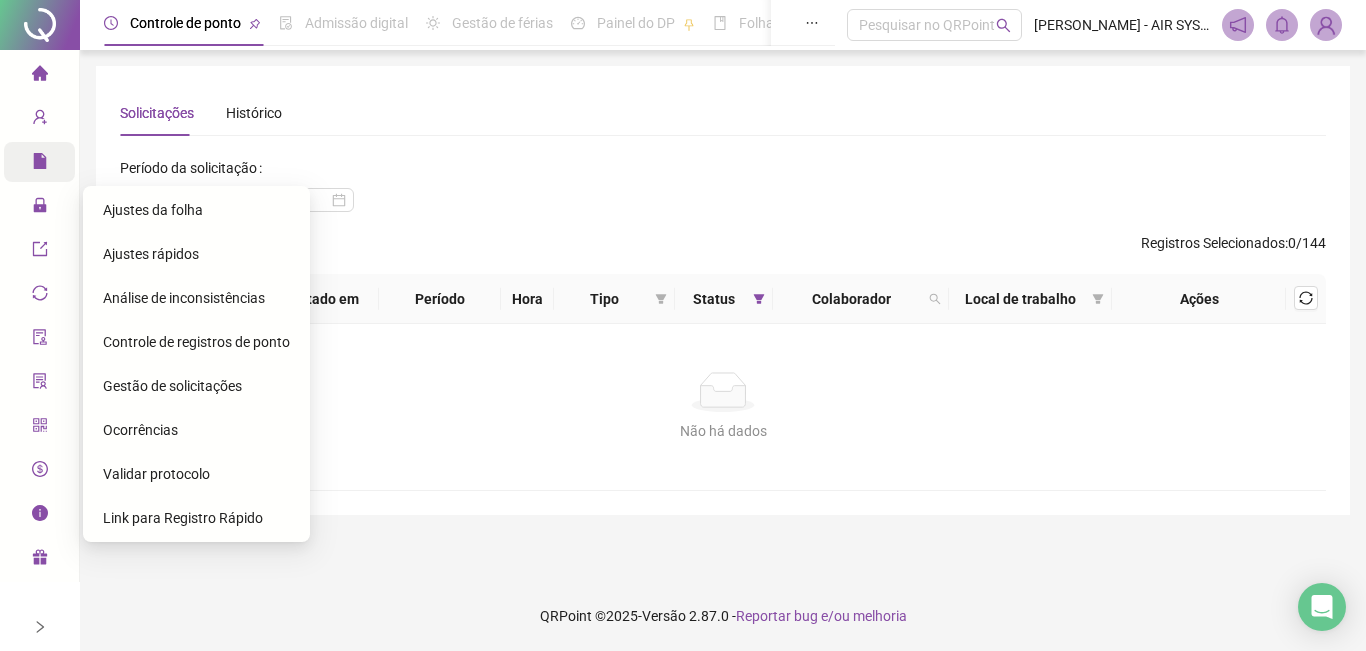 click on "Ajustes da folha" at bounding box center [153, 210] 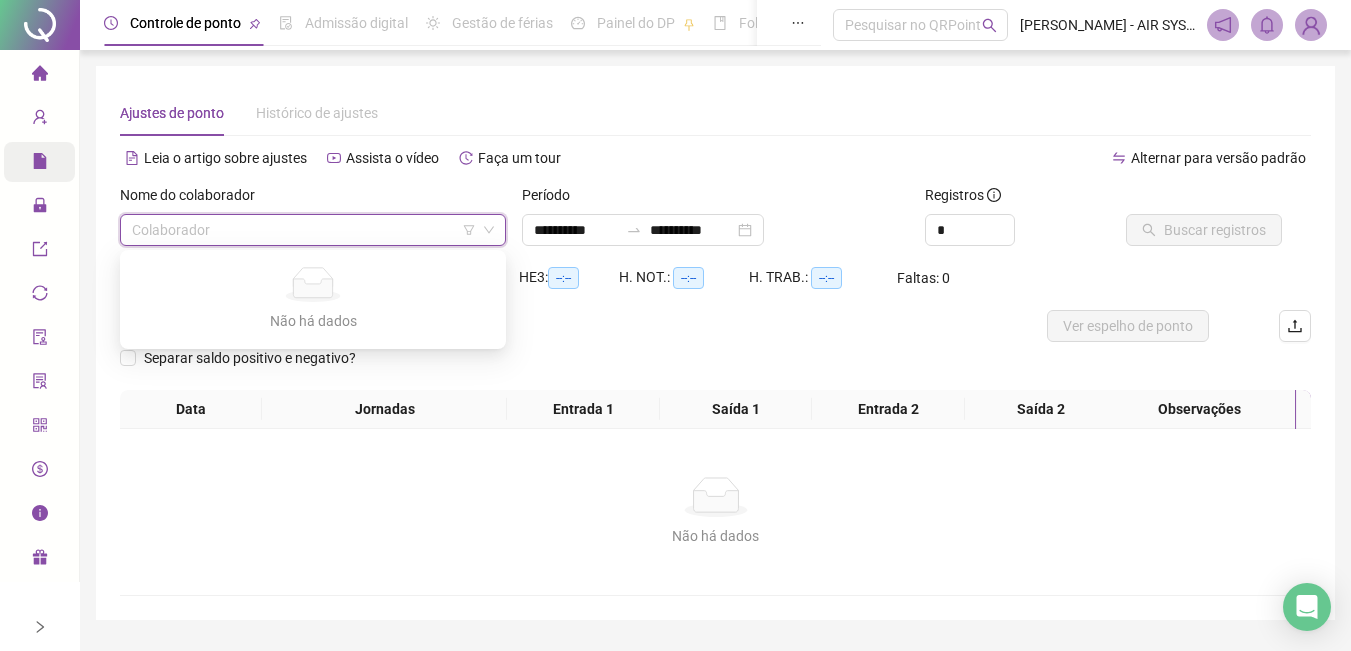 click at bounding box center [307, 230] 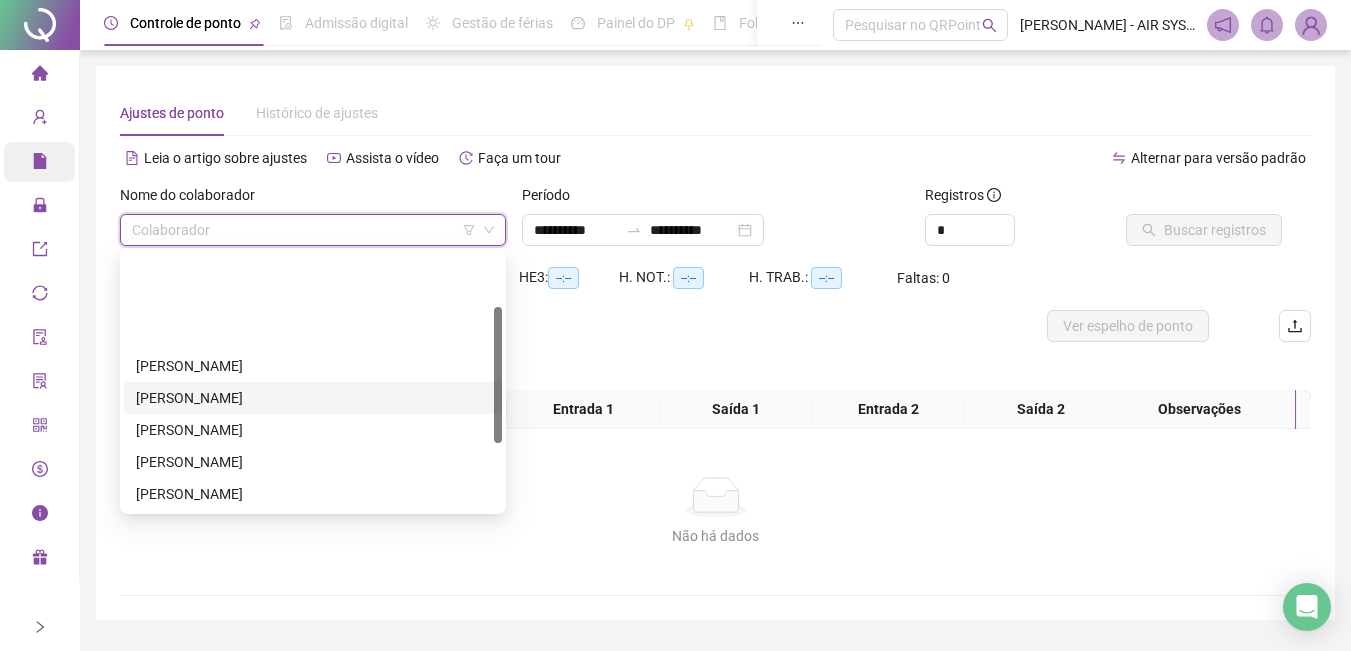 scroll, scrollTop: 100, scrollLeft: 0, axis: vertical 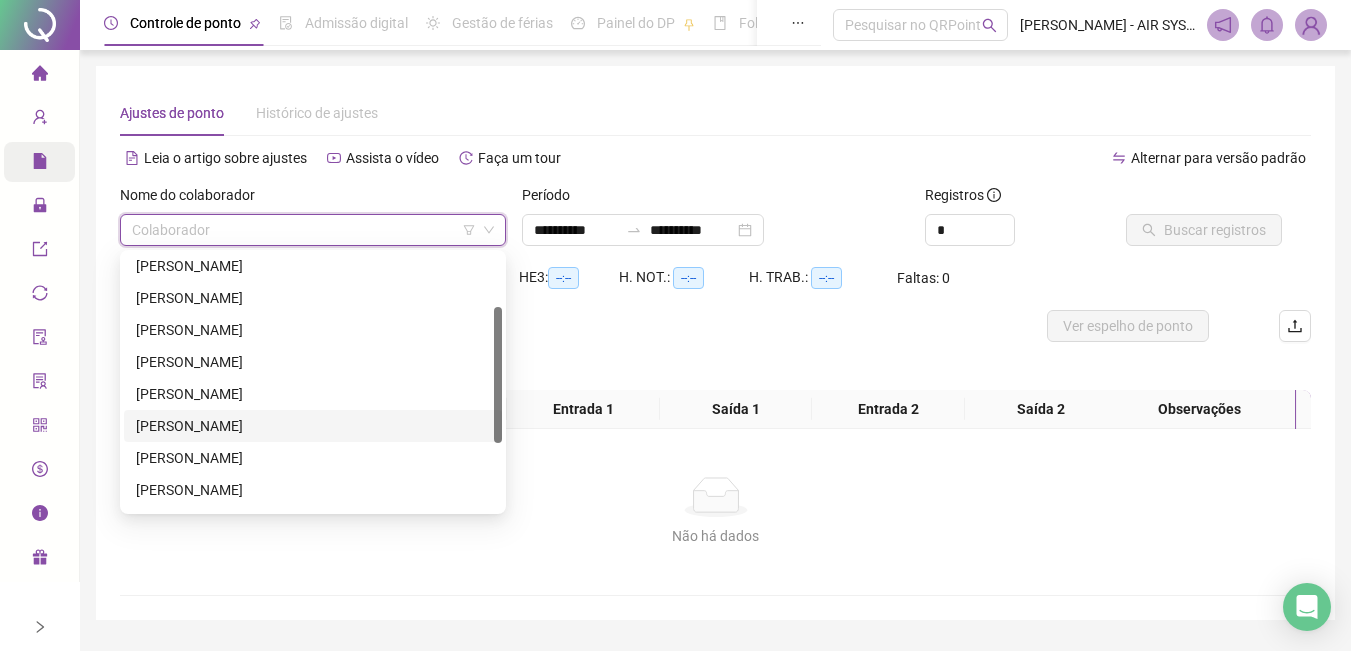 click on "[PERSON_NAME]" at bounding box center [313, 426] 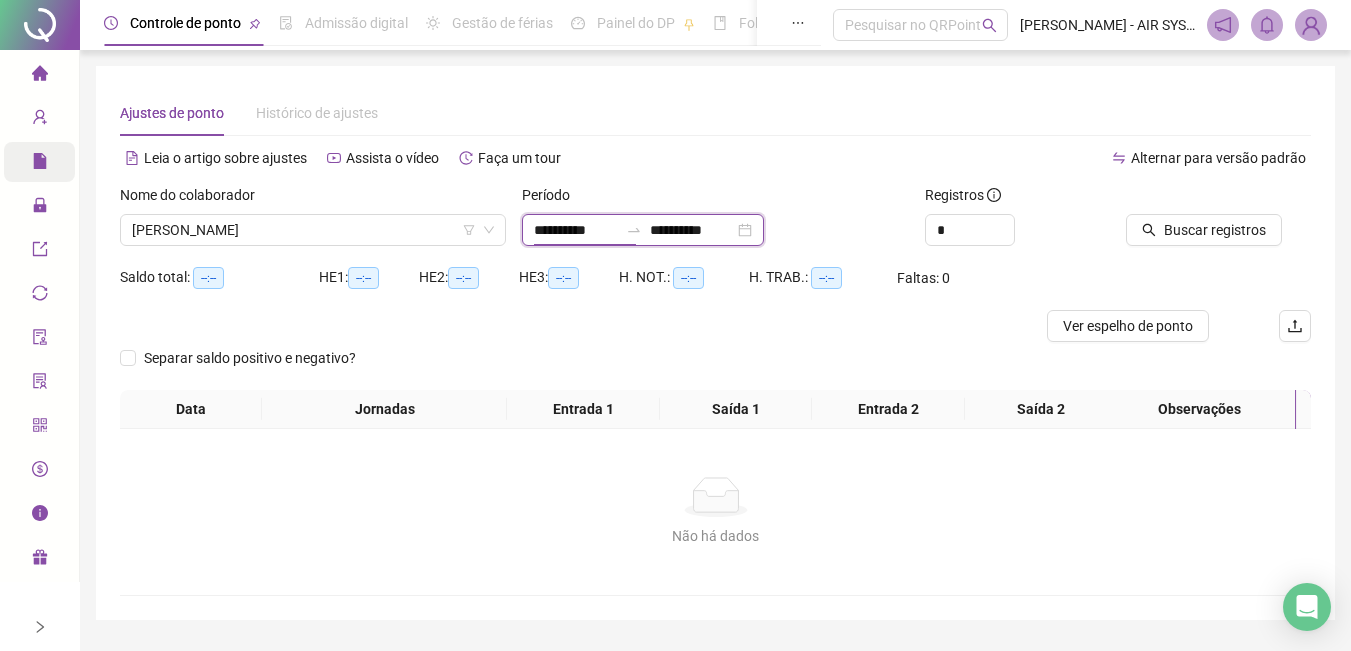 click on "**********" at bounding box center [576, 230] 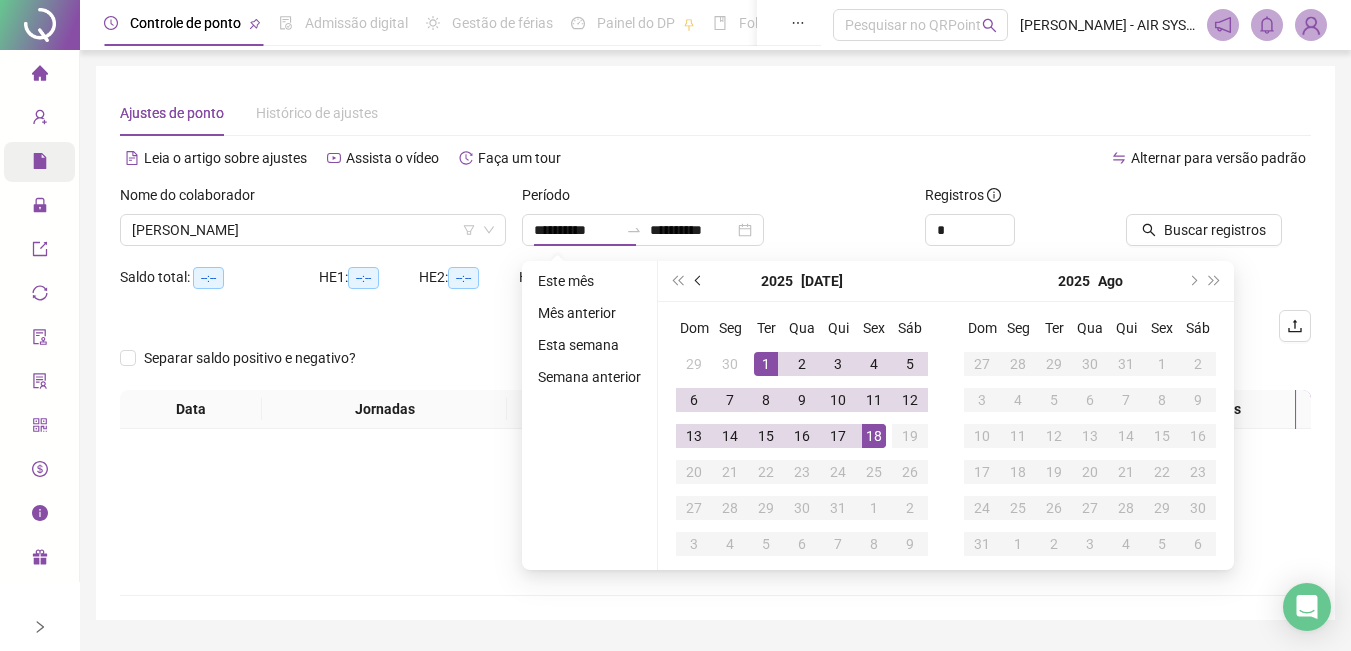 click at bounding box center [699, 281] 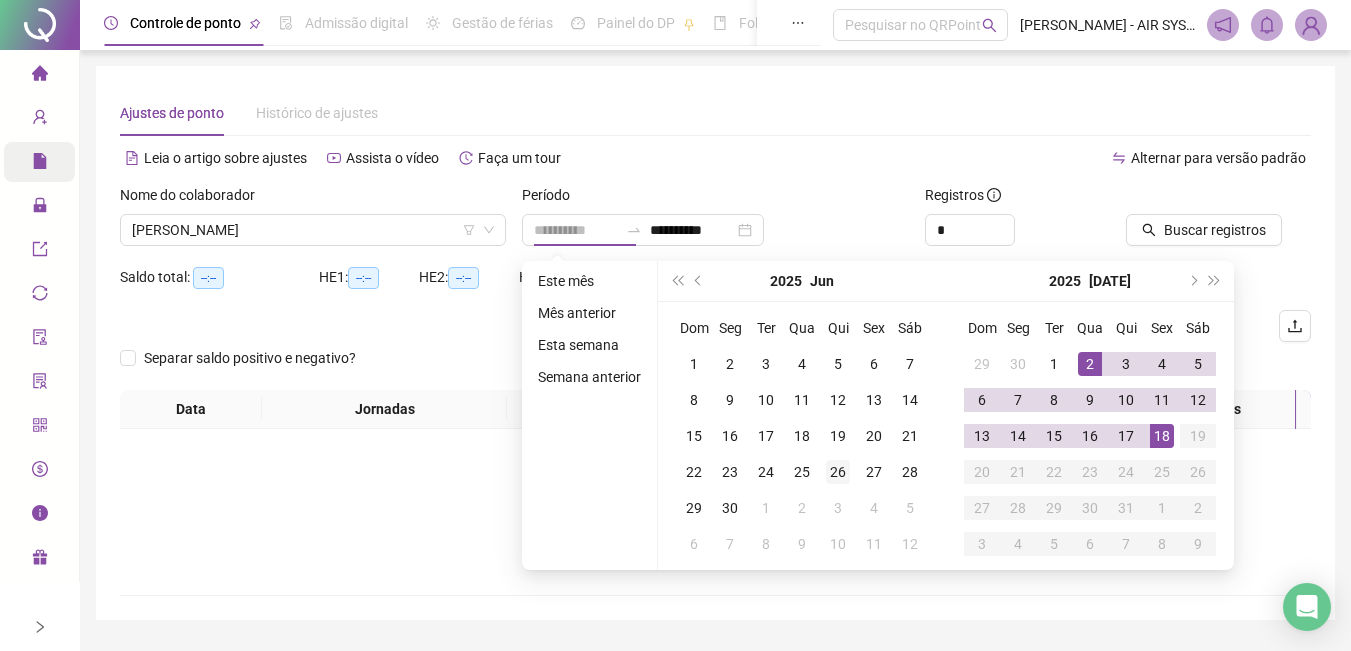 type on "**********" 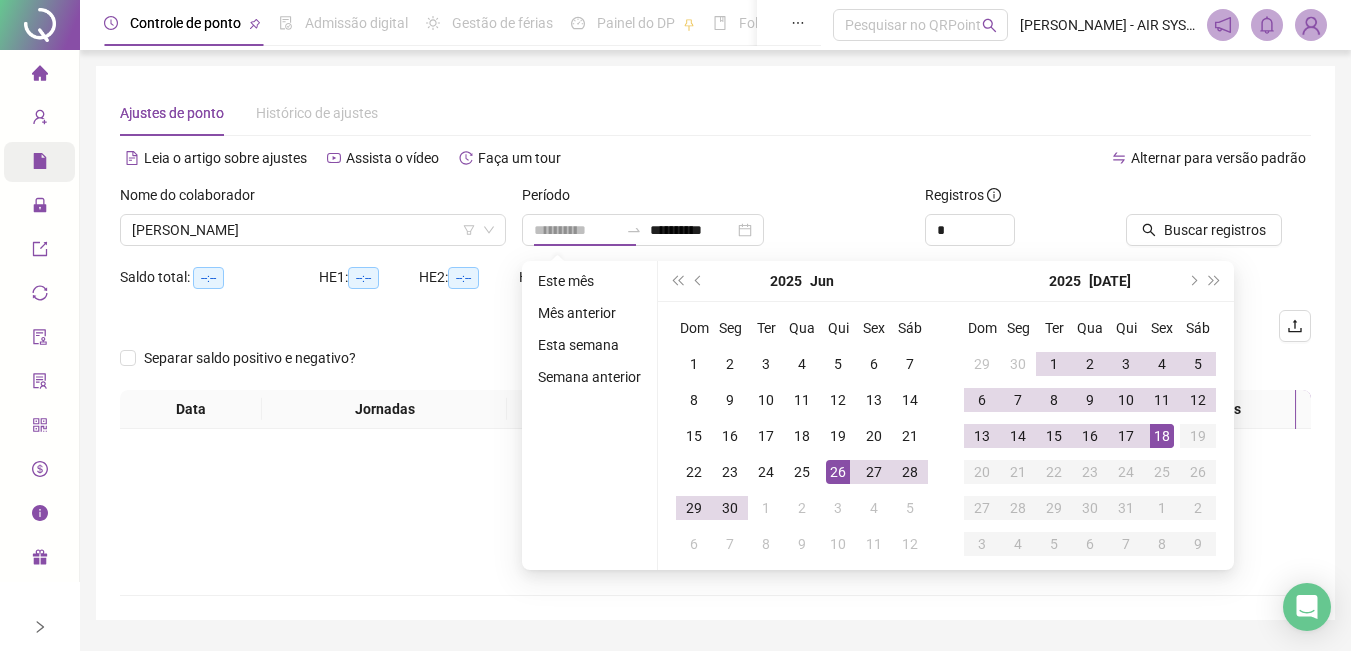 click on "26" at bounding box center (838, 472) 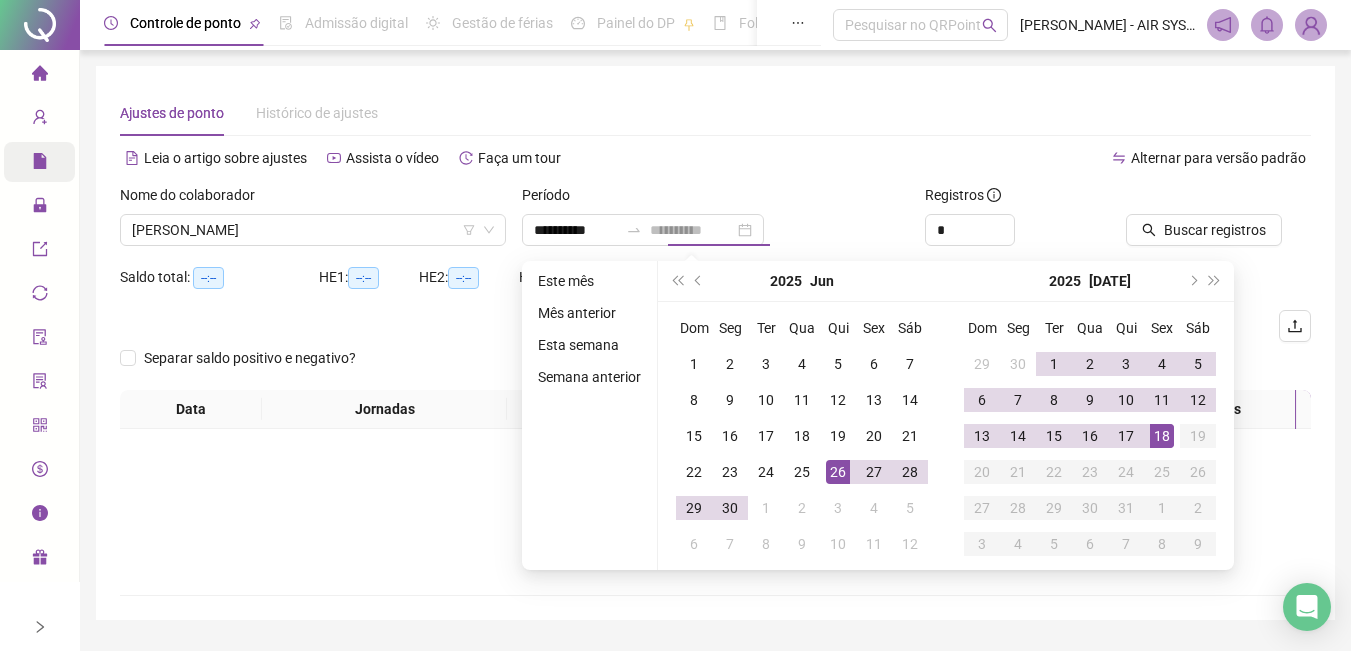 click on "18" at bounding box center [1162, 436] 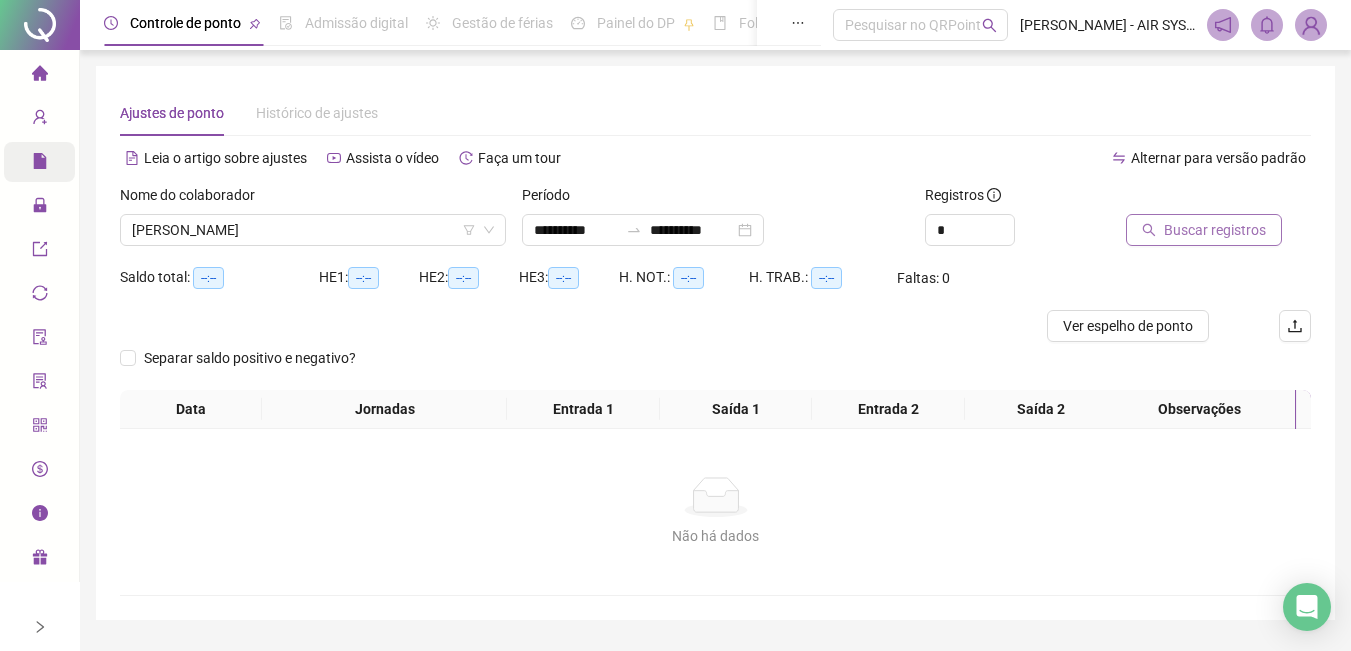 click on "Buscar registros" at bounding box center (1215, 230) 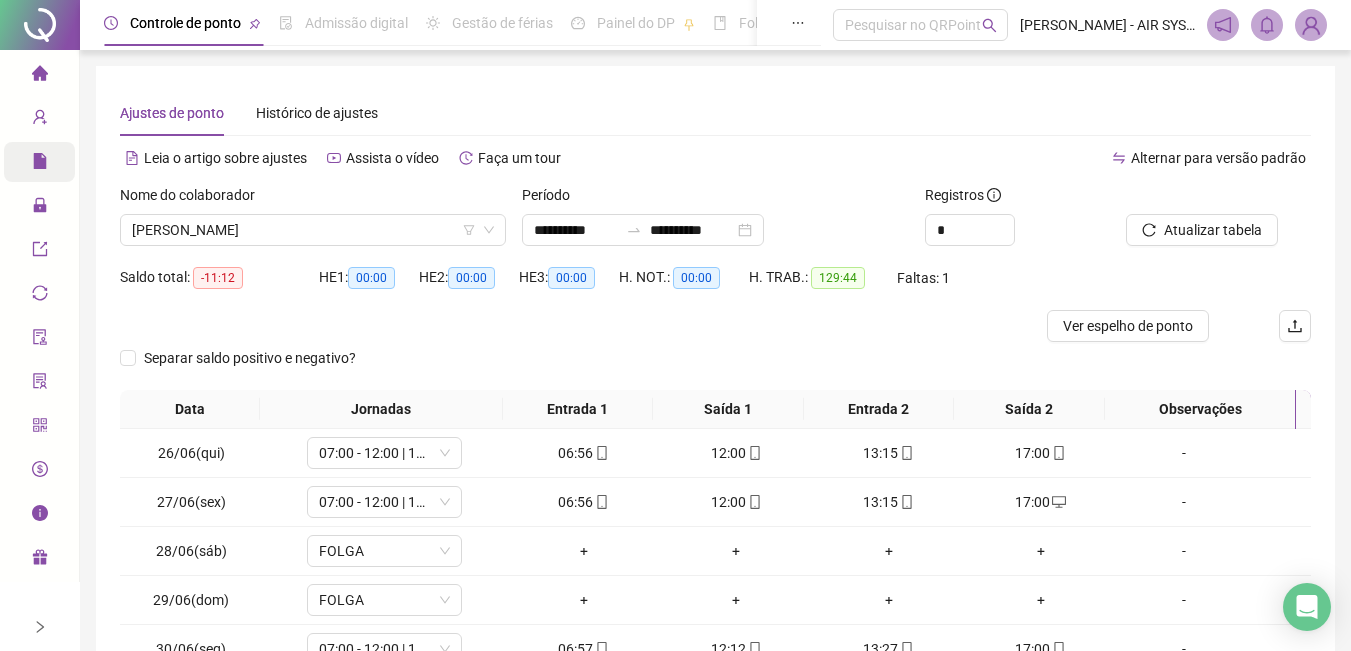 scroll, scrollTop: 287, scrollLeft: 0, axis: vertical 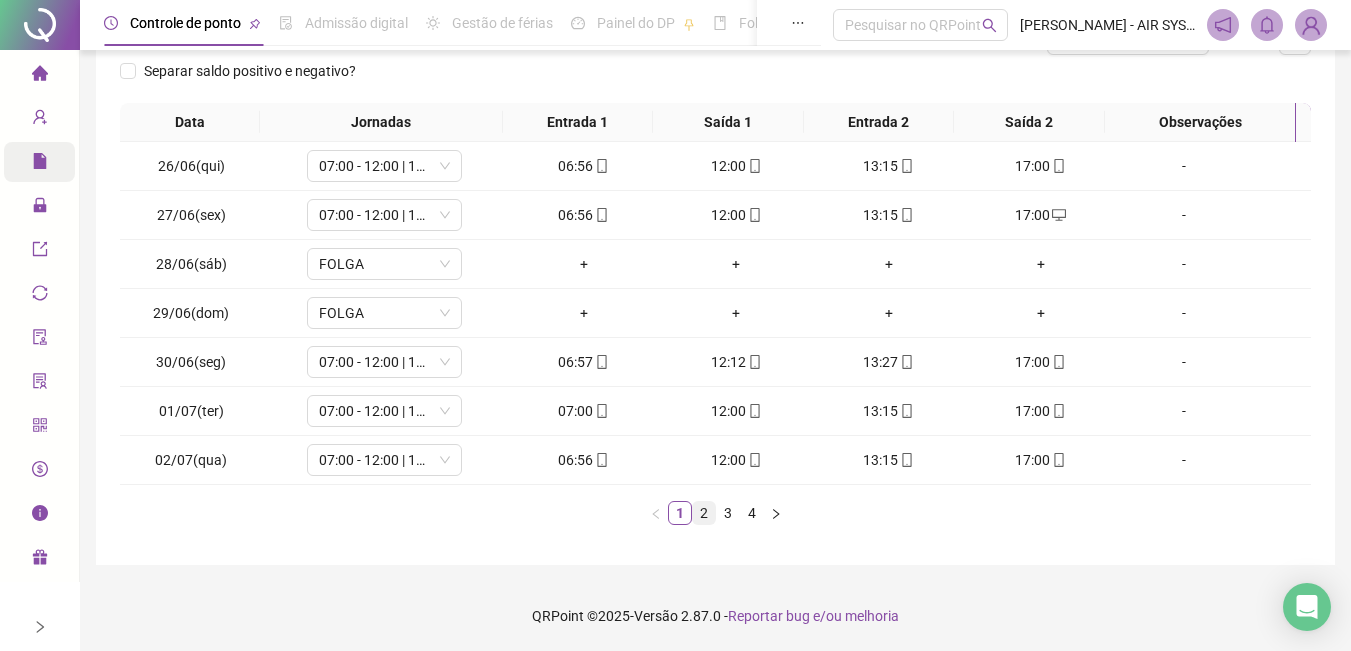 click on "2" at bounding box center (704, 513) 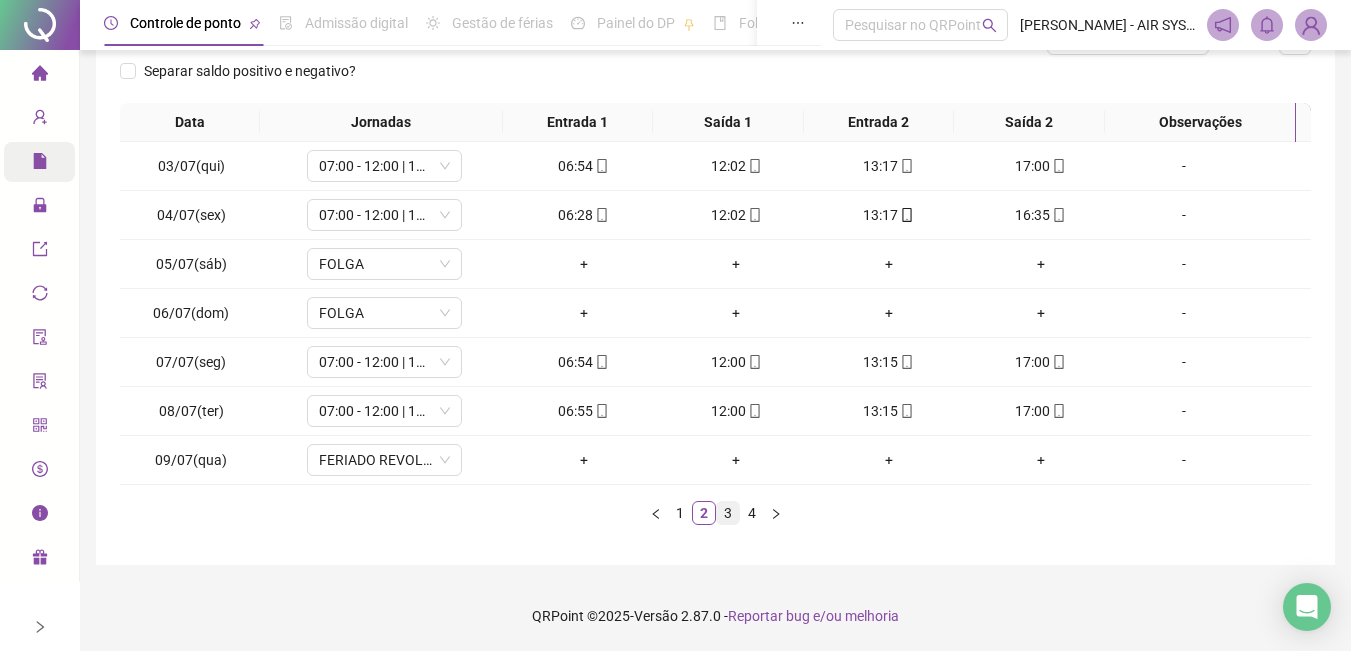 click on "3" at bounding box center (728, 513) 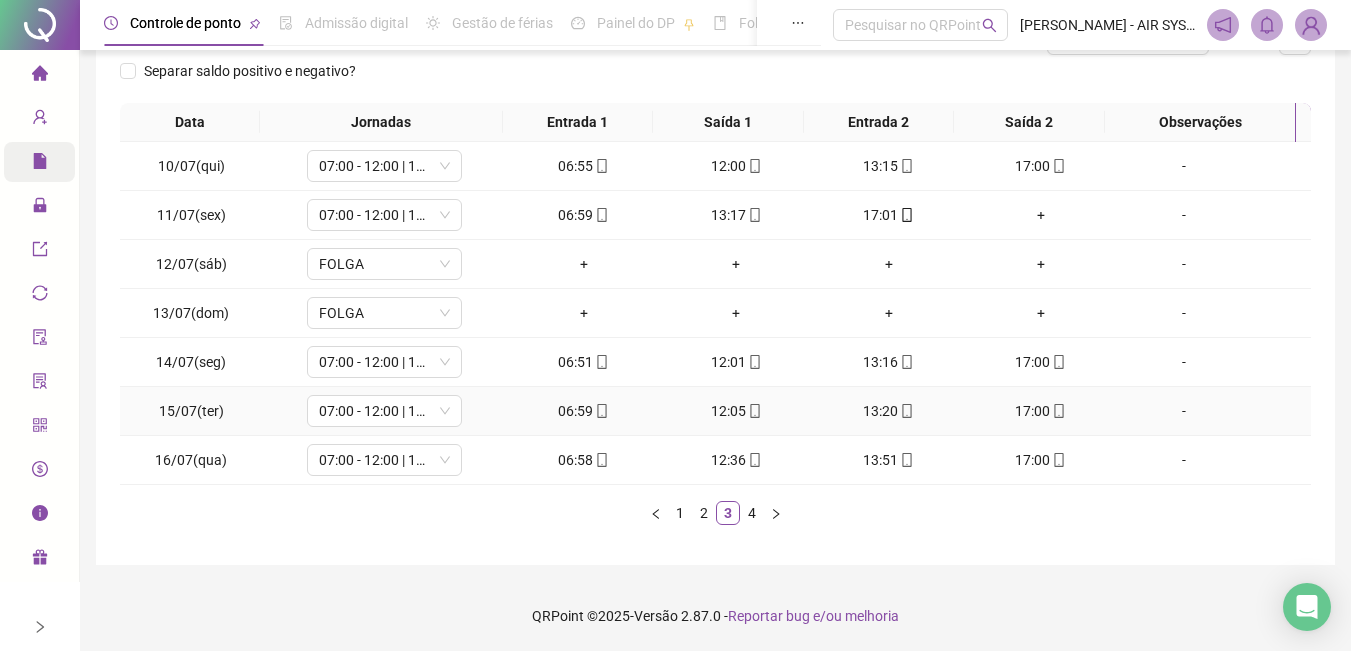 scroll, scrollTop: 87, scrollLeft: 0, axis: vertical 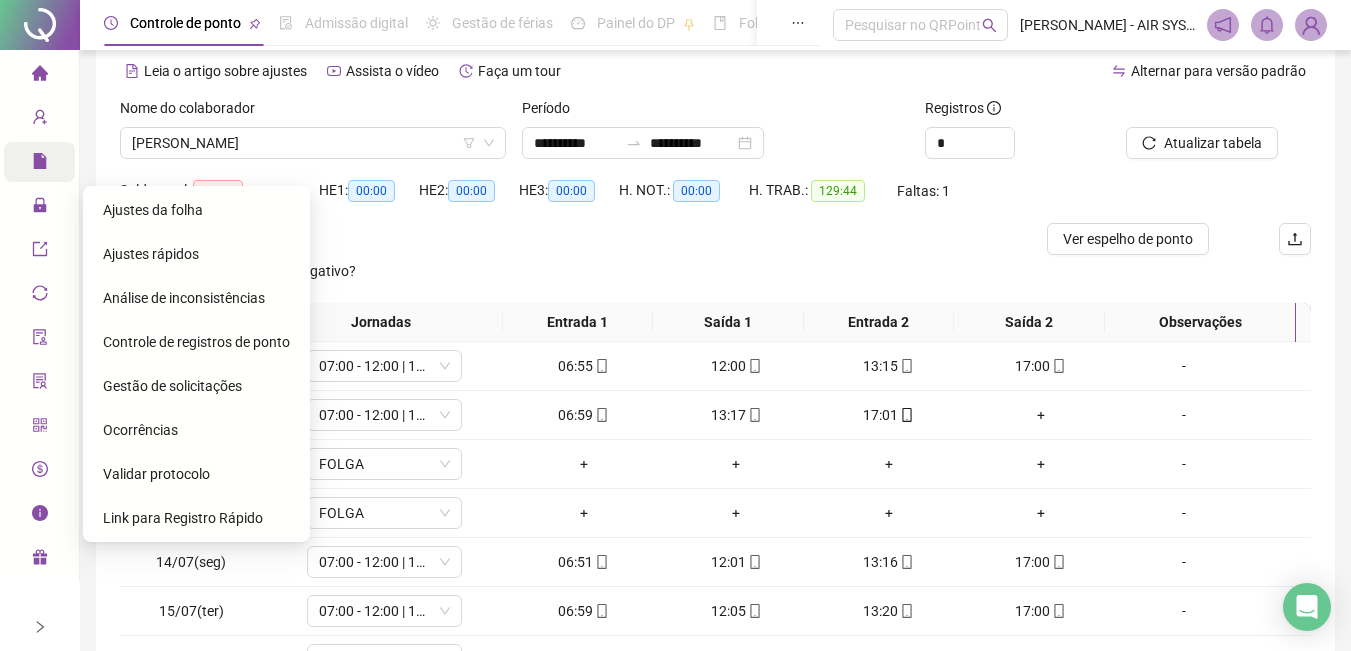 click on "Gestão de solicitações" at bounding box center (172, 386) 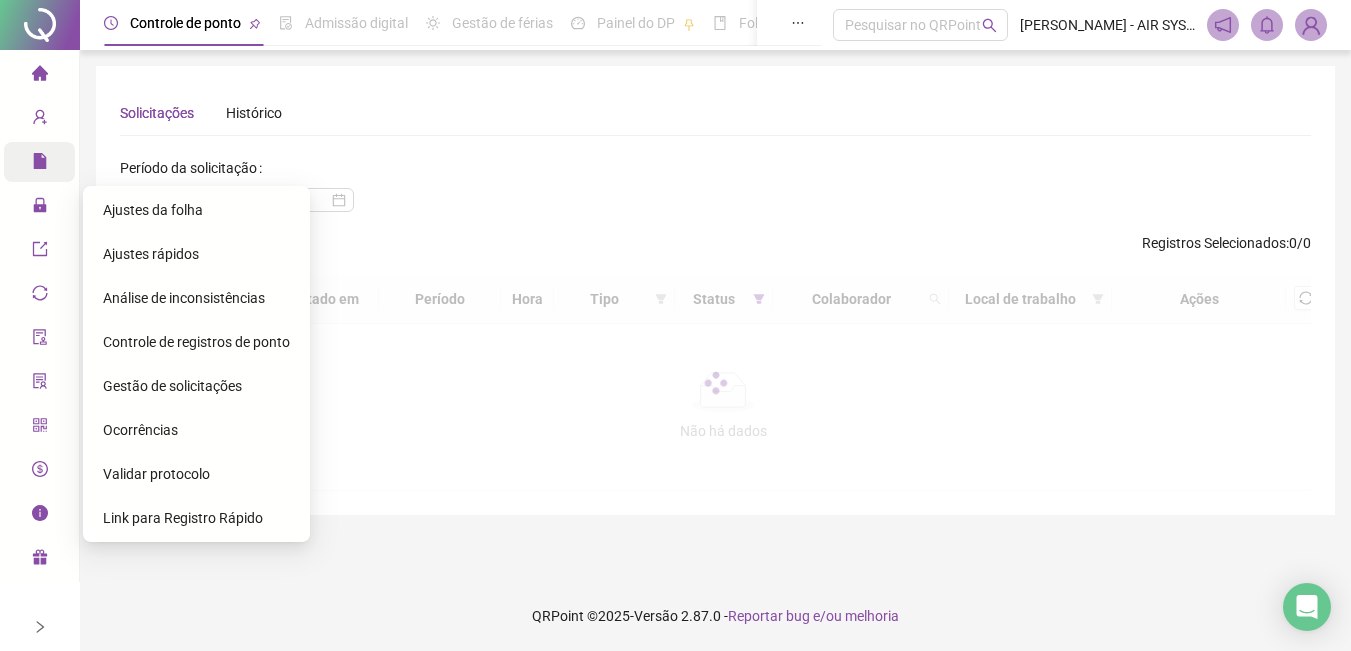 scroll, scrollTop: 0, scrollLeft: 0, axis: both 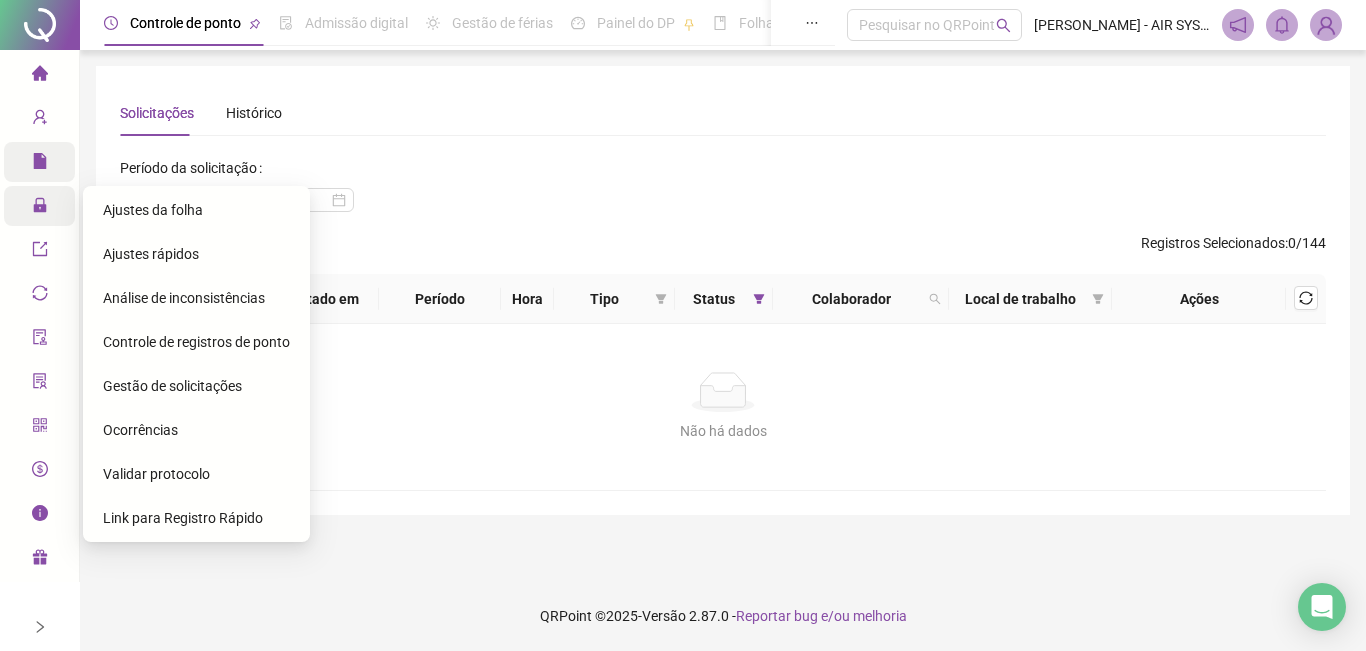 click on "Gestão de solicitações" at bounding box center (172, 386) 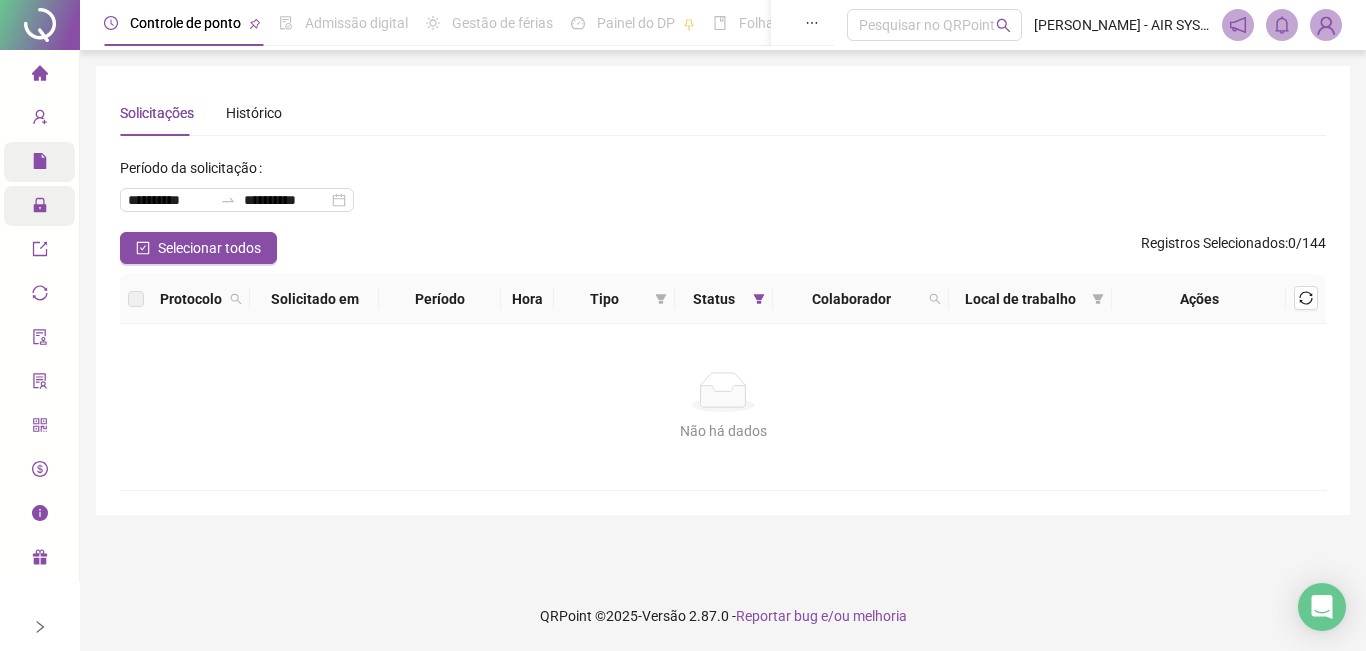 click on "Página inicial" at bounding box center [39, 74] 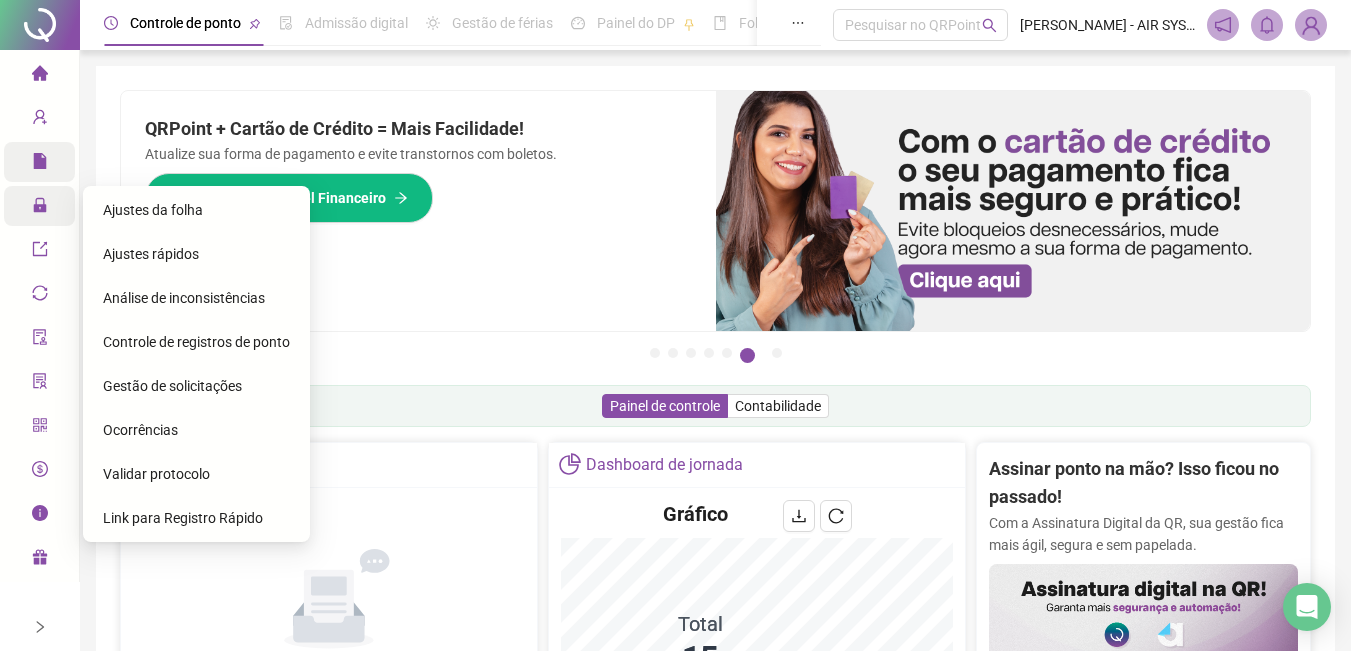 click on "Gestão de solicitações" at bounding box center (172, 386) 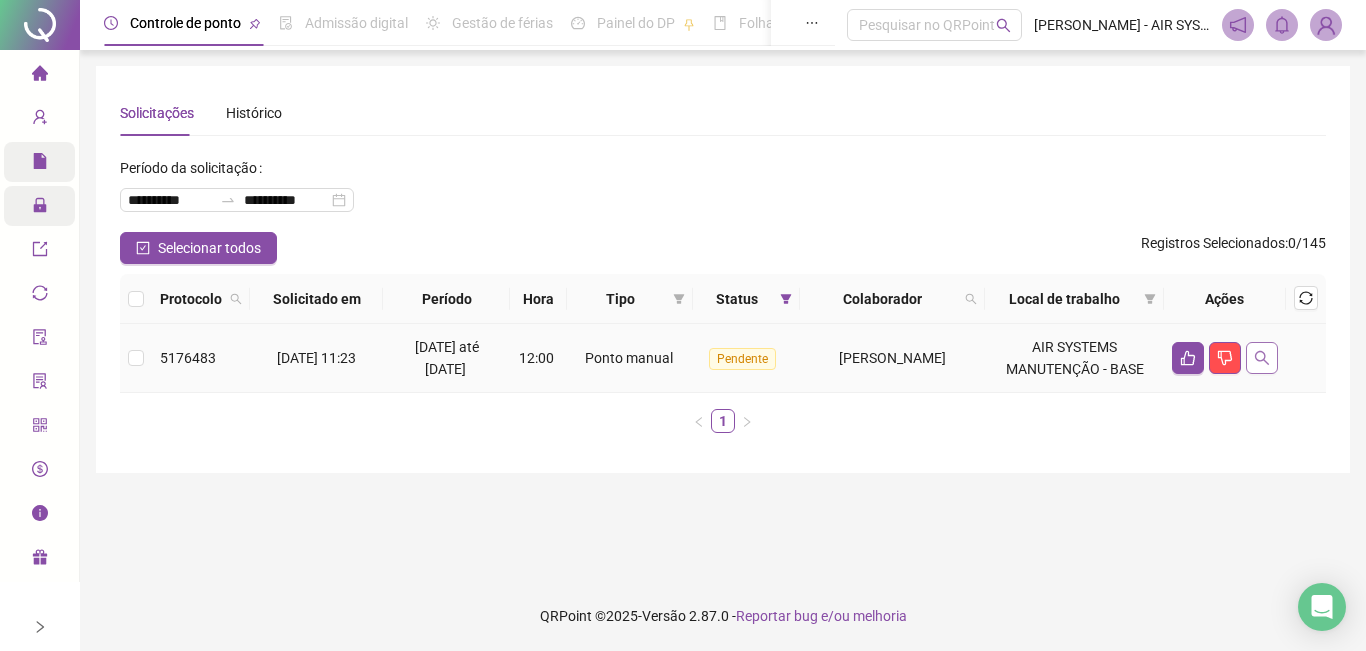 click 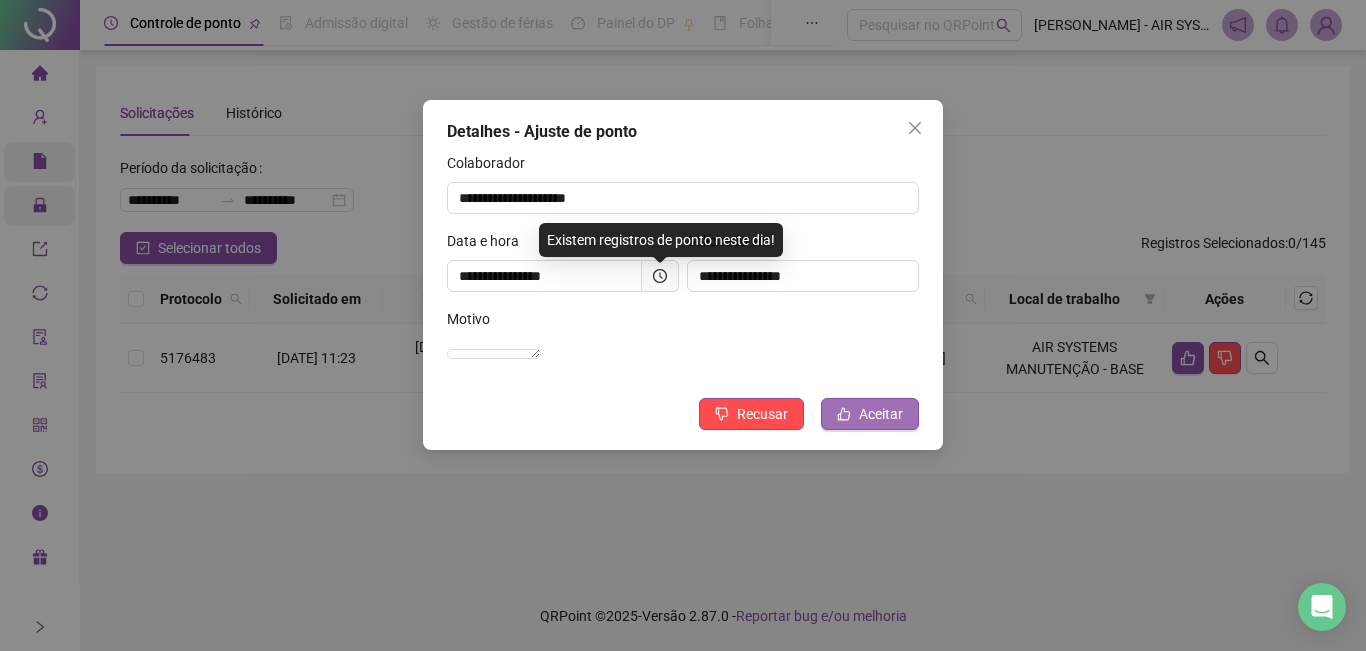 click on "Aceitar" at bounding box center (870, 414) 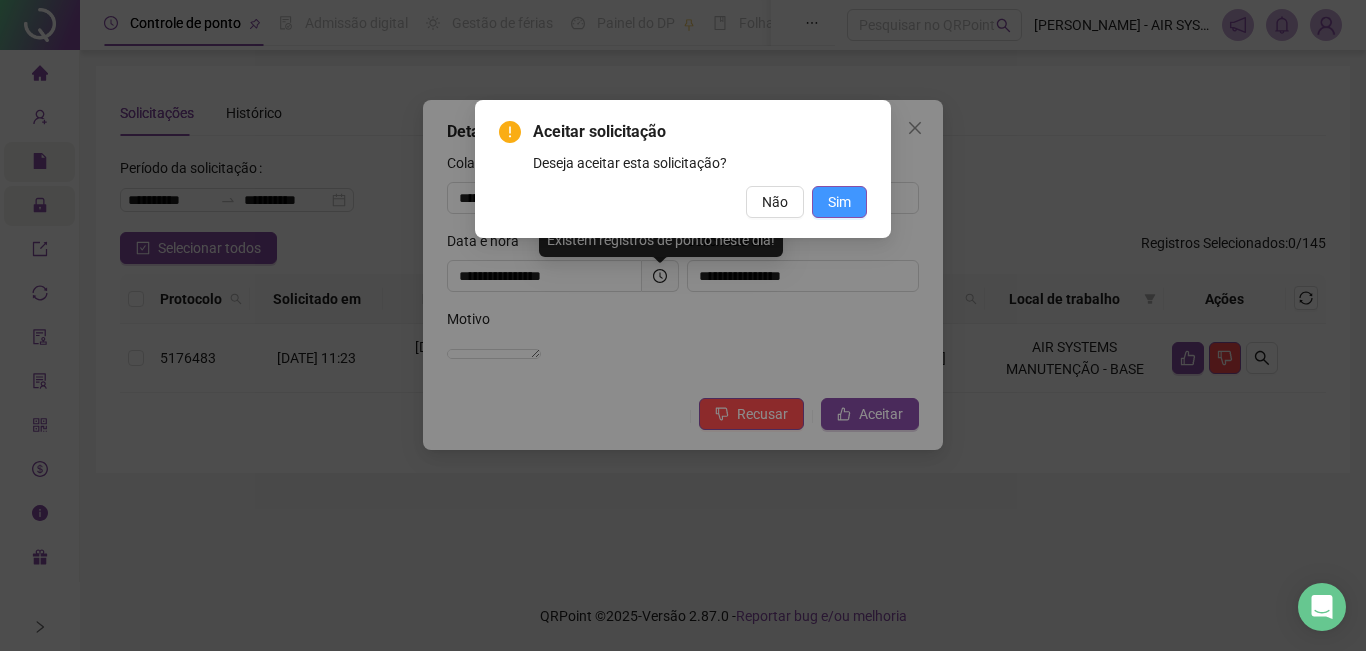 click on "Sim" at bounding box center (839, 202) 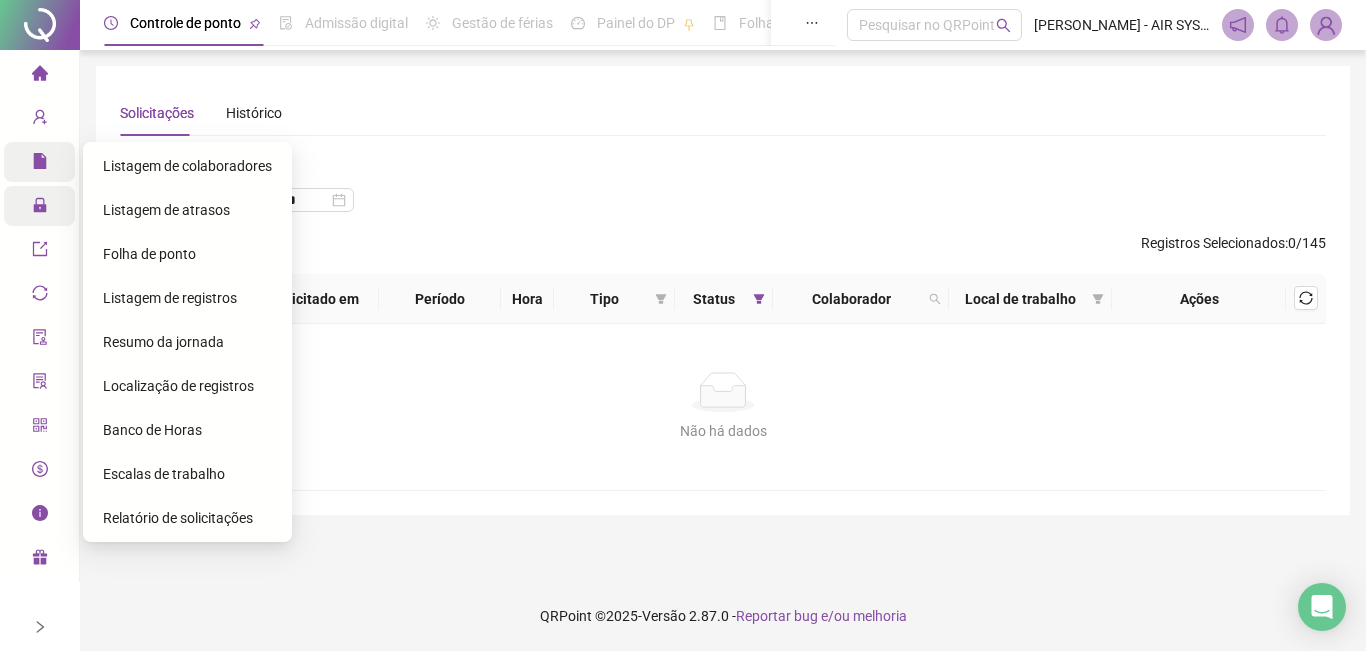click 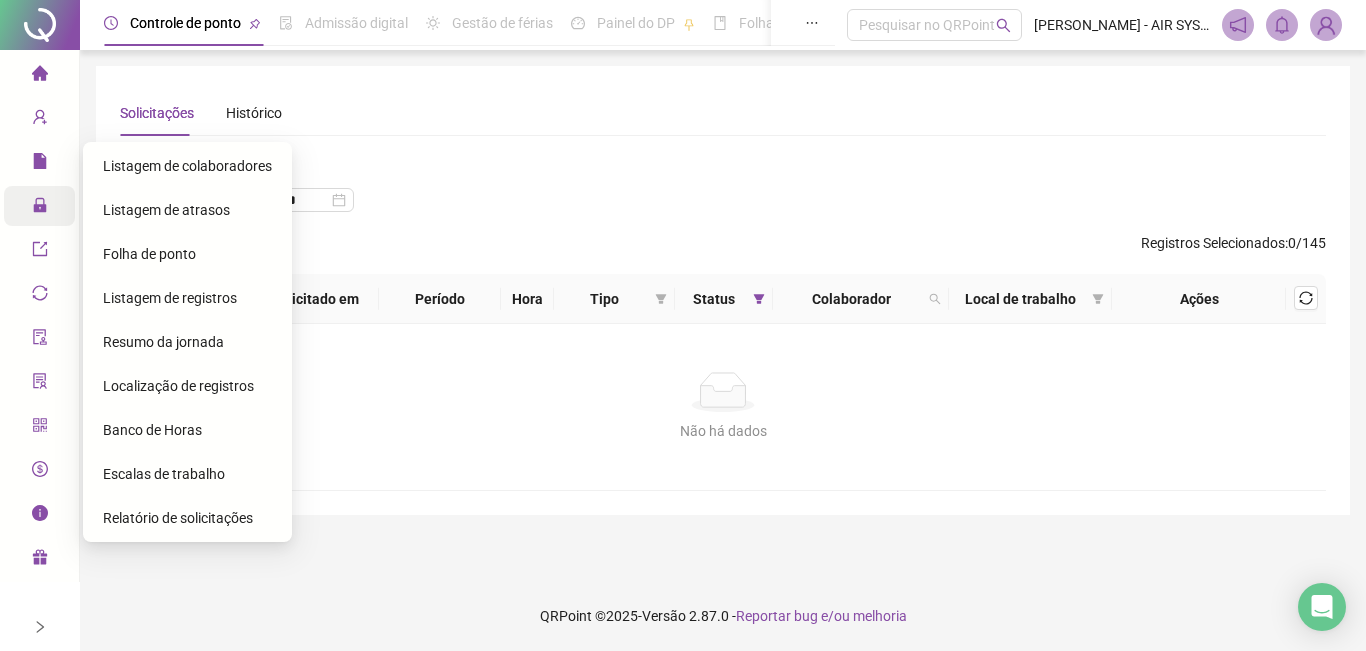click on "Administração" at bounding box center [90, 208] 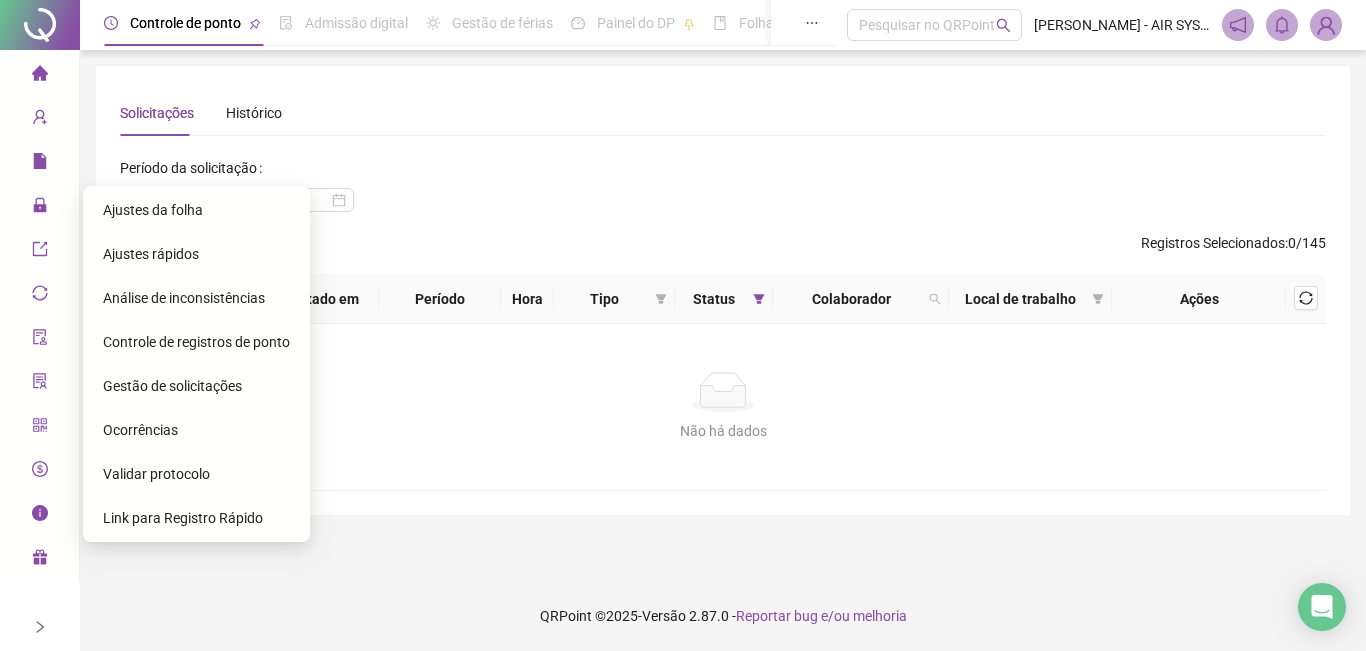 click on "Ajustes da folha" at bounding box center [196, 210] 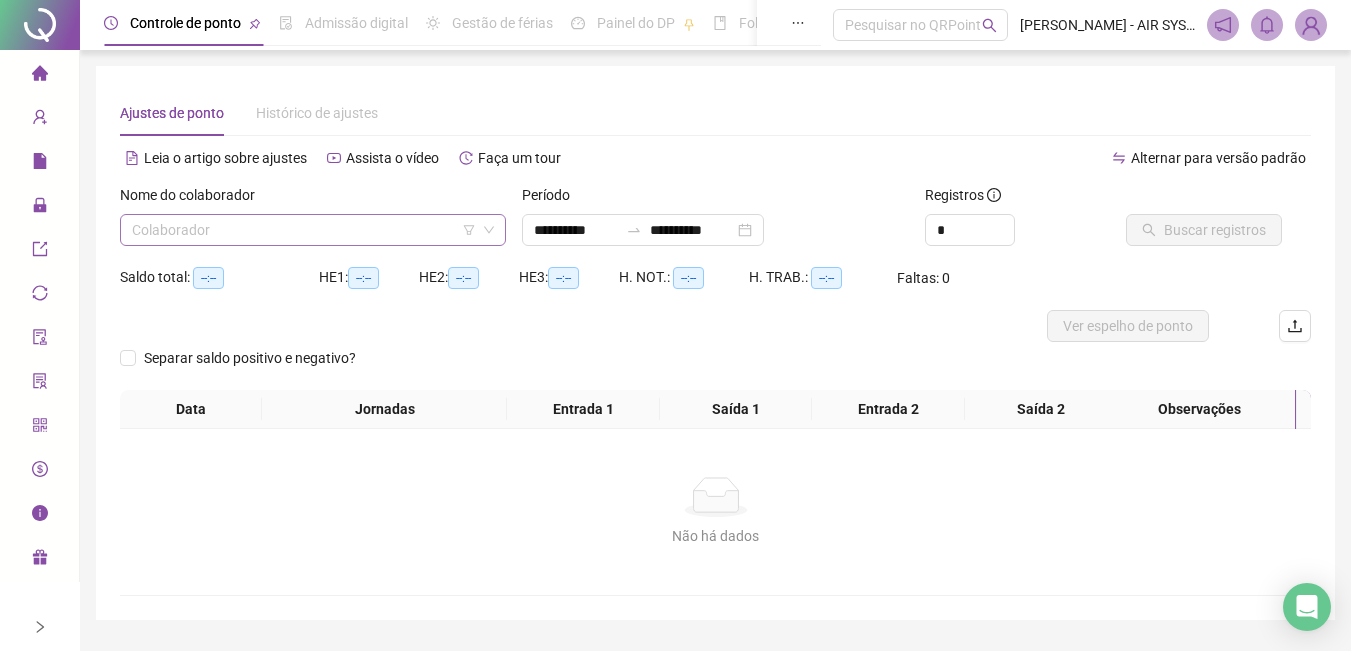 click at bounding box center (307, 230) 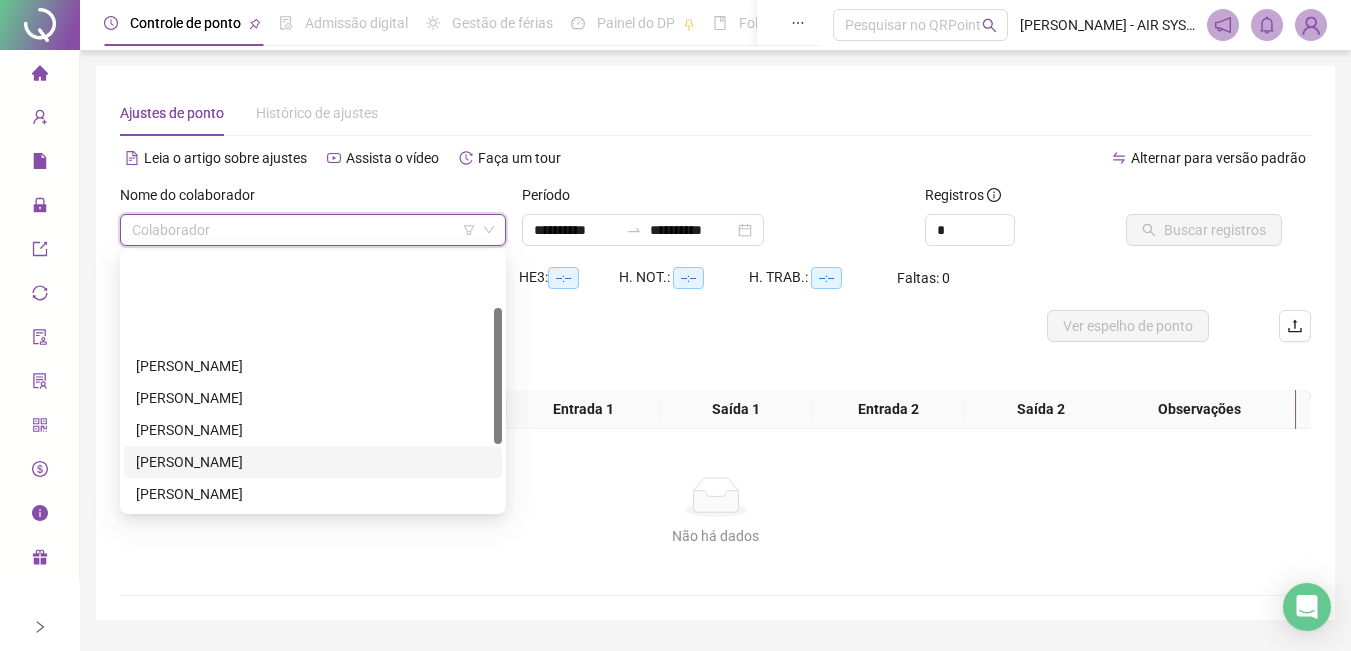 scroll, scrollTop: 100, scrollLeft: 0, axis: vertical 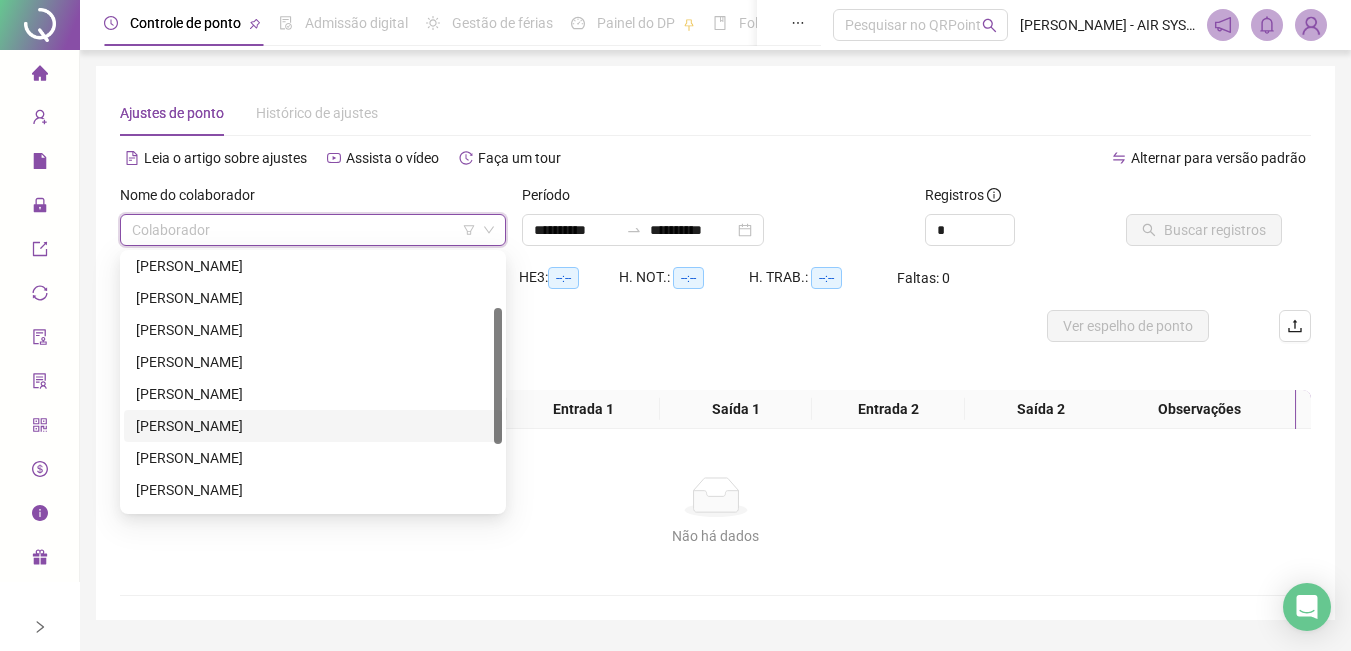click on "[PERSON_NAME]" at bounding box center [313, 426] 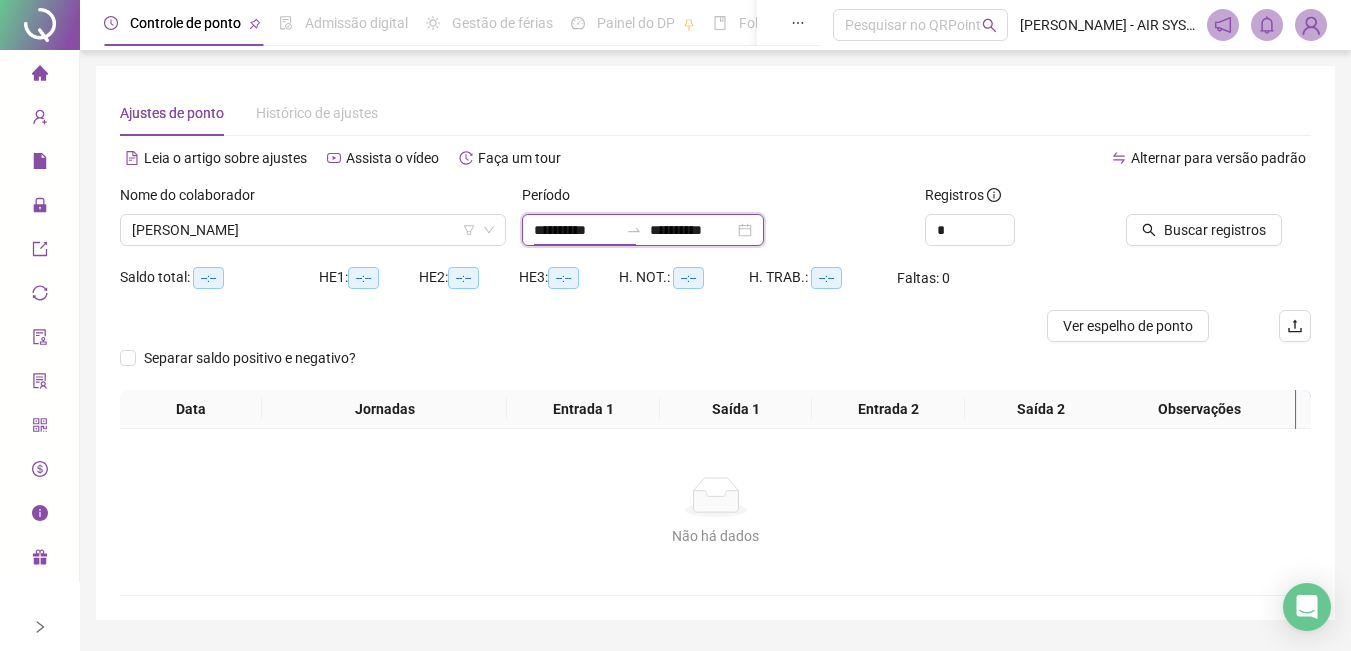 click on "**********" at bounding box center (576, 230) 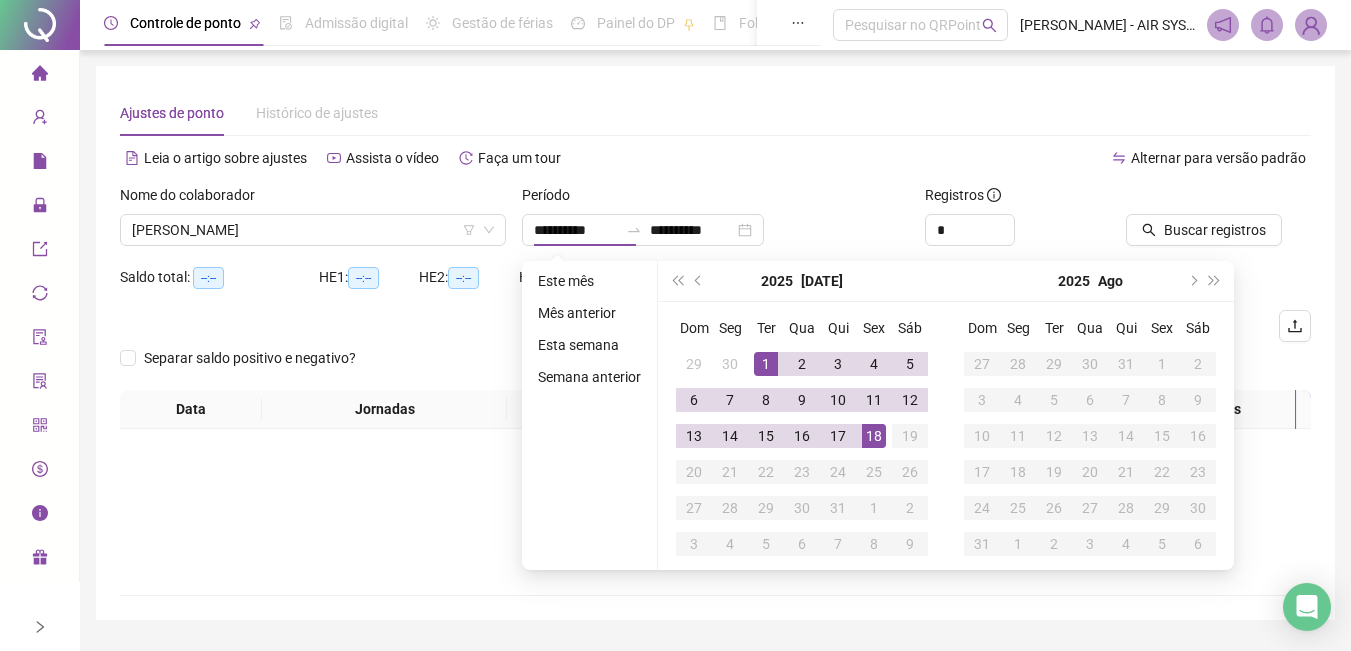 click on "[DATE]" at bounding box center [802, 281] 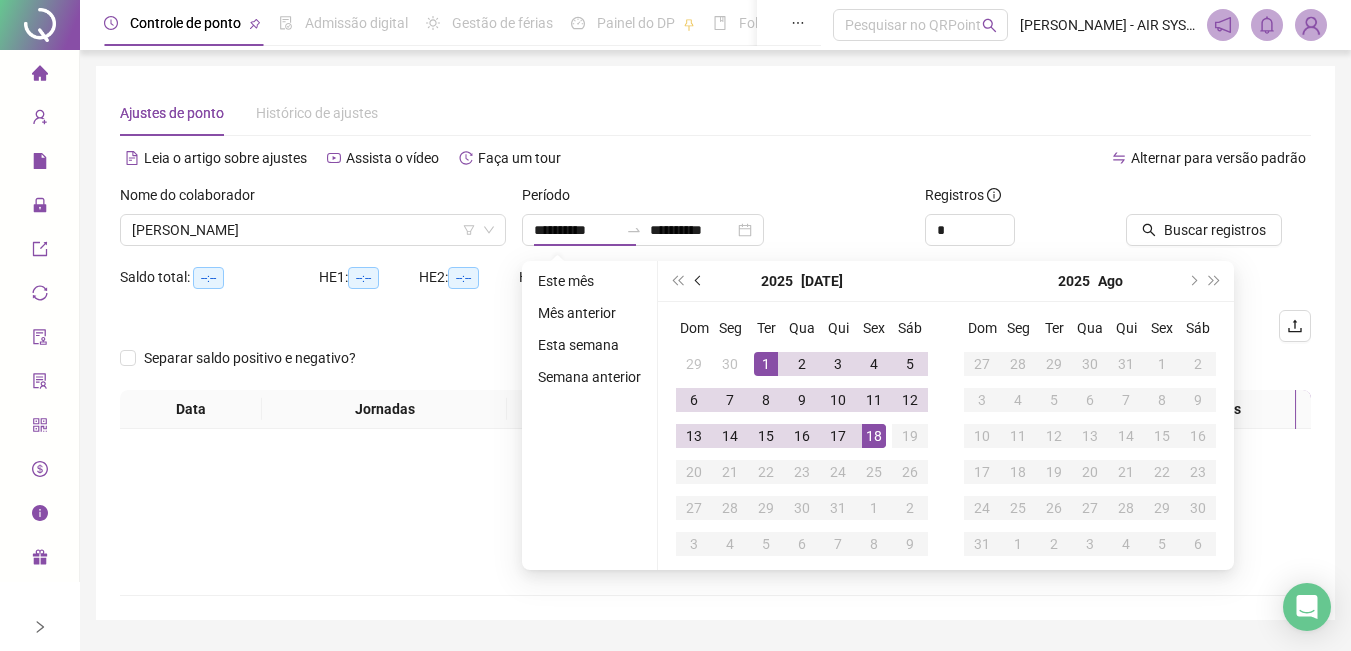 click at bounding box center (699, 281) 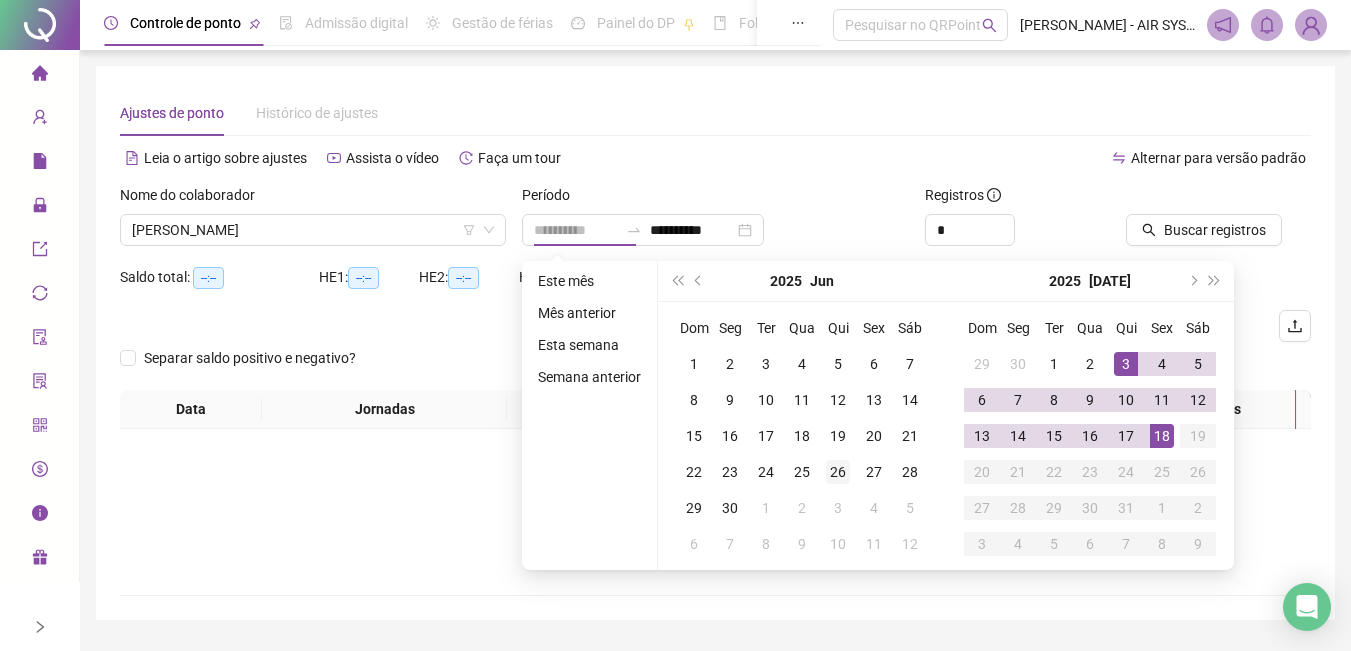 type on "**********" 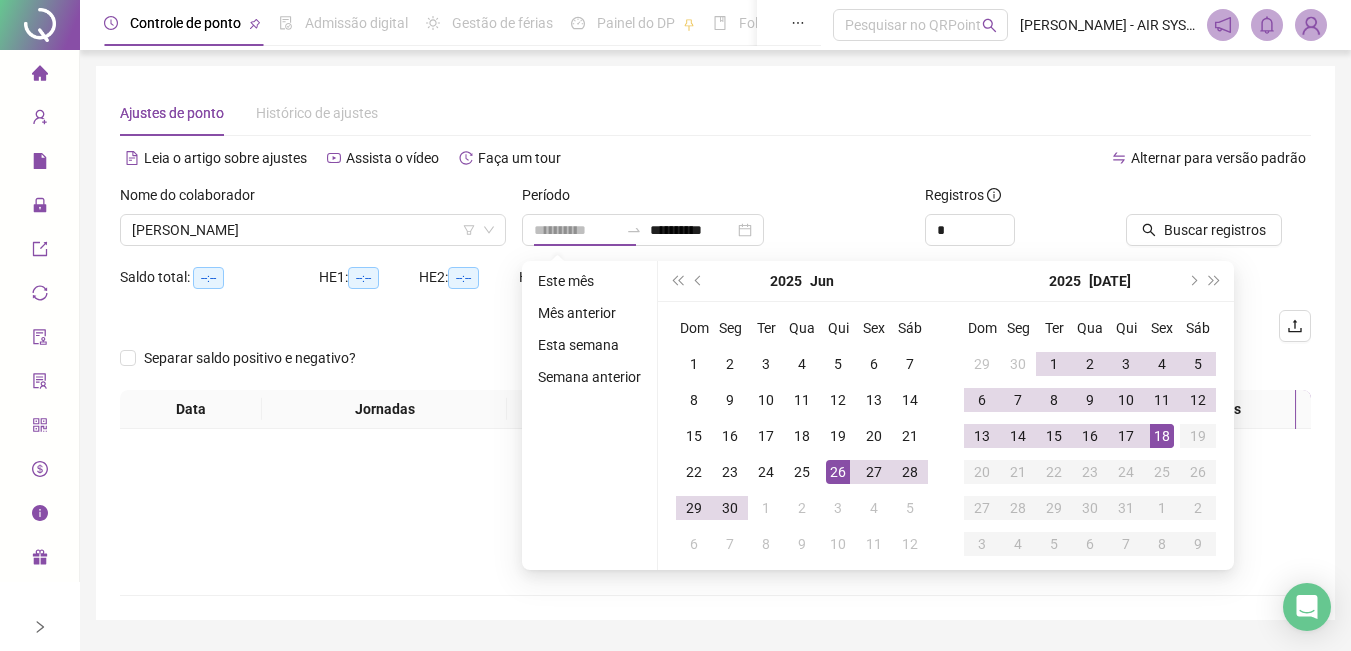 click on "26" at bounding box center (838, 472) 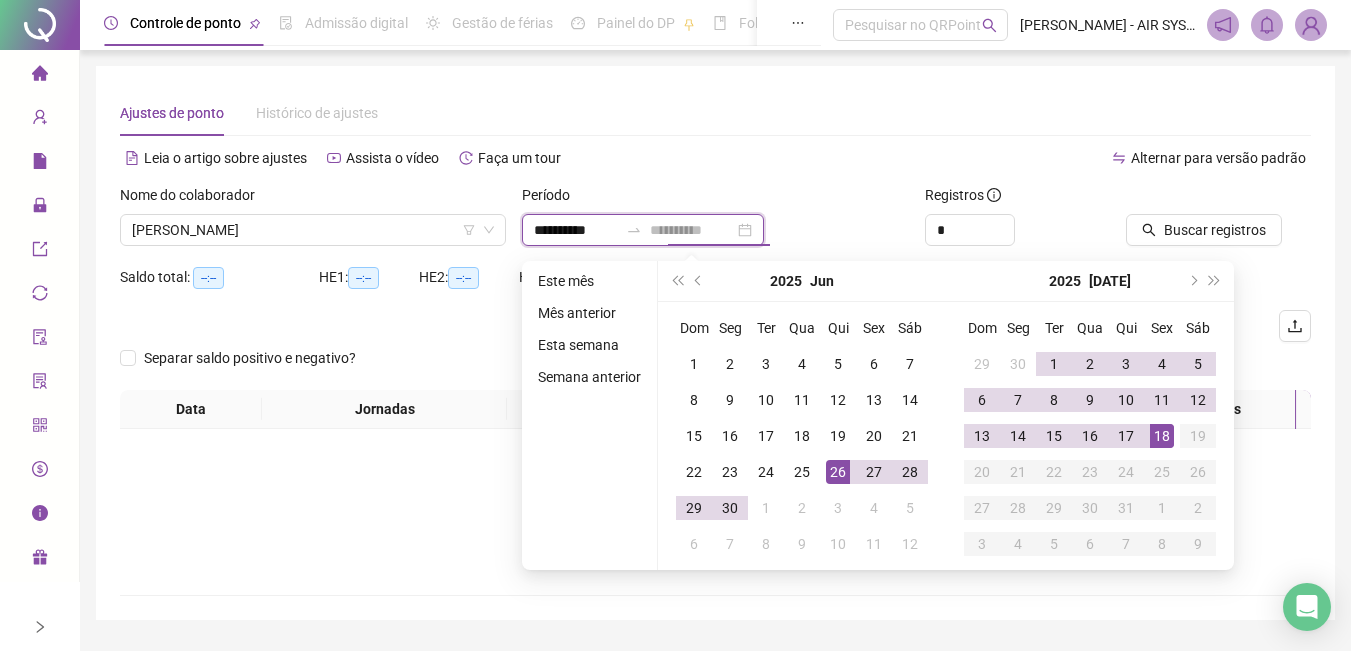 type on "**********" 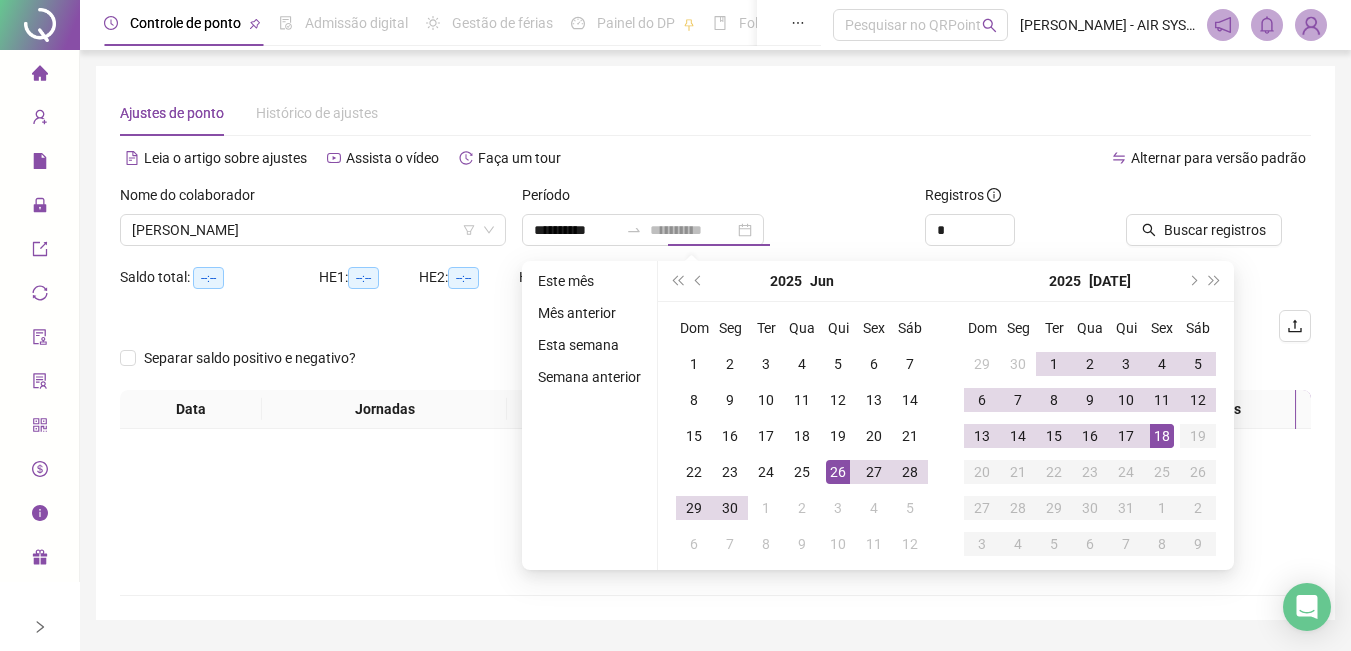 drag, startPoint x: 1166, startPoint y: 435, endPoint x: 1154, endPoint y: 437, distance: 12.165525 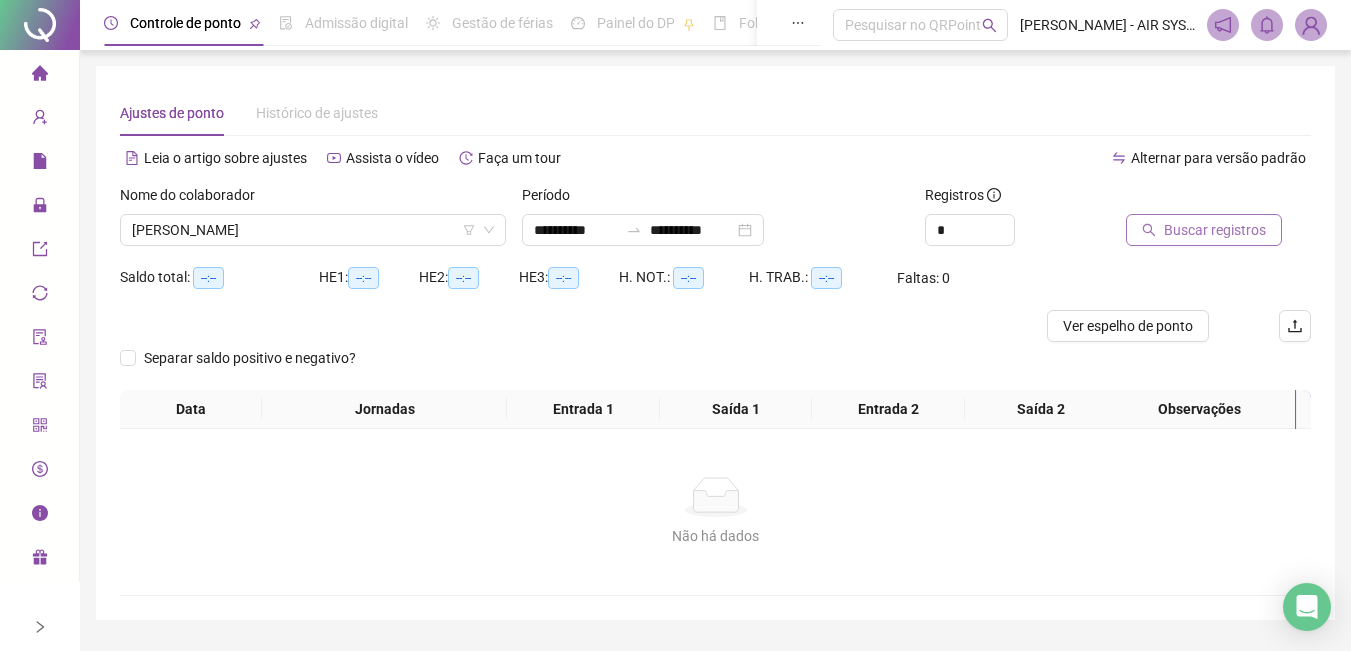 click on "Buscar registros" at bounding box center [1215, 230] 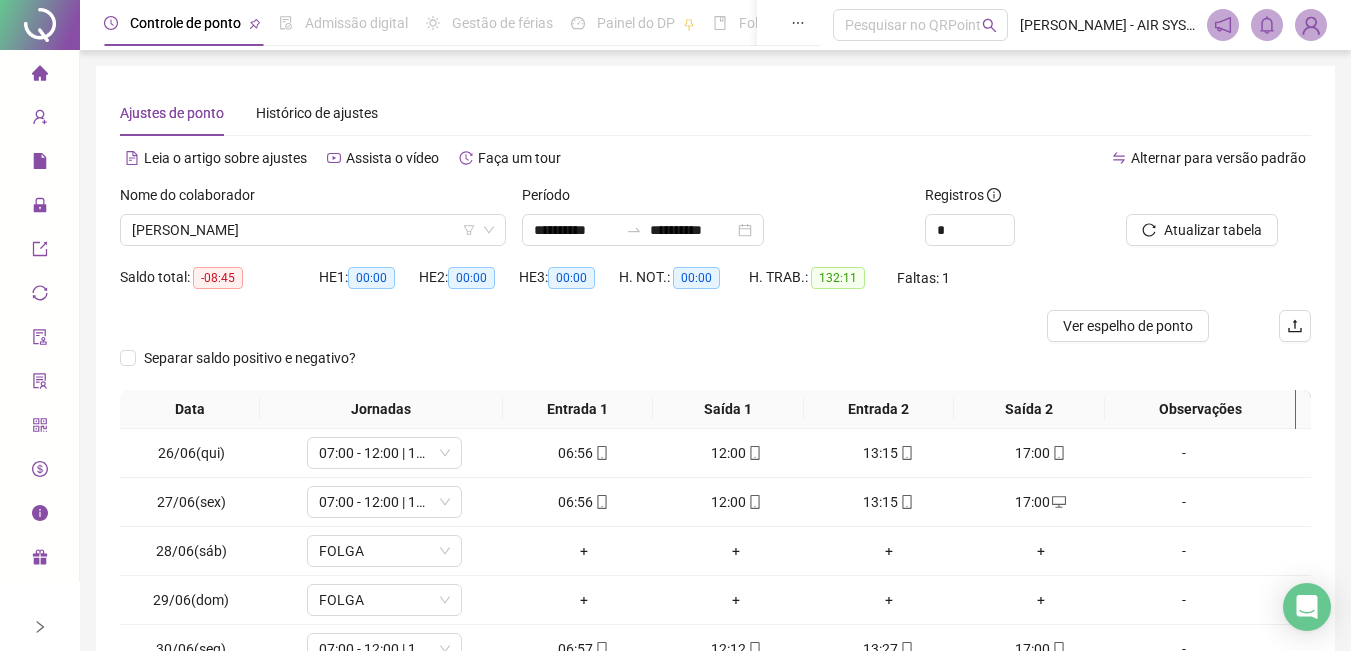 scroll, scrollTop: 287, scrollLeft: 0, axis: vertical 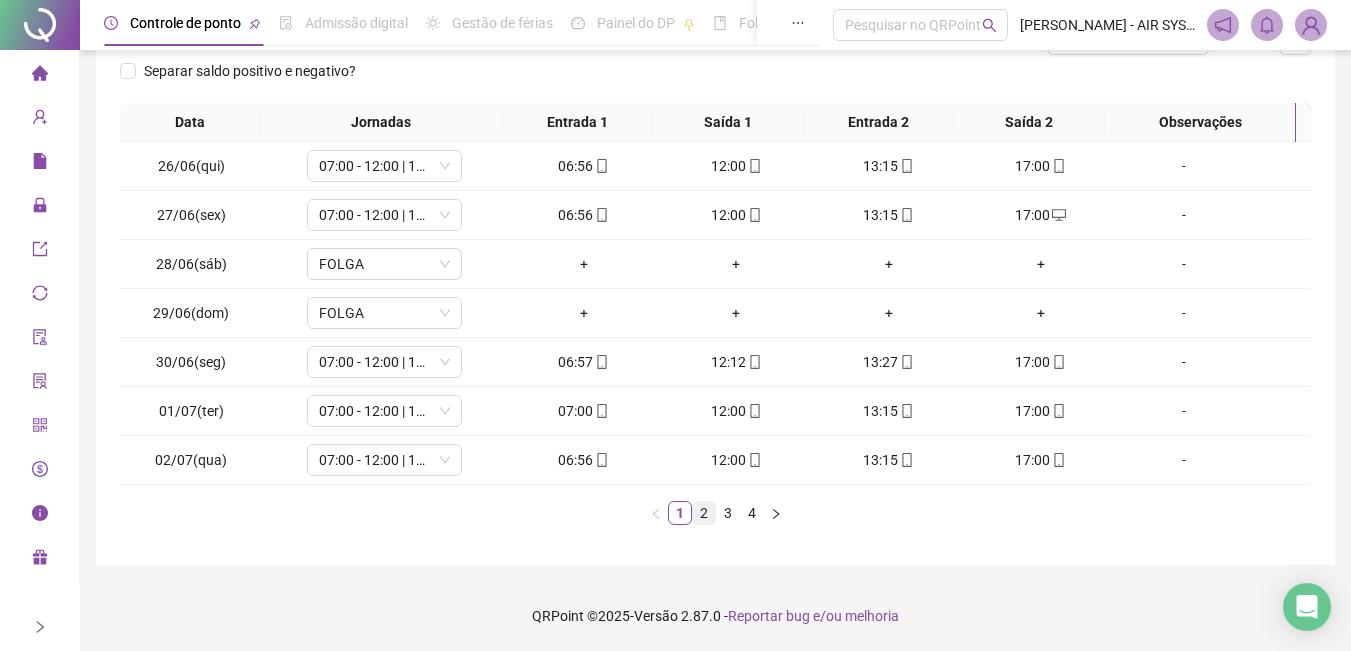 click on "2" at bounding box center [704, 513] 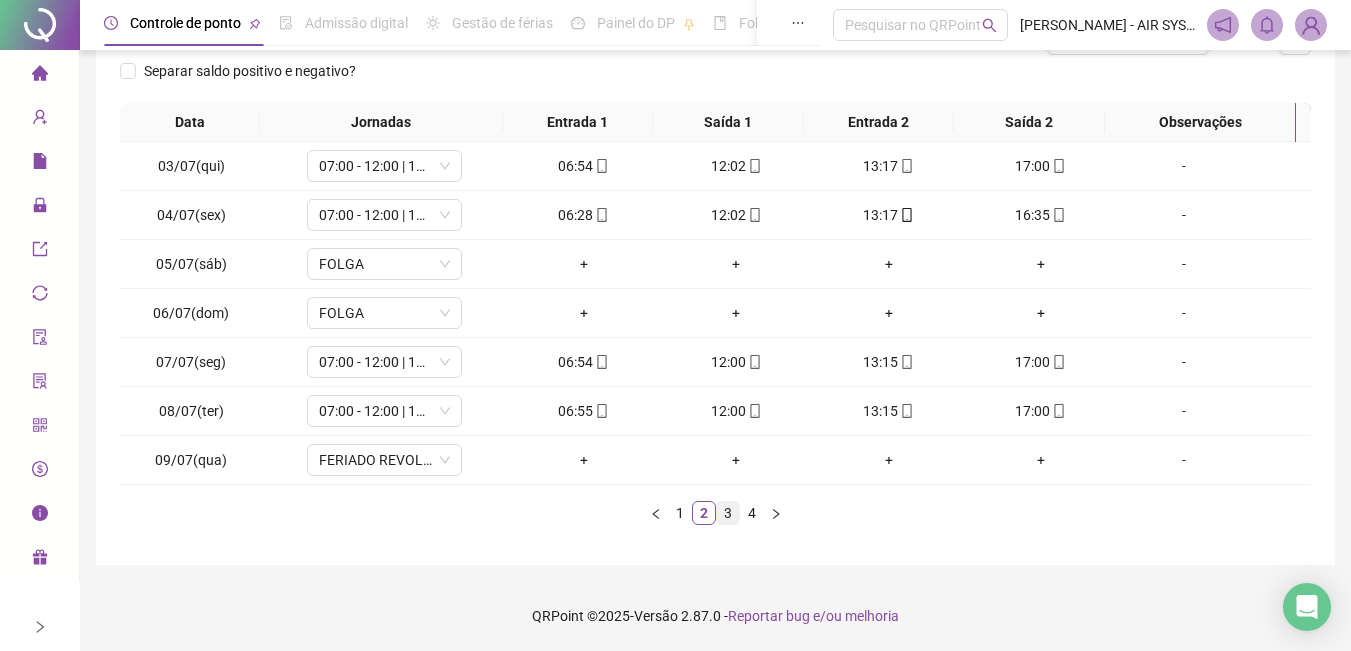 click on "3" at bounding box center [728, 513] 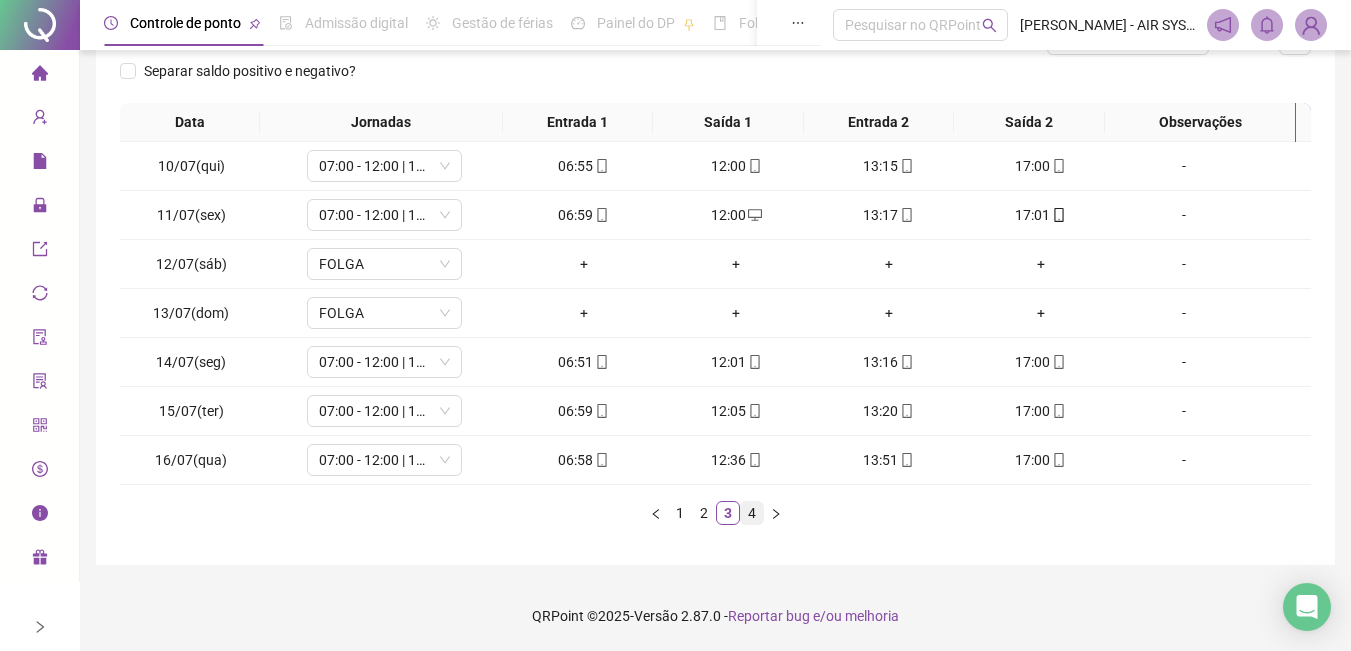 click on "4" at bounding box center [752, 513] 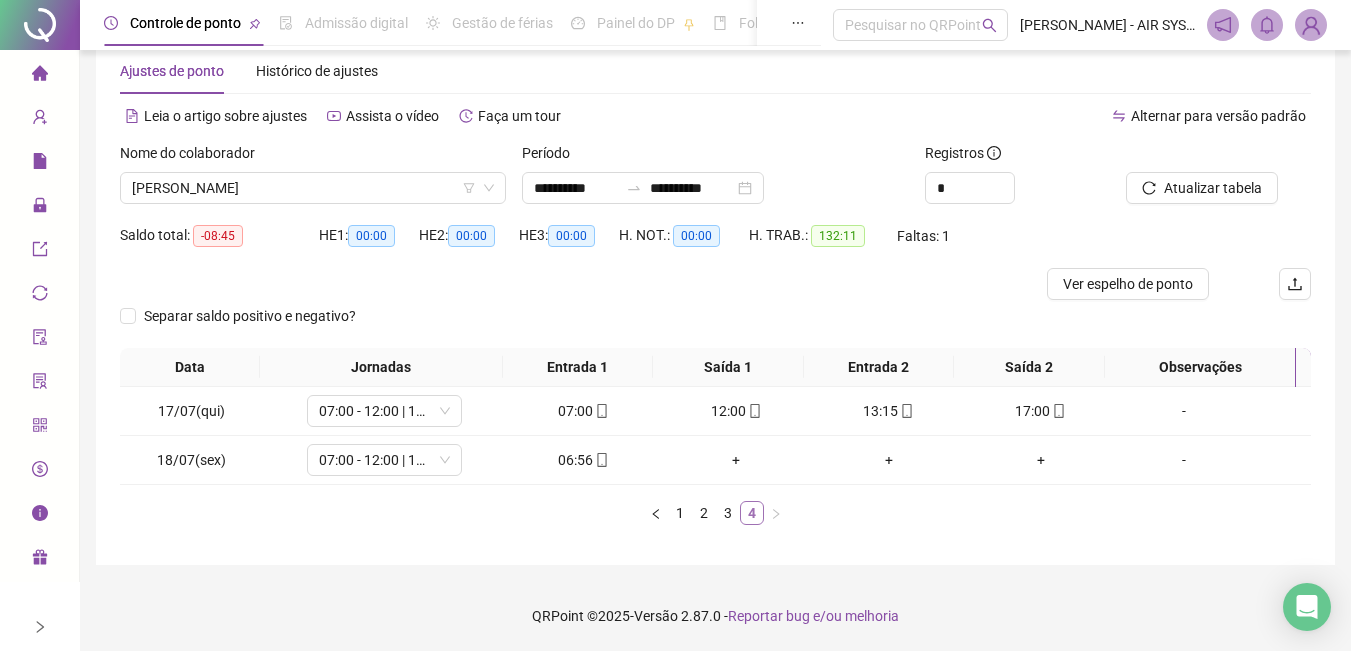scroll, scrollTop: 42, scrollLeft: 0, axis: vertical 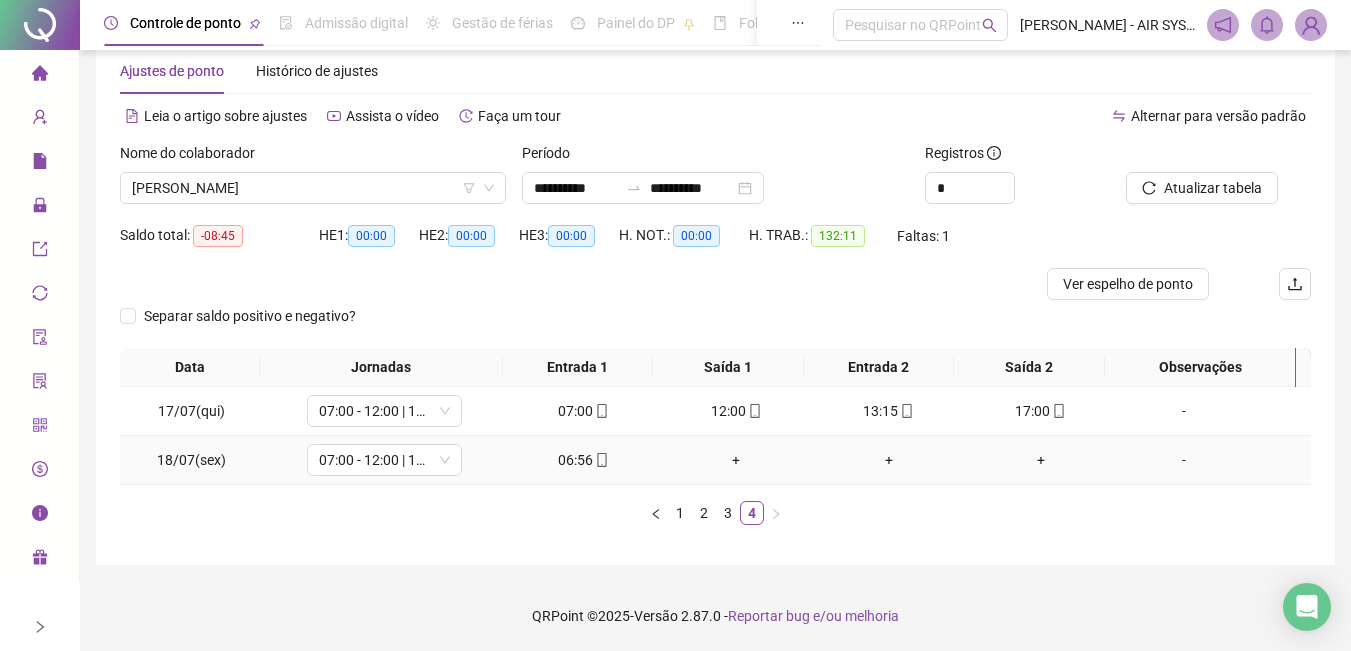 click on "06:56" at bounding box center [584, 460] 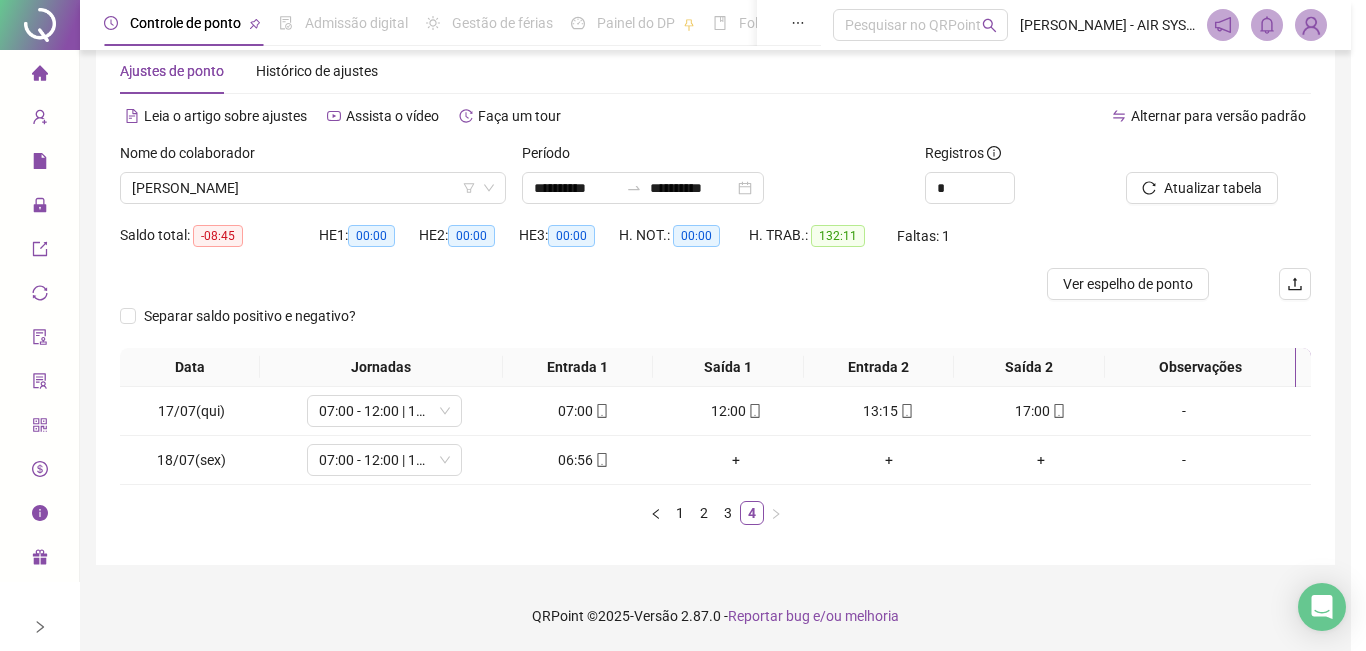 type on "**********" 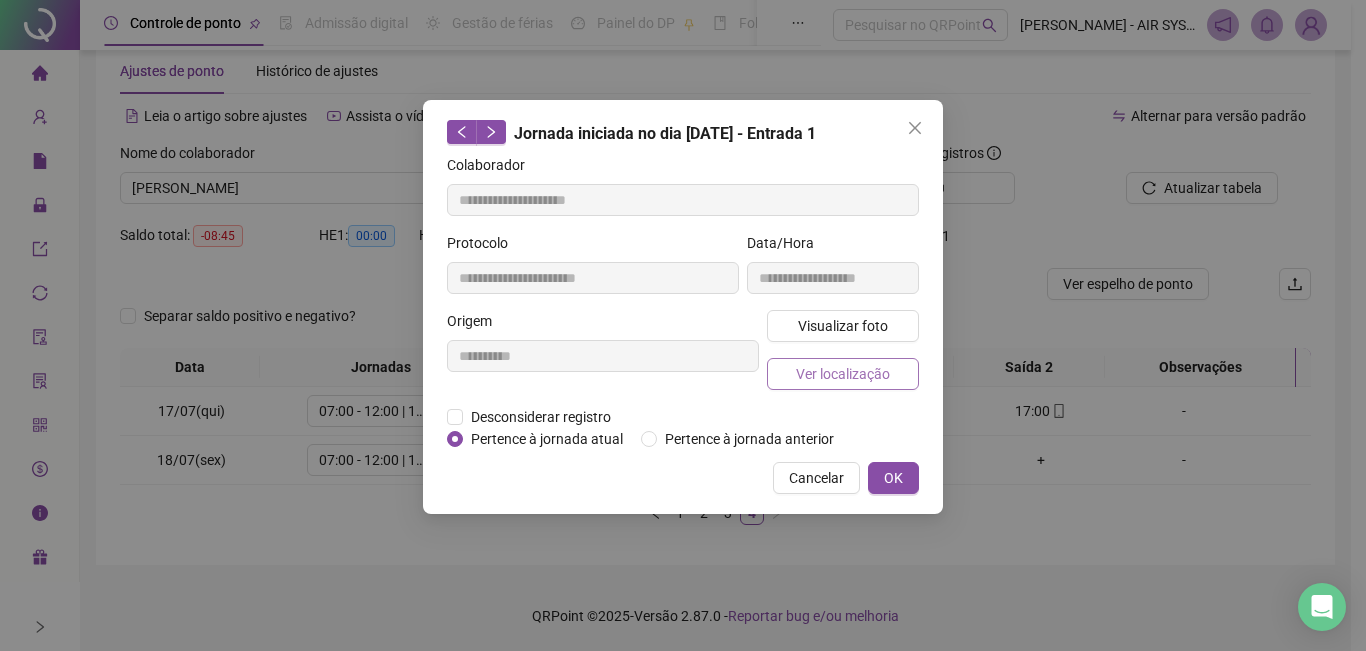 click on "Ver localização" at bounding box center (843, 374) 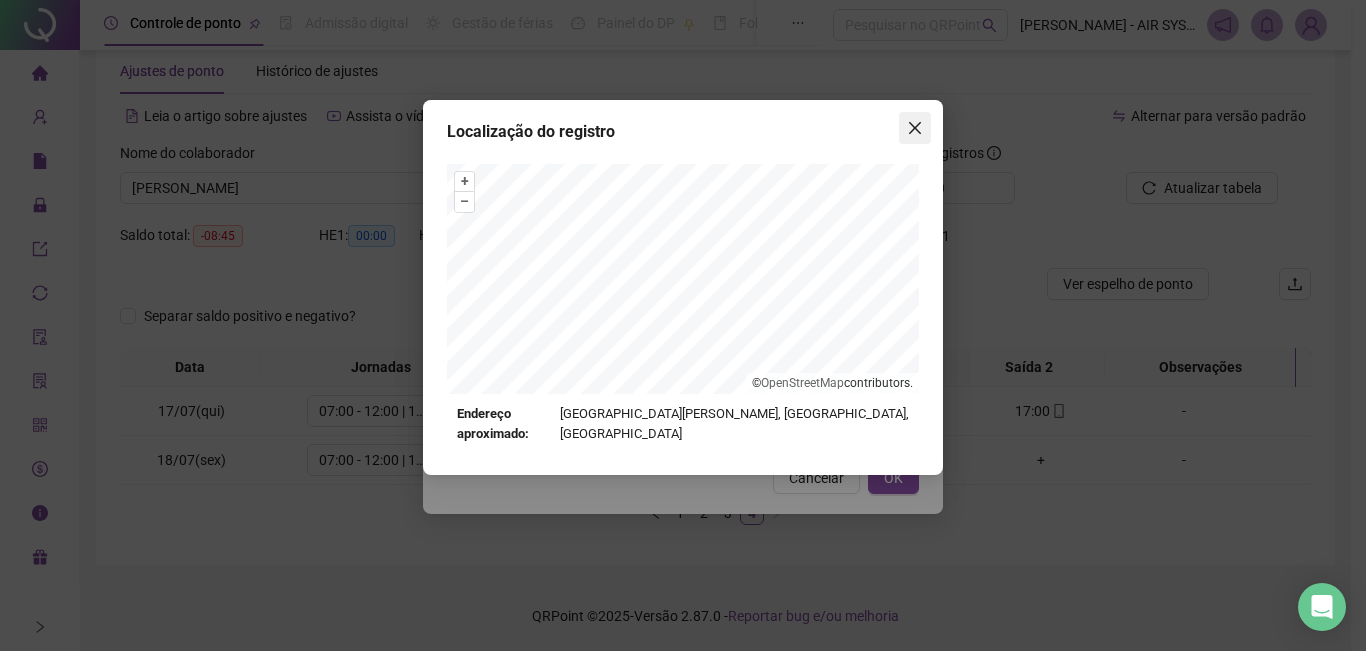 click 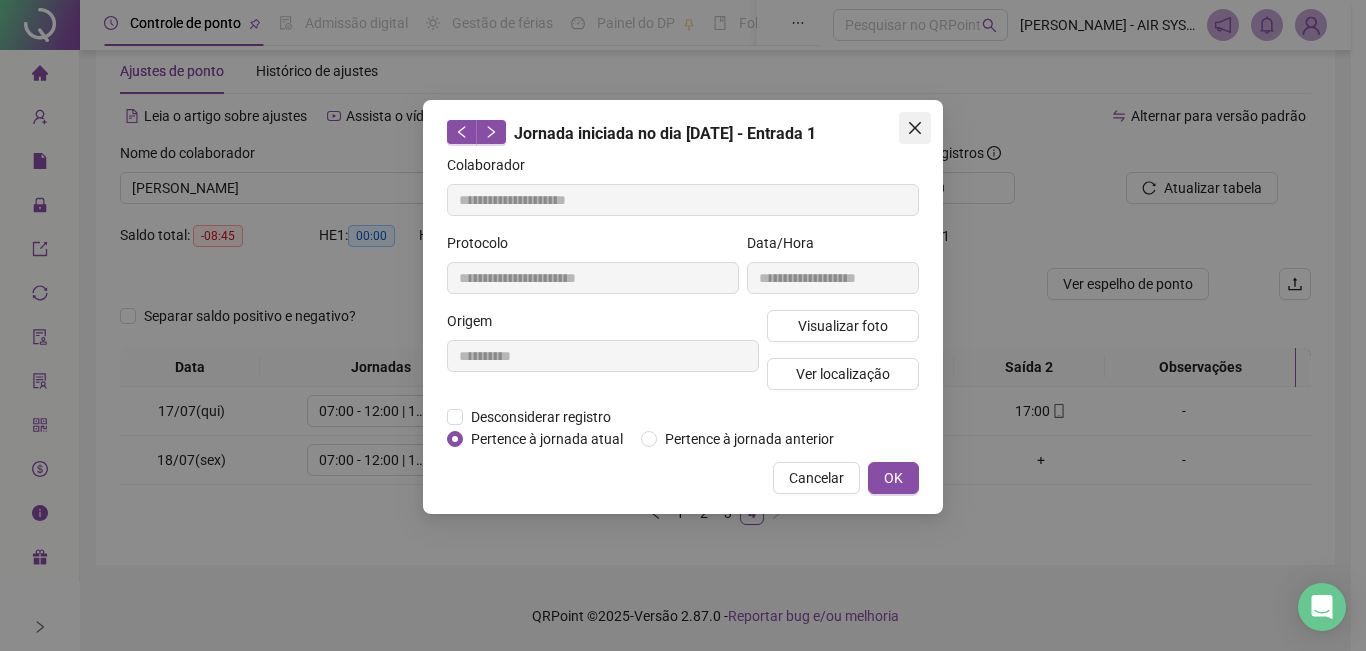 click 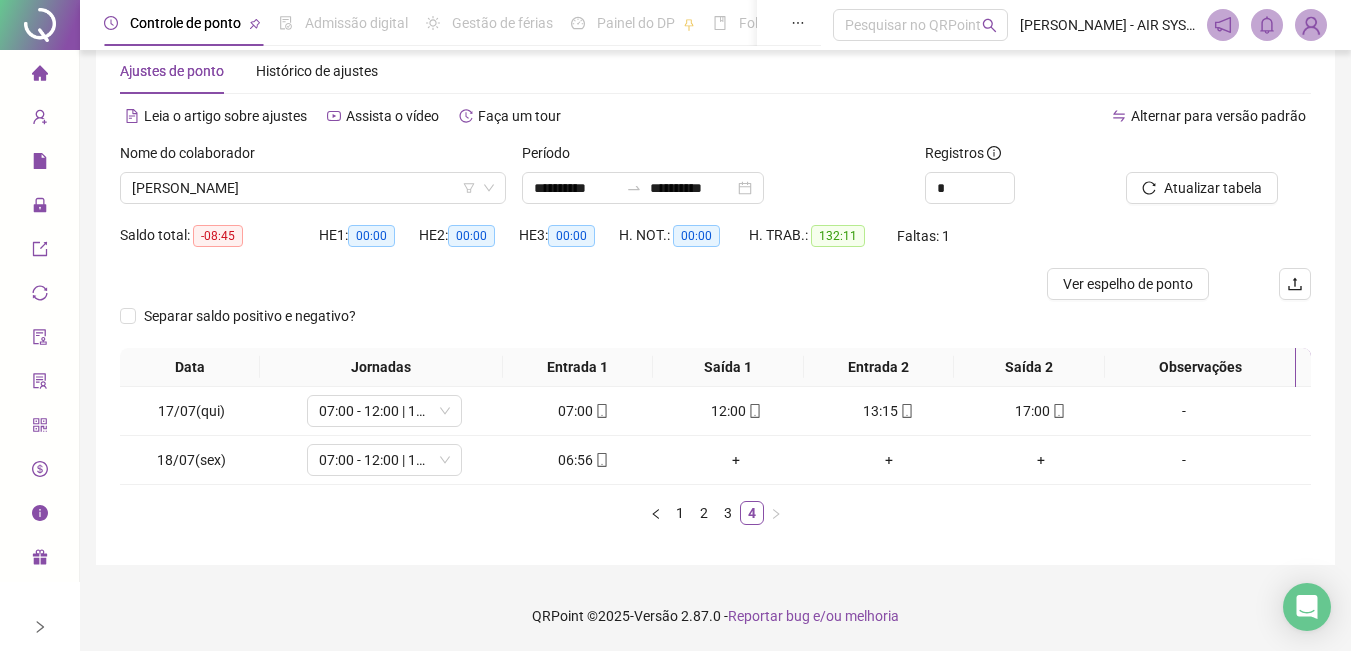 click on "Página inicial" at bounding box center [39, 74] 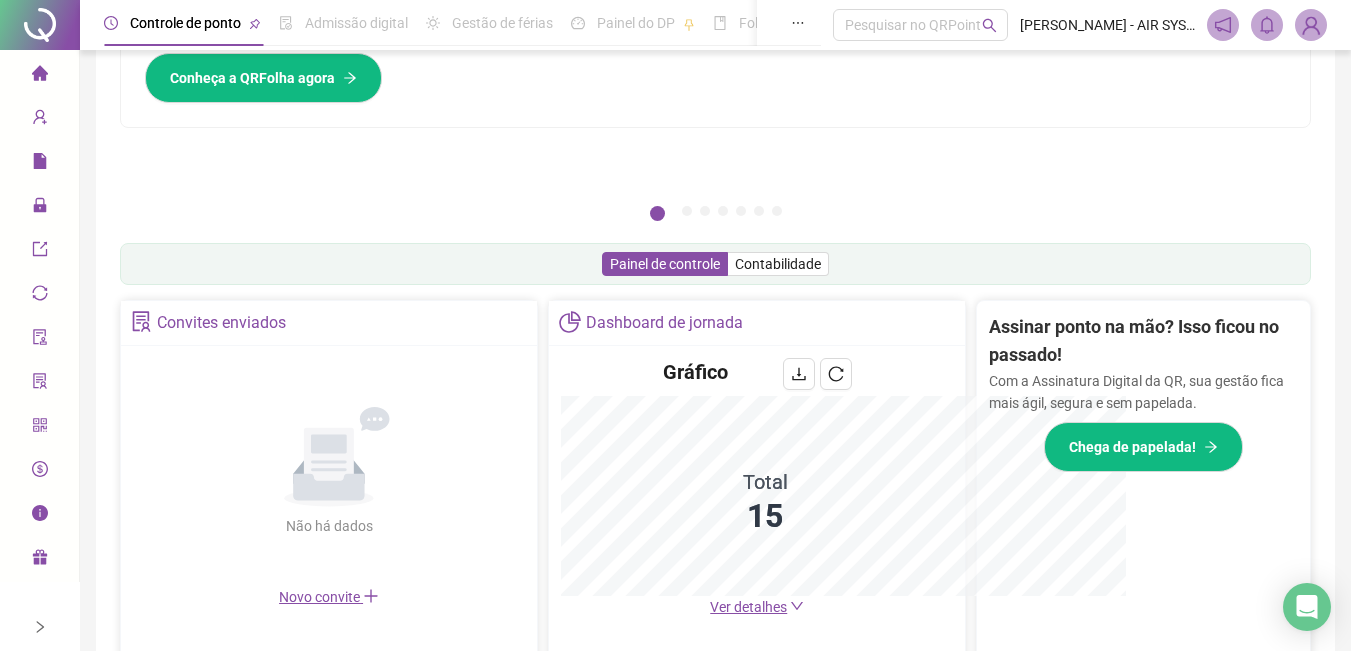 scroll, scrollTop: 437, scrollLeft: 0, axis: vertical 